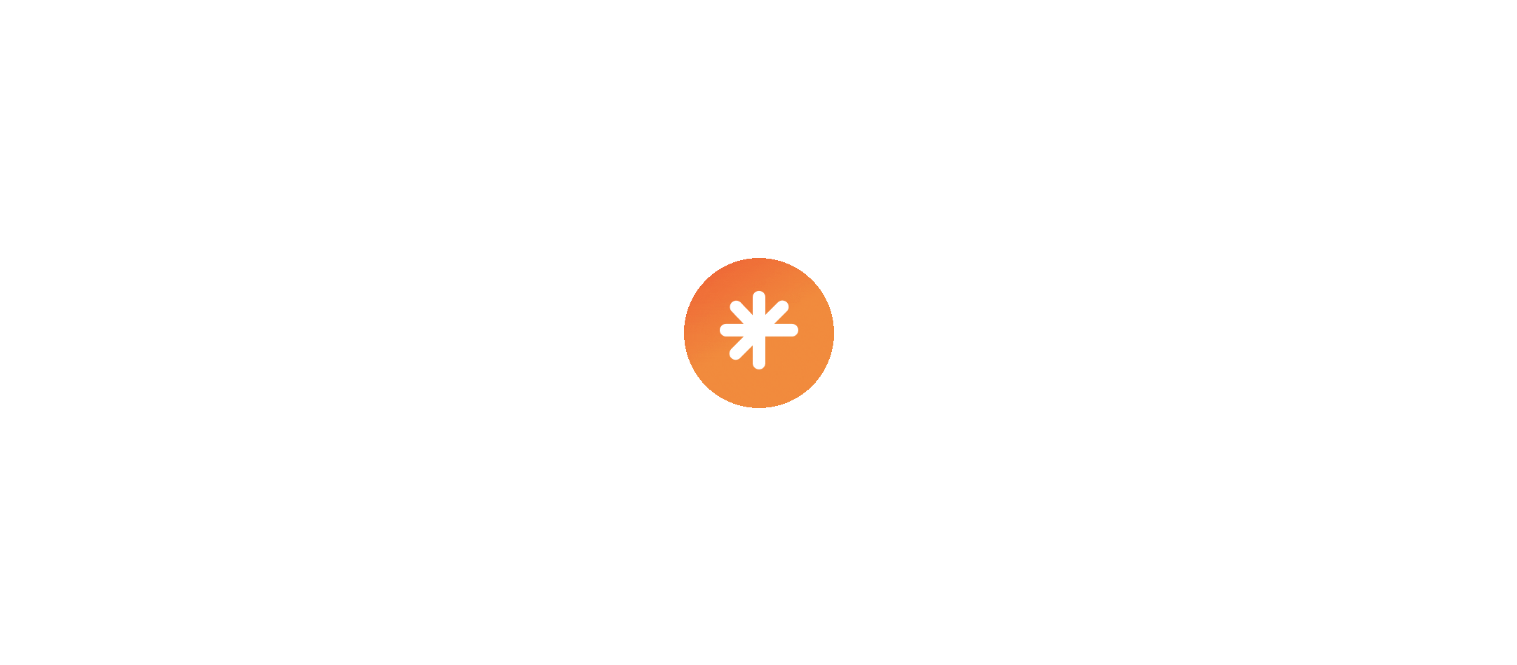 scroll, scrollTop: 0, scrollLeft: 0, axis: both 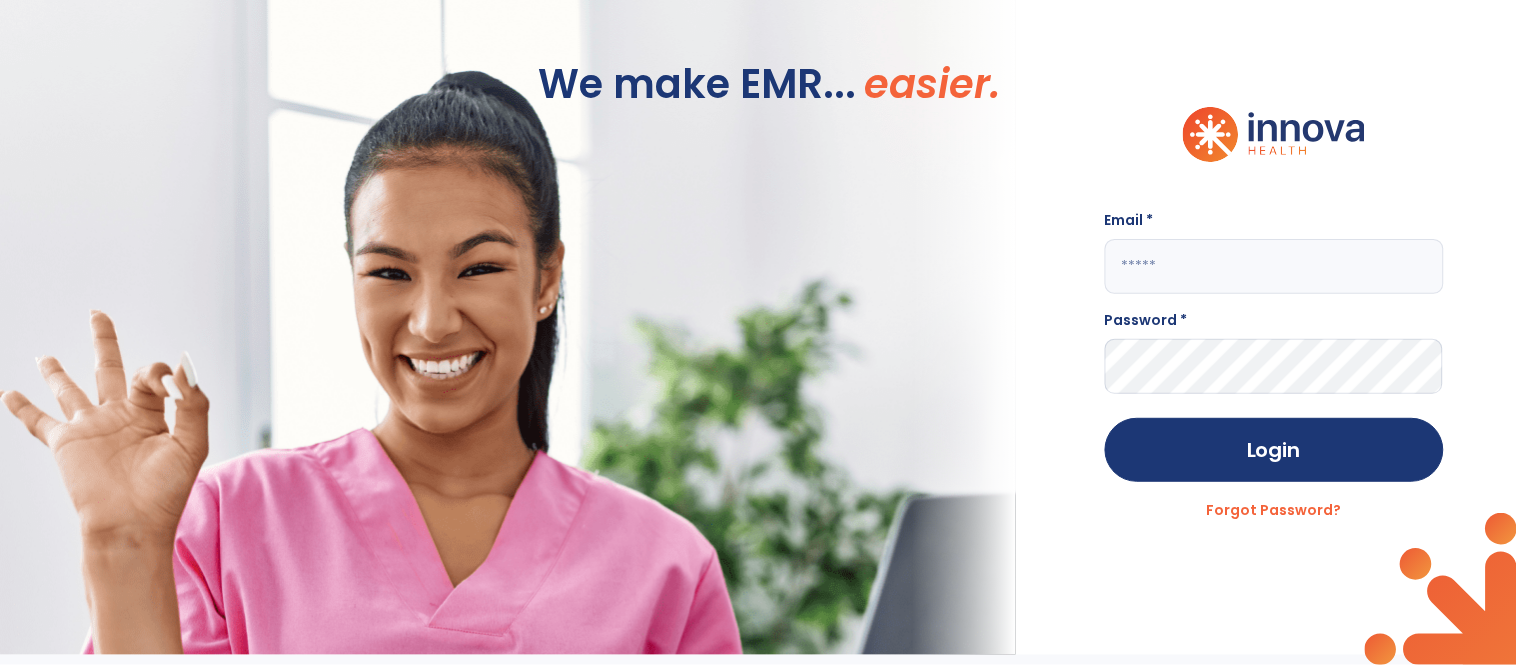 click 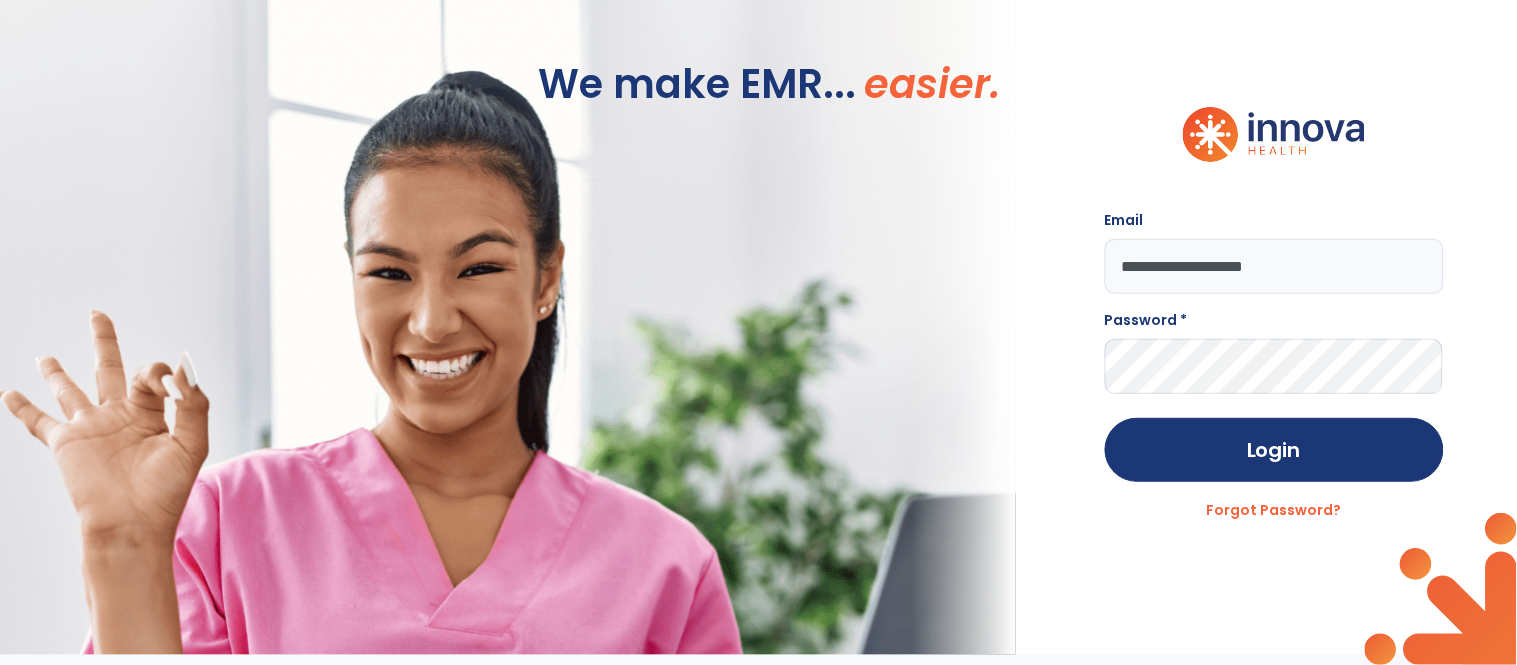 type on "**********" 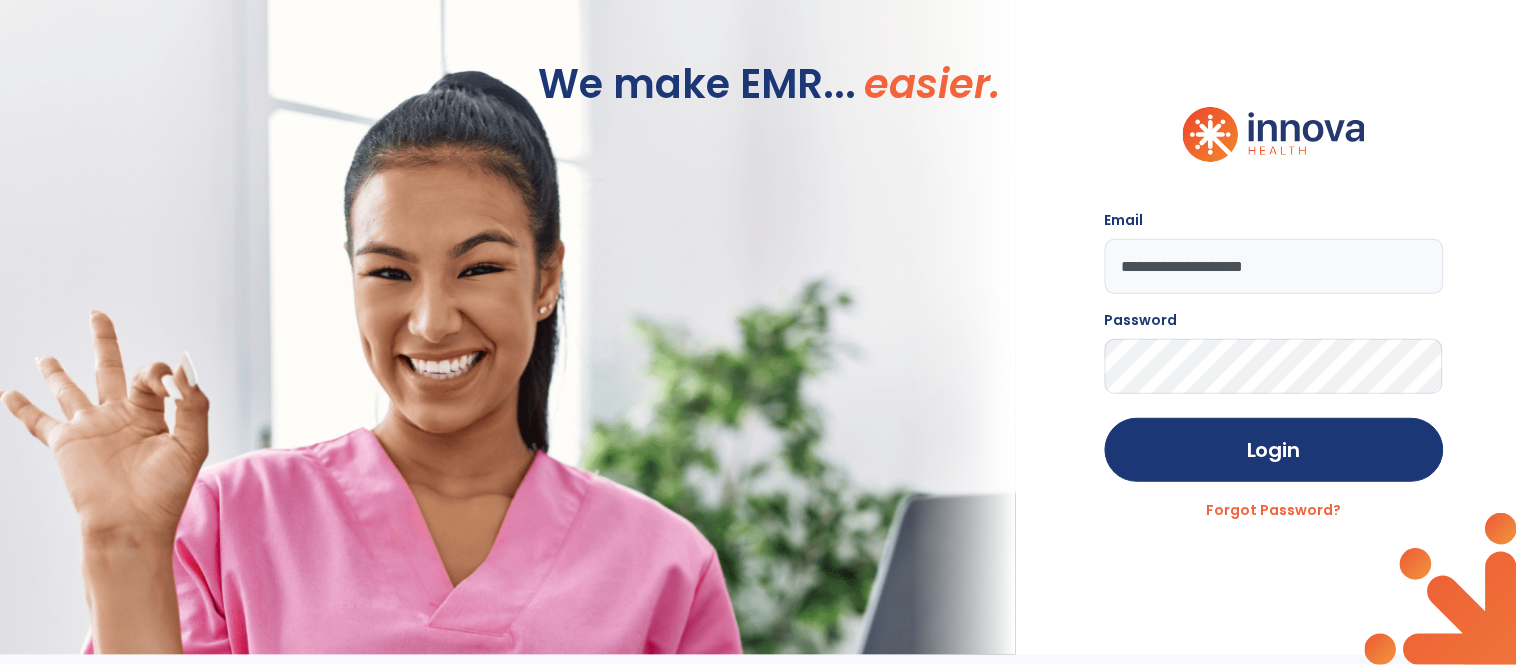 click on "Login" 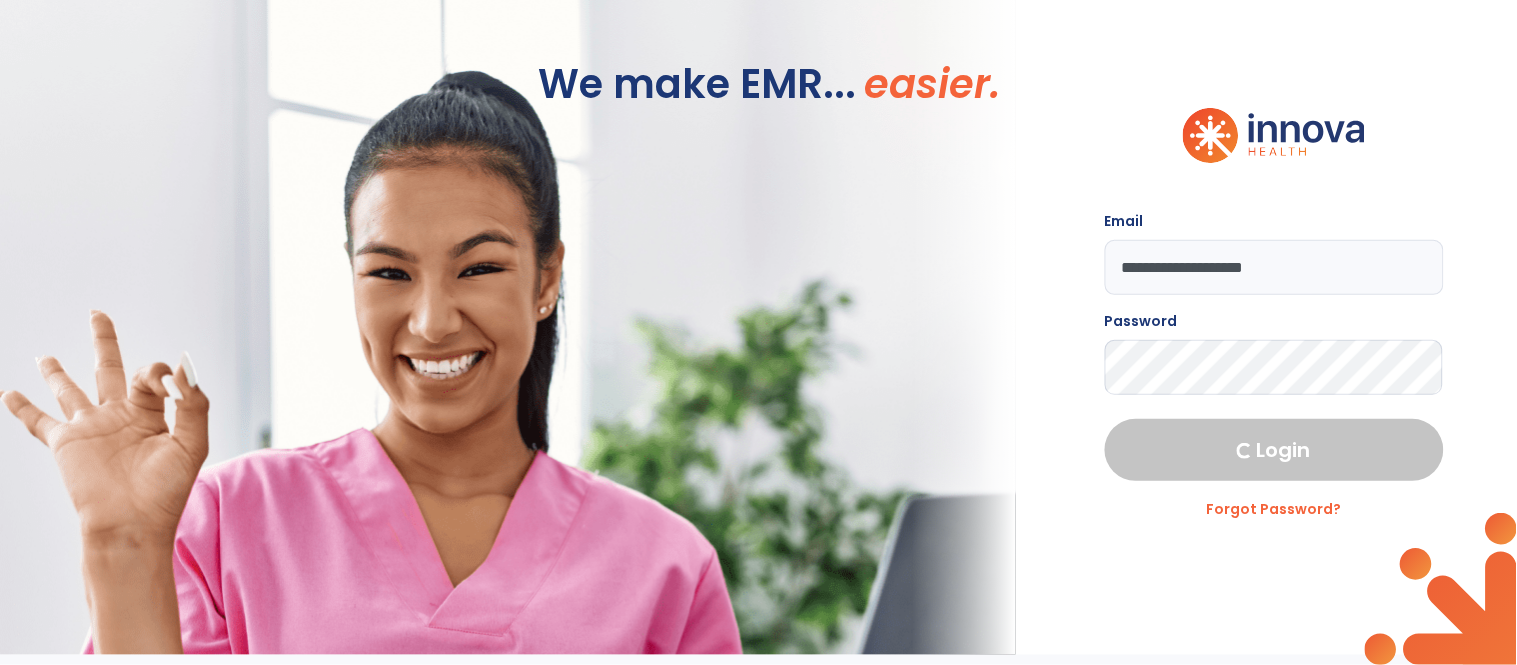 select on "****" 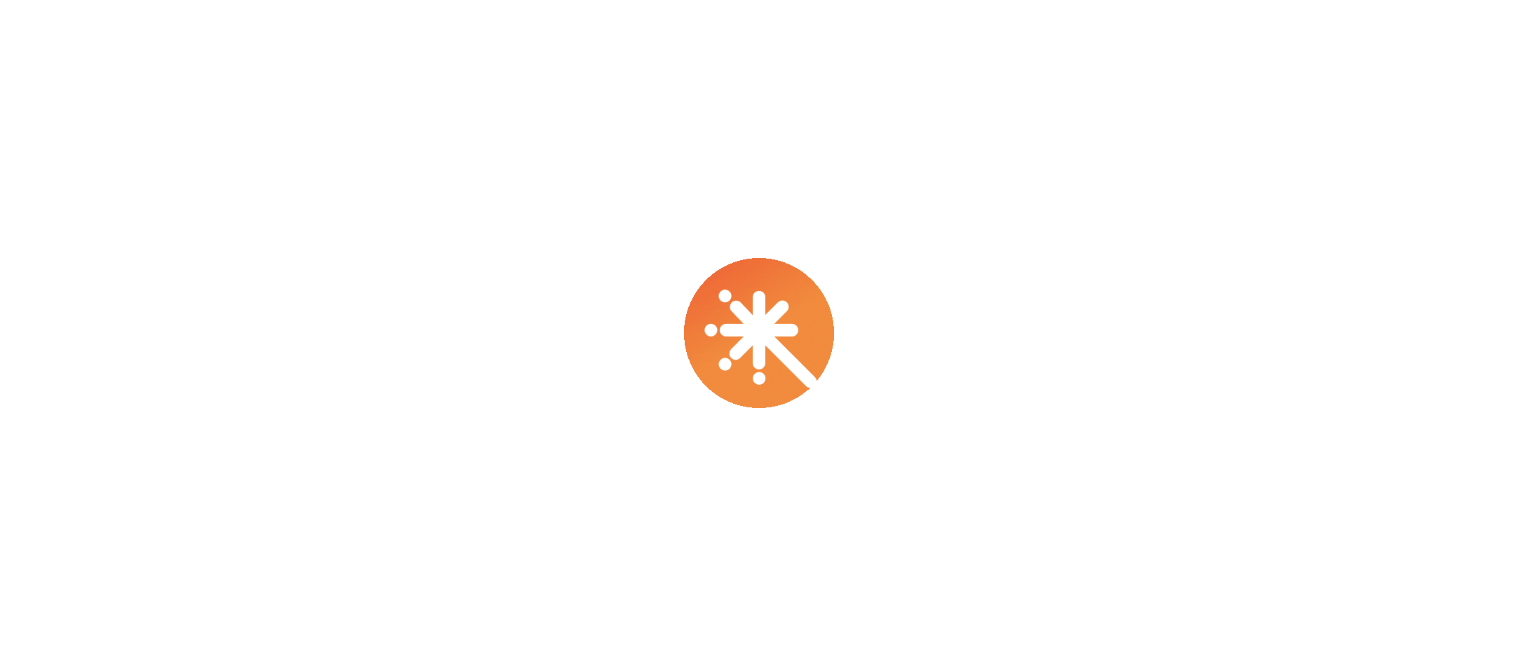 scroll, scrollTop: 0, scrollLeft: 0, axis: both 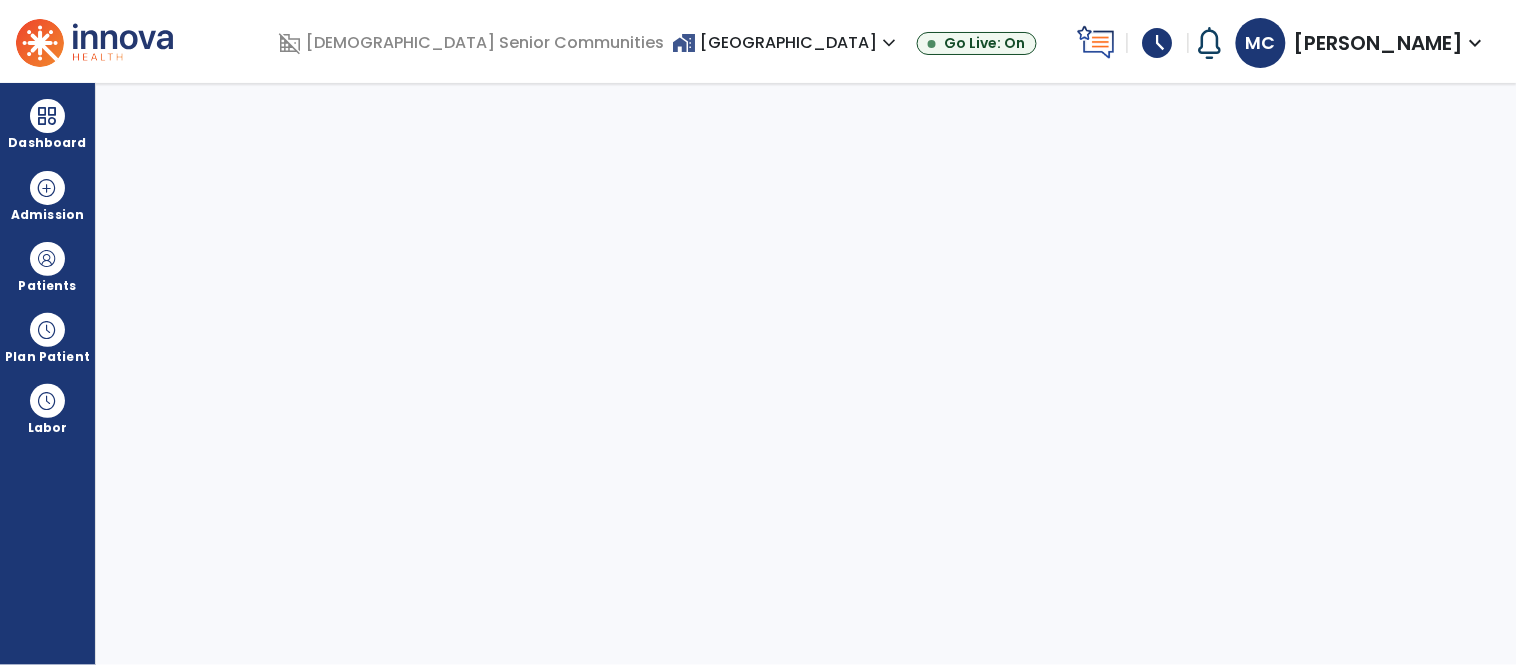 select on "****" 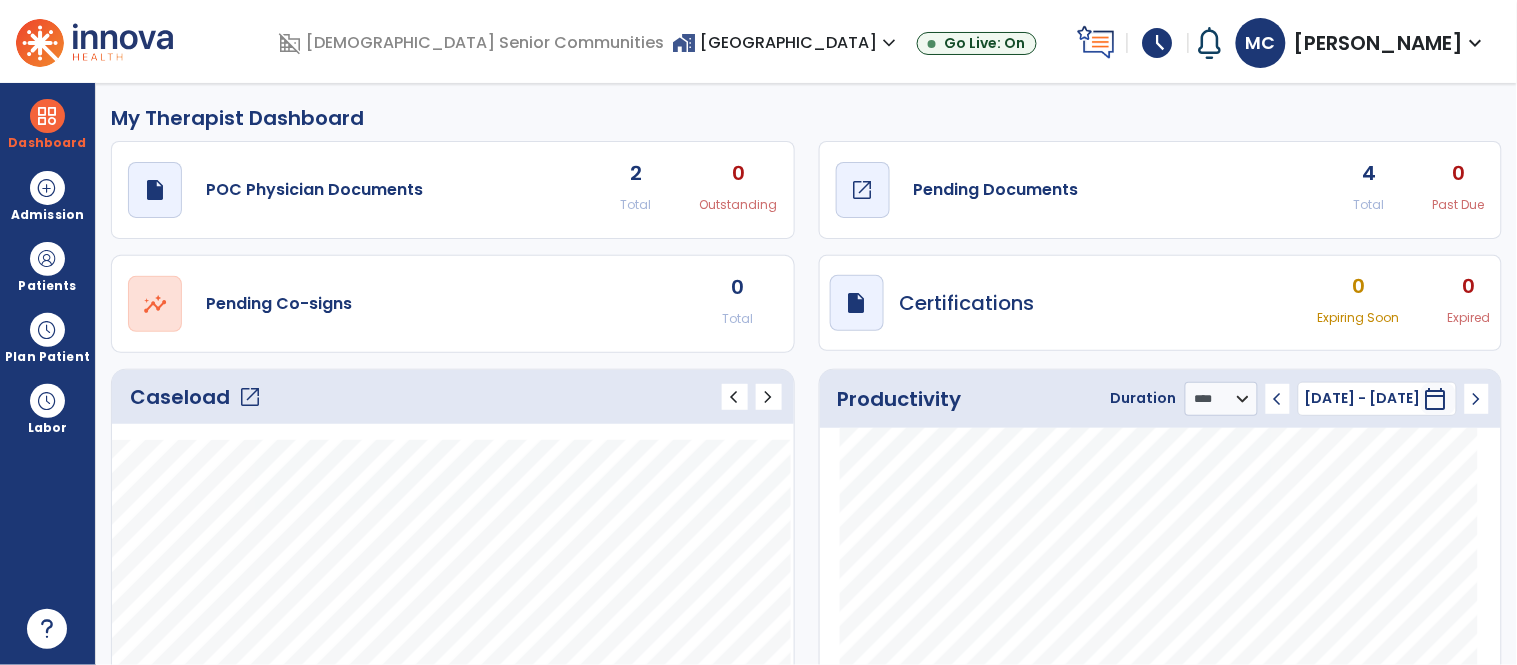 click on "Pending Documents" 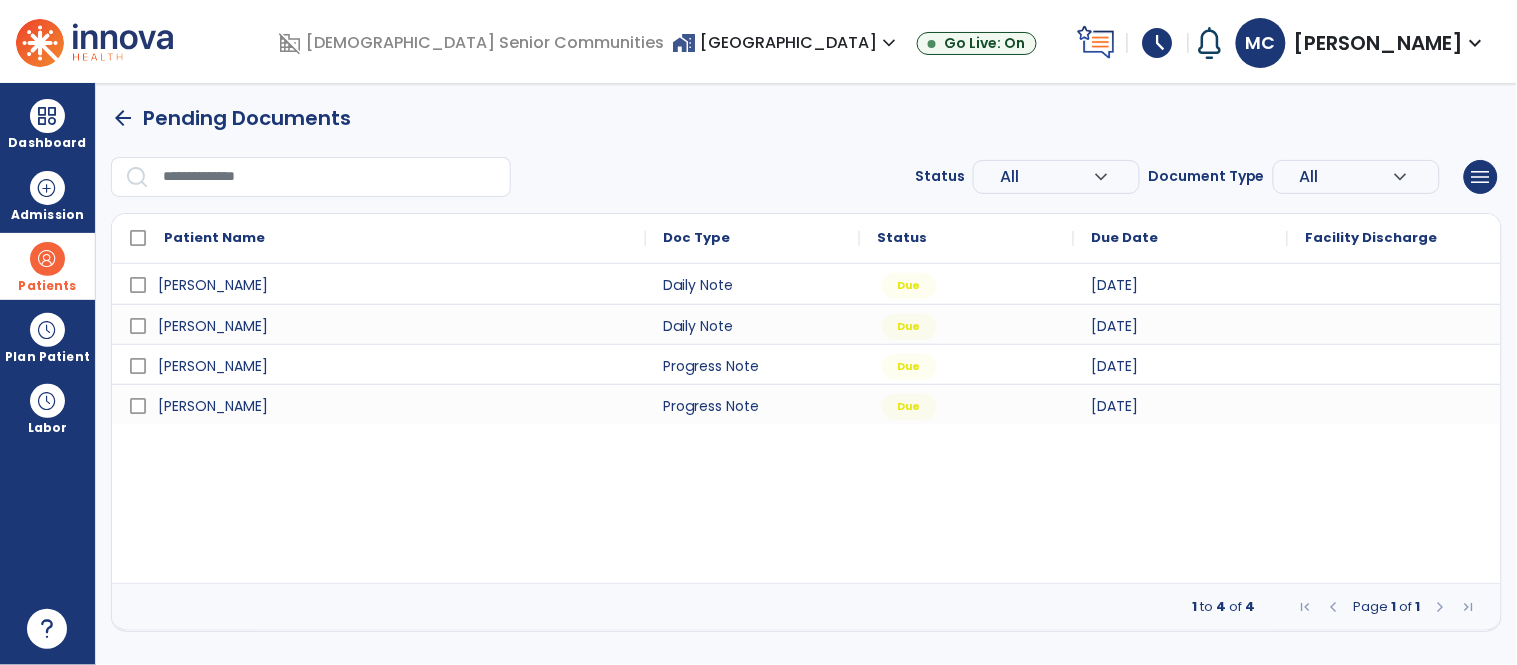 click at bounding box center (47, 259) 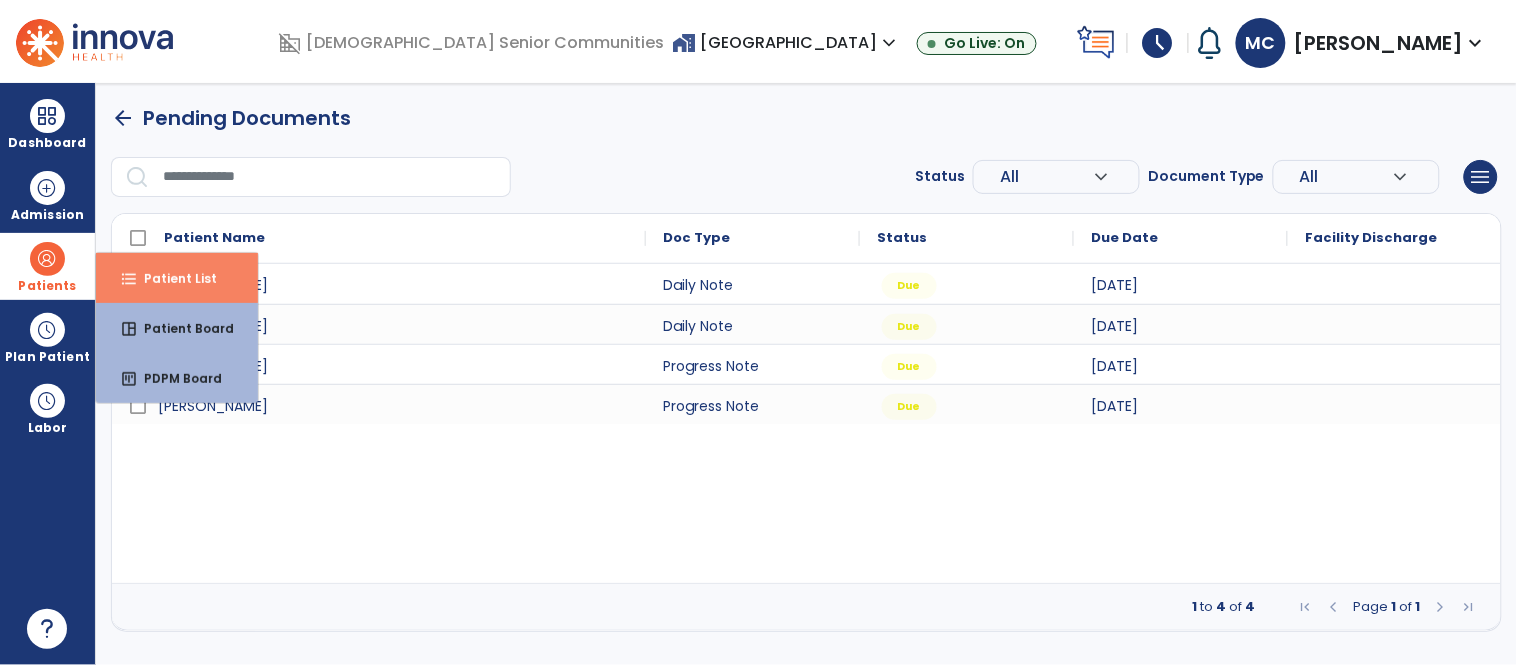 click on "Patient List" at bounding box center (172, 278) 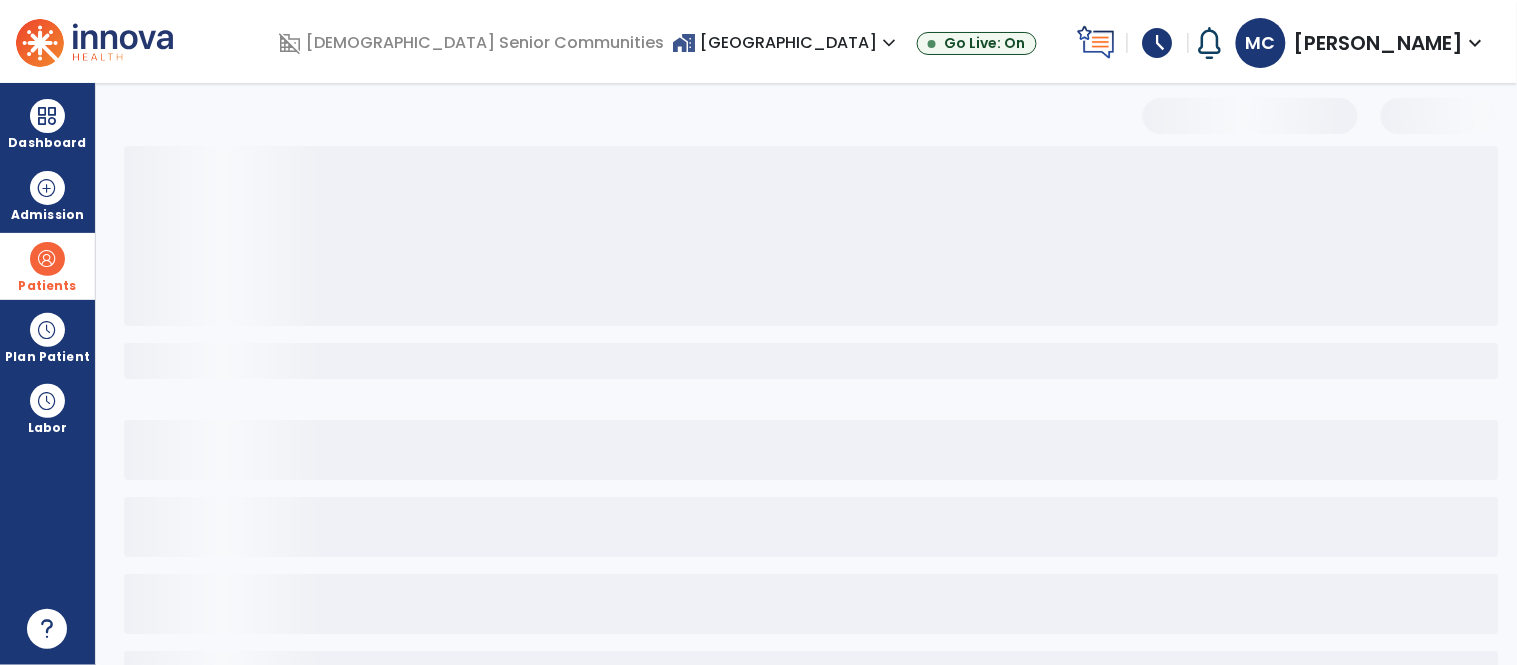 select on "***" 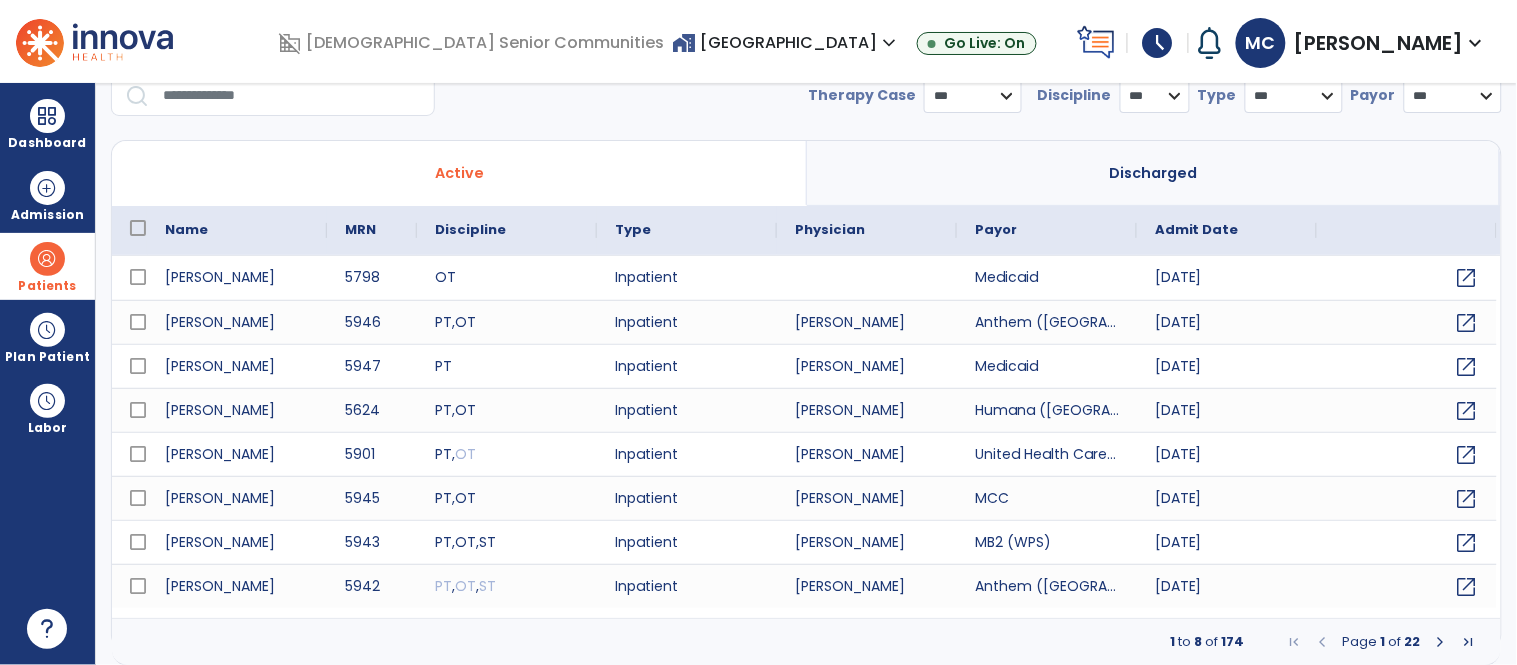 scroll, scrollTop: 0, scrollLeft: 0, axis: both 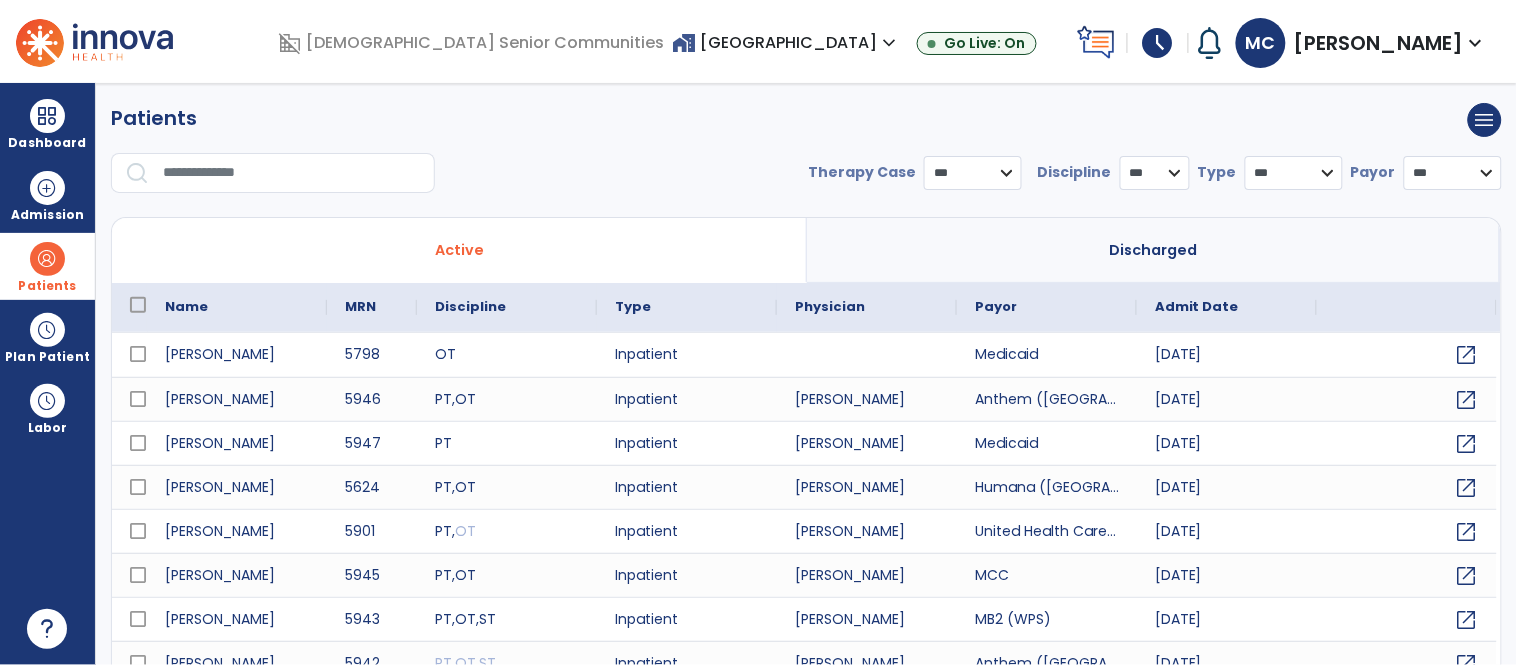 click at bounding box center [292, 173] 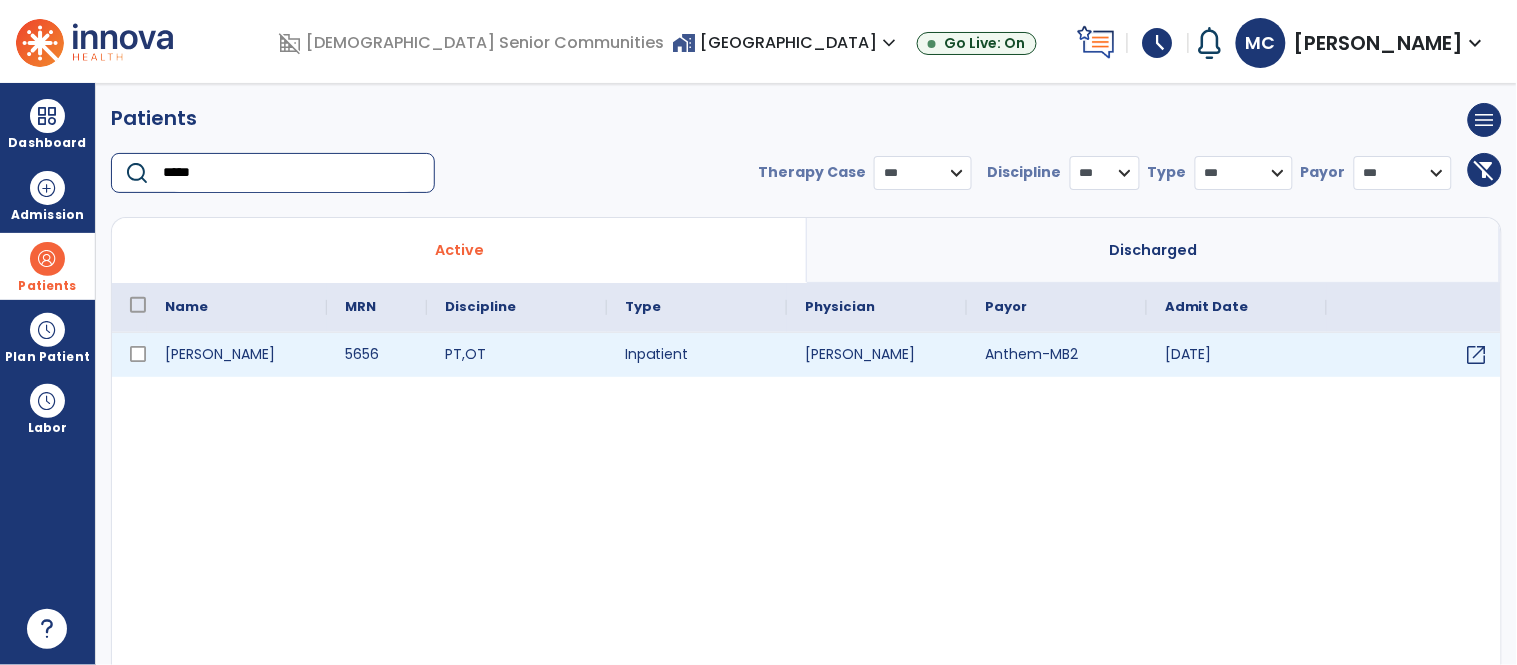 type on "*****" 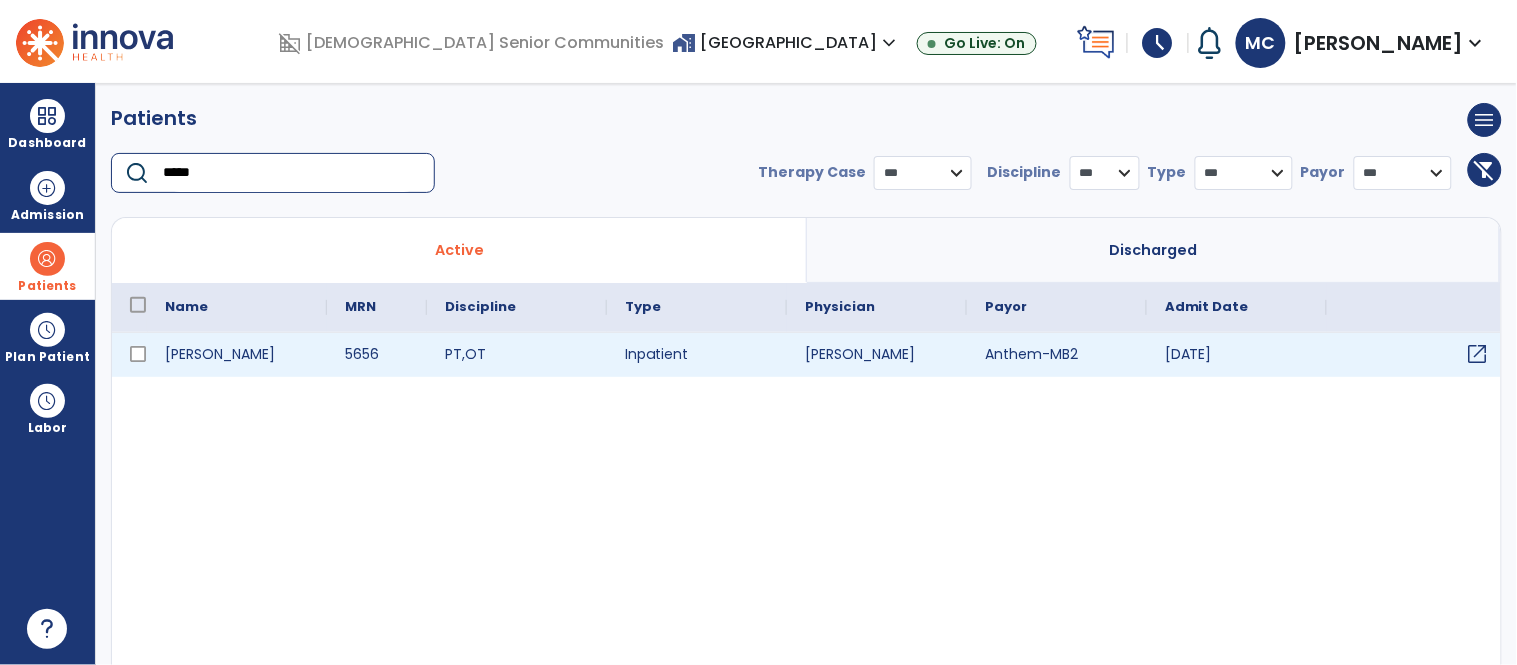 click on "open_in_new" at bounding box center [1478, 354] 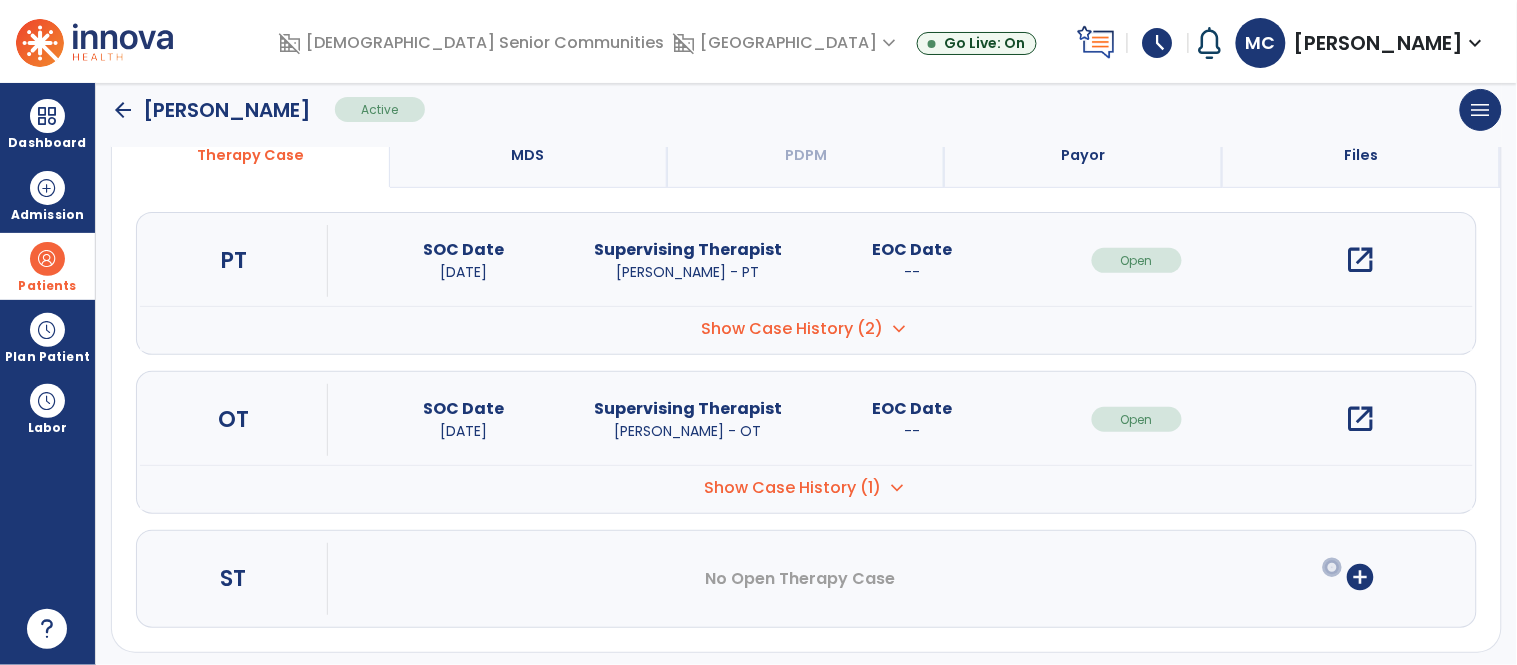 scroll, scrollTop: 186, scrollLeft: 0, axis: vertical 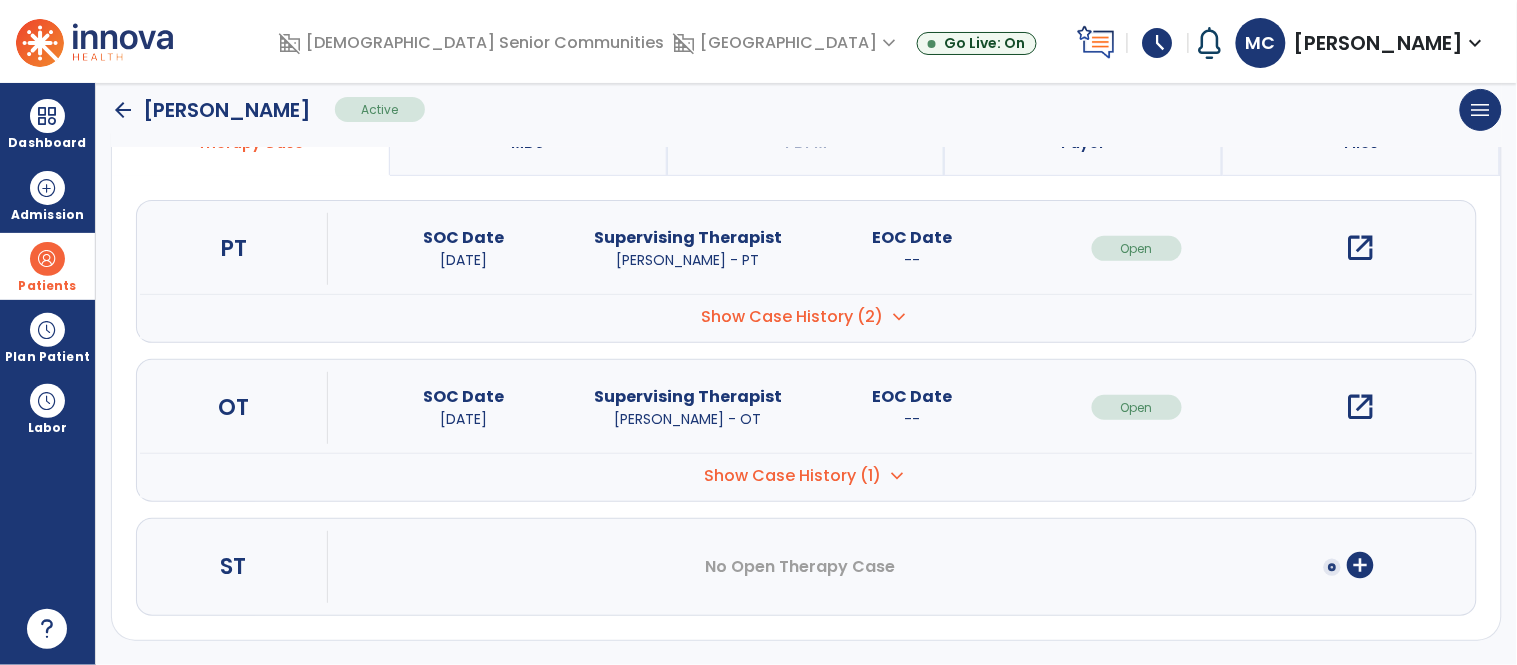 click on "open_in_new" at bounding box center [1361, 407] 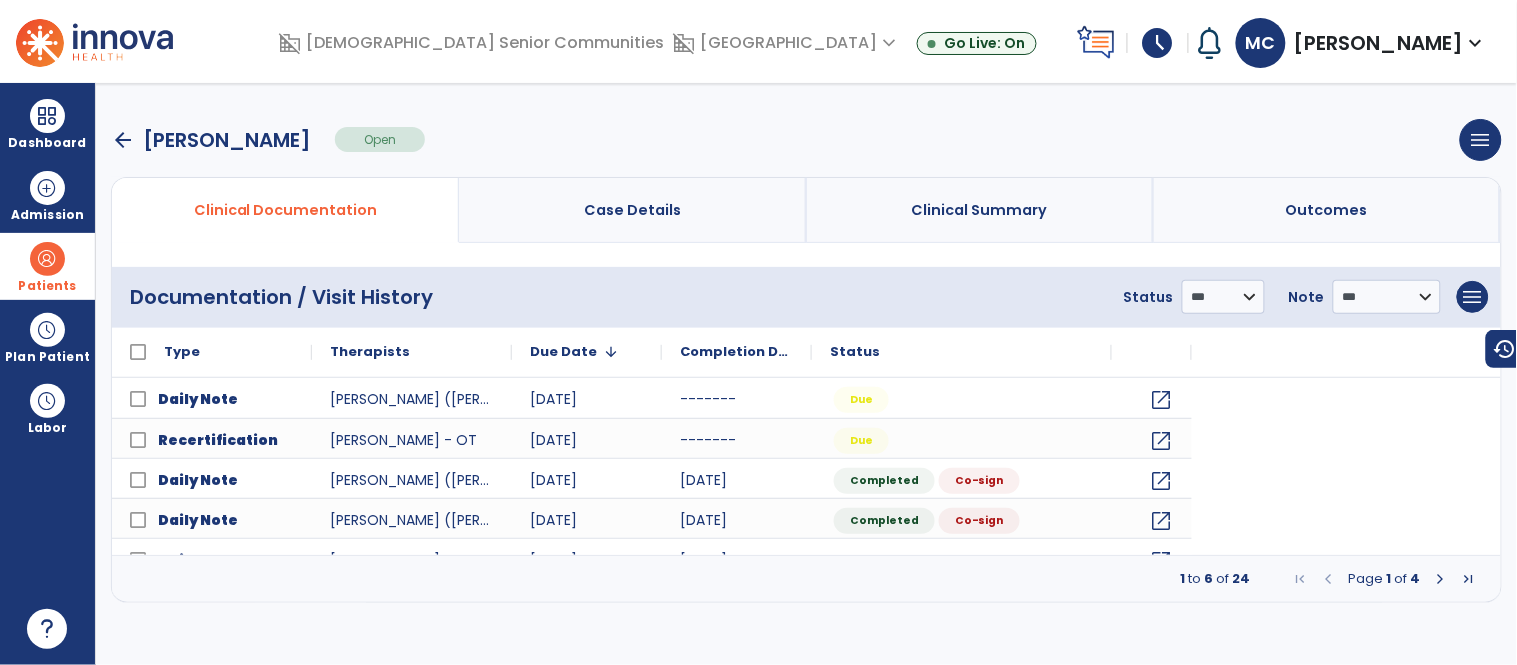 scroll, scrollTop: 0, scrollLeft: 0, axis: both 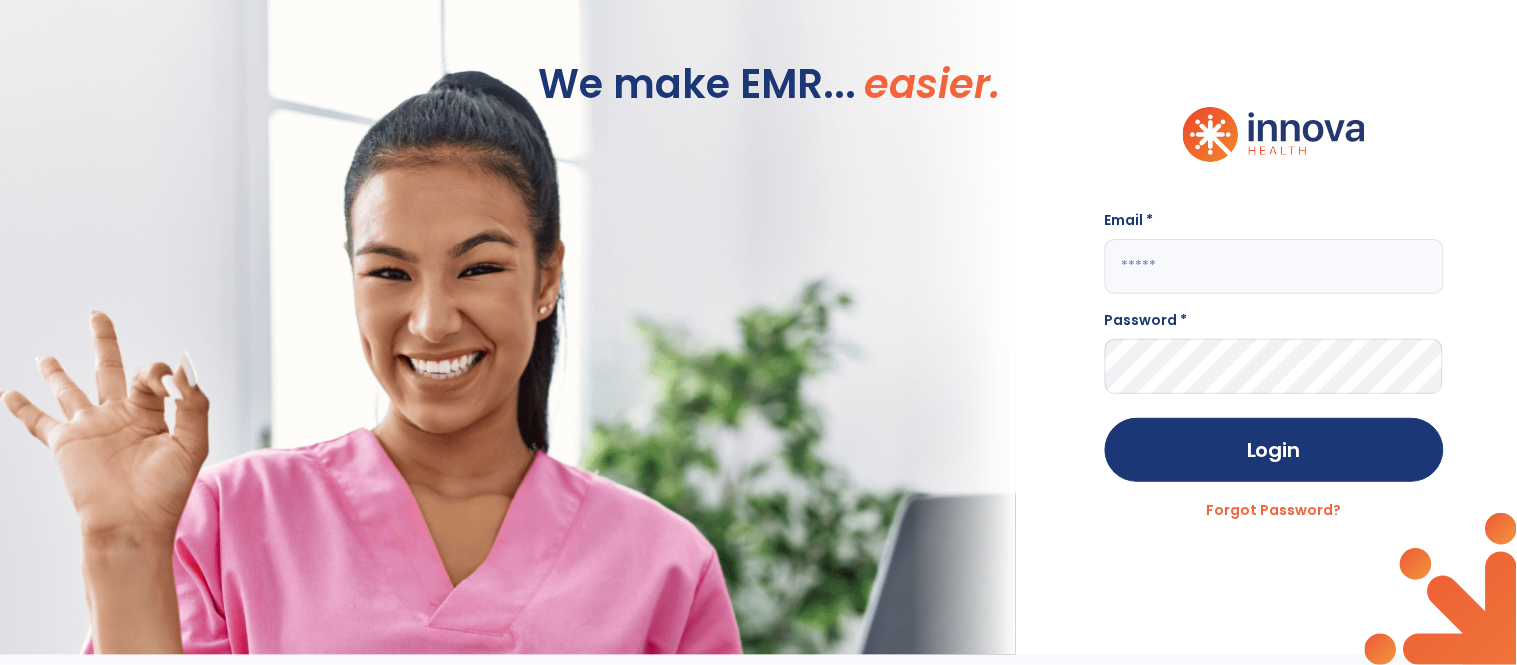 click 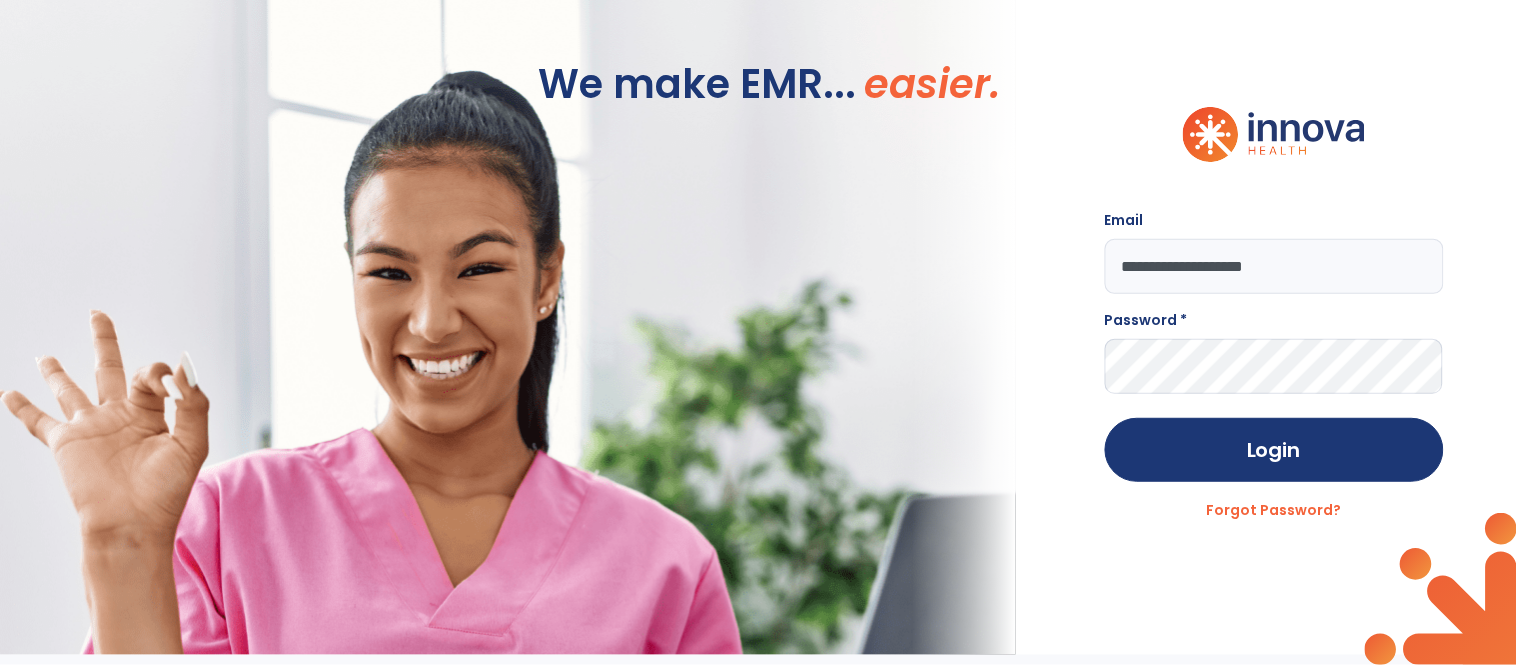 type on "**********" 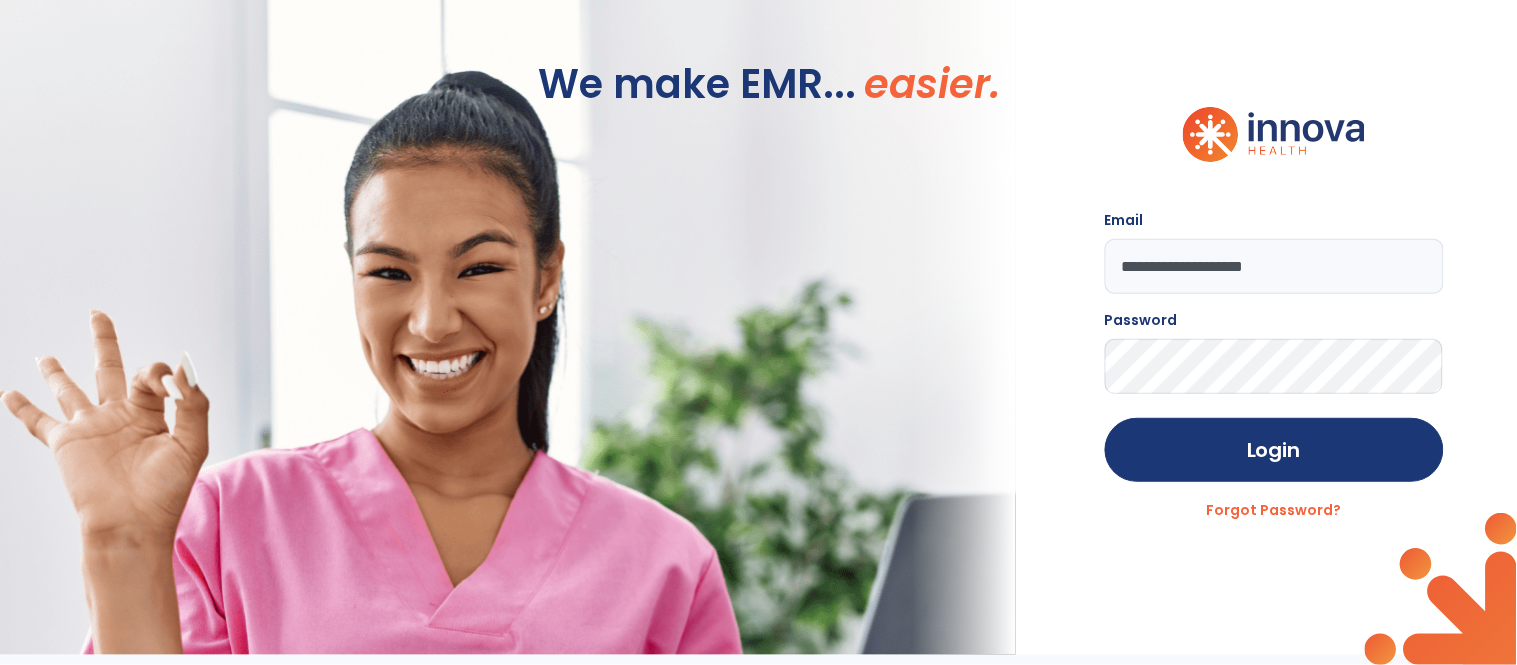 click on "Login" 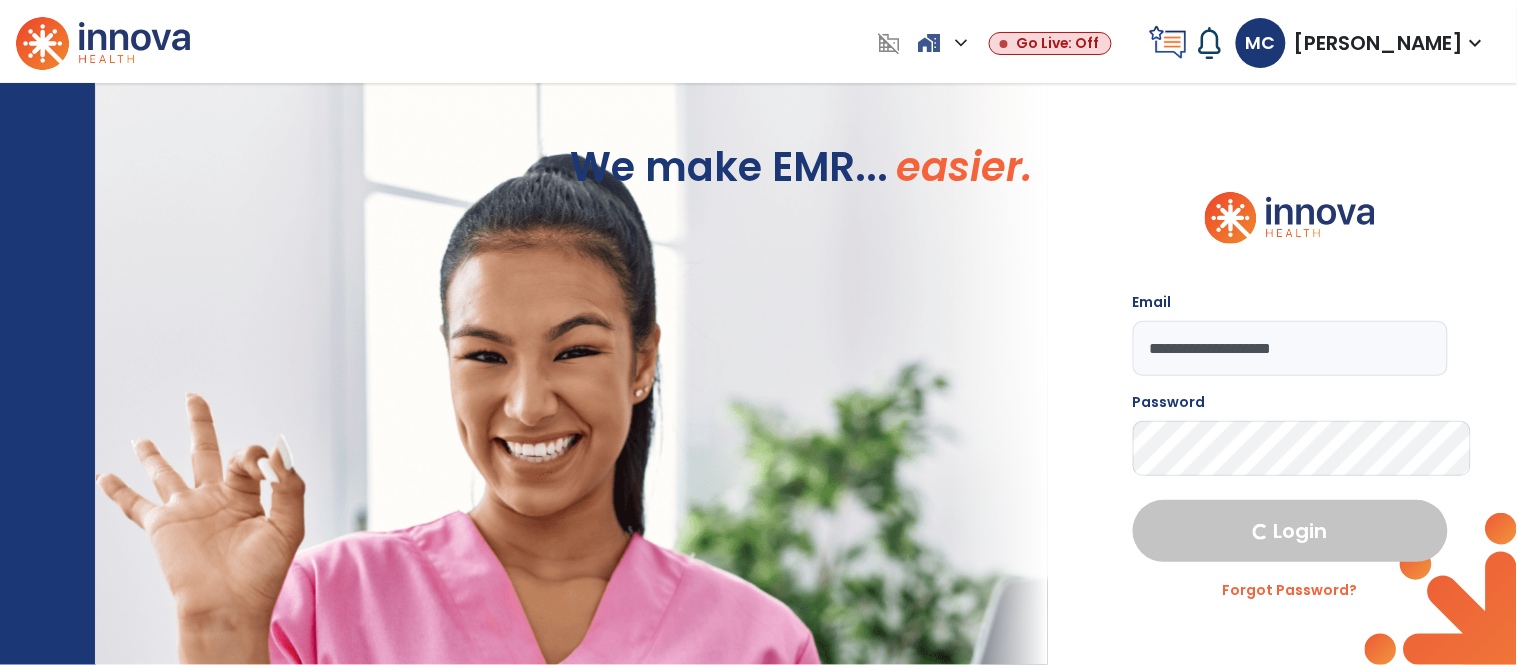 select on "****" 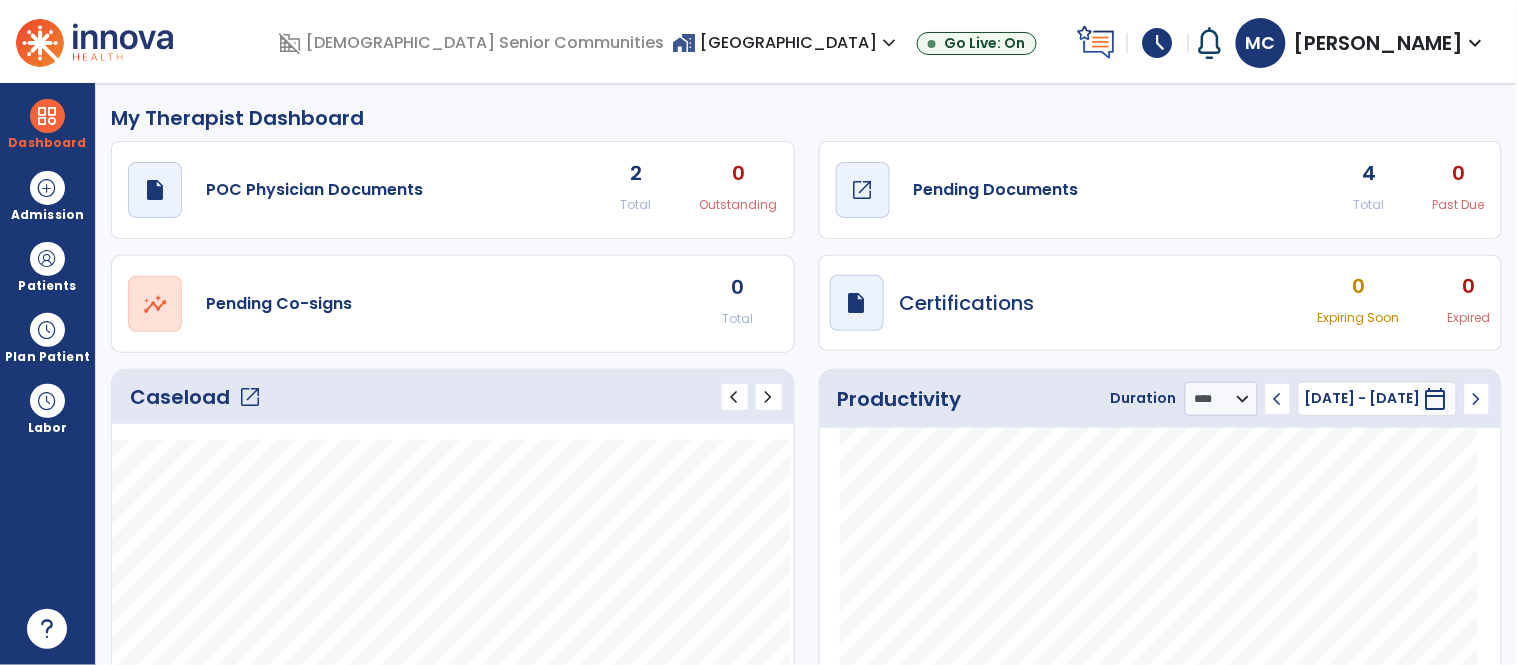 click on "Pending Documents" 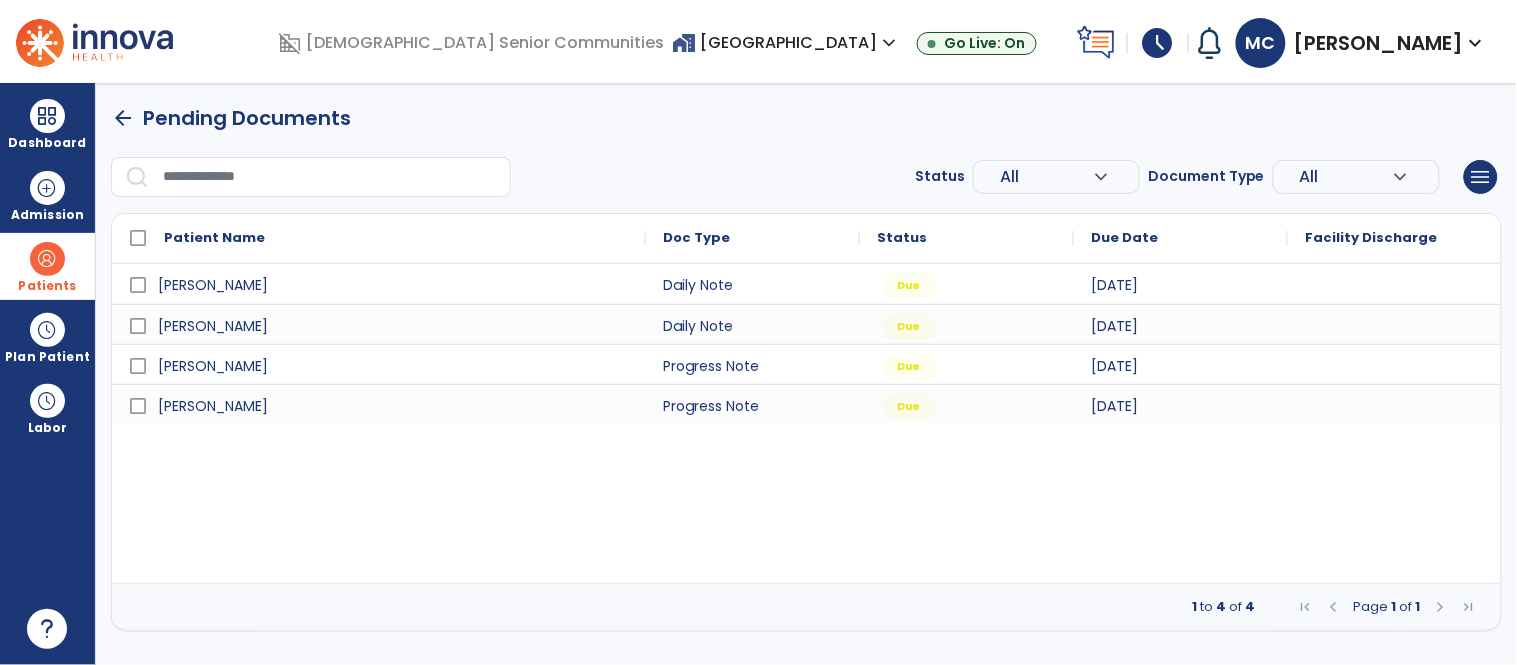 click on "Patients" at bounding box center (47, 286) 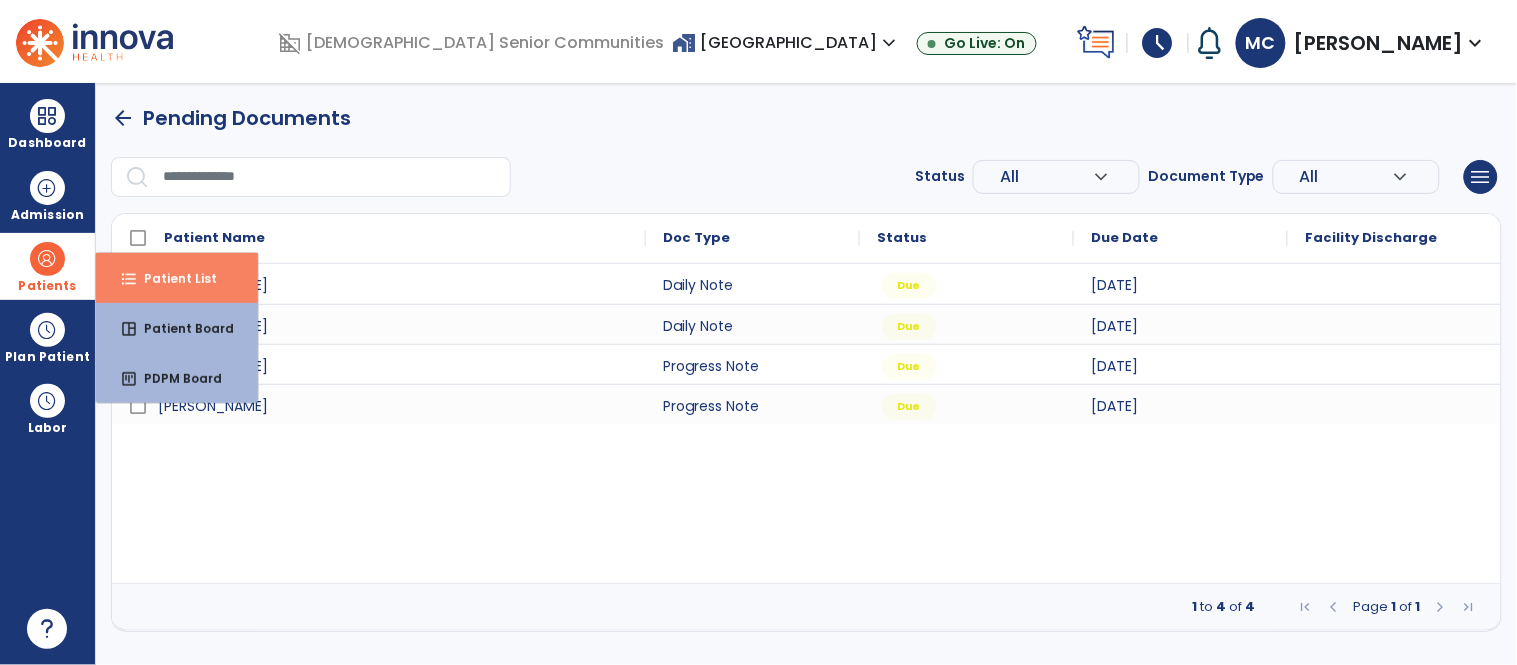 click on "Patient List" at bounding box center (172, 278) 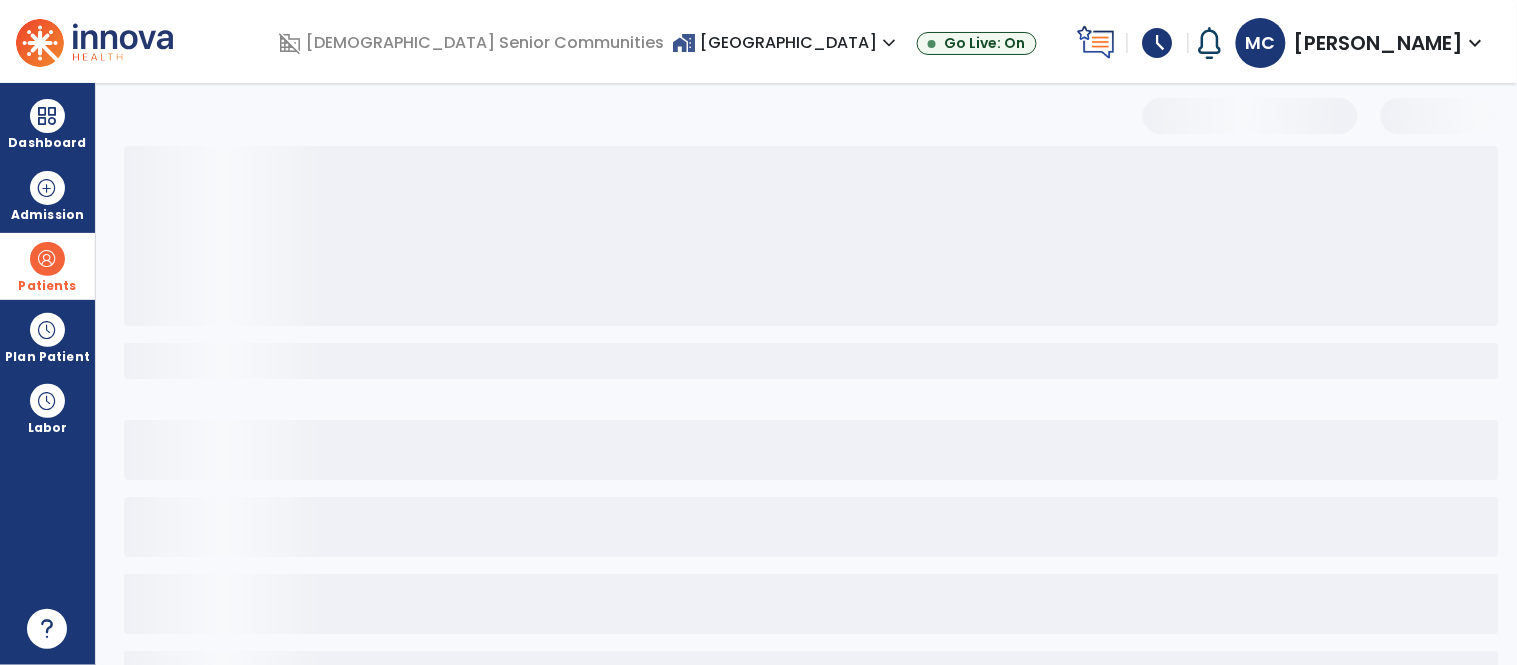 select on "***" 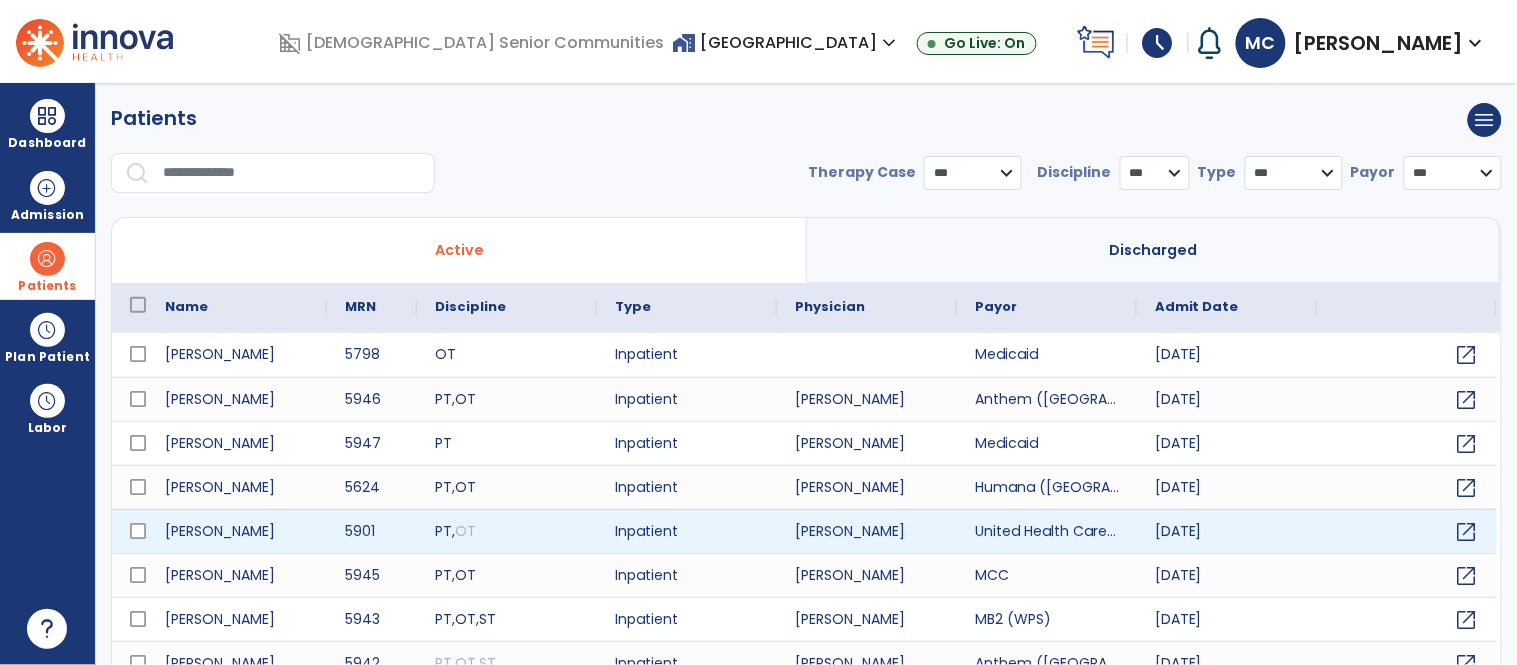 scroll, scrollTop: 77, scrollLeft: 0, axis: vertical 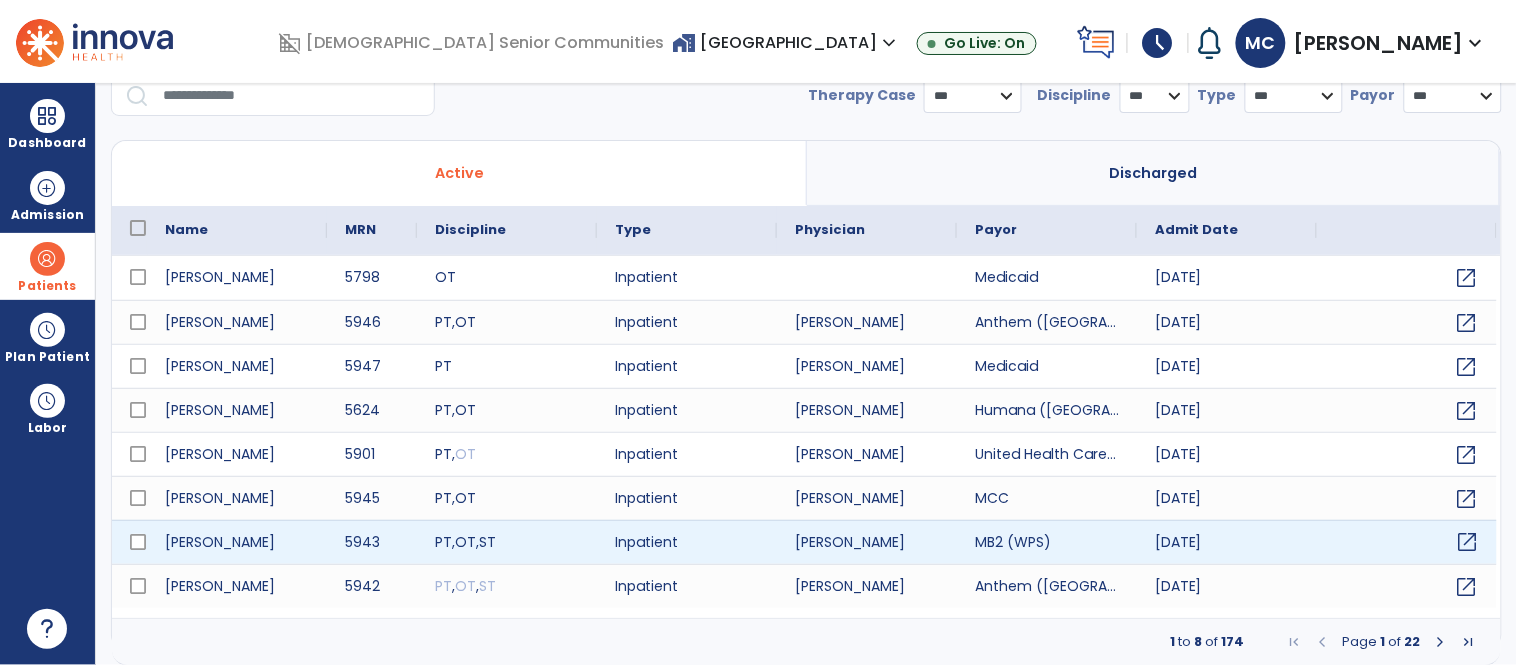 click on "open_in_new" at bounding box center (1468, 542) 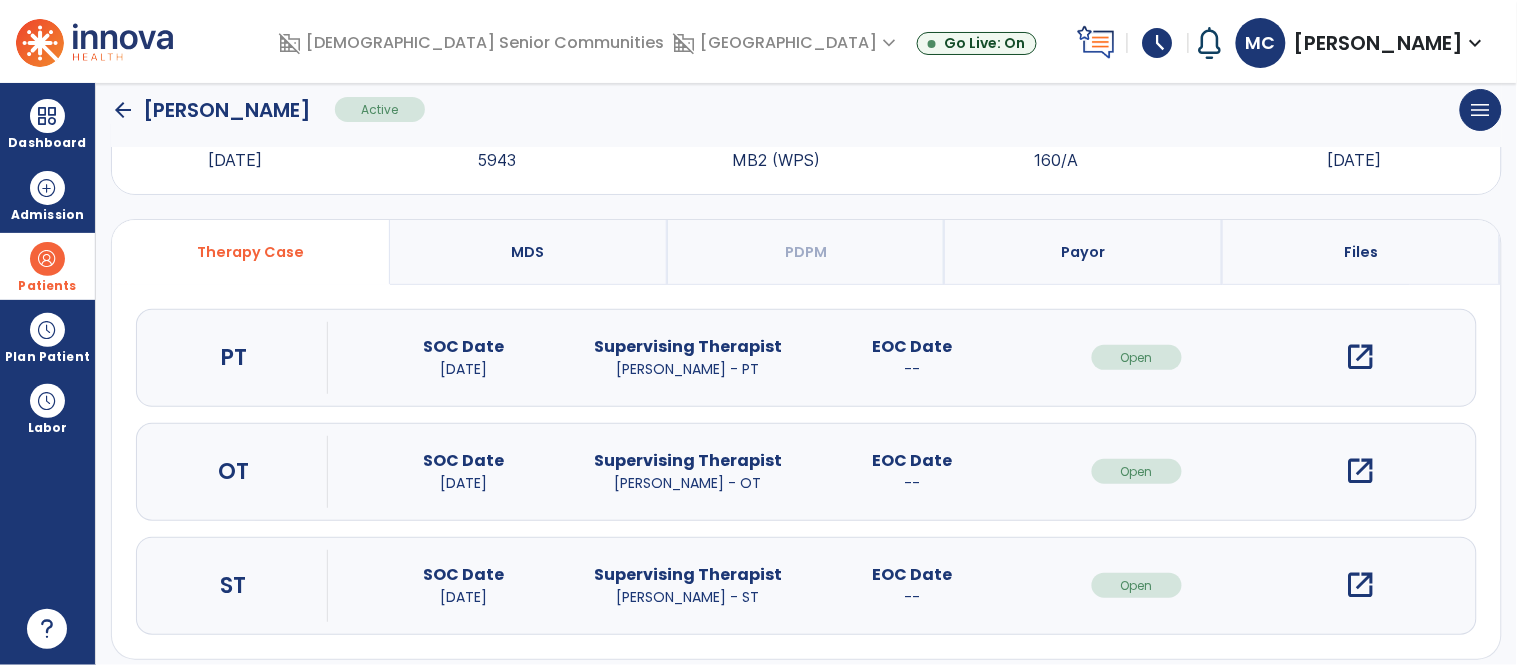 click on "open_in_new" at bounding box center [1361, 471] 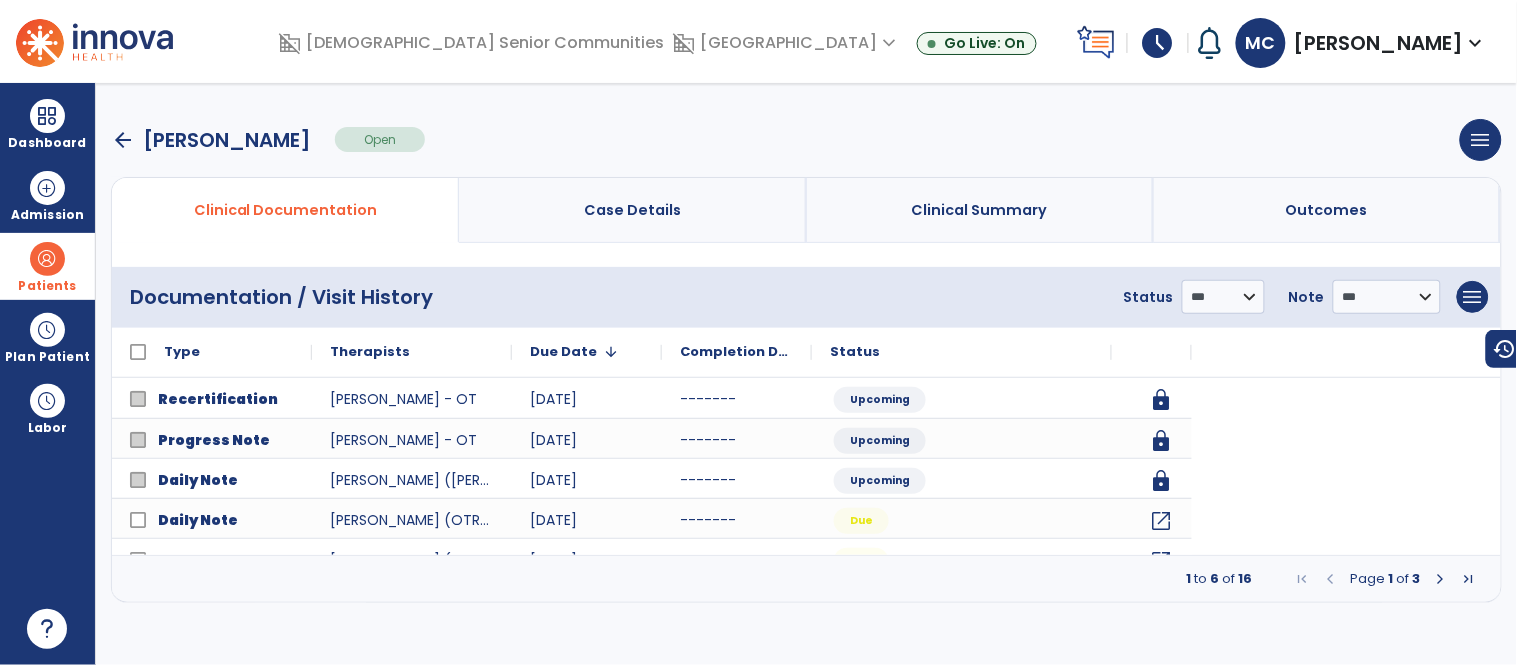 scroll, scrollTop: 0, scrollLeft: 0, axis: both 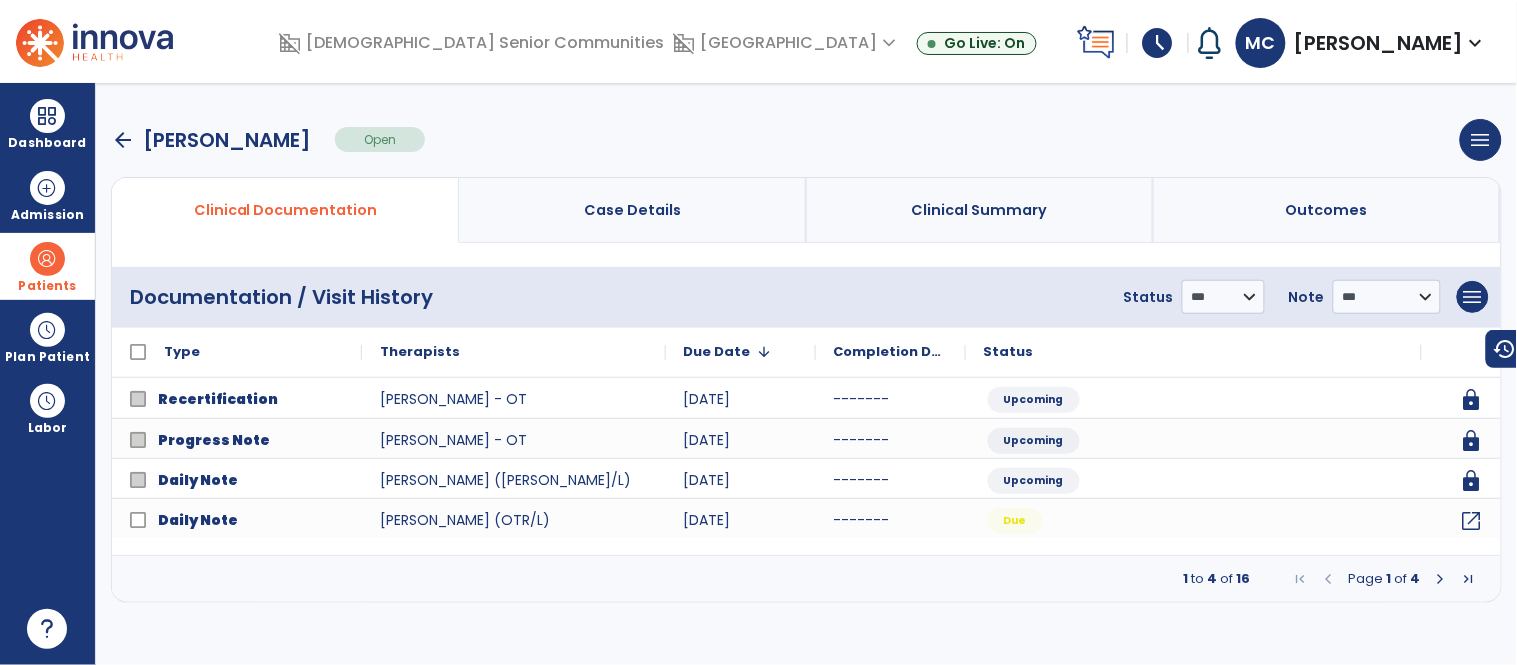 click at bounding box center [1441, 579] 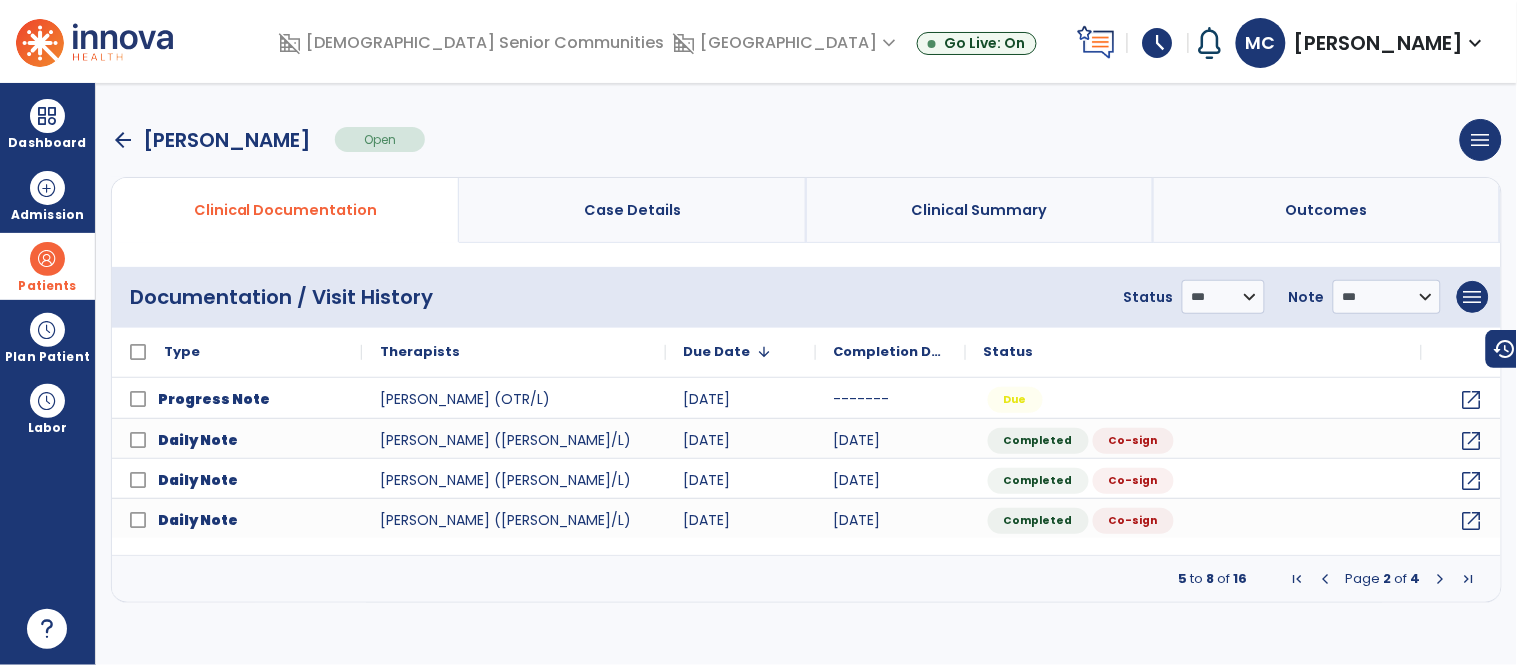 click at bounding box center [1441, 579] 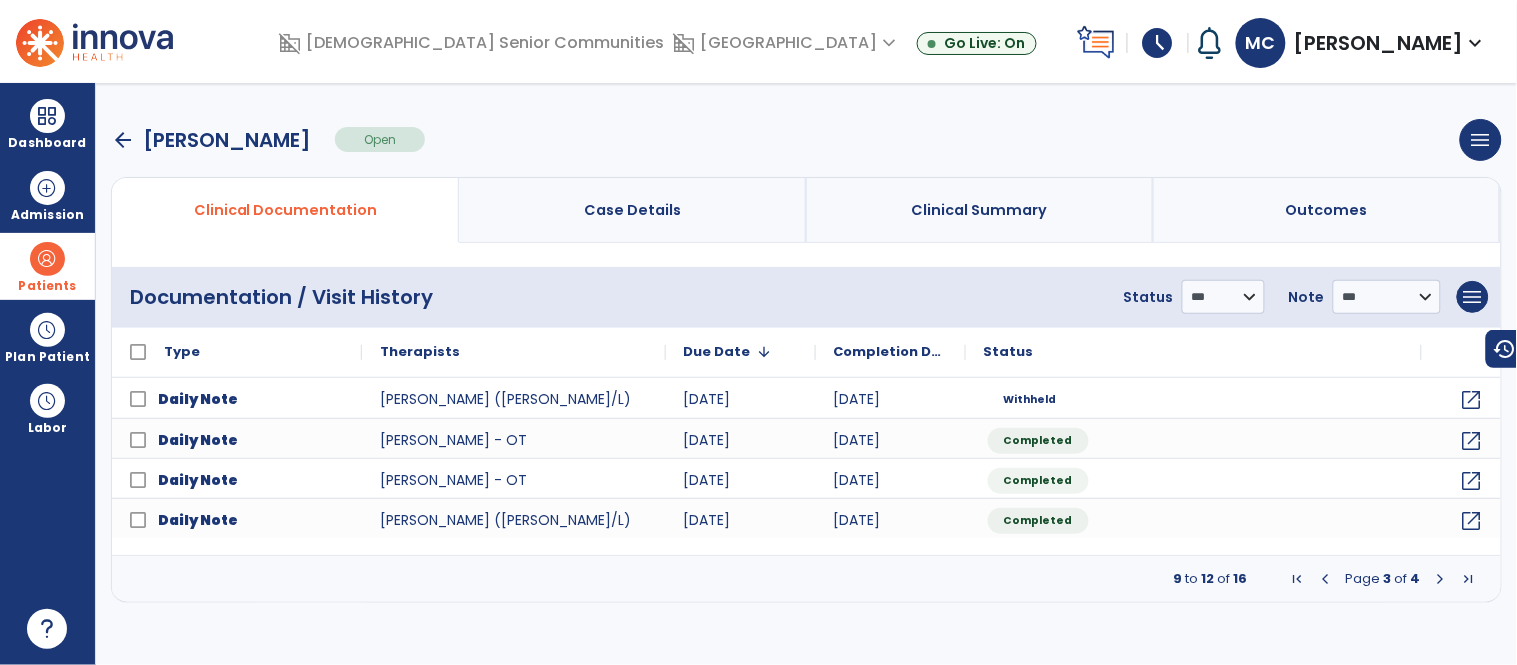 click at bounding box center (1441, 579) 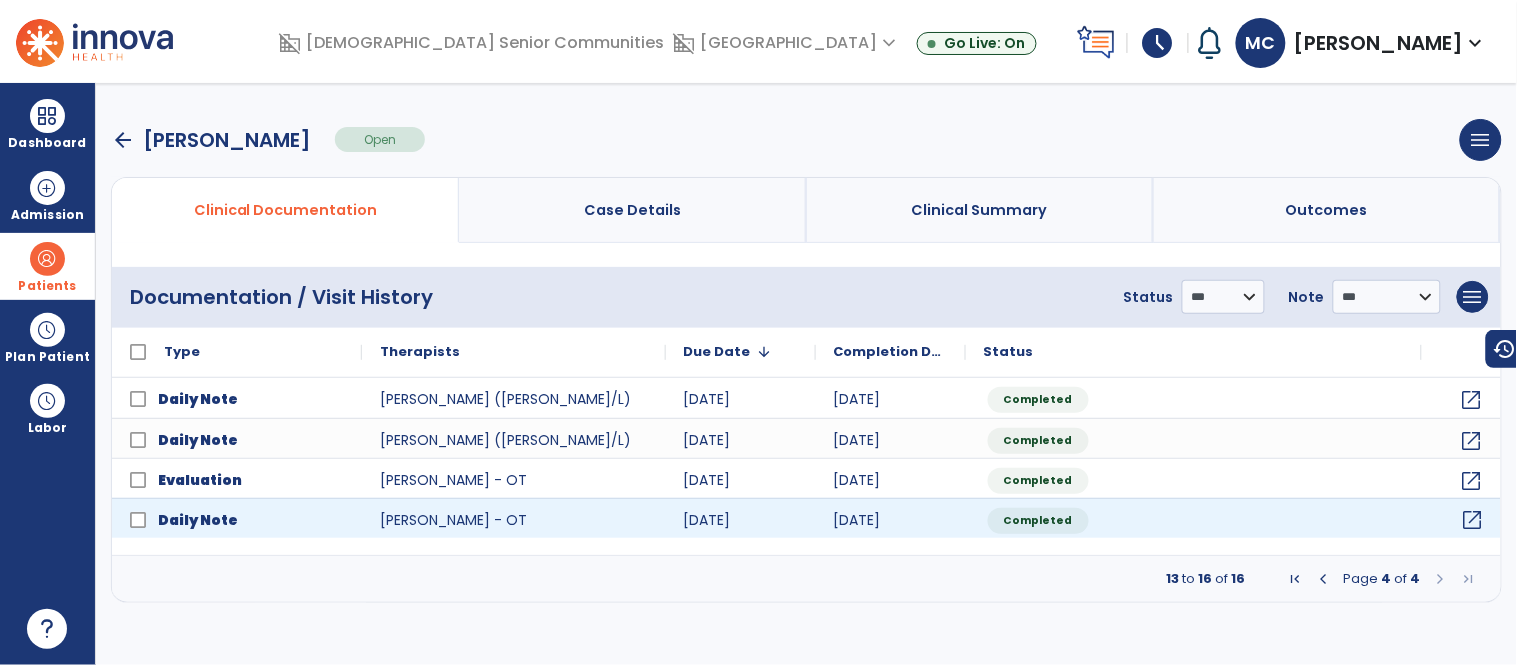 click on "open_in_new" 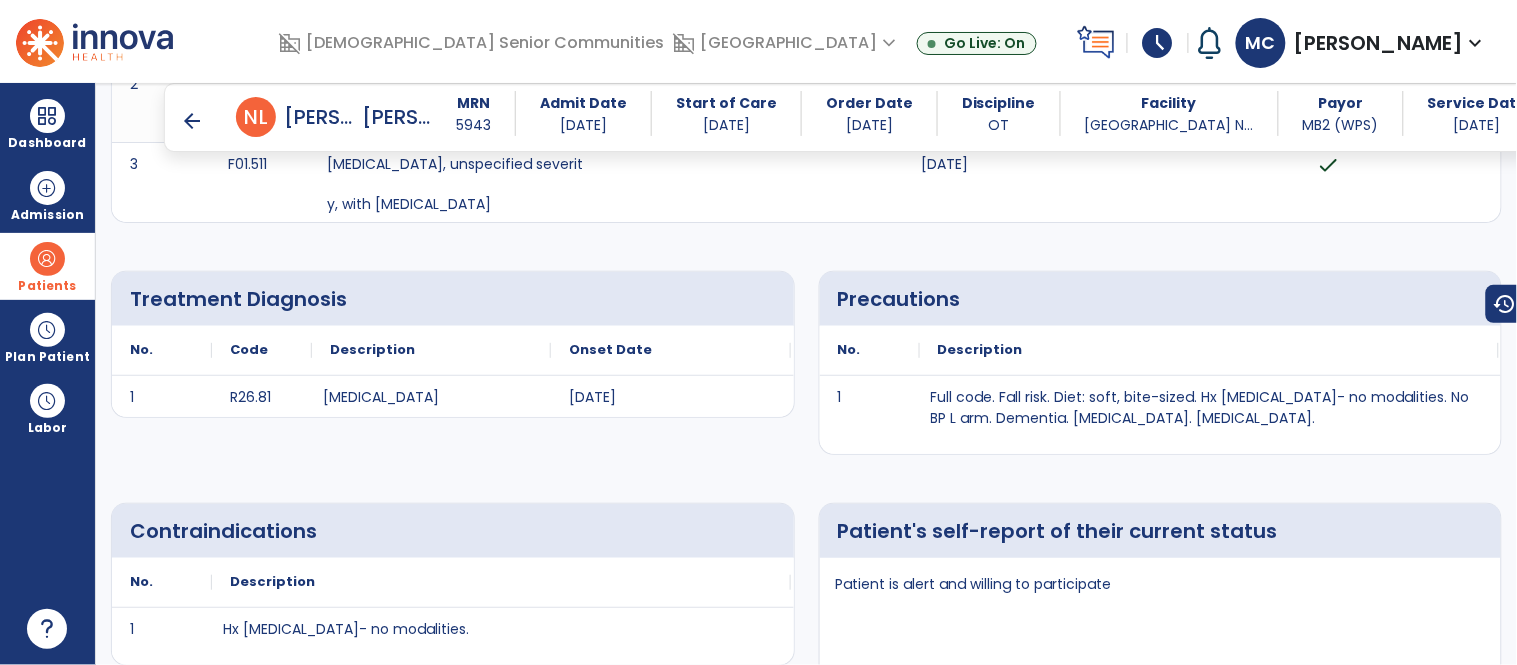 scroll, scrollTop: 0, scrollLeft: 0, axis: both 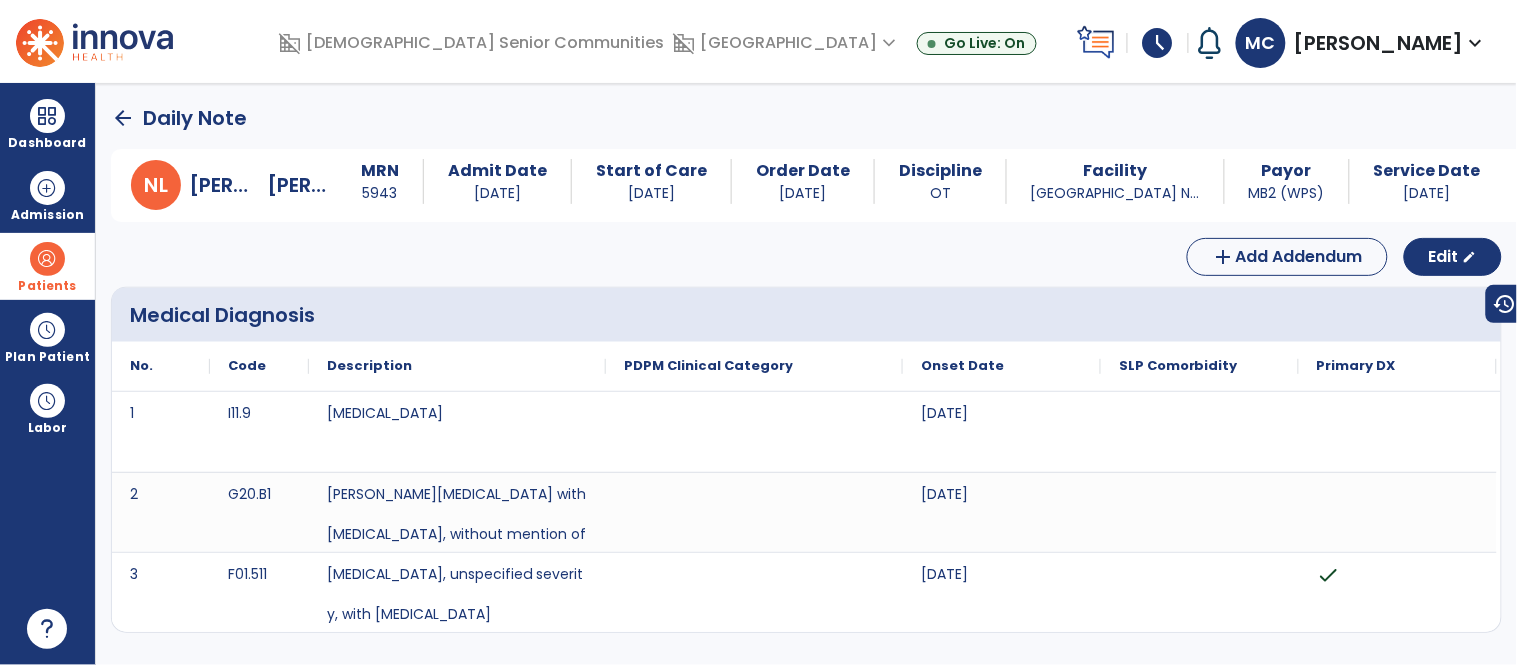 click on "arrow_back" 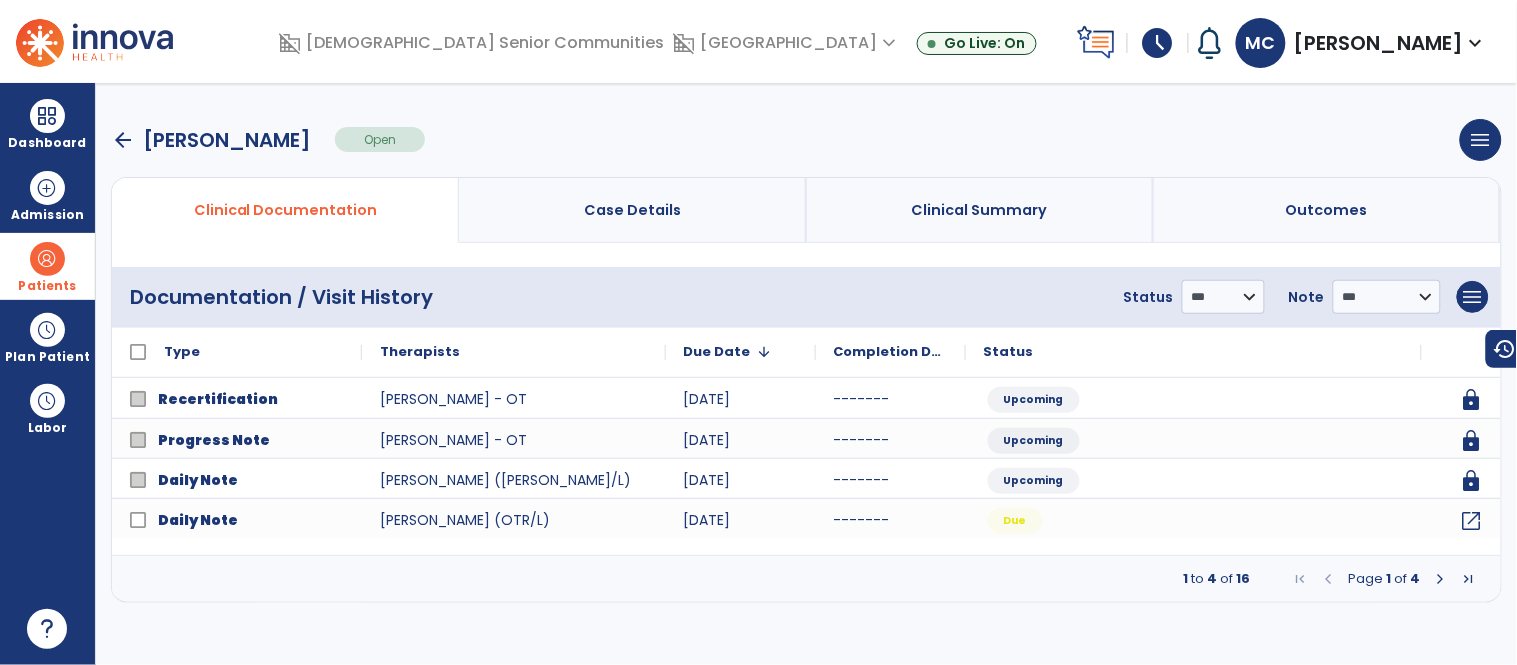click at bounding box center [1441, 579] 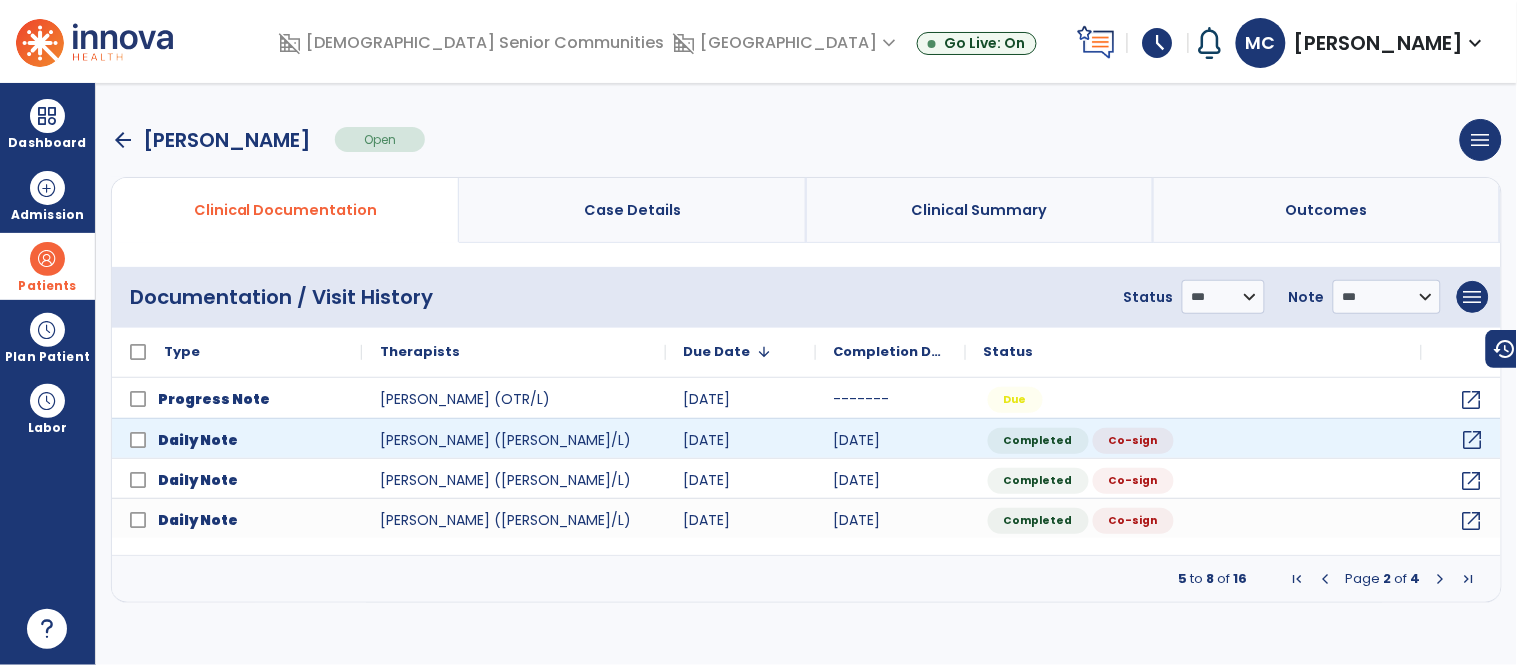click on "open_in_new" 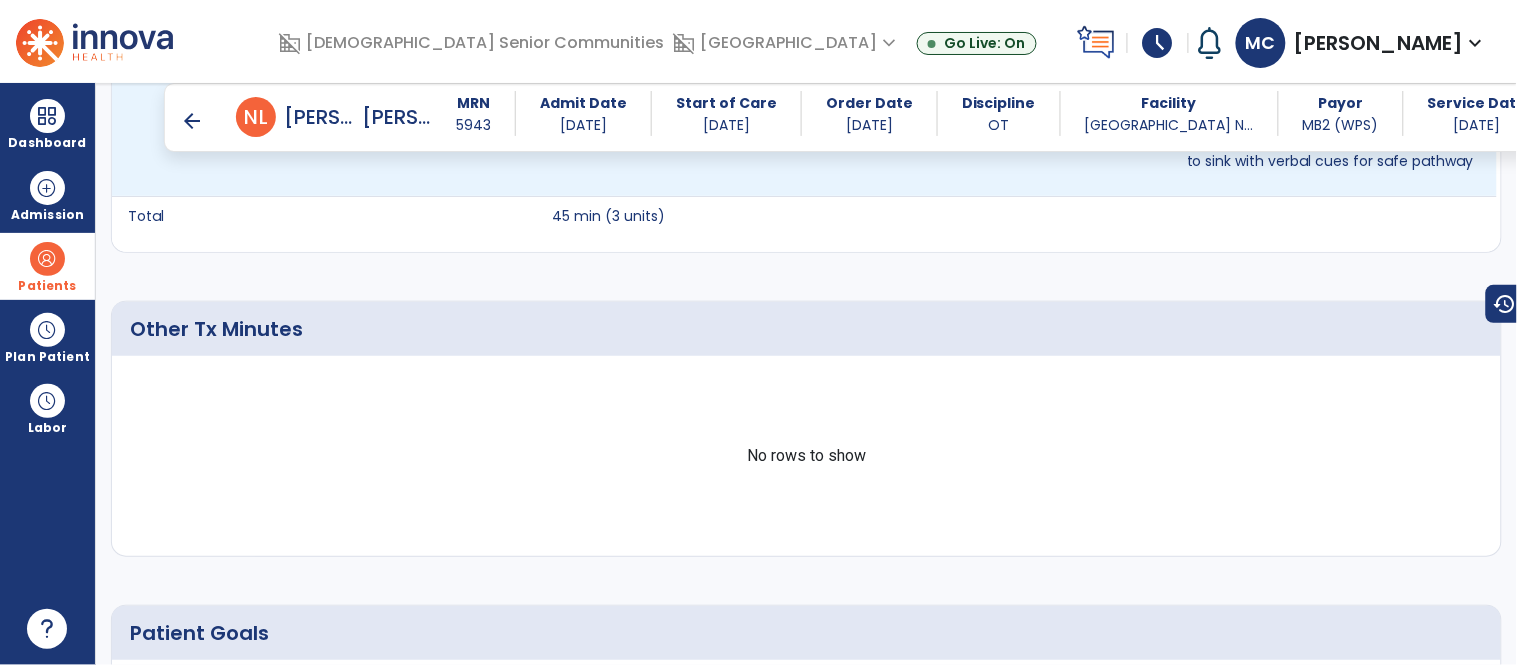 scroll, scrollTop: 1848, scrollLeft: 0, axis: vertical 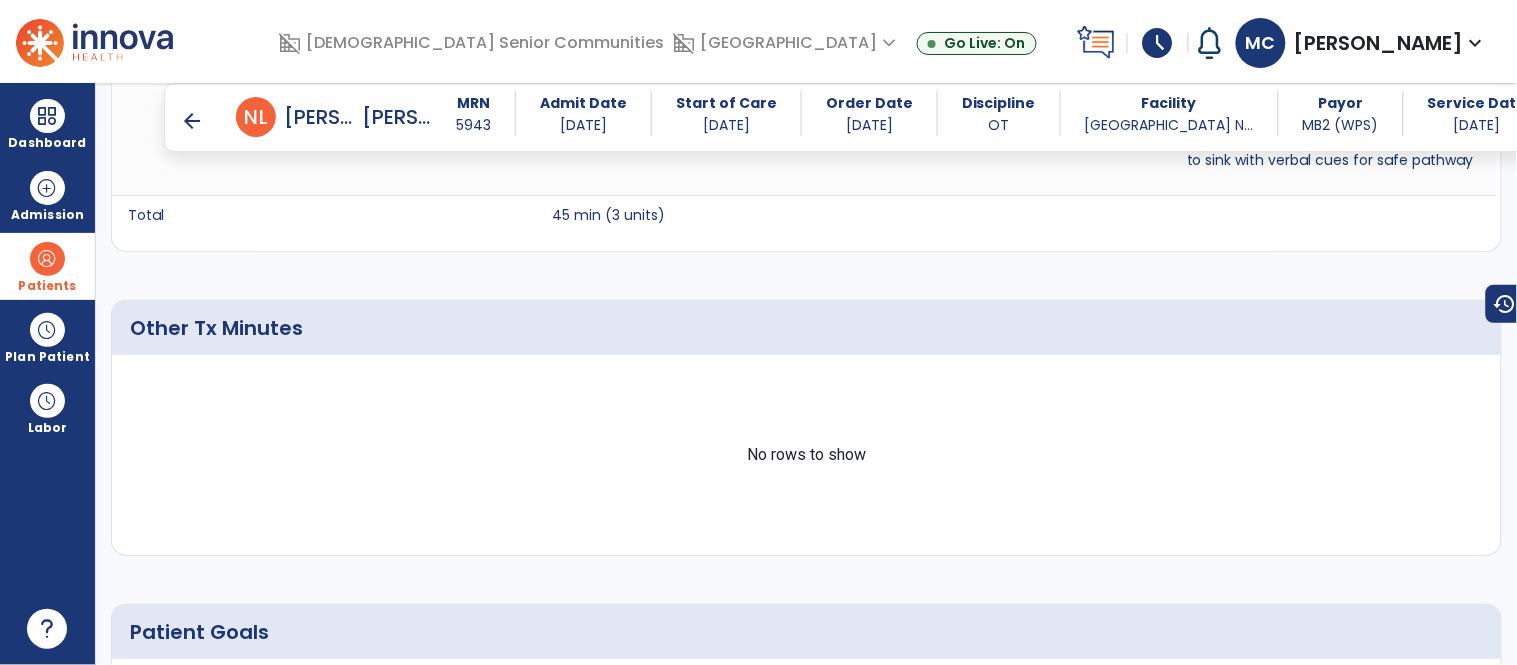 click on "arrow_back" at bounding box center [192, 121] 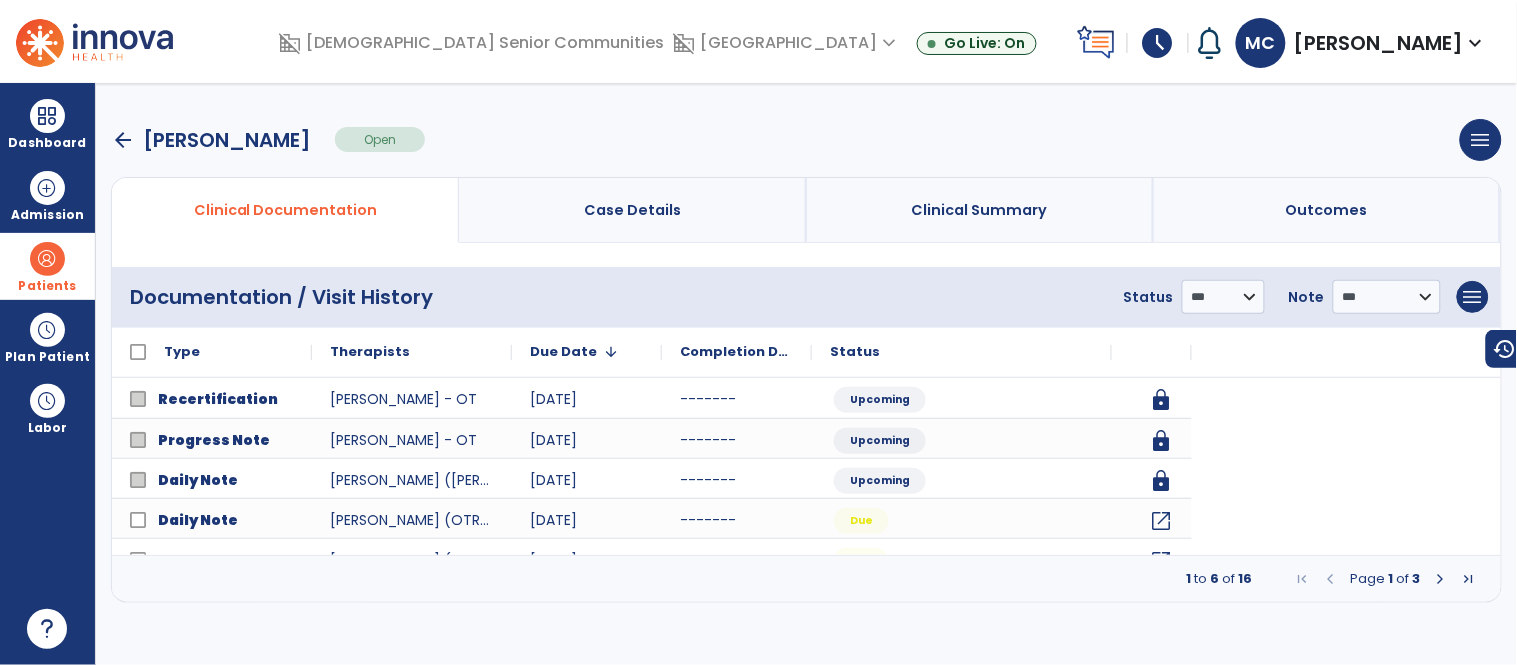 scroll, scrollTop: 0, scrollLeft: 0, axis: both 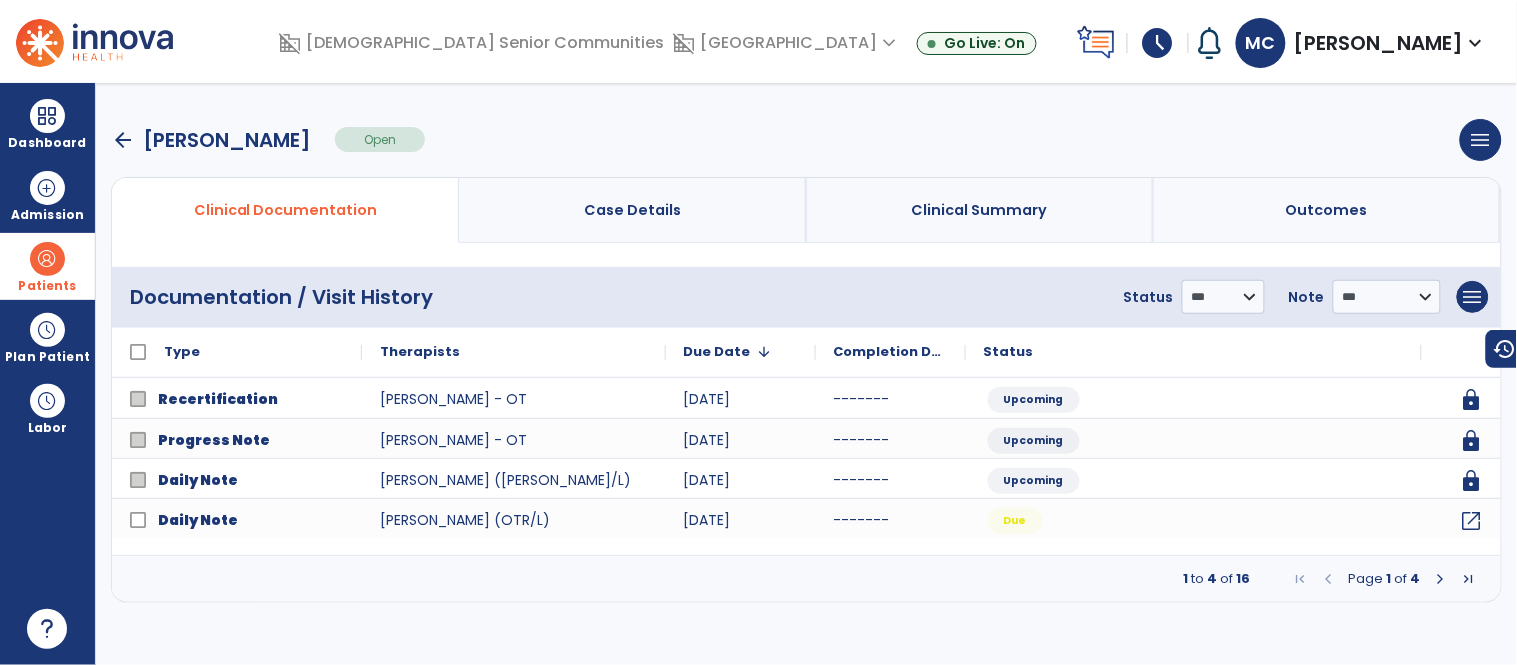 click at bounding box center (1441, 579) 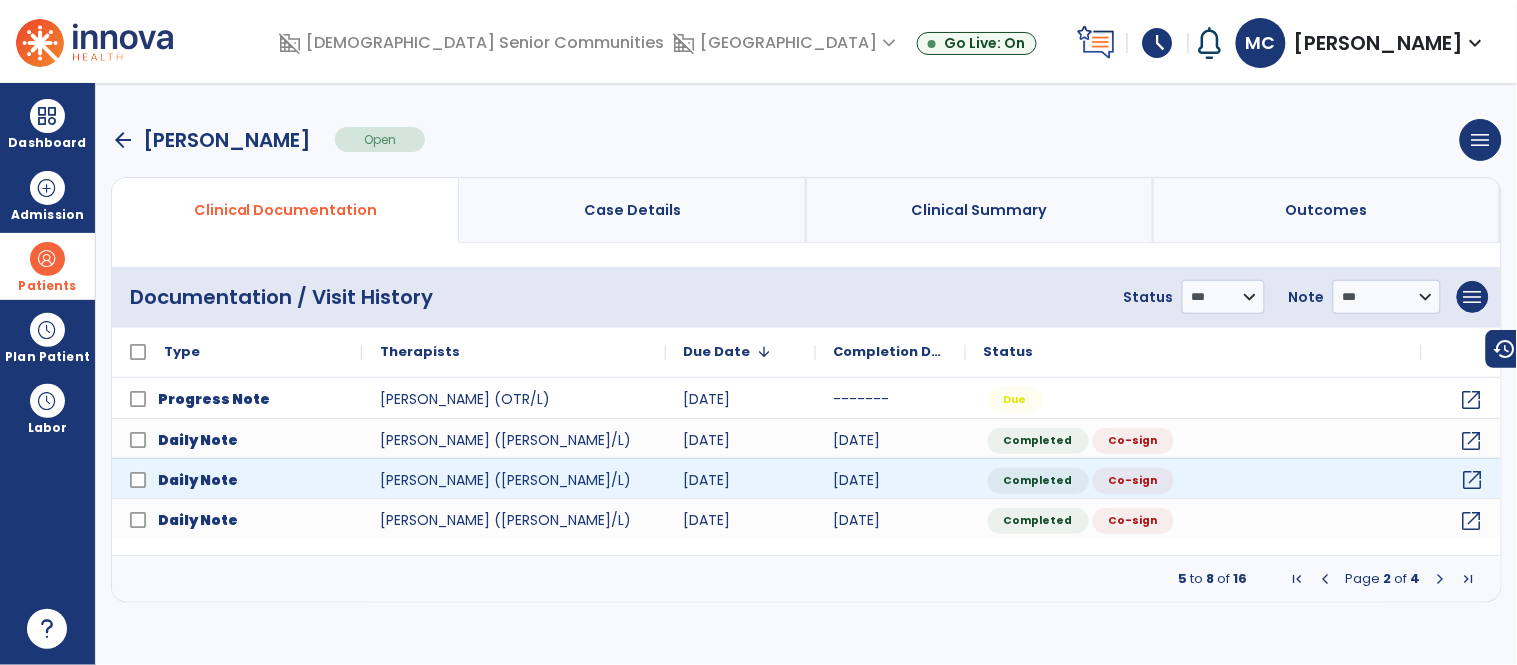 click on "open_in_new" 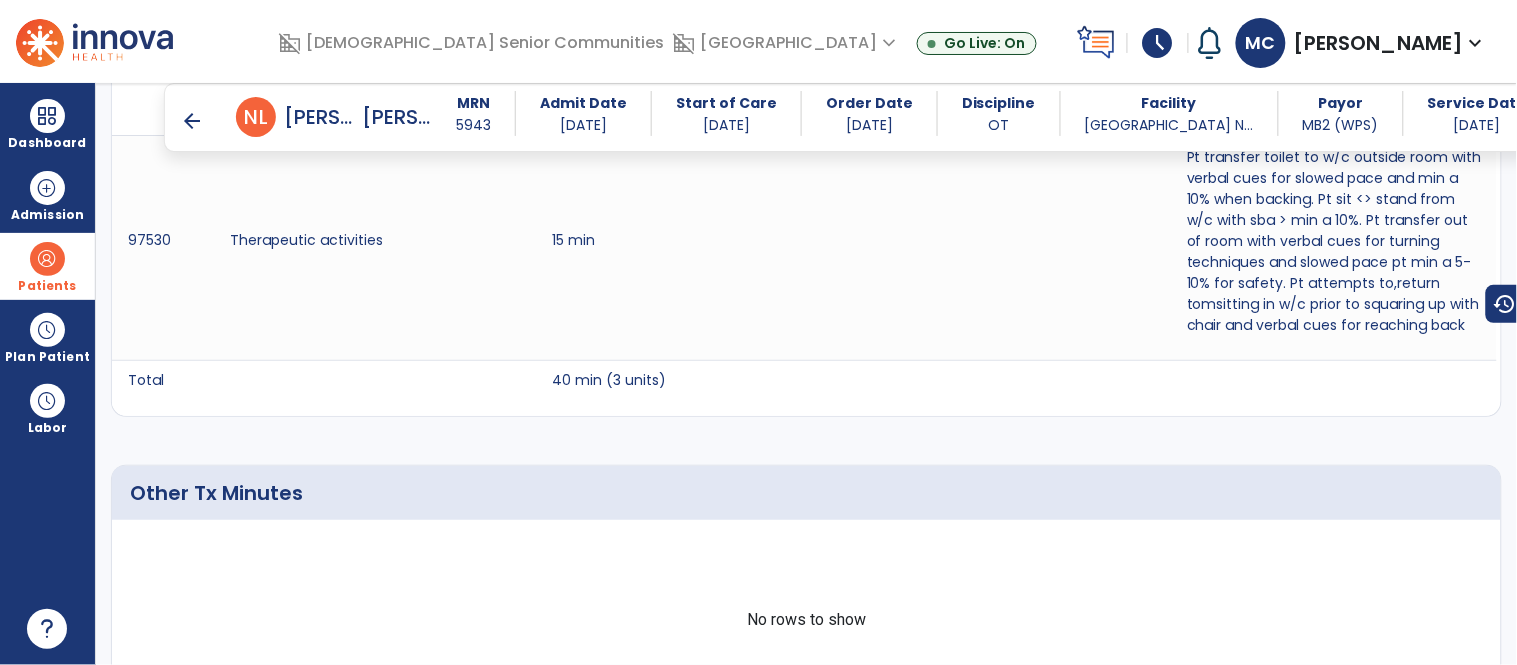 scroll, scrollTop: 1756, scrollLeft: 0, axis: vertical 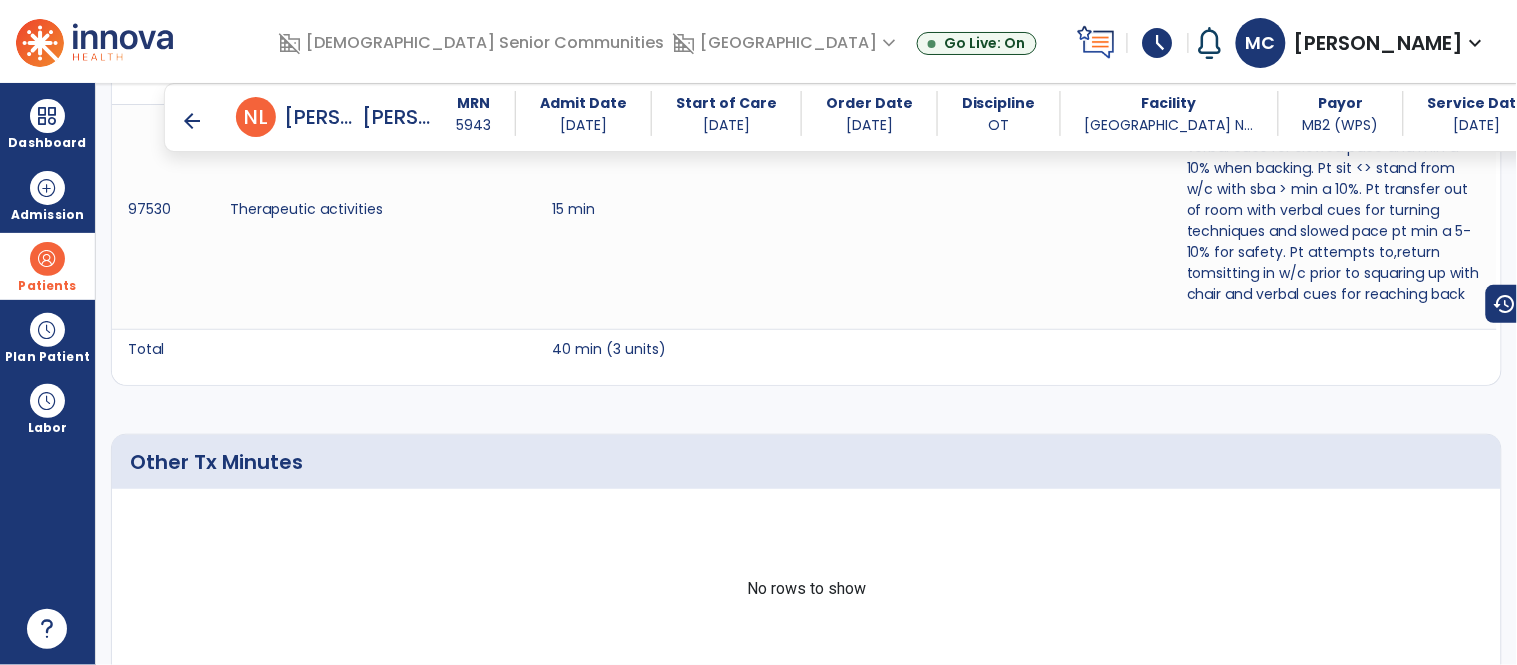click on "arrow_back" at bounding box center (192, 121) 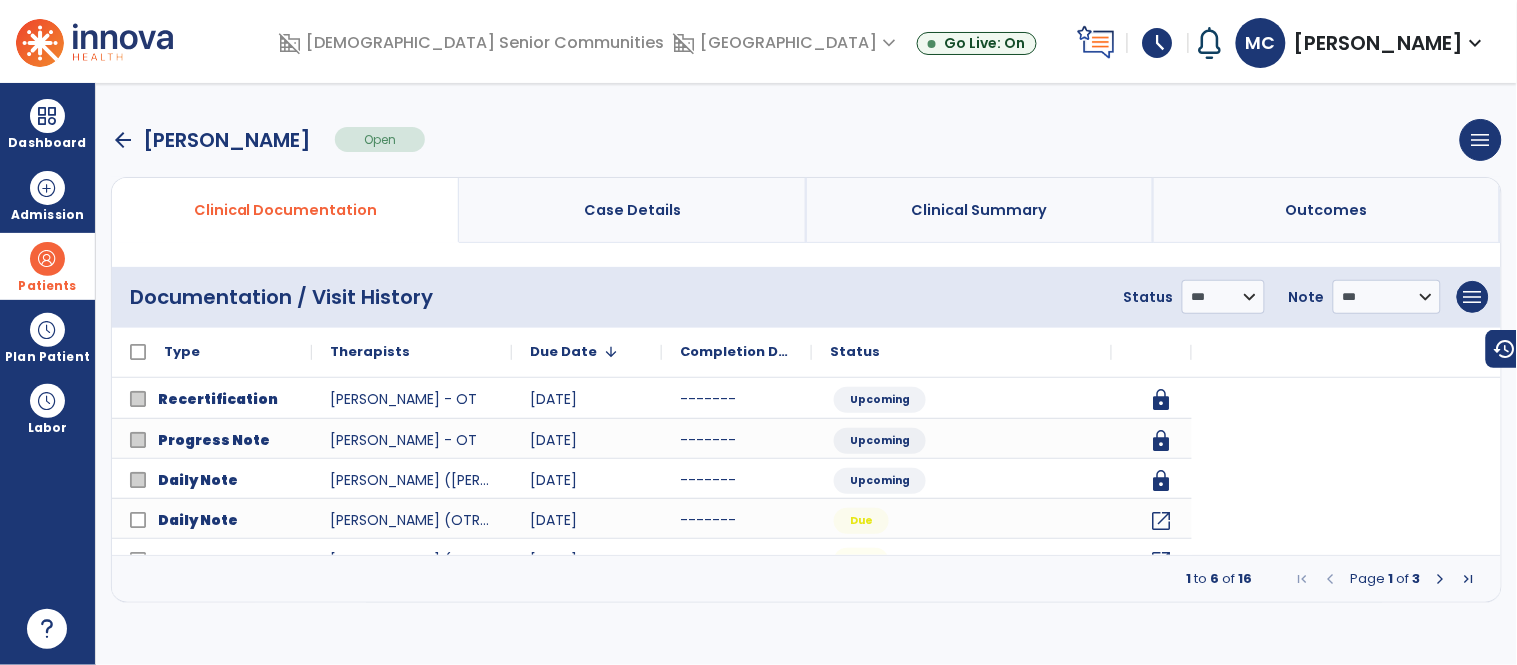 scroll, scrollTop: 0, scrollLeft: 0, axis: both 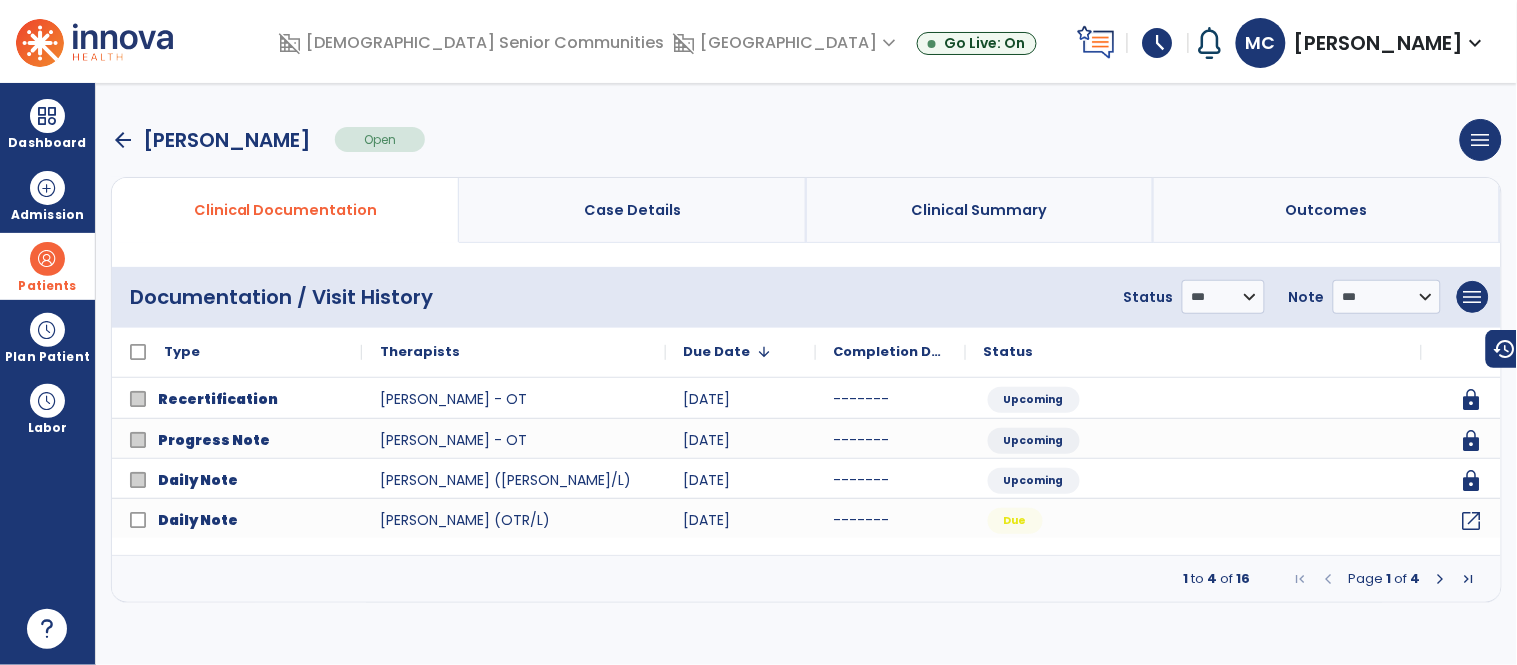 click at bounding box center [1441, 579] 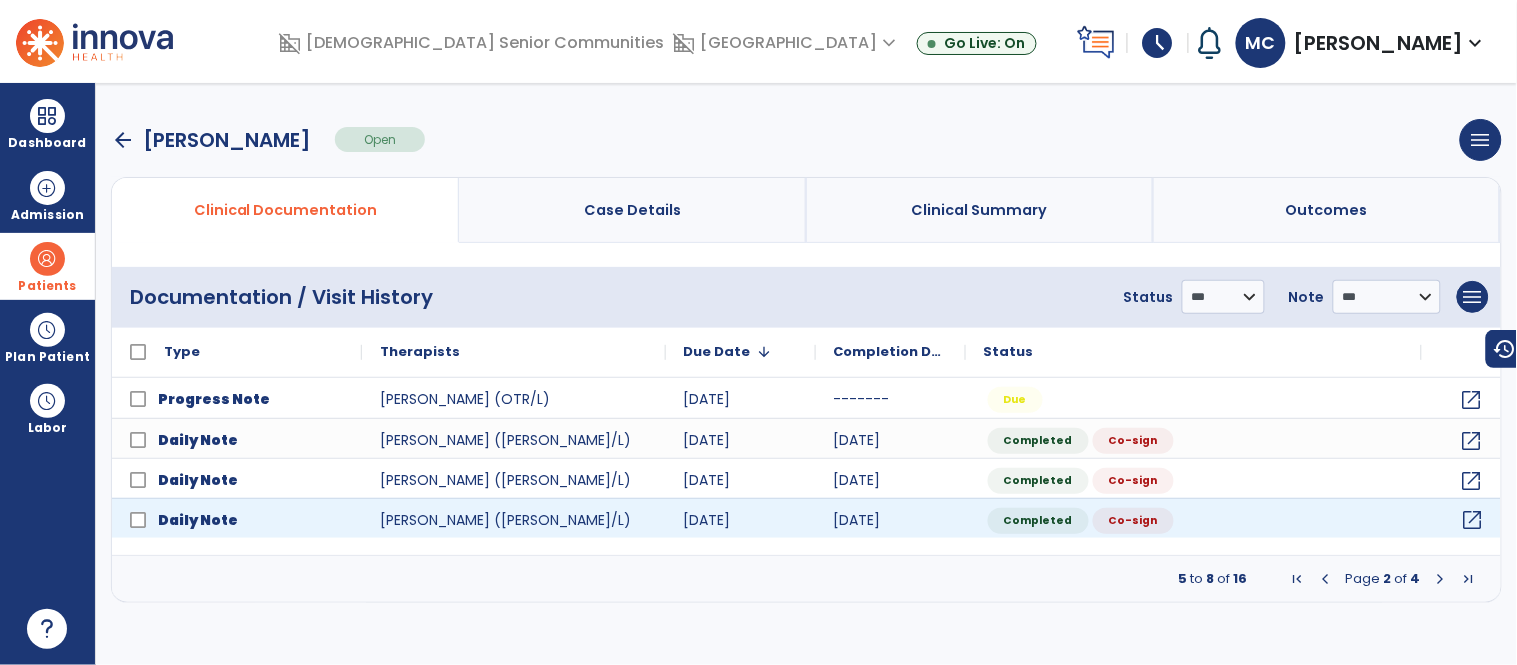 click on "open_in_new" 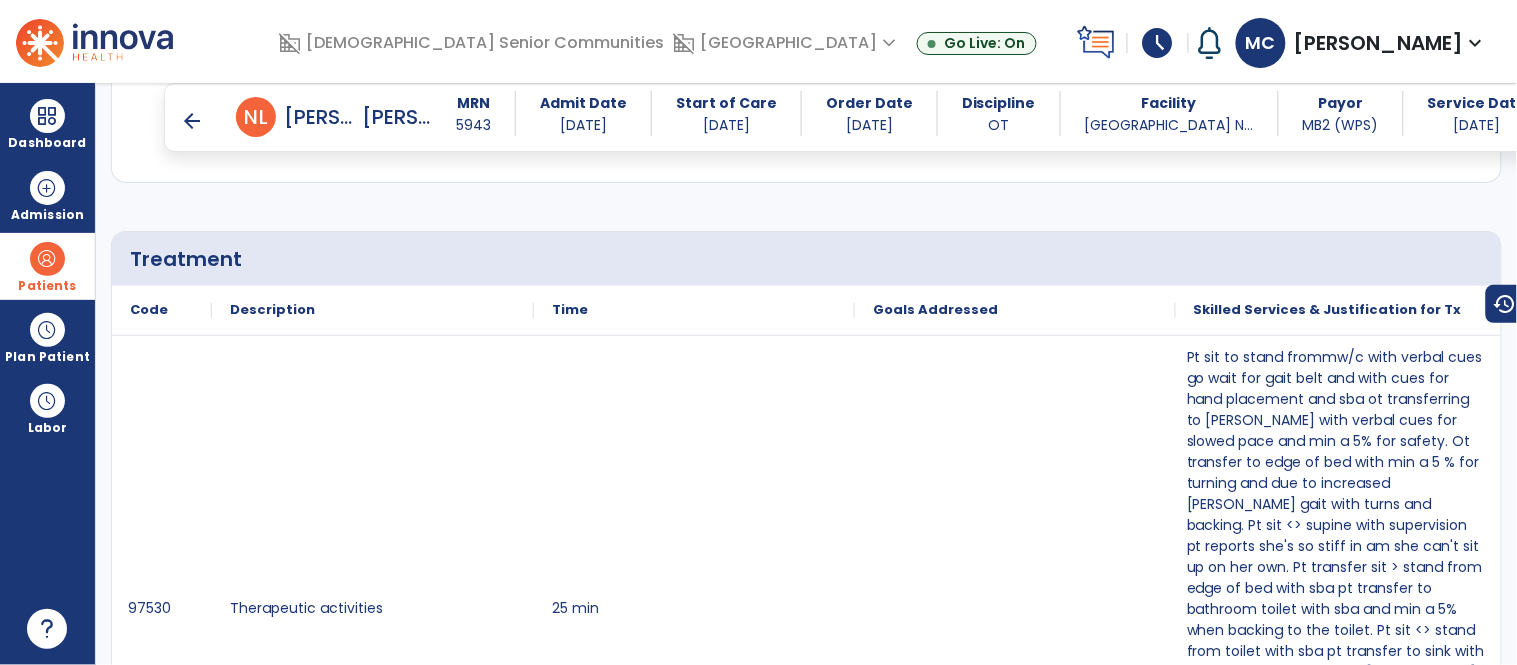 scroll, scrollTop: 1176, scrollLeft: 0, axis: vertical 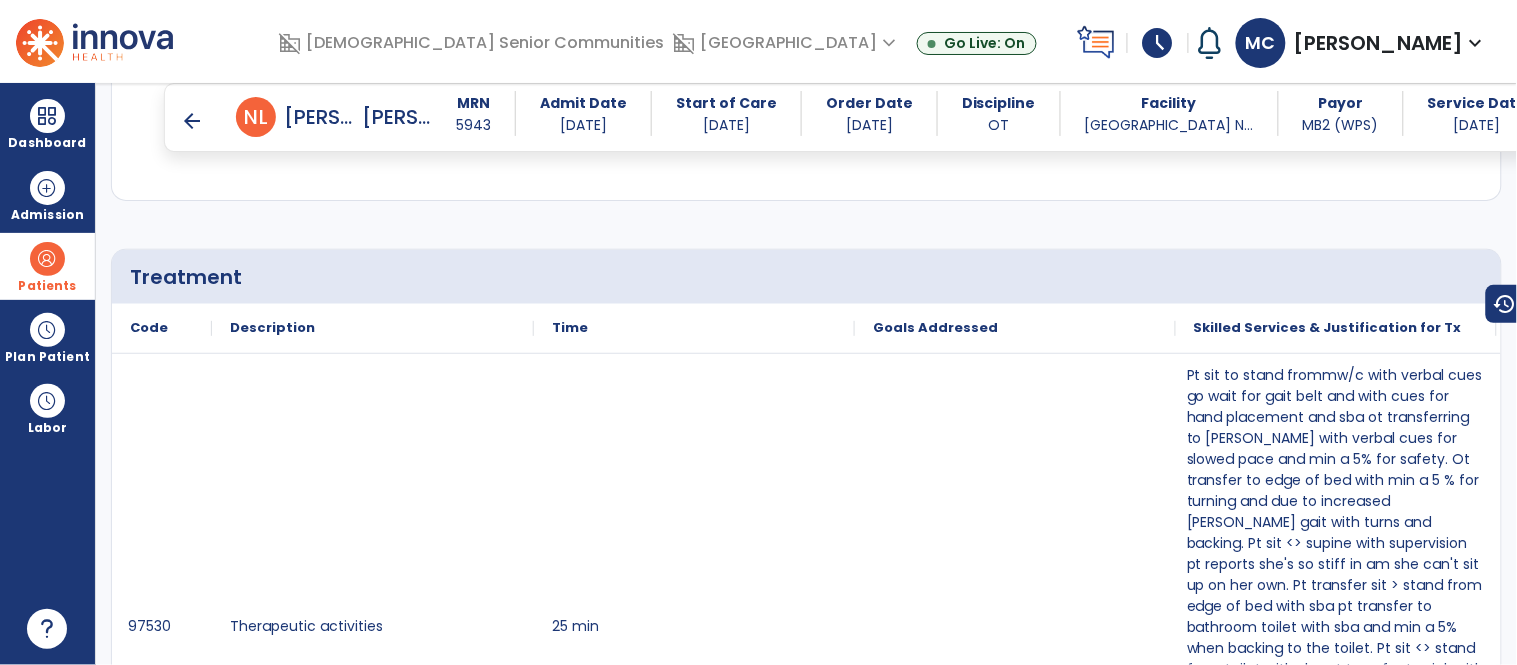 click on "arrow_back" at bounding box center (192, 121) 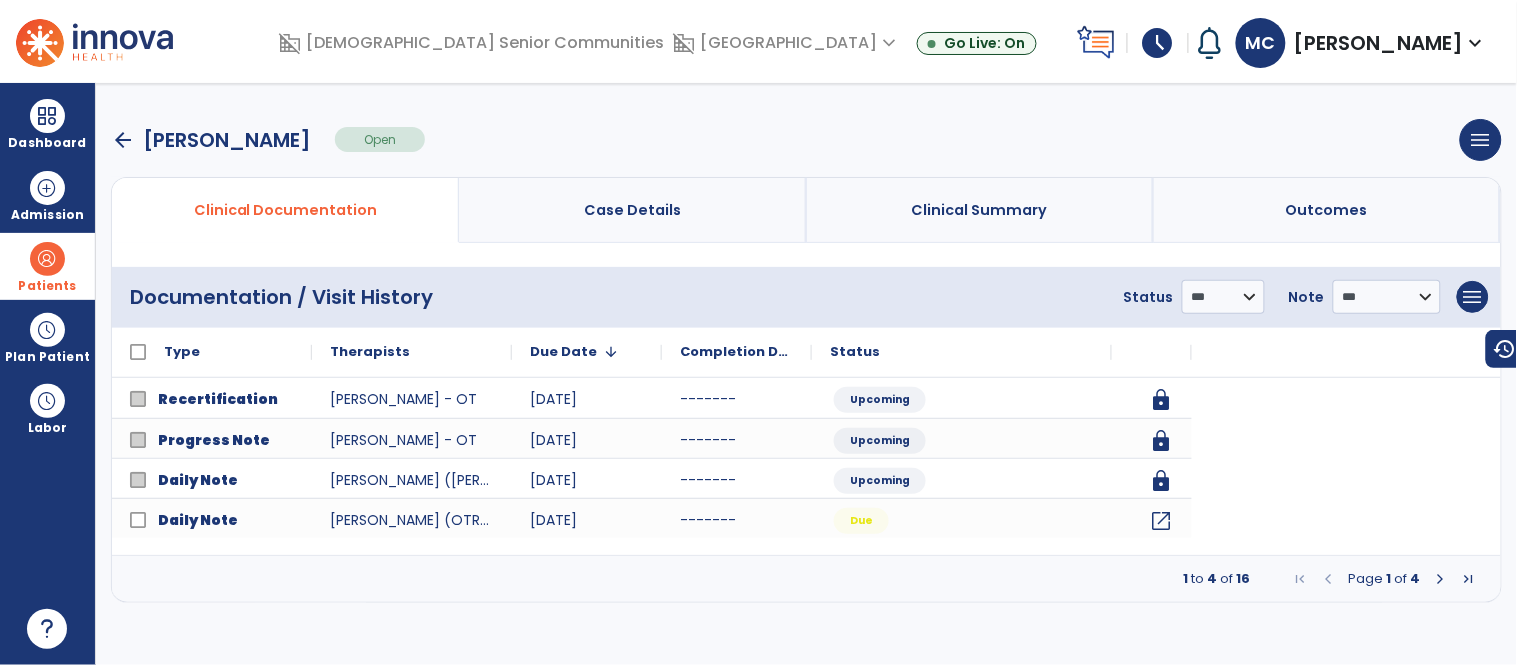 scroll, scrollTop: 0, scrollLeft: 0, axis: both 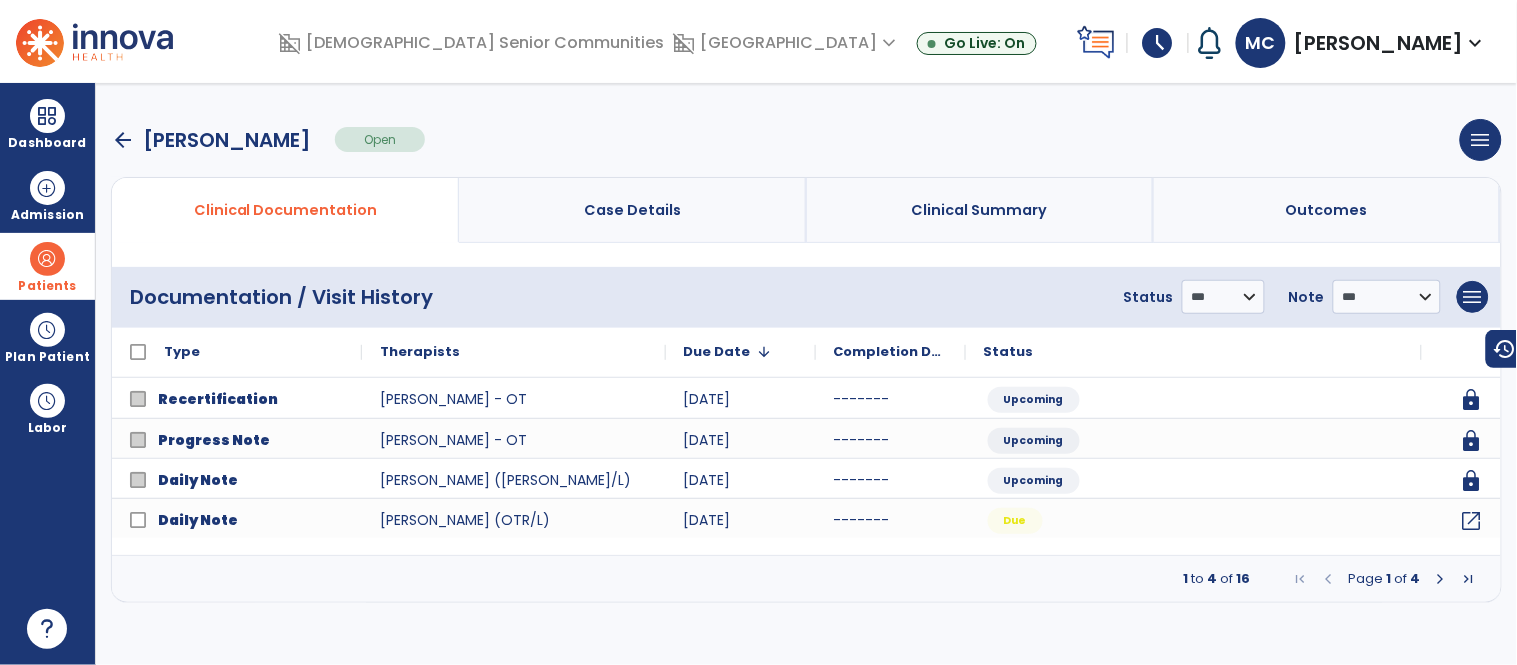 click at bounding box center (1441, 579) 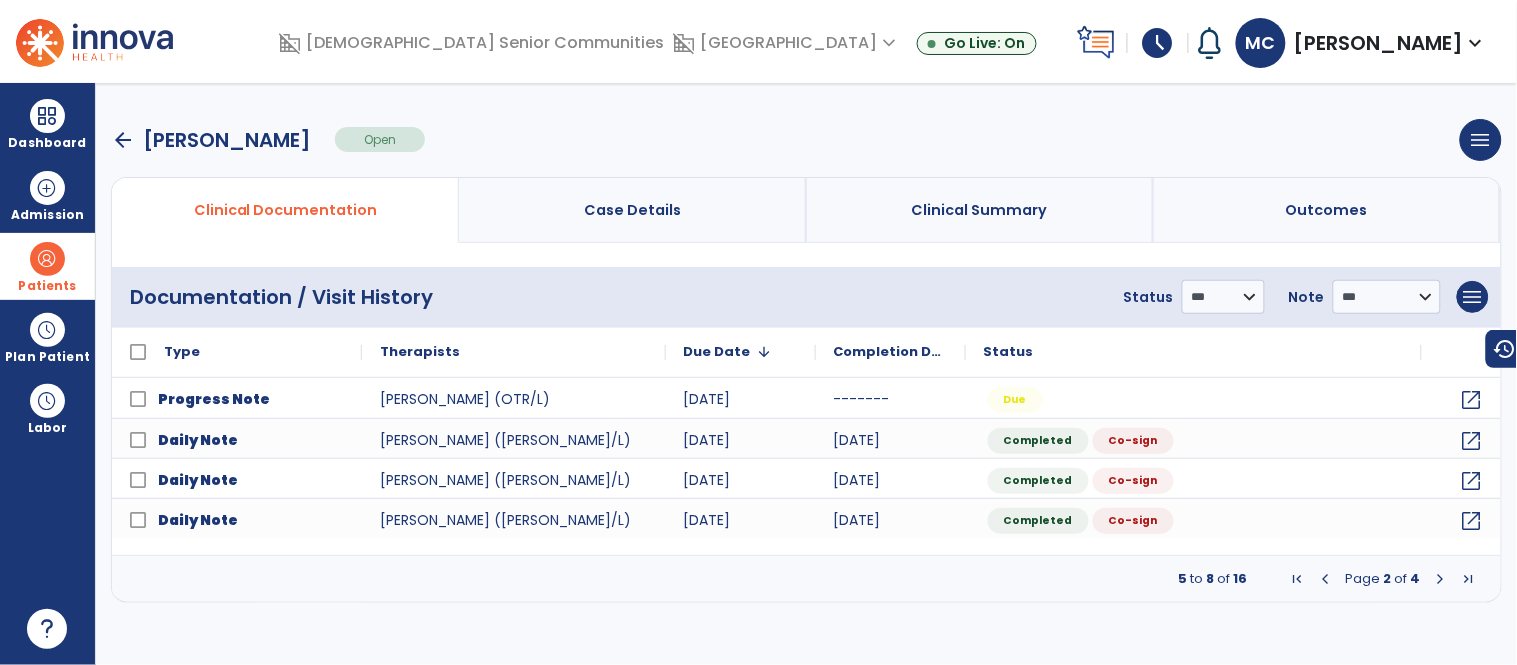 click at bounding box center [1441, 579] 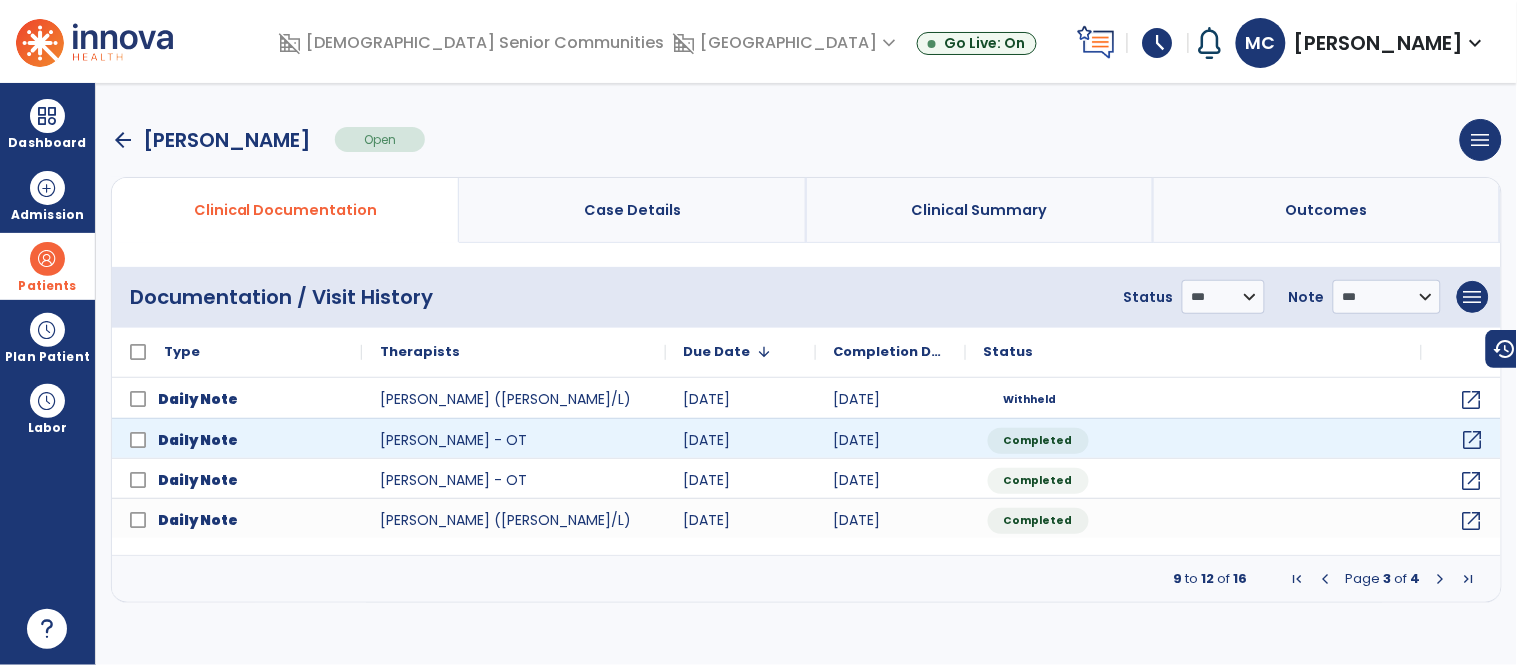 click on "open_in_new" 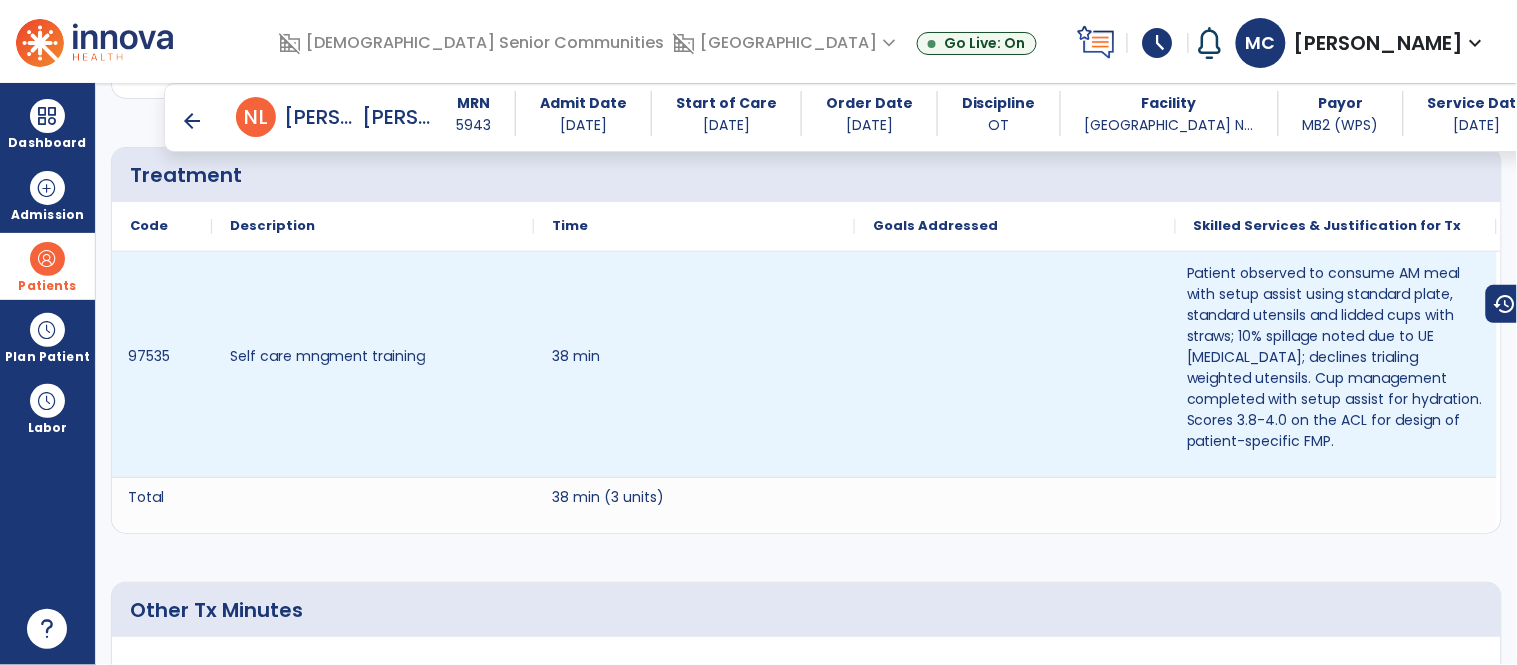 scroll, scrollTop: 1285, scrollLeft: 0, axis: vertical 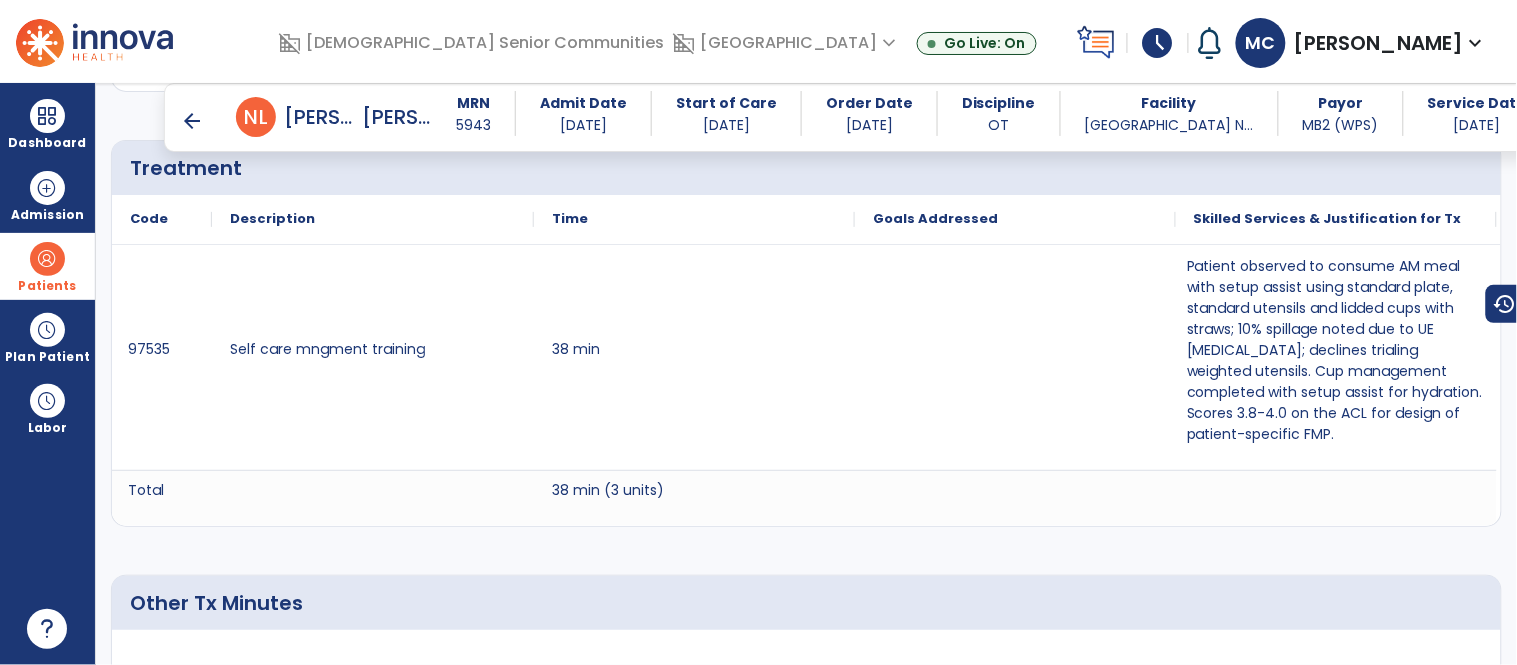 click on "arrow_back" at bounding box center [192, 121] 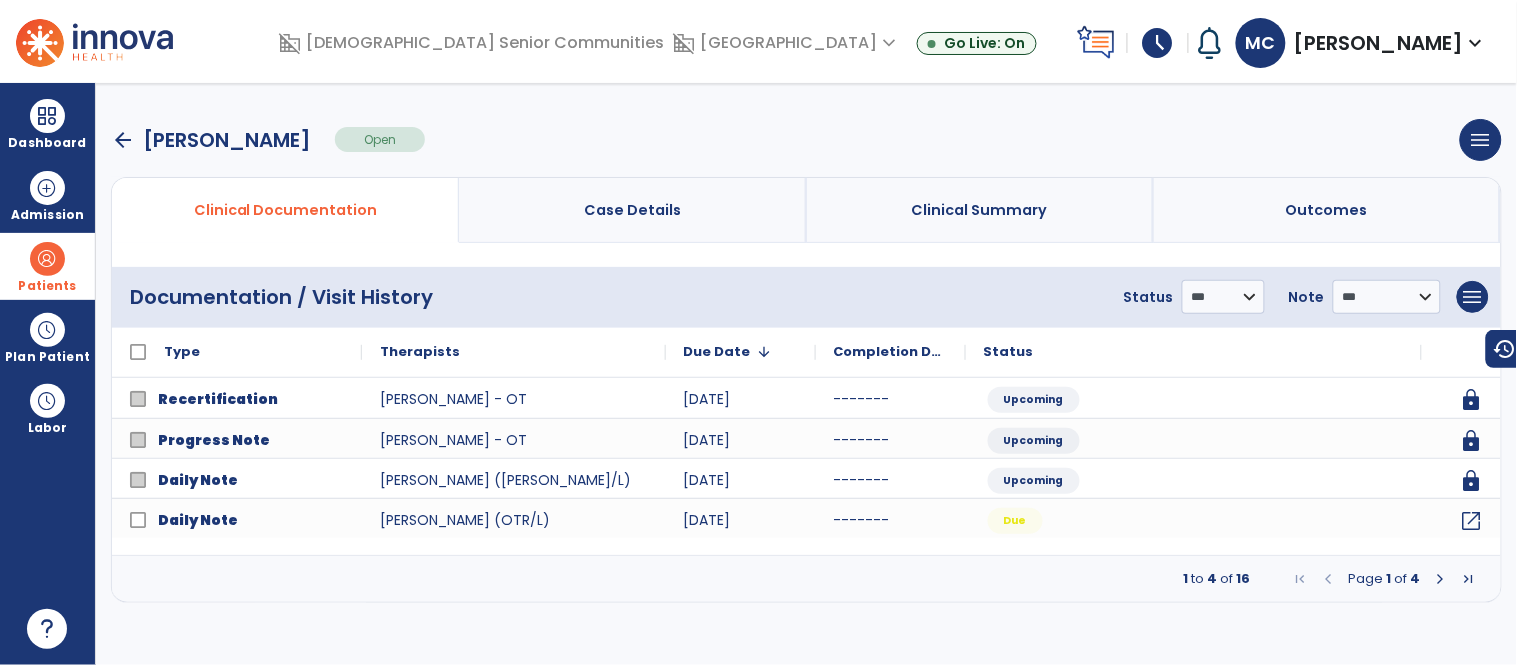scroll, scrollTop: 0, scrollLeft: 0, axis: both 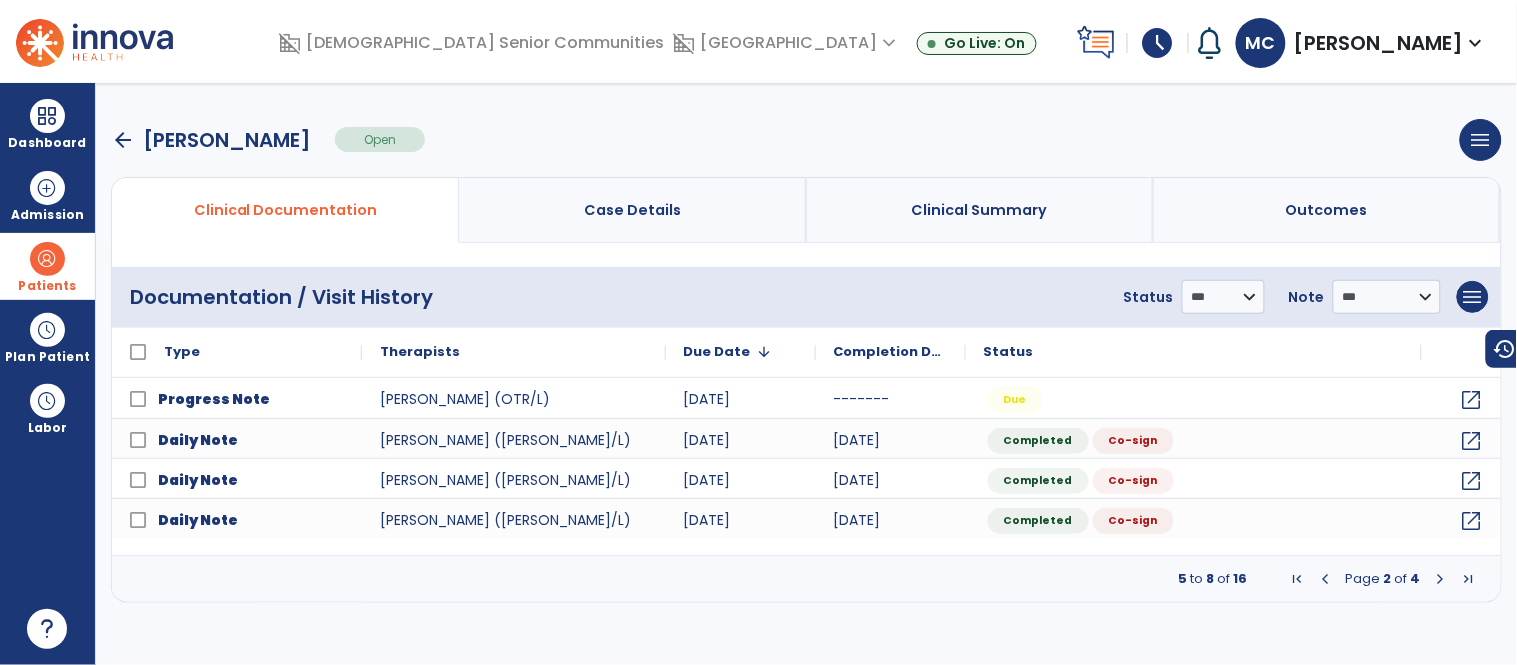 click at bounding box center [1441, 579] 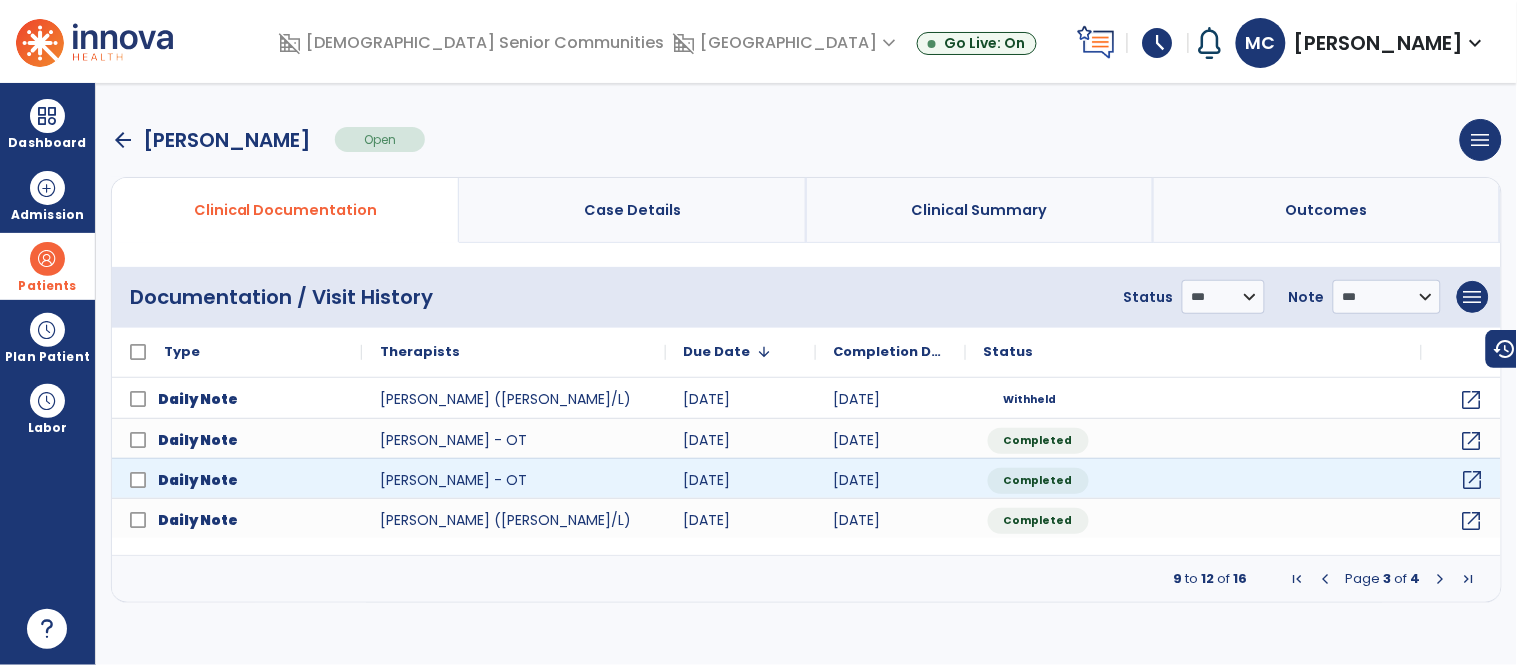 click on "open_in_new" 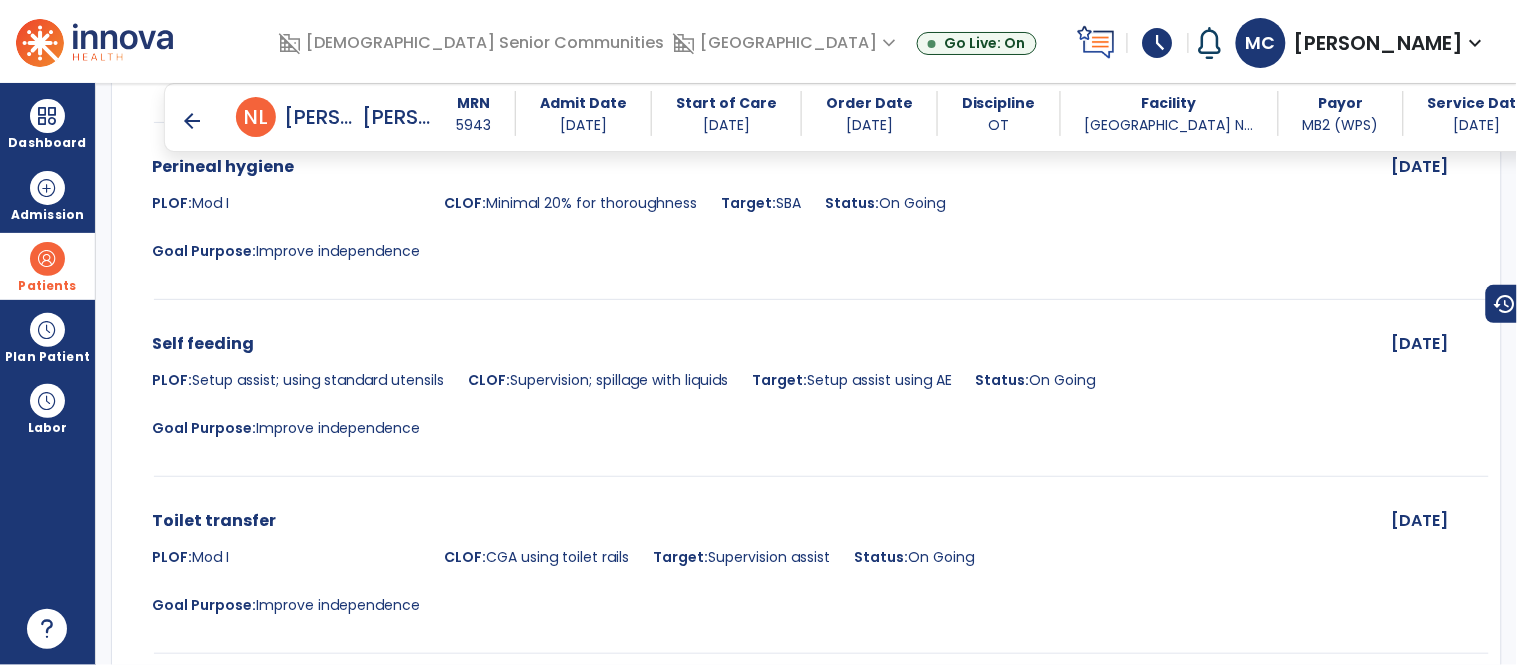 scroll, scrollTop: 2830, scrollLeft: 0, axis: vertical 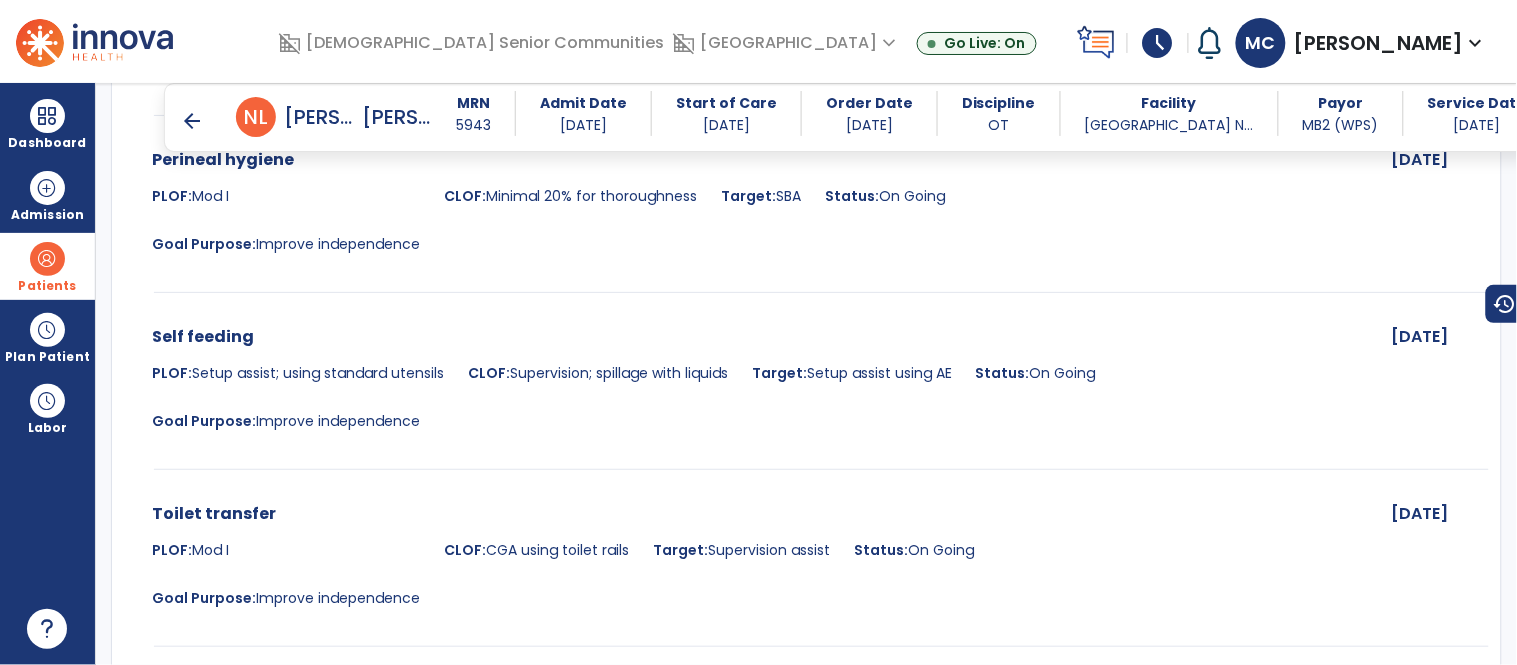 click on "Toilet transfer  PLOF:  Mod I CLOF:  CGA using toilet rails  Target:  Supervision assist  Status:  On Going Goal Purpose:  Improve independence" at bounding box center (746, 562) 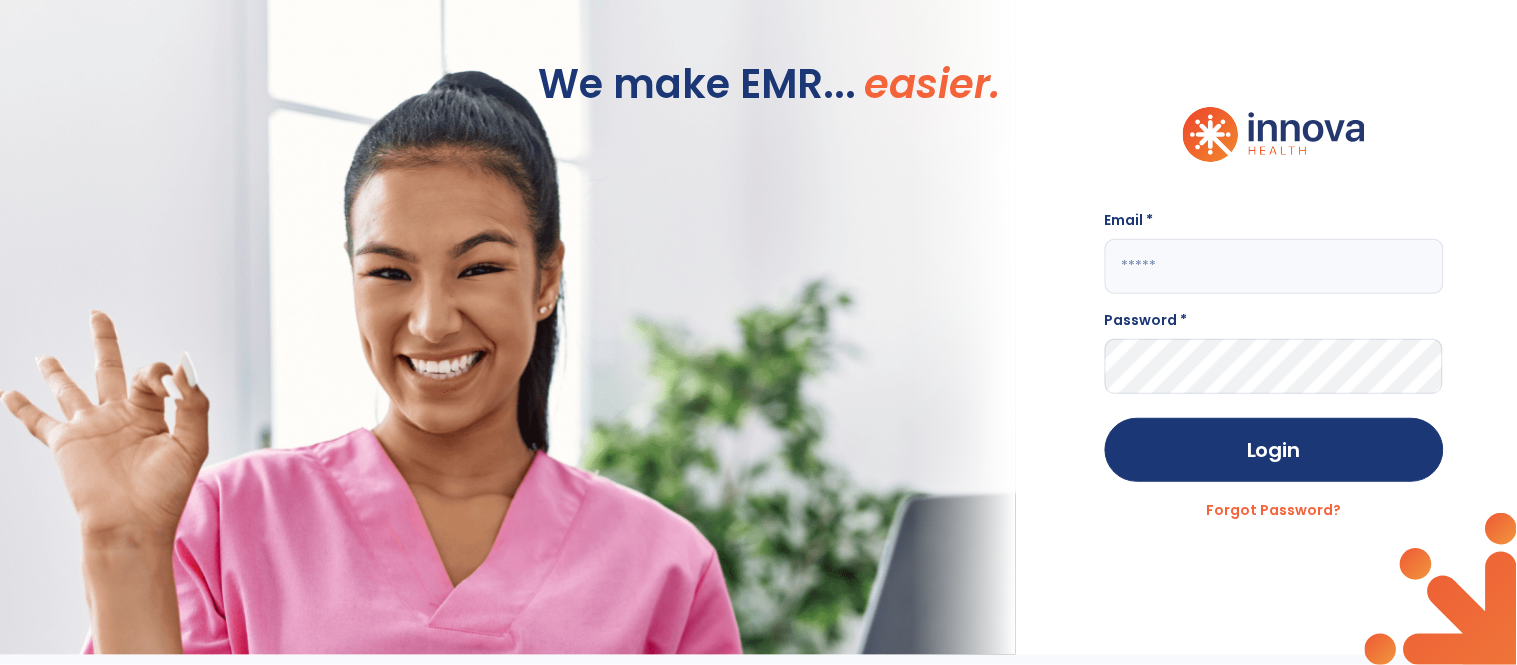 scroll, scrollTop: 0, scrollLeft: 0, axis: both 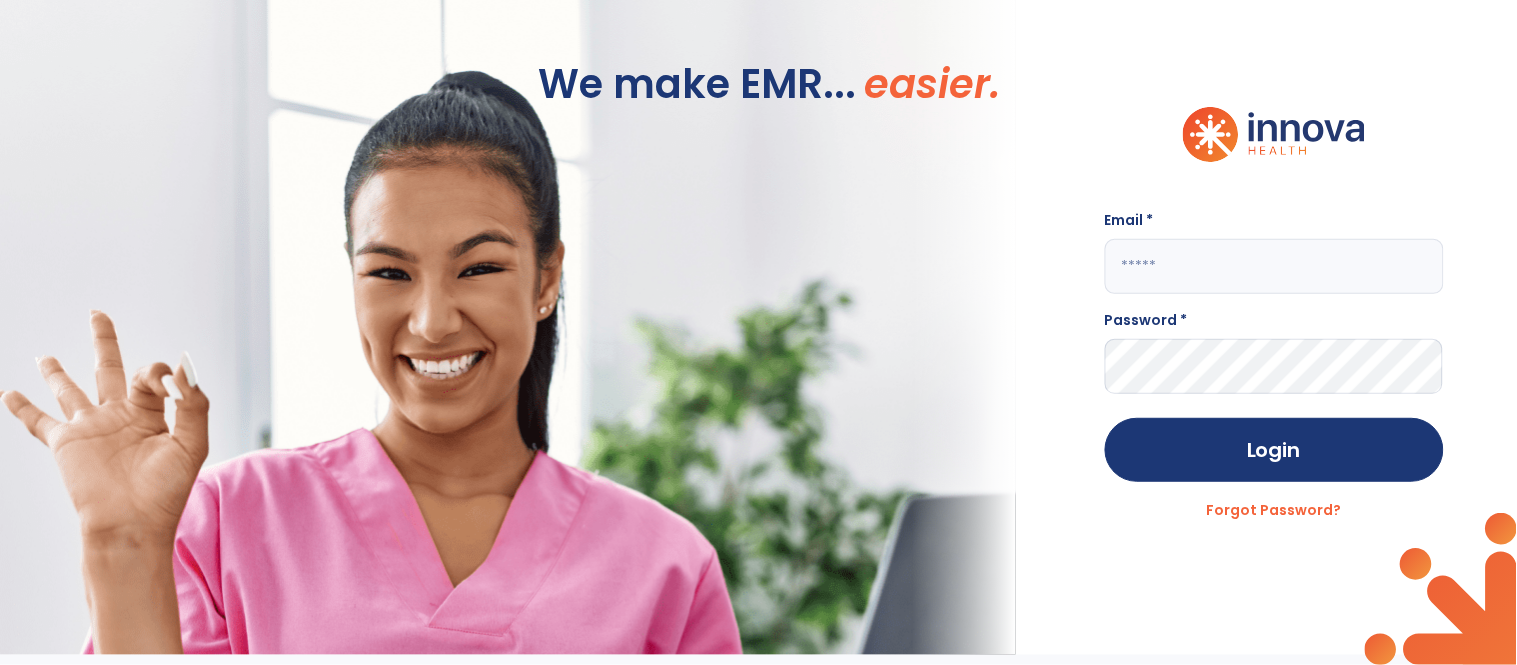 click 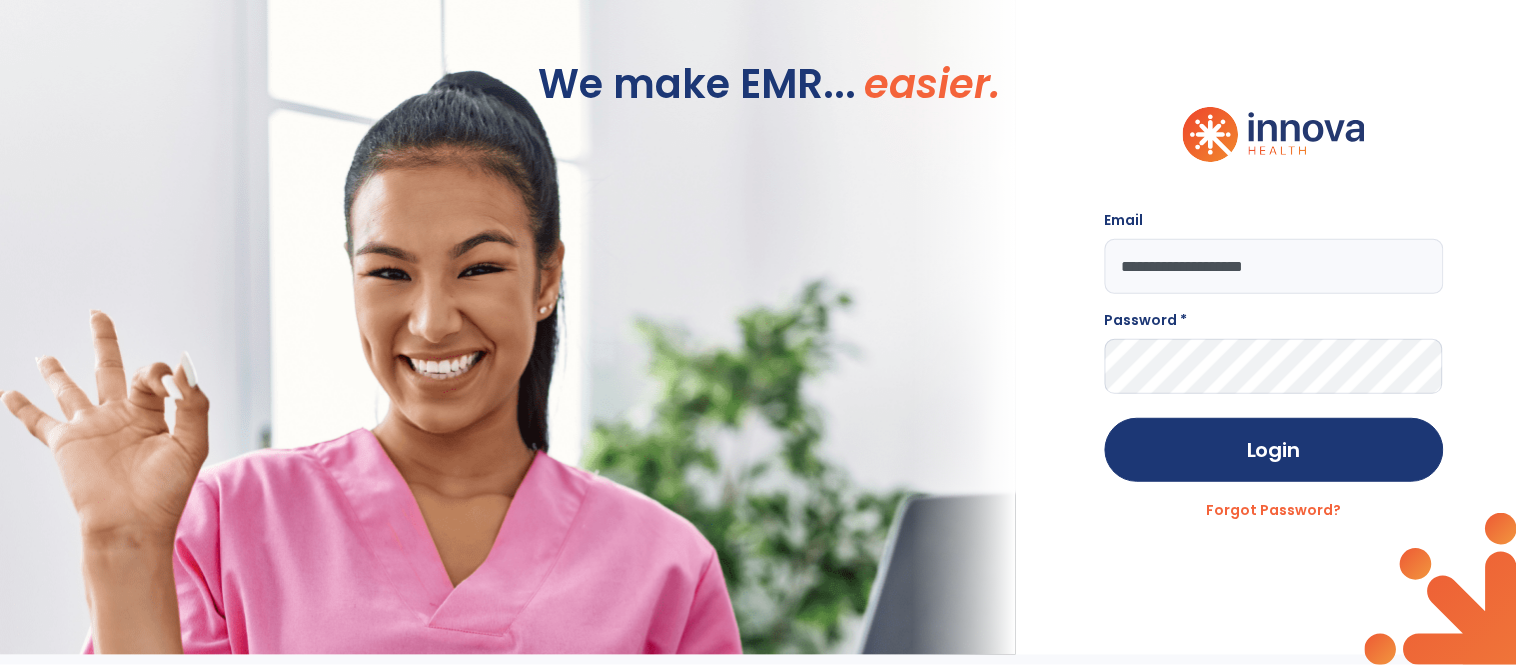 type on "**********" 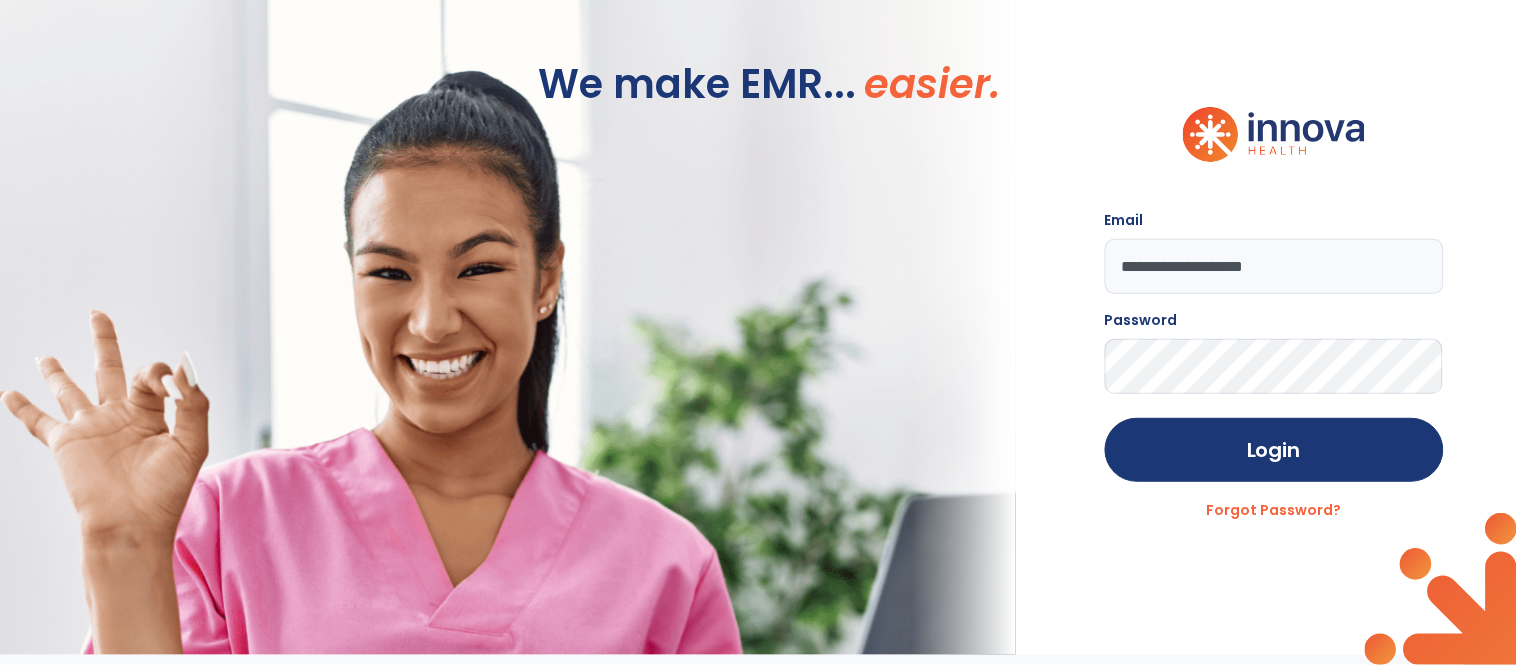 click on "Login" 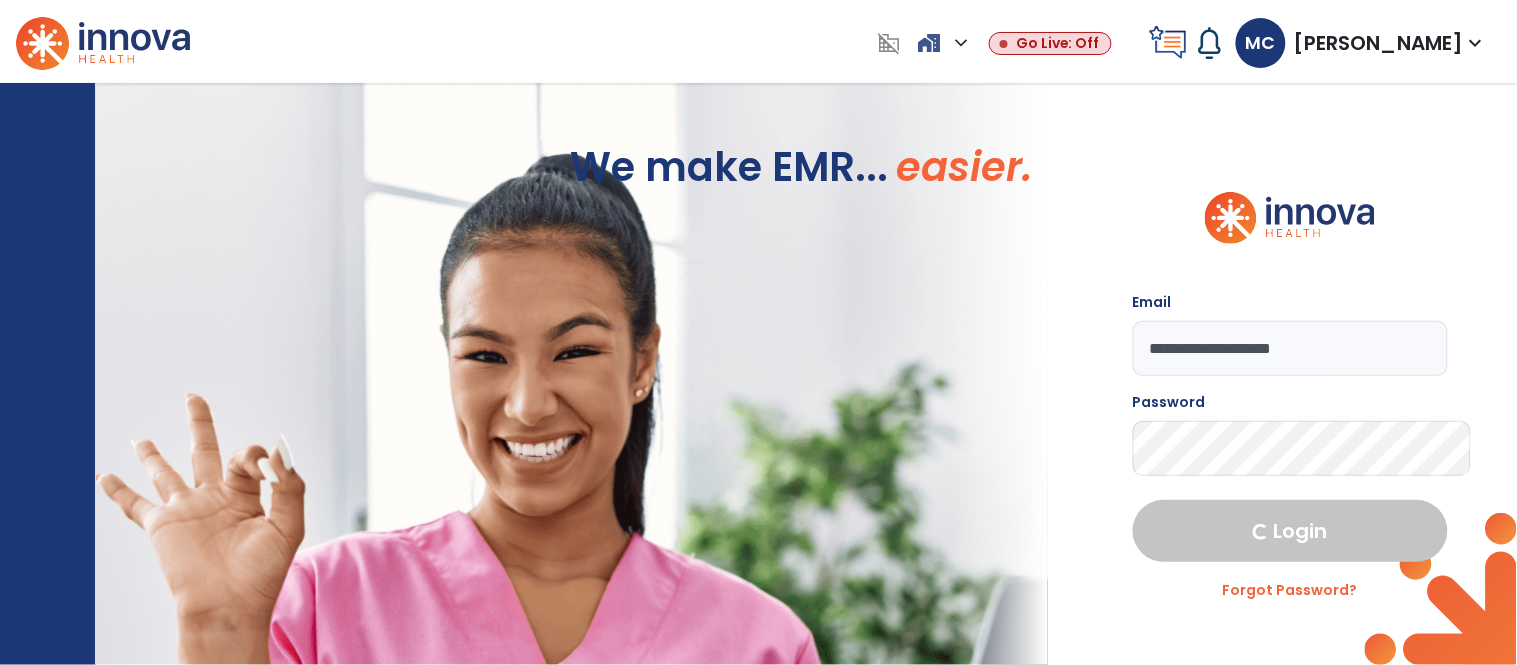 select on "****" 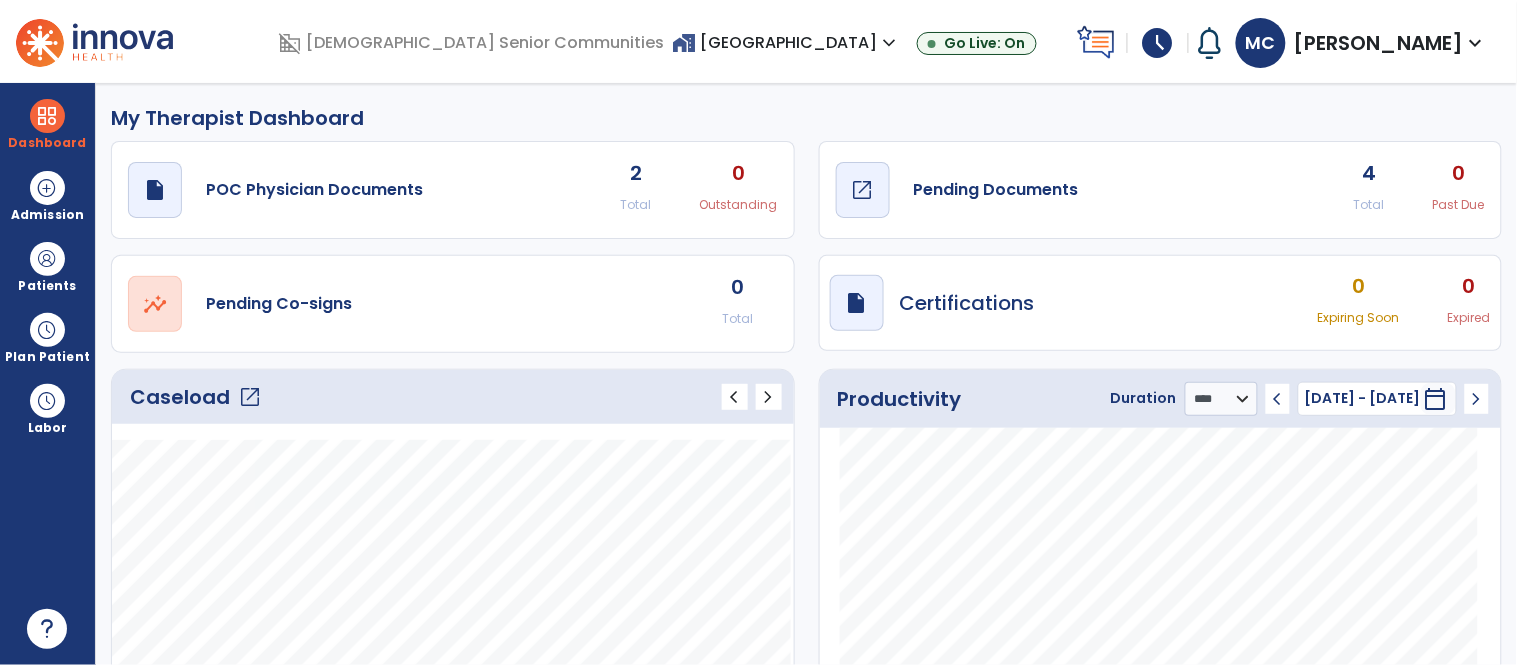 click on "Pending Documents" 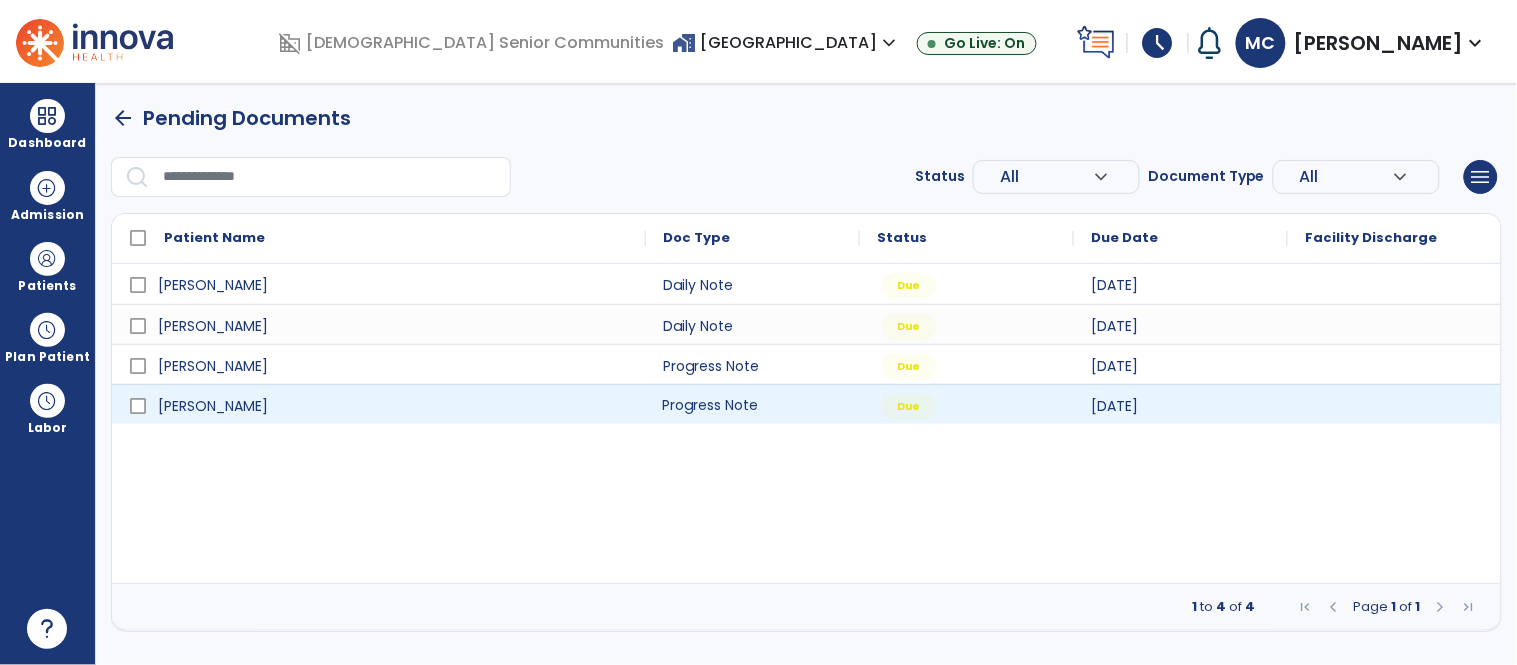click on "Progress Note" at bounding box center (753, 404) 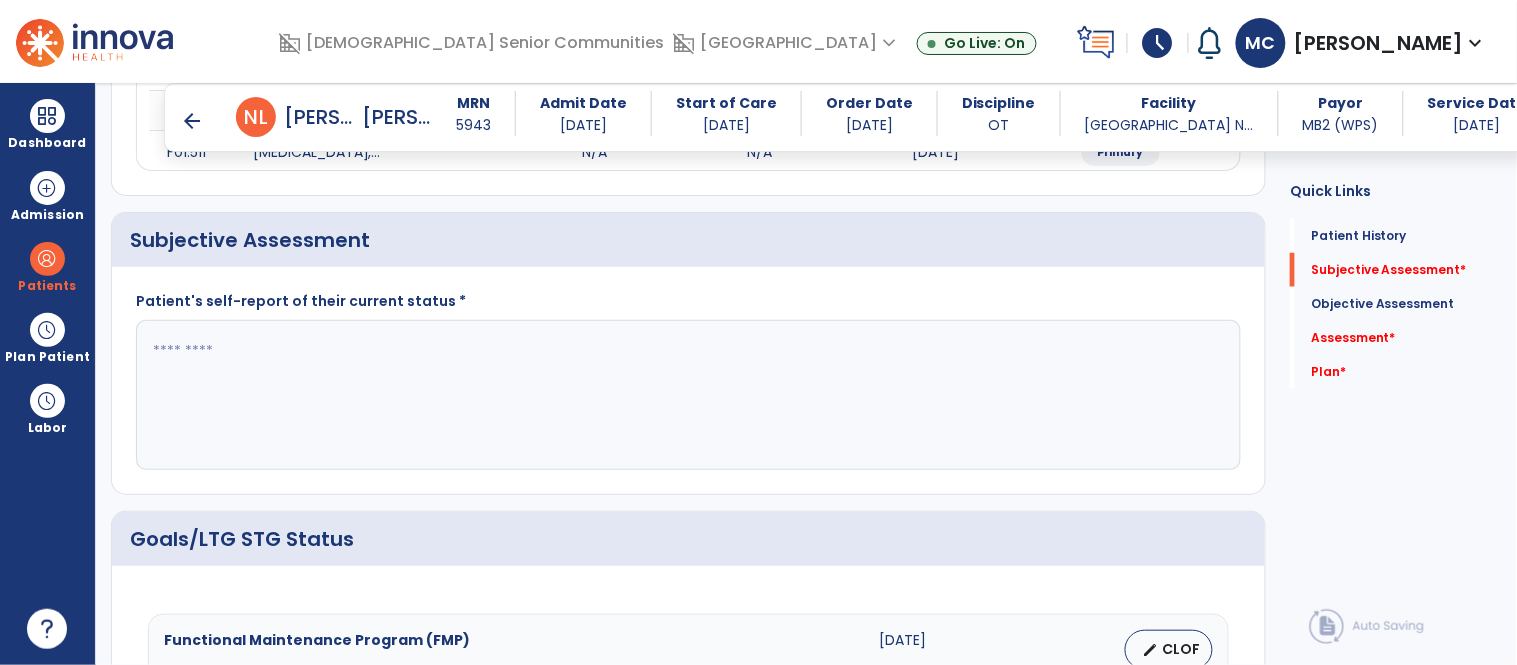 scroll, scrollTop: 397, scrollLeft: 0, axis: vertical 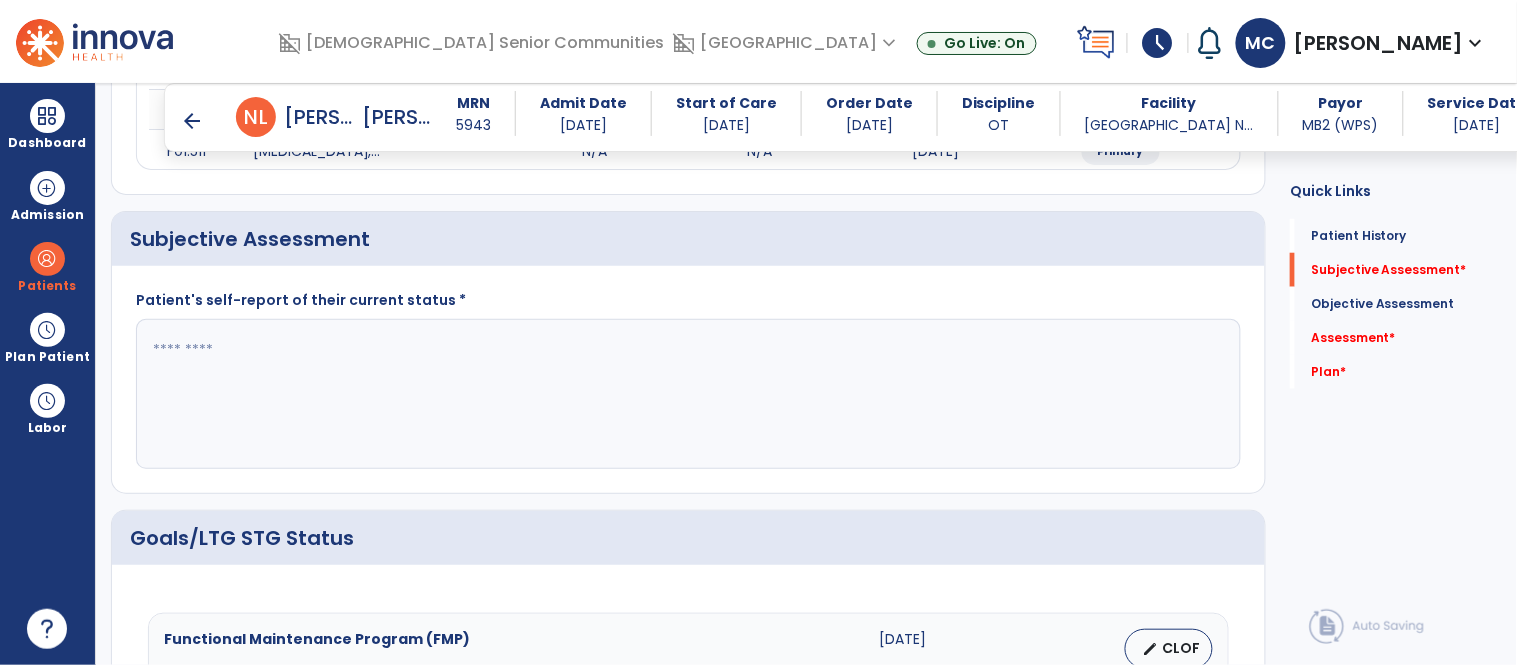 click 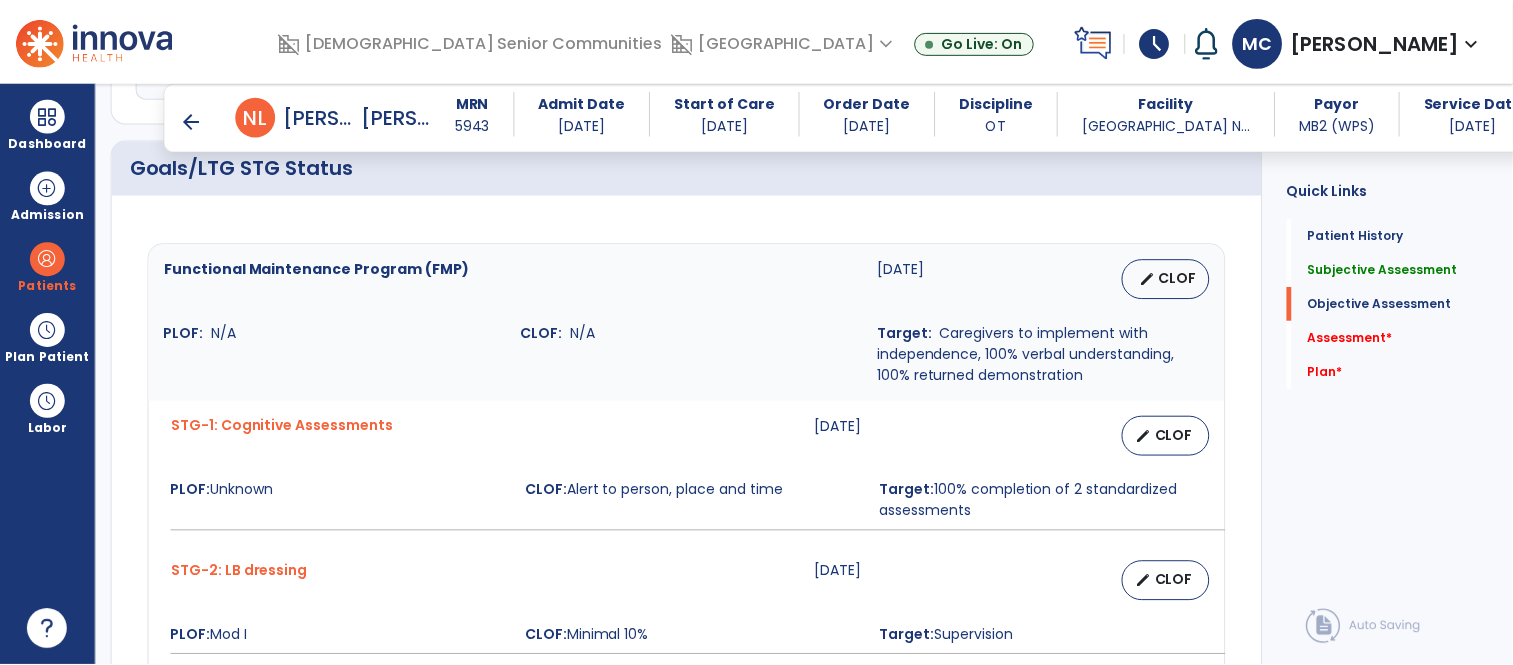 scroll, scrollTop: 771, scrollLeft: 0, axis: vertical 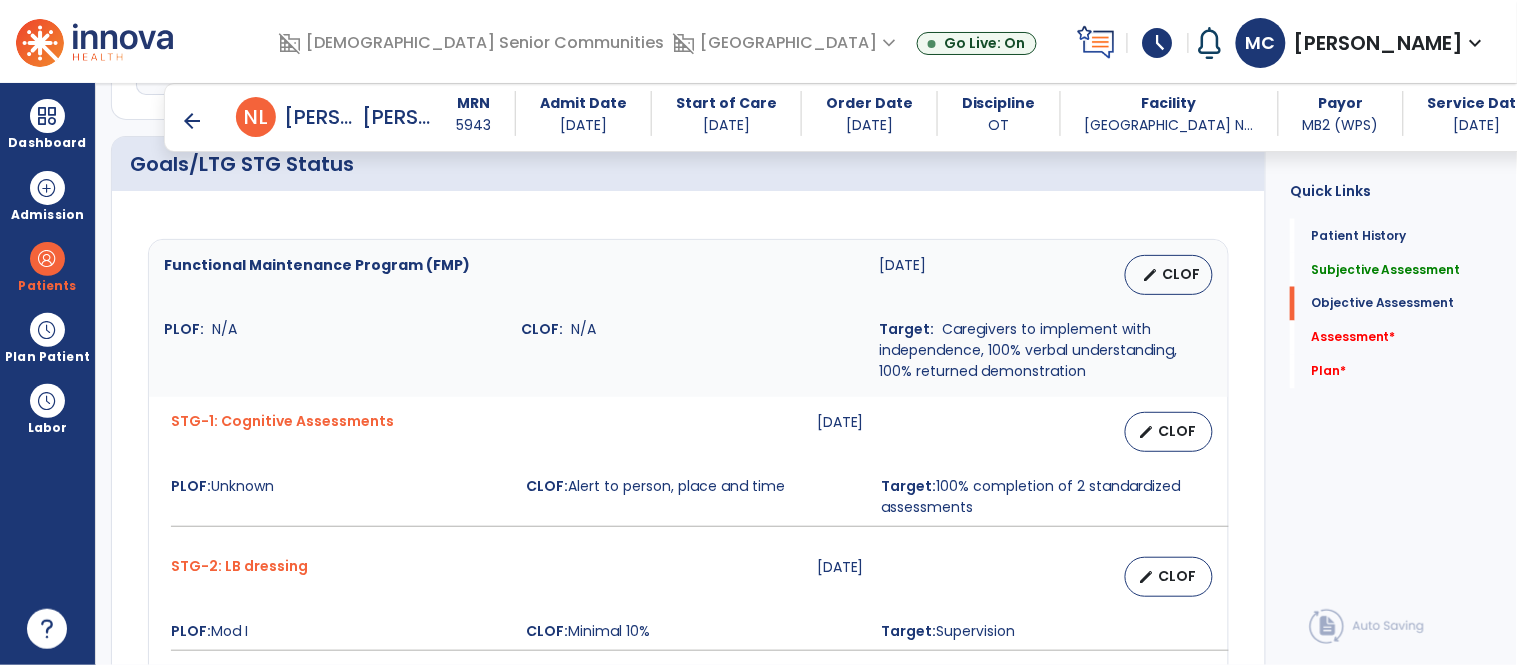 type on "**********" 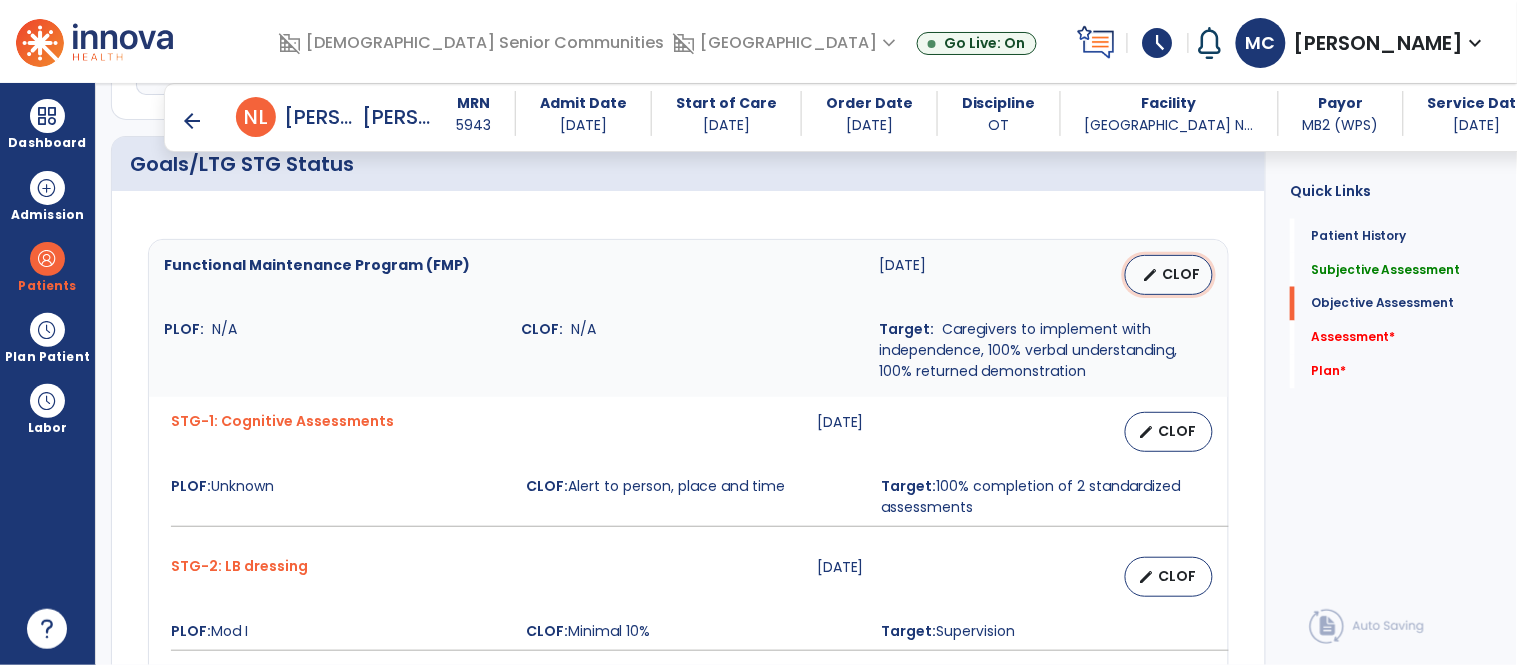 click on "CLOF" at bounding box center [1181, 274] 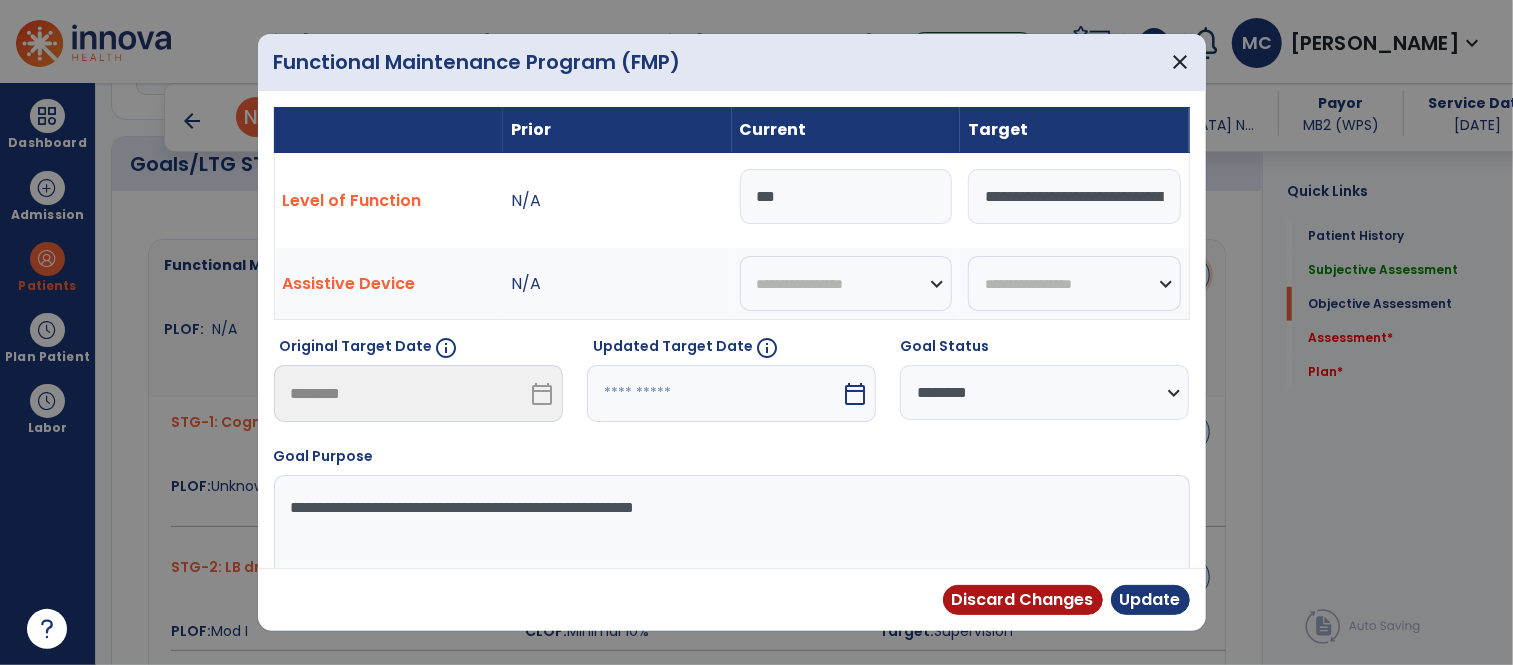 scroll, scrollTop: 771, scrollLeft: 0, axis: vertical 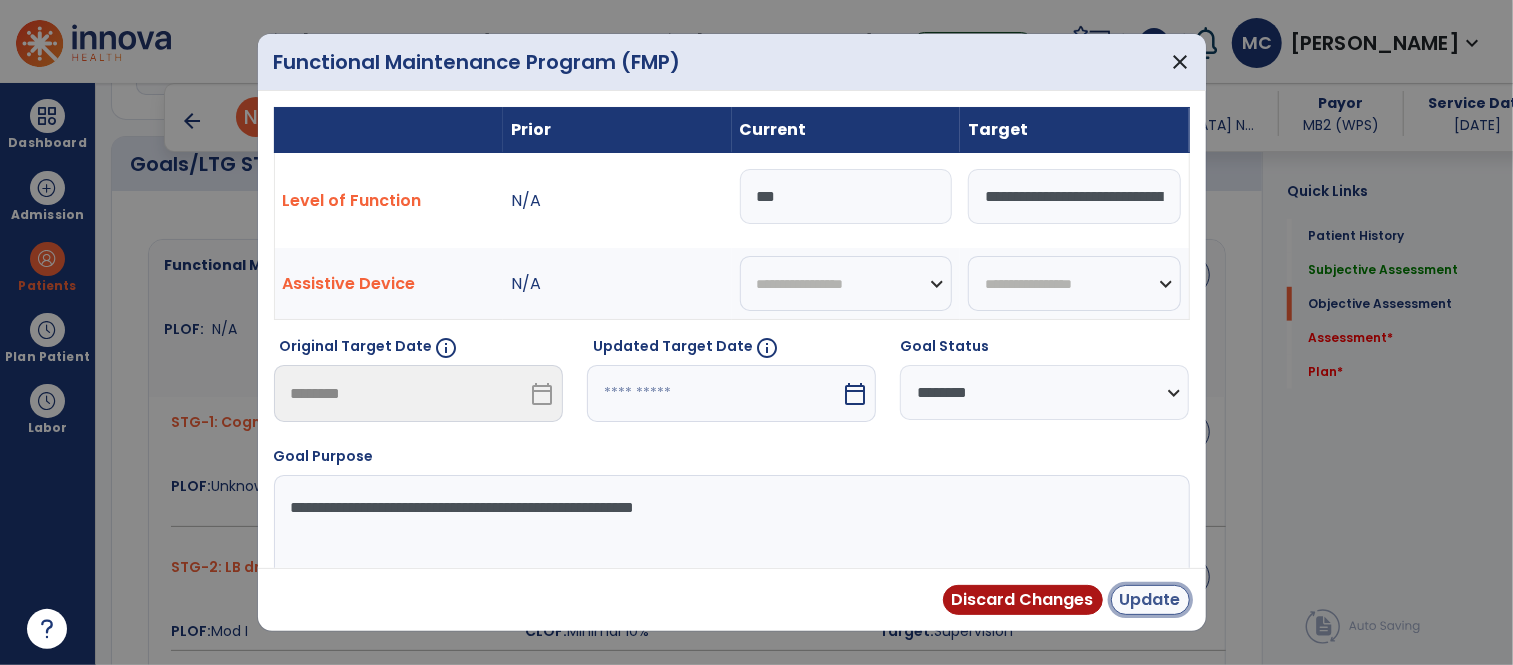 click on "Update" at bounding box center (1150, 600) 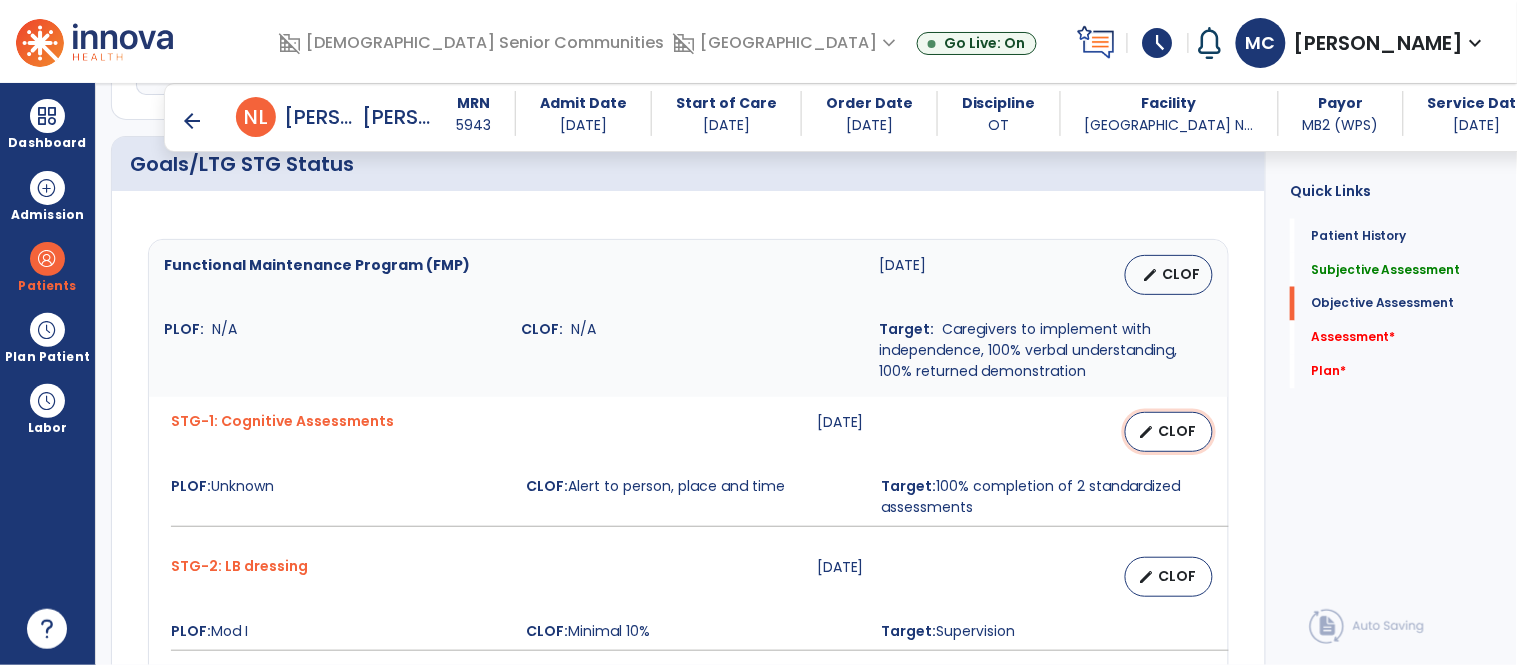 click on "CLOF" at bounding box center [1177, 431] 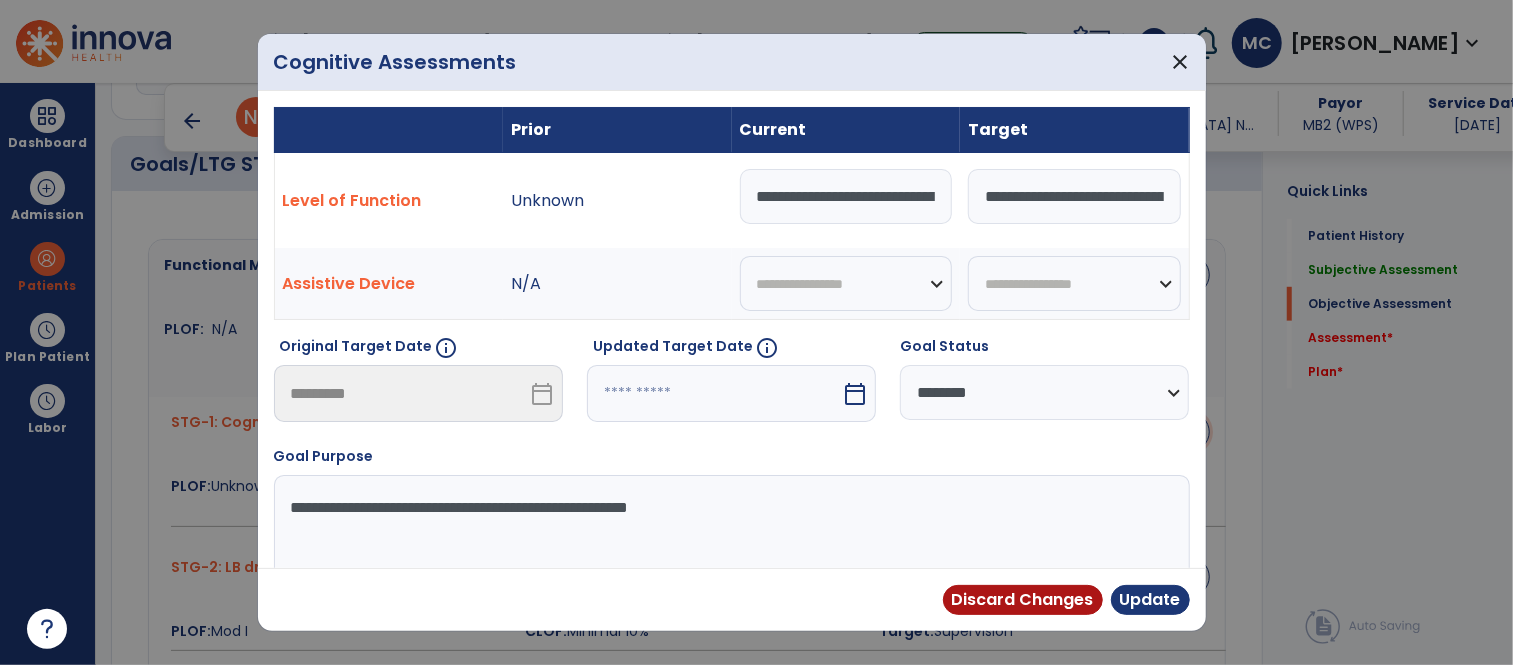 scroll, scrollTop: 771, scrollLeft: 0, axis: vertical 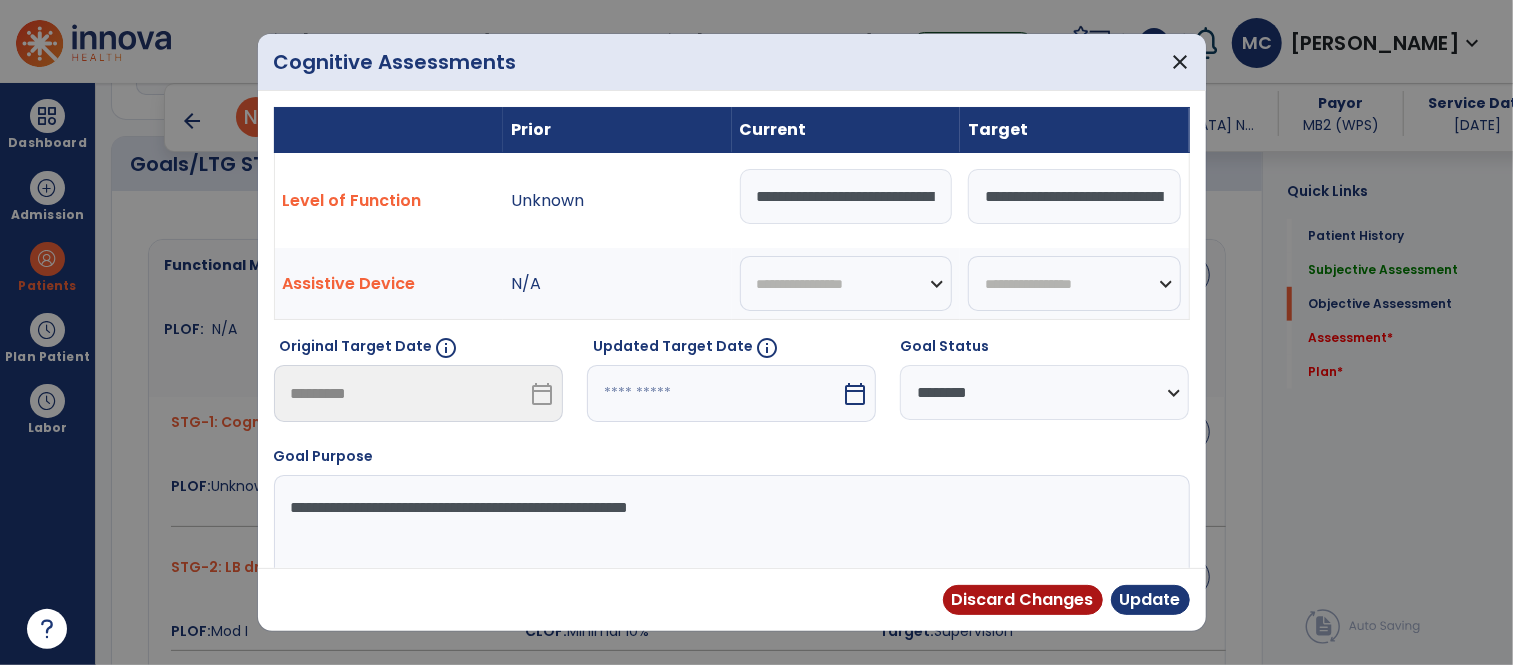 click on "calendar_today" at bounding box center [855, 394] 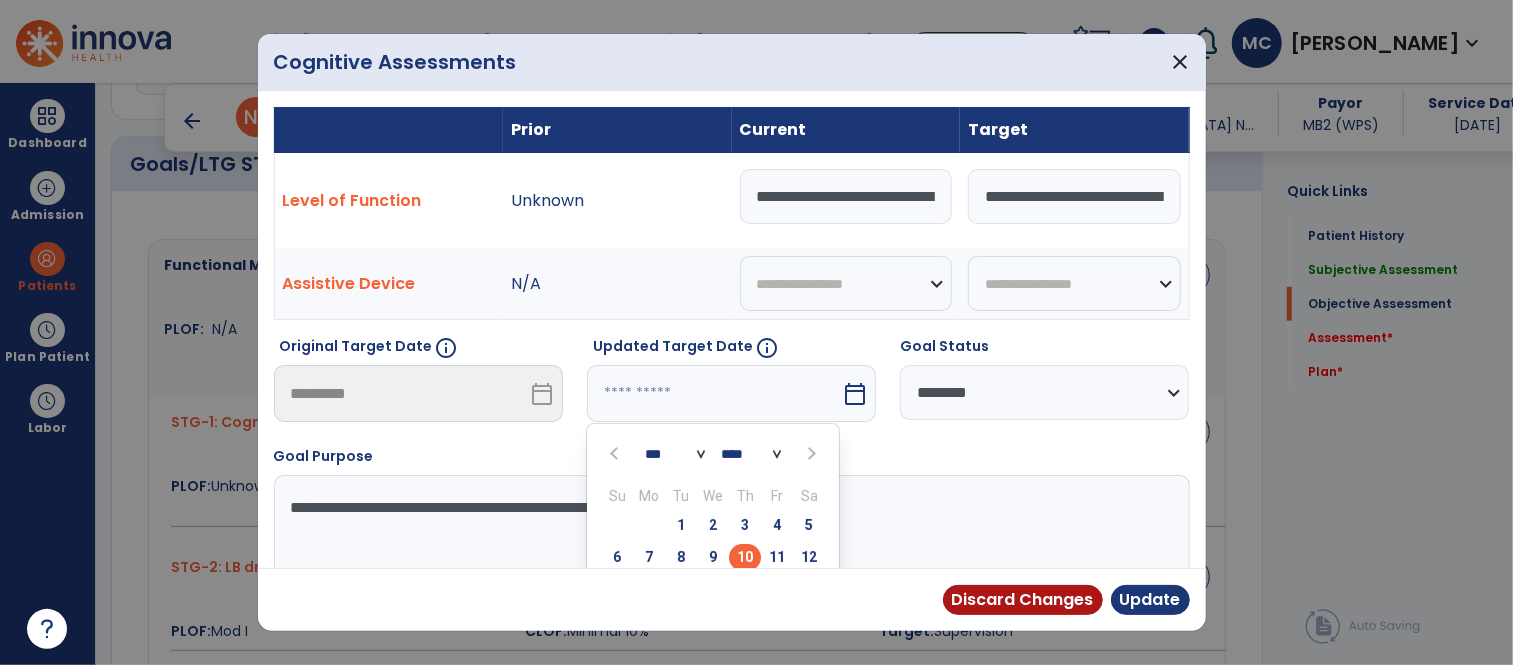 scroll, scrollTop: 152, scrollLeft: 0, axis: vertical 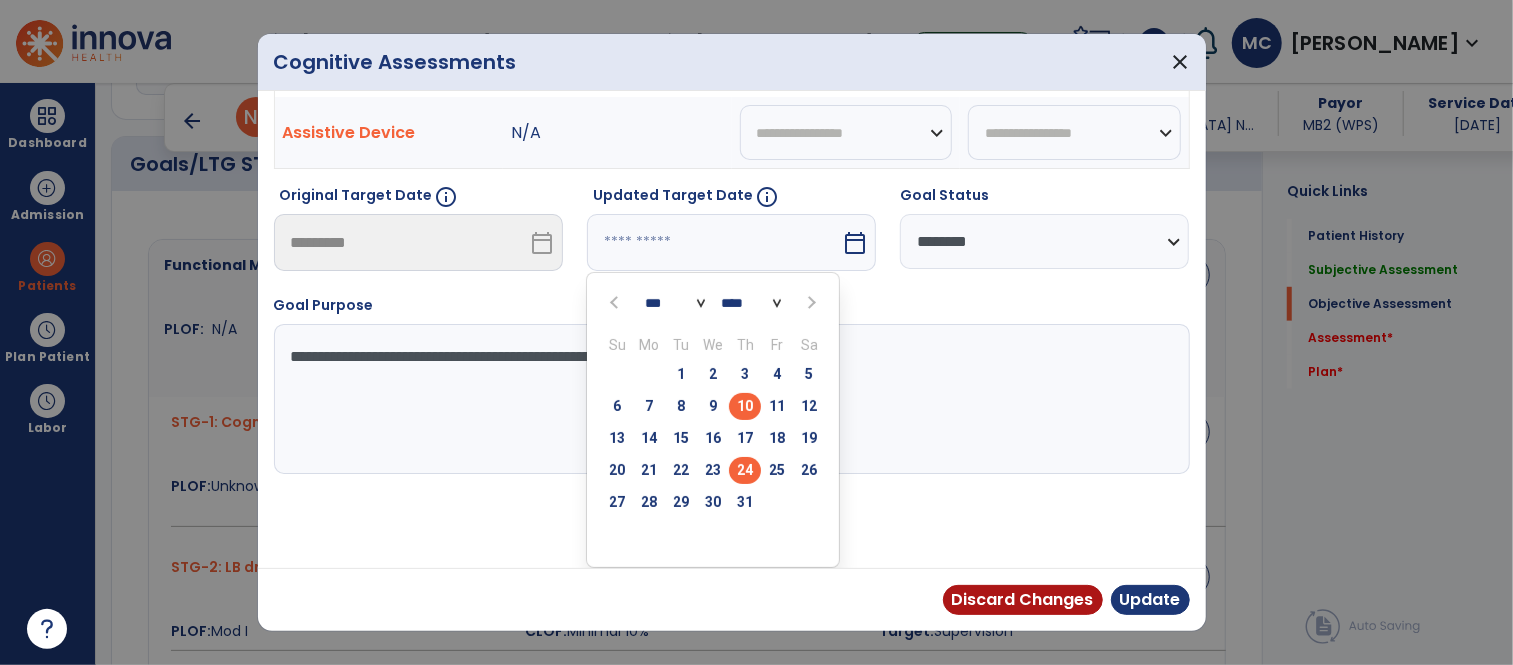 click on "24" at bounding box center (745, 470) 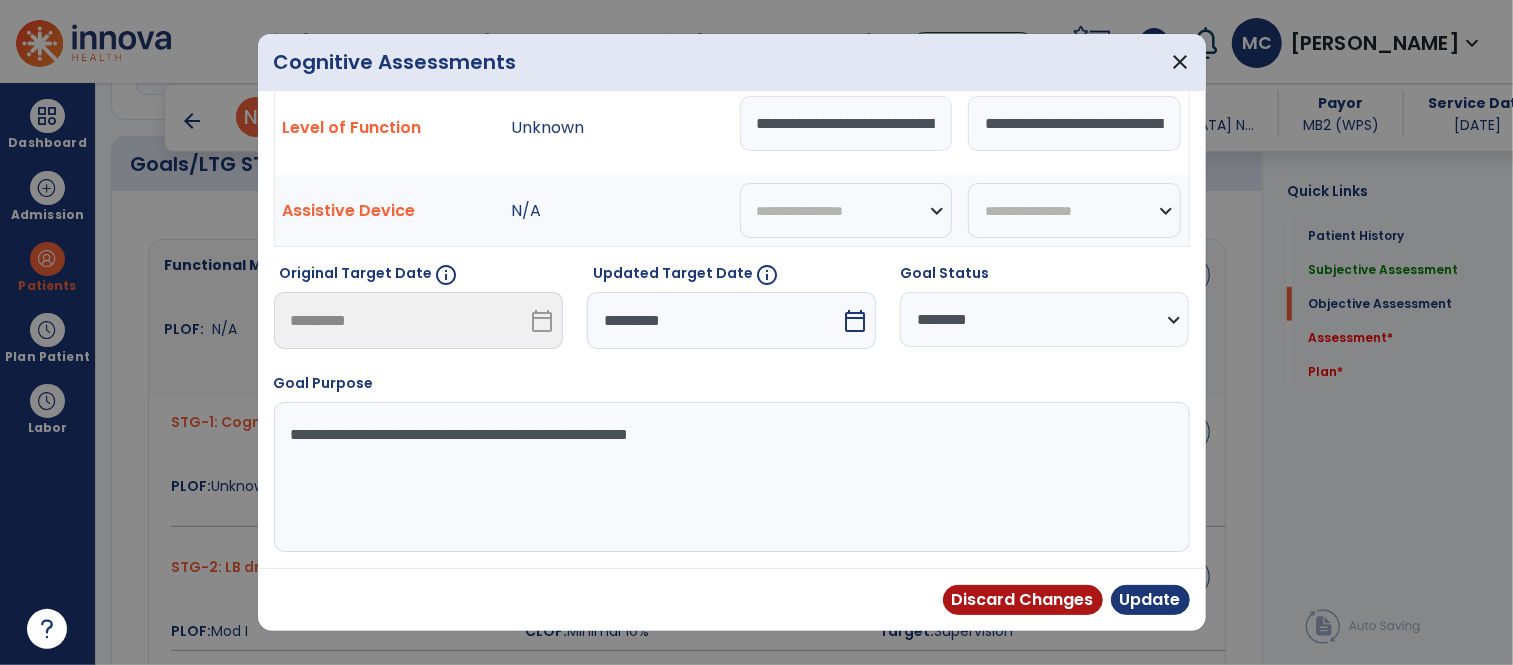 scroll, scrollTop: 73, scrollLeft: 0, axis: vertical 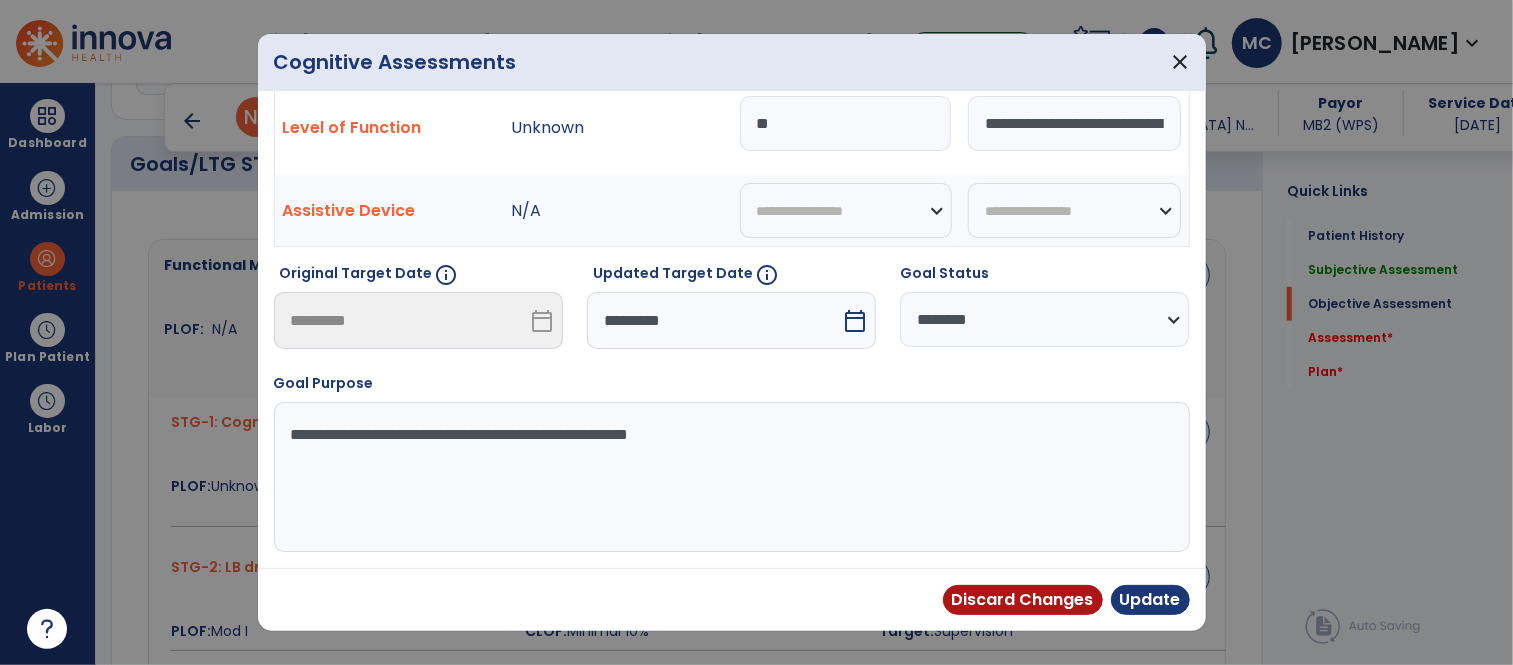 type on "*" 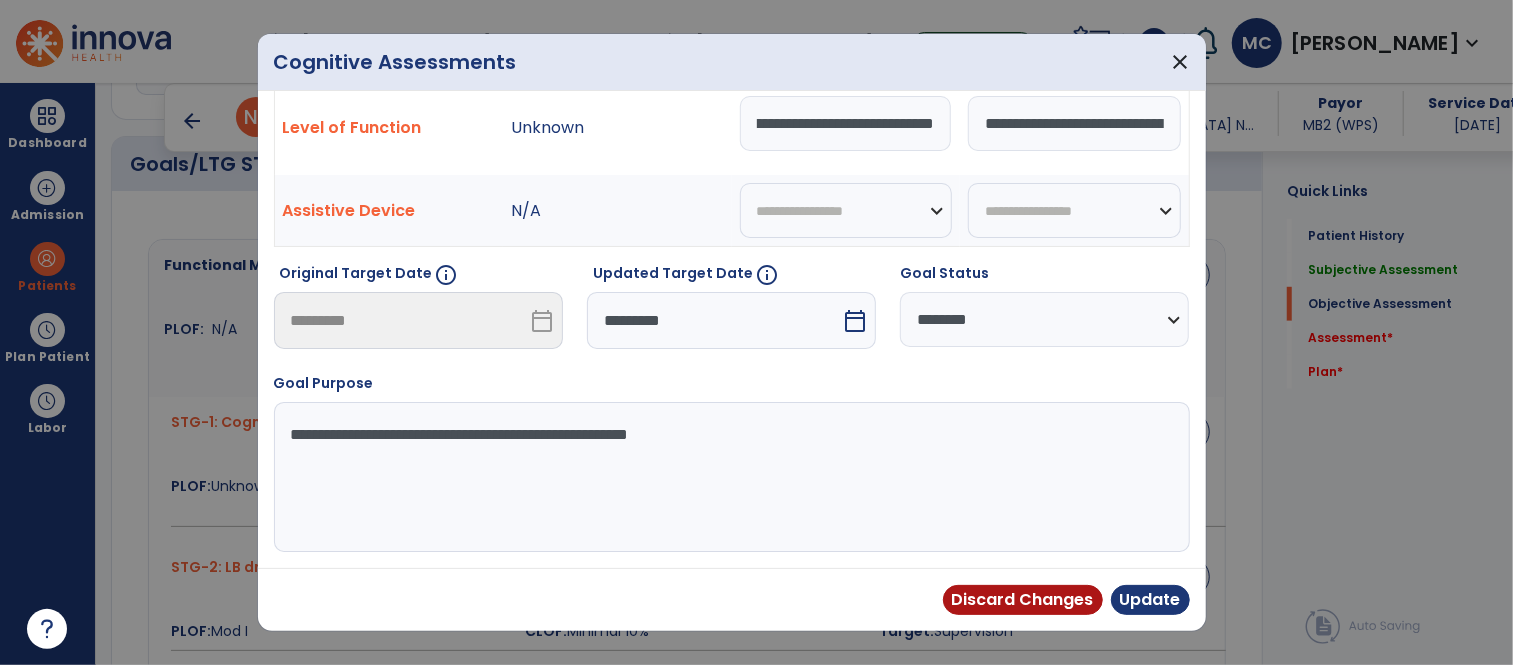 scroll, scrollTop: 0, scrollLeft: 294, axis: horizontal 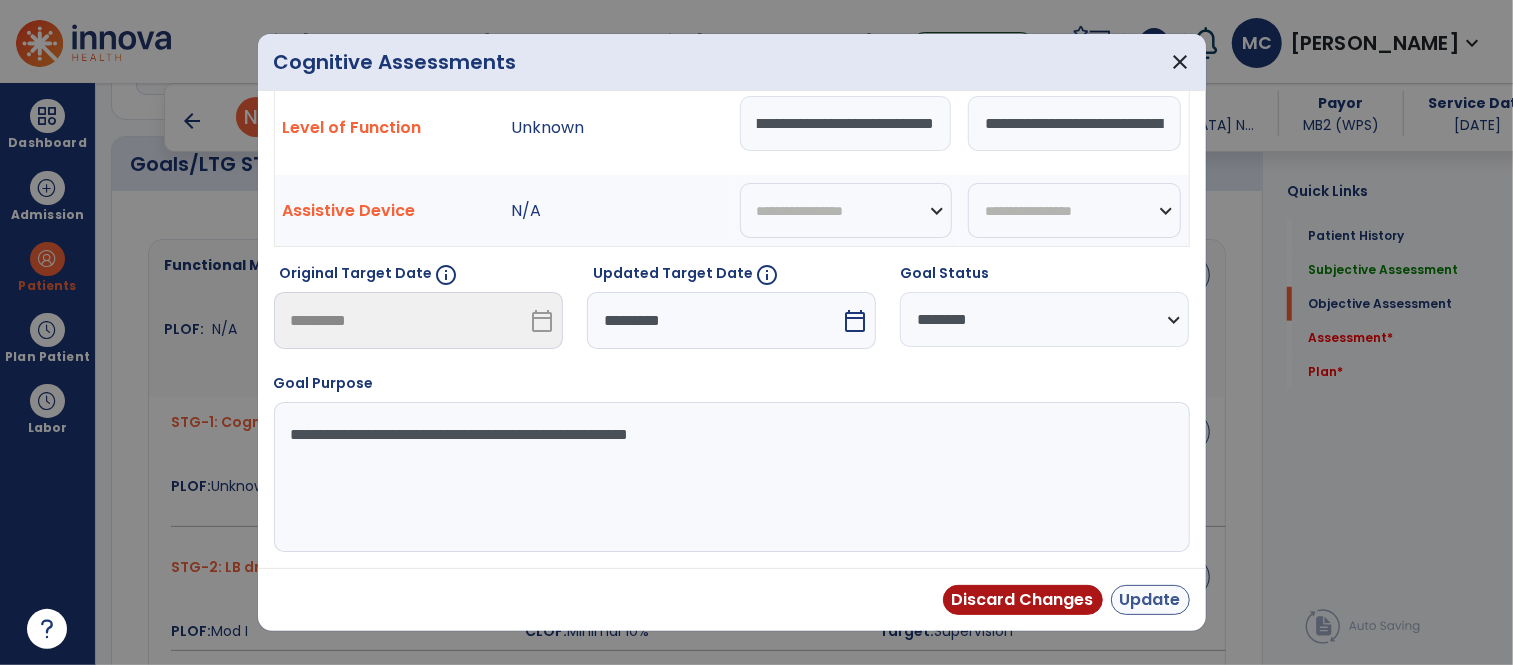 type on "**********" 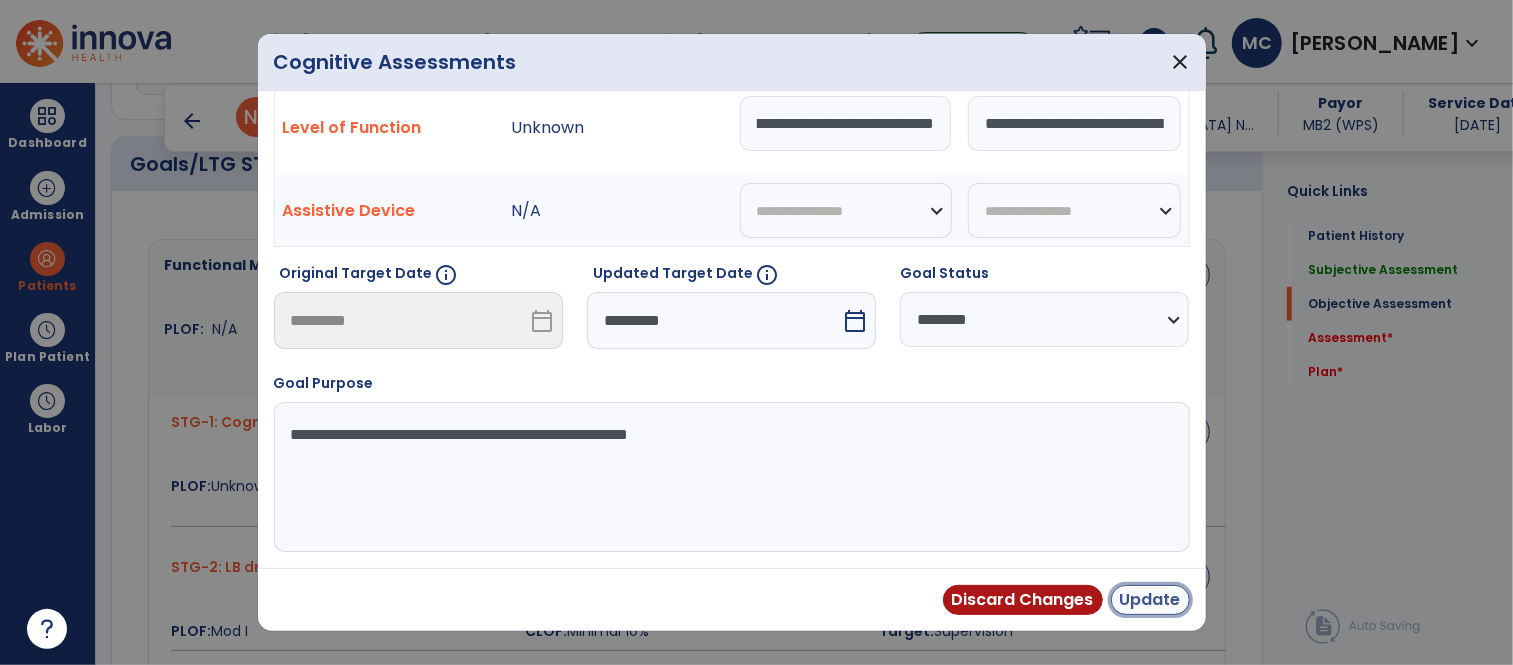 click on "Update" at bounding box center (1150, 600) 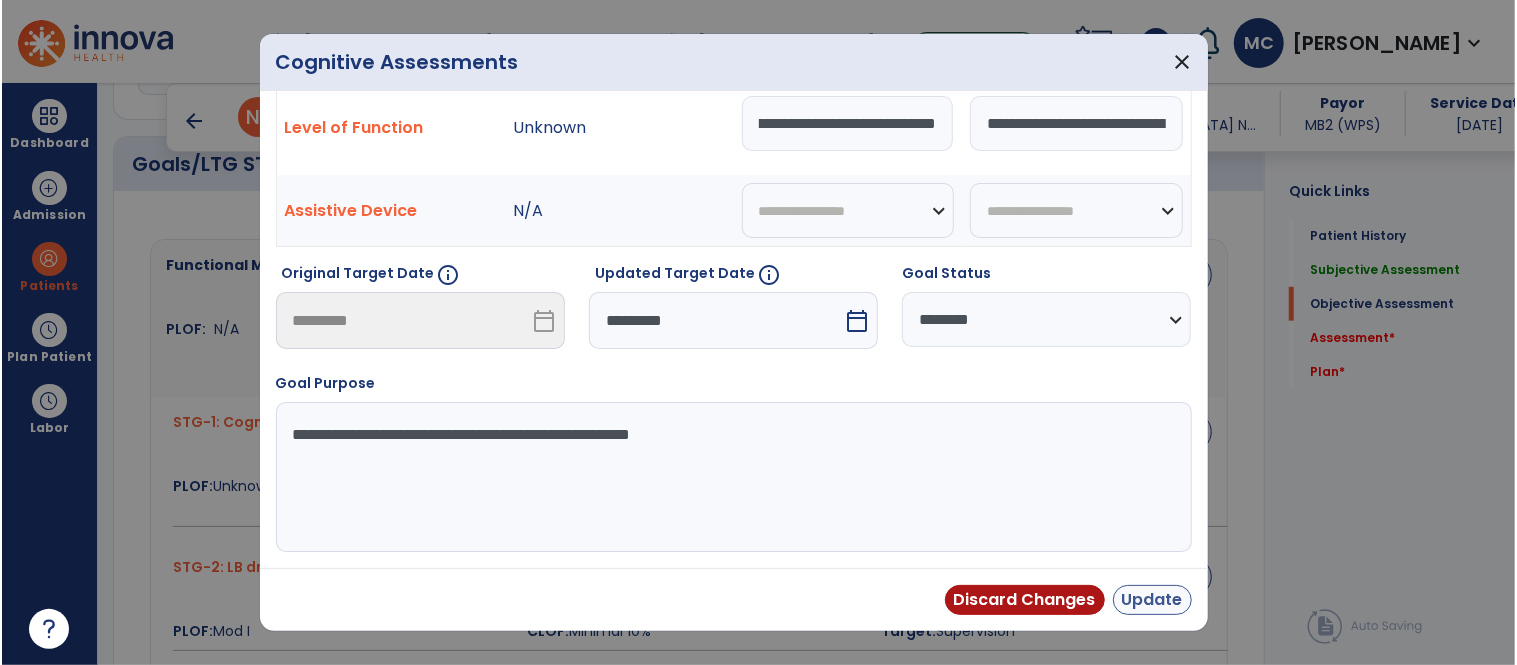 scroll, scrollTop: 0, scrollLeft: 0, axis: both 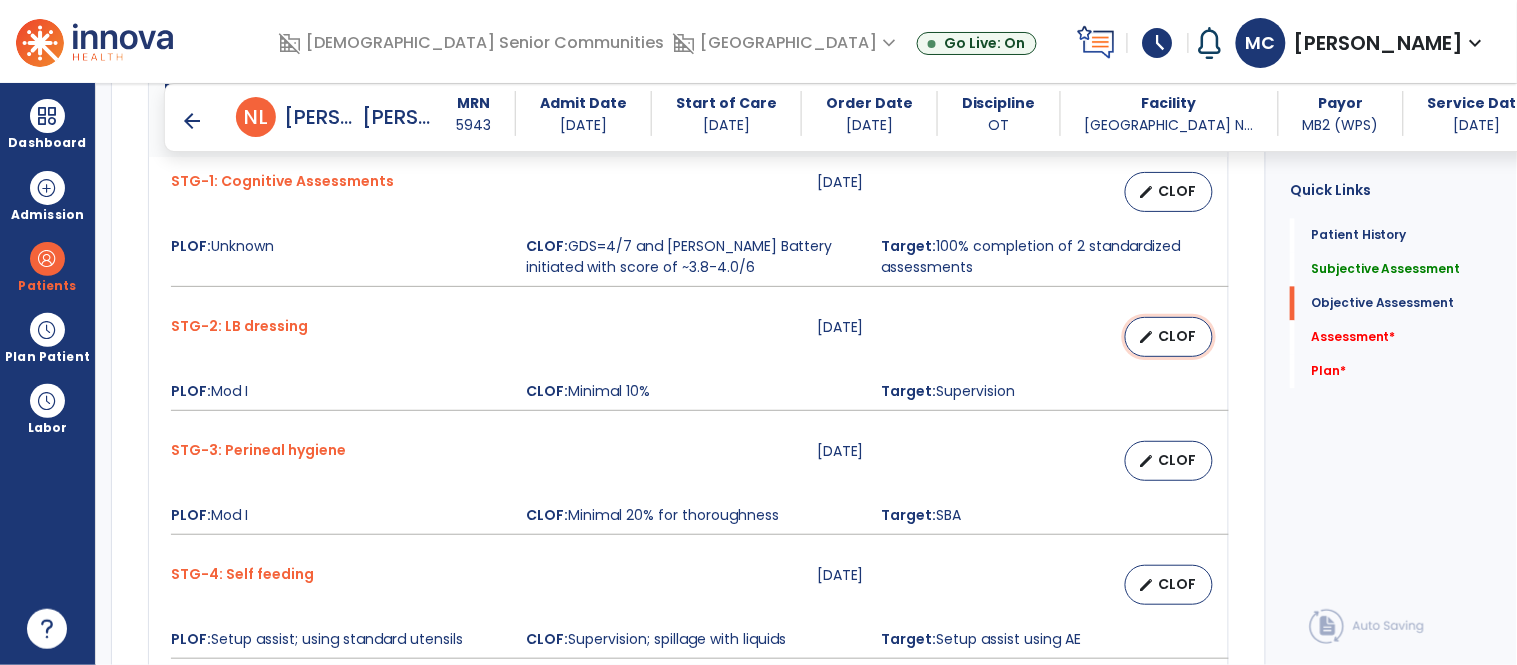click on "edit" at bounding box center (1146, 337) 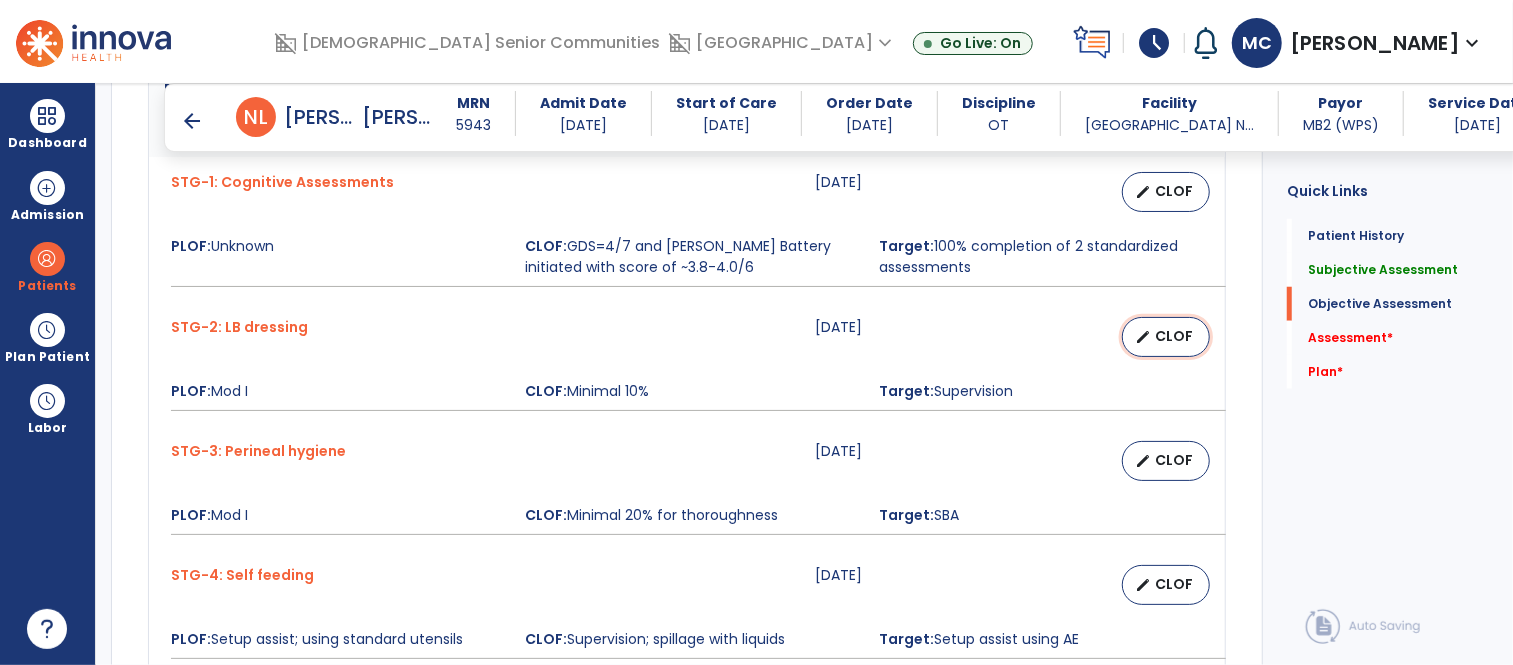 select on "********" 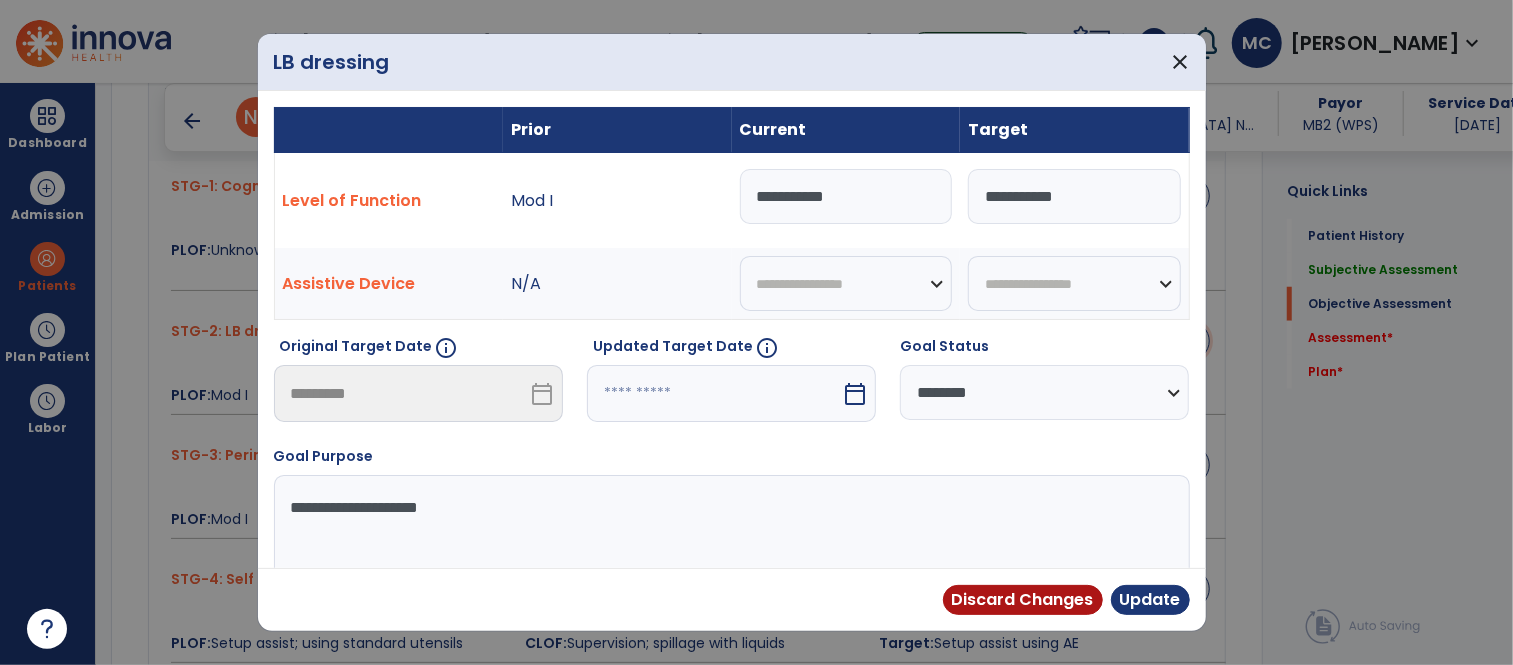 scroll, scrollTop: 1011, scrollLeft: 0, axis: vertical 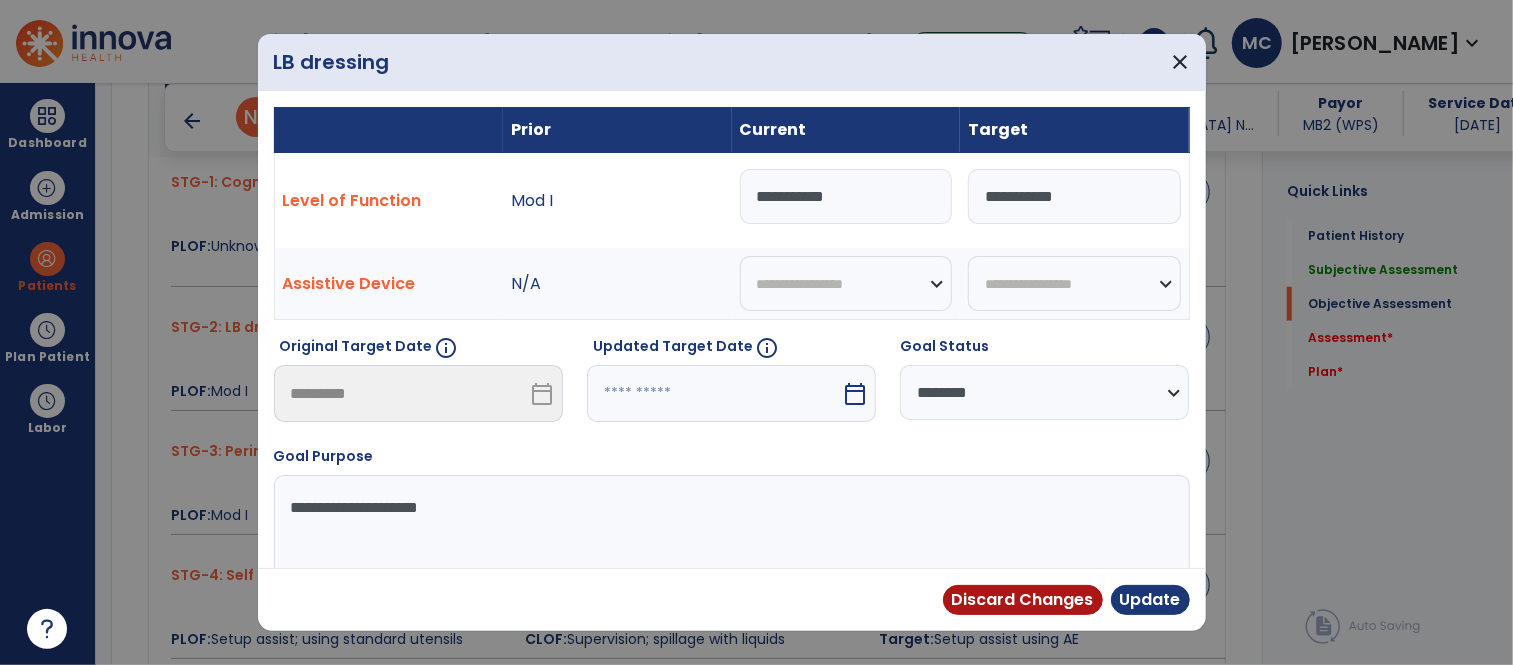 click on "calendar_today" at bounding box center (855, 394) 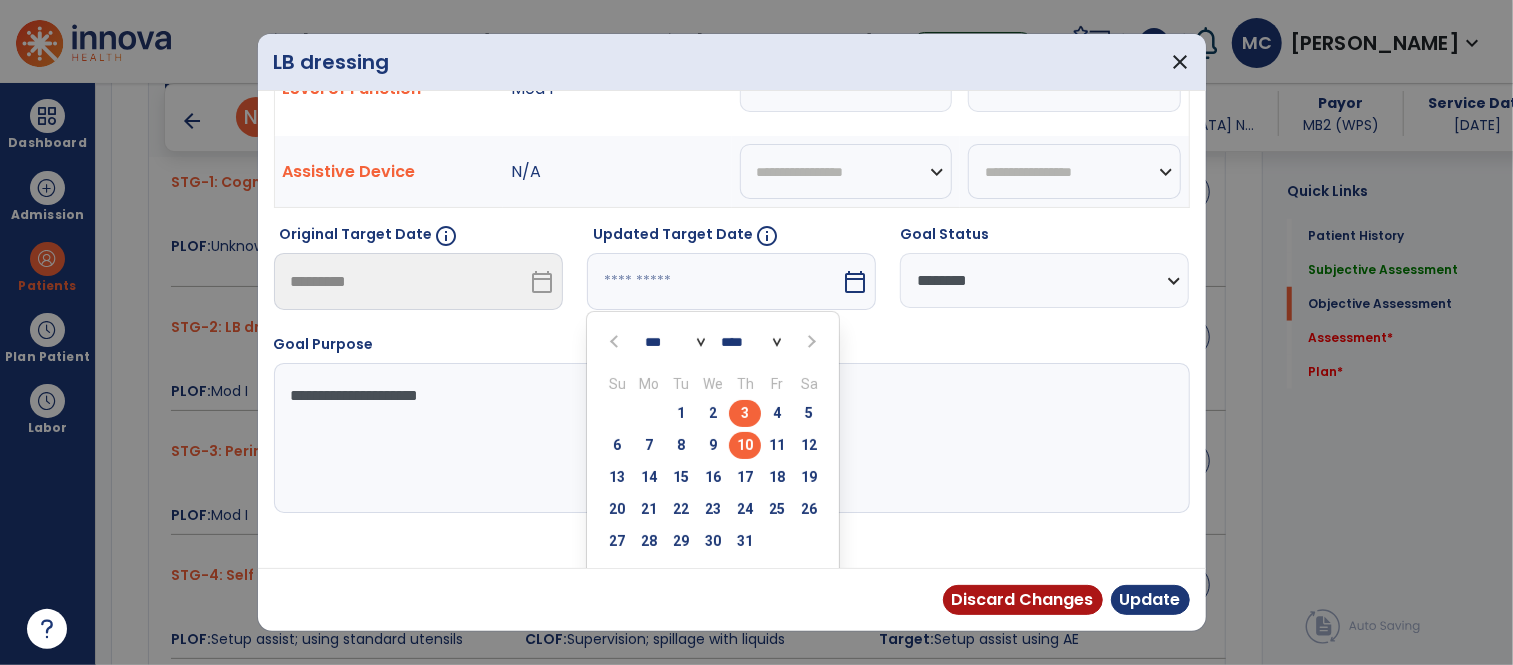 scroll, scrollTop: 121, scrollLeft: 0, axis: vertical 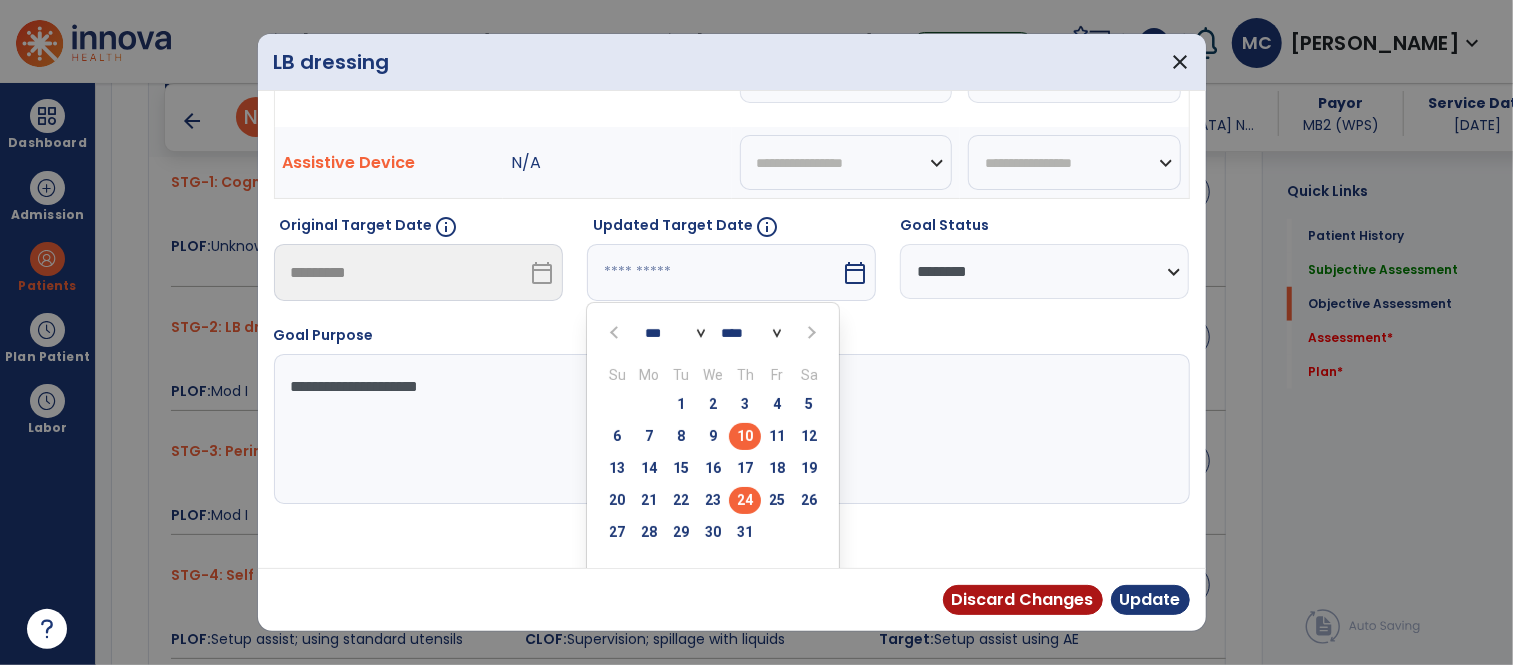 click on "24" at bounding box center (745, 500) 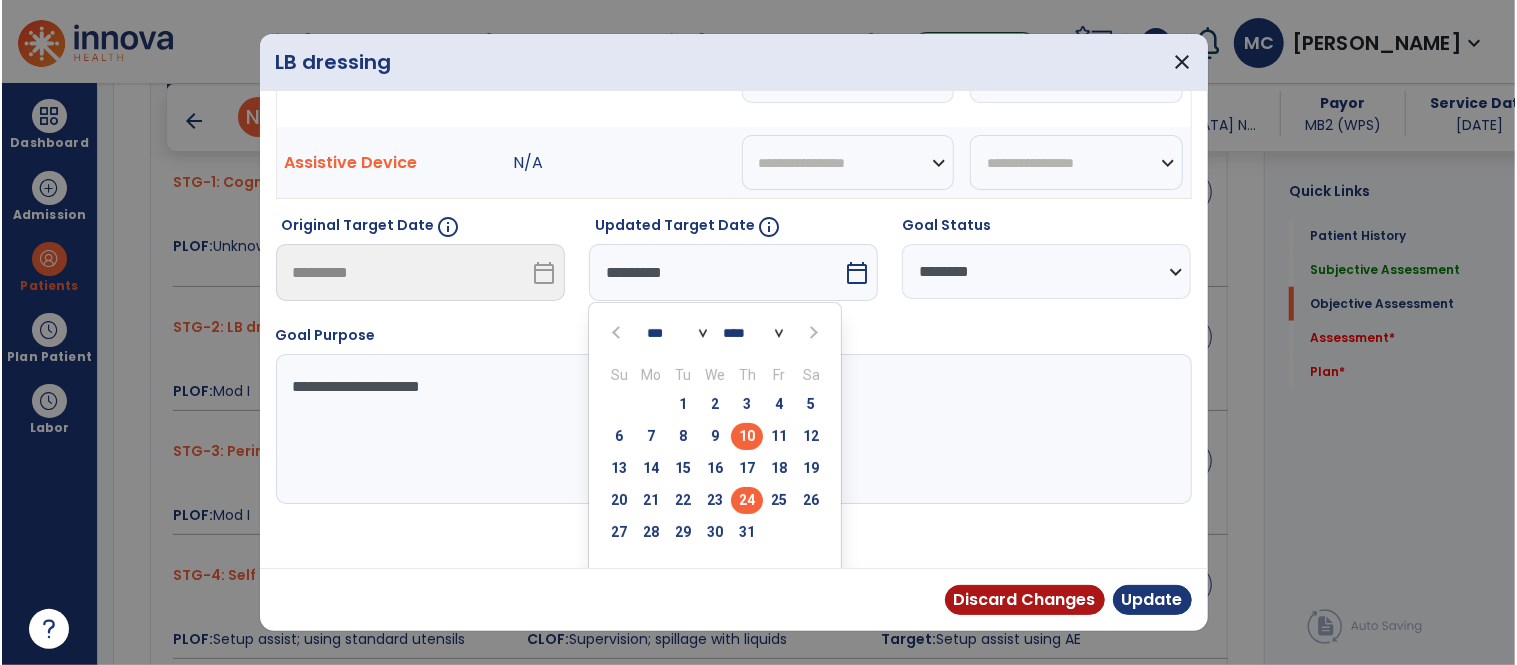 scroll, scrollTop: 73, scrollLeft: 0, axis: vertical 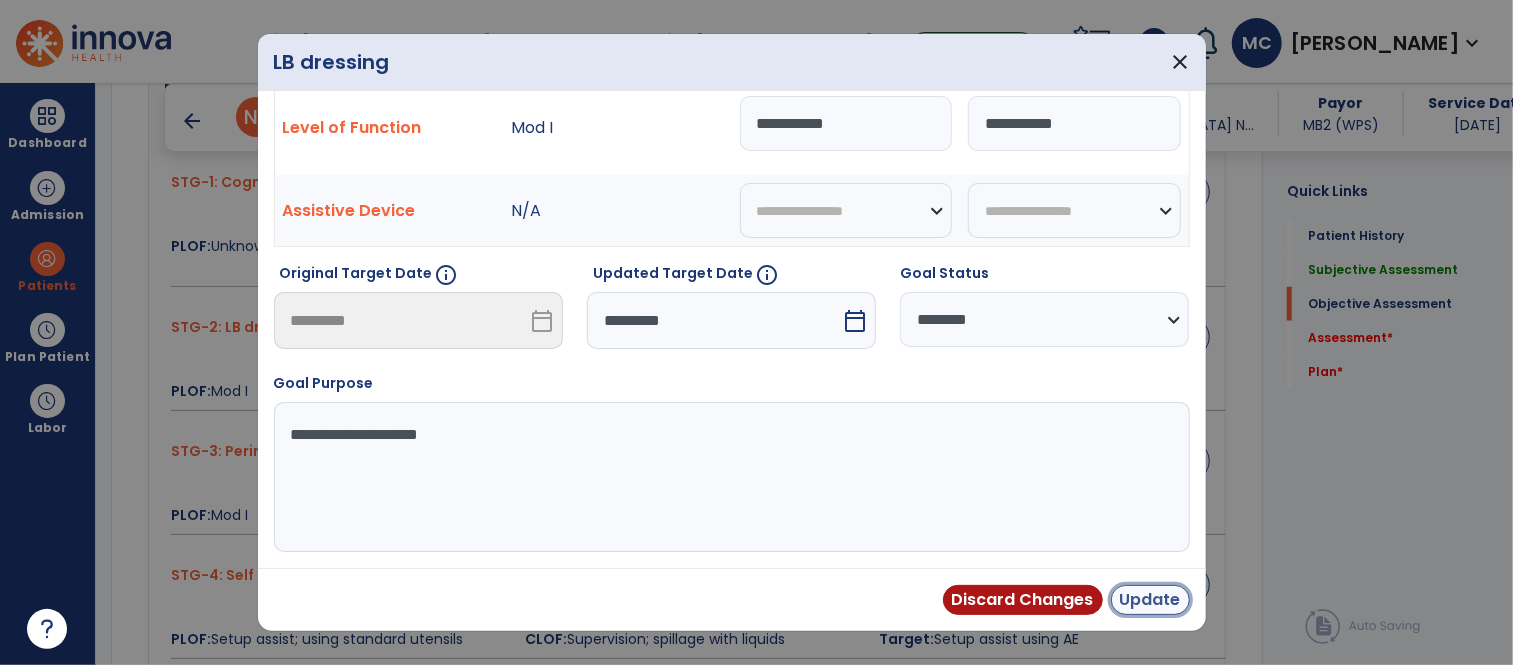 click on "Update" at bounding box center (1150, 600) 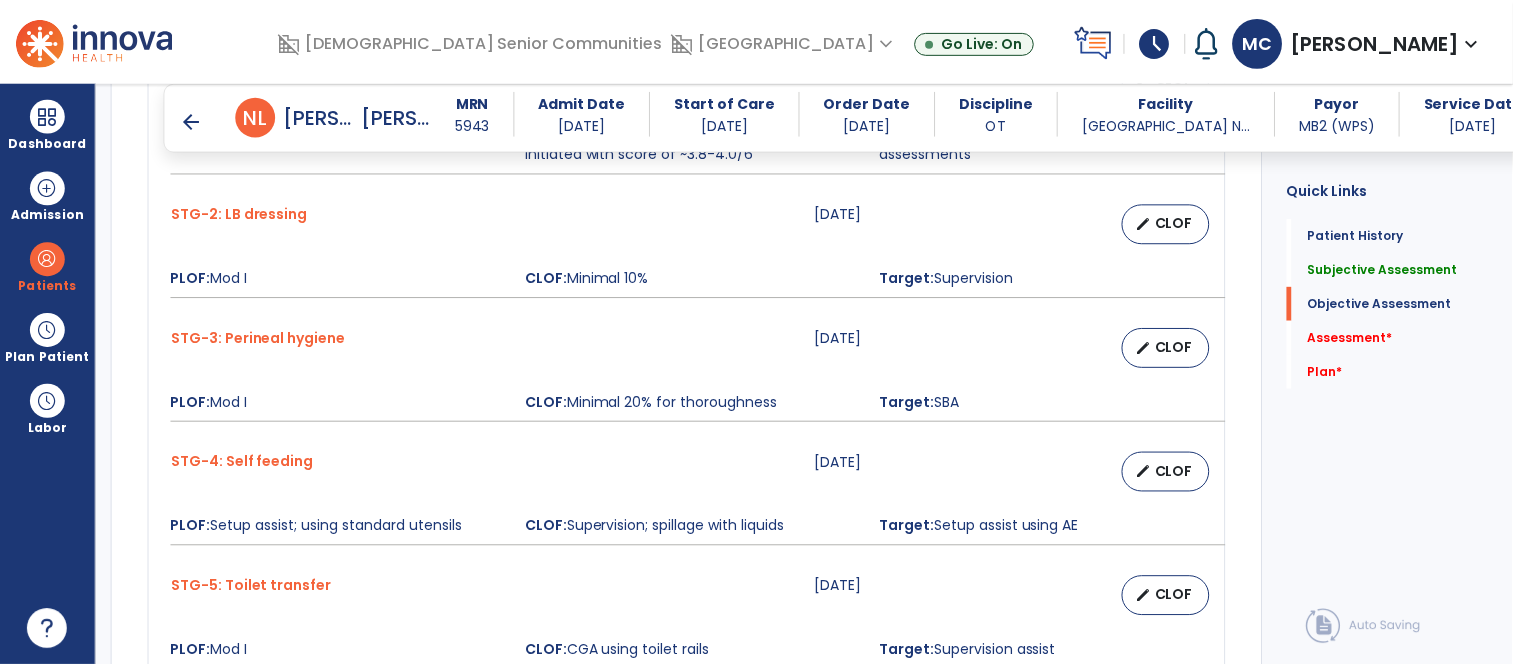 scroll, scrollTop: 1105, scrollLeft: 0, axis: vertical 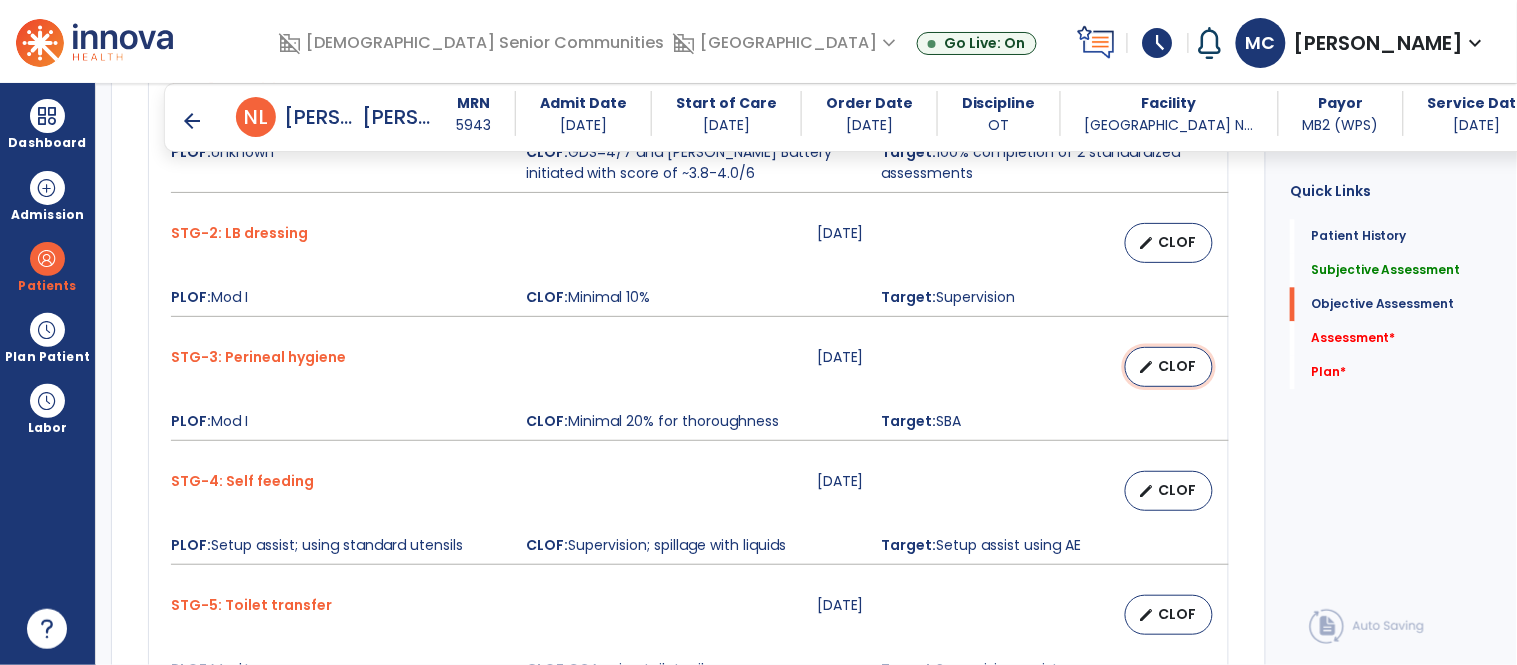 click on "CLOF" at bounding box center [1177, 366] 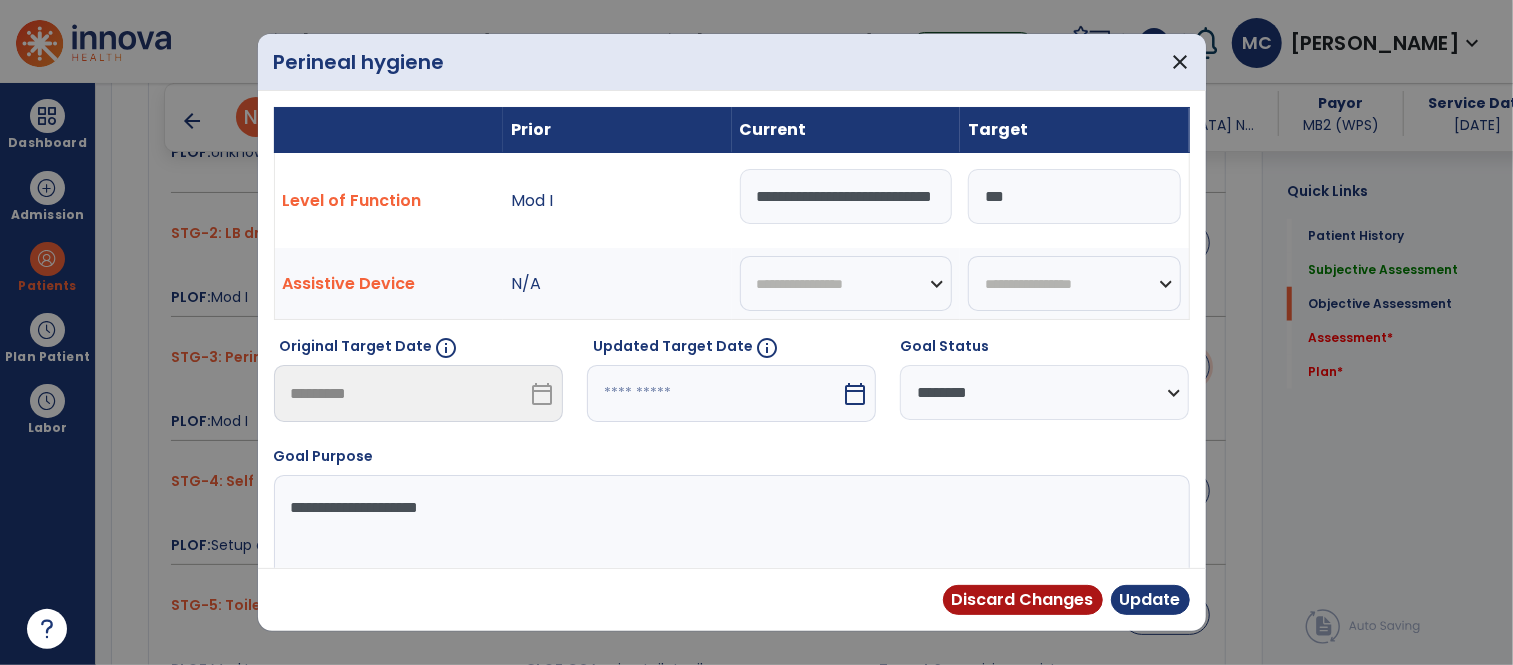 scroll, scrollTop: 1105, scrollLeft: 0, axis: vertical 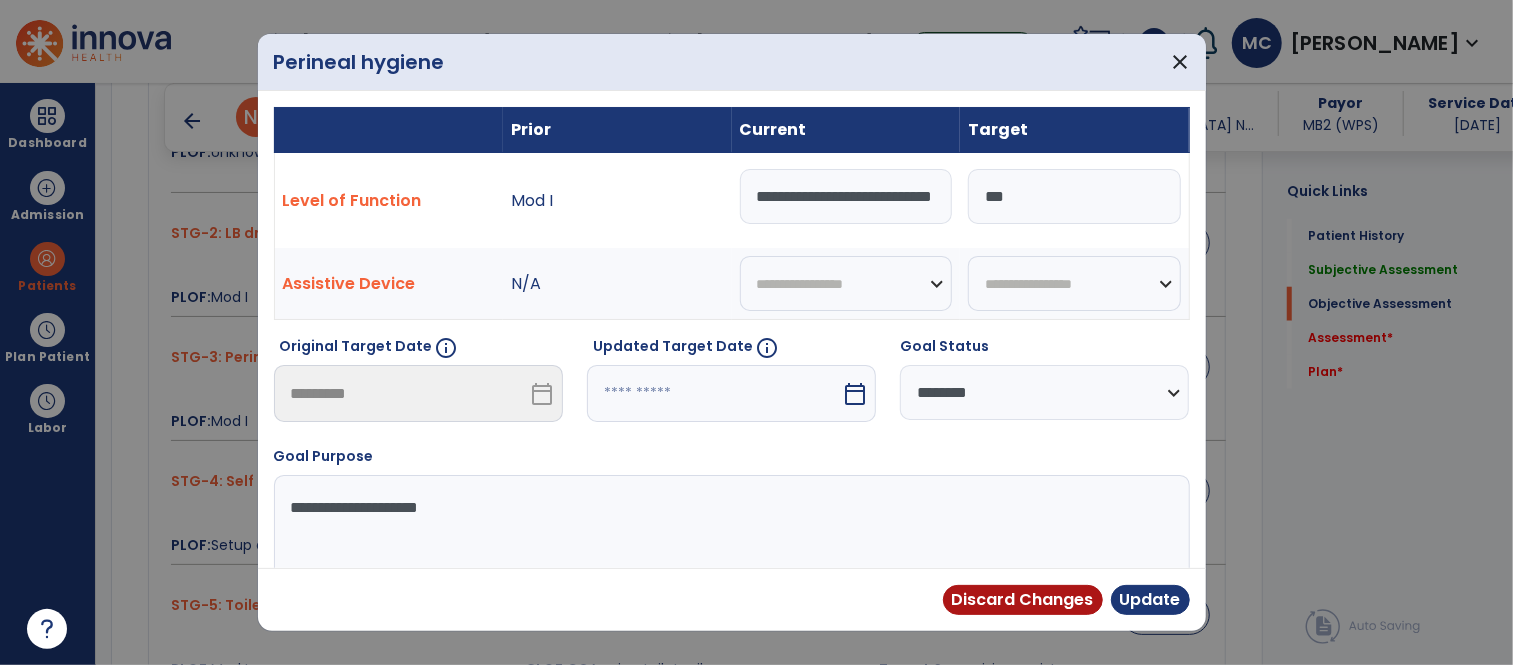 click on "**********" at bounding box center (846, 196) 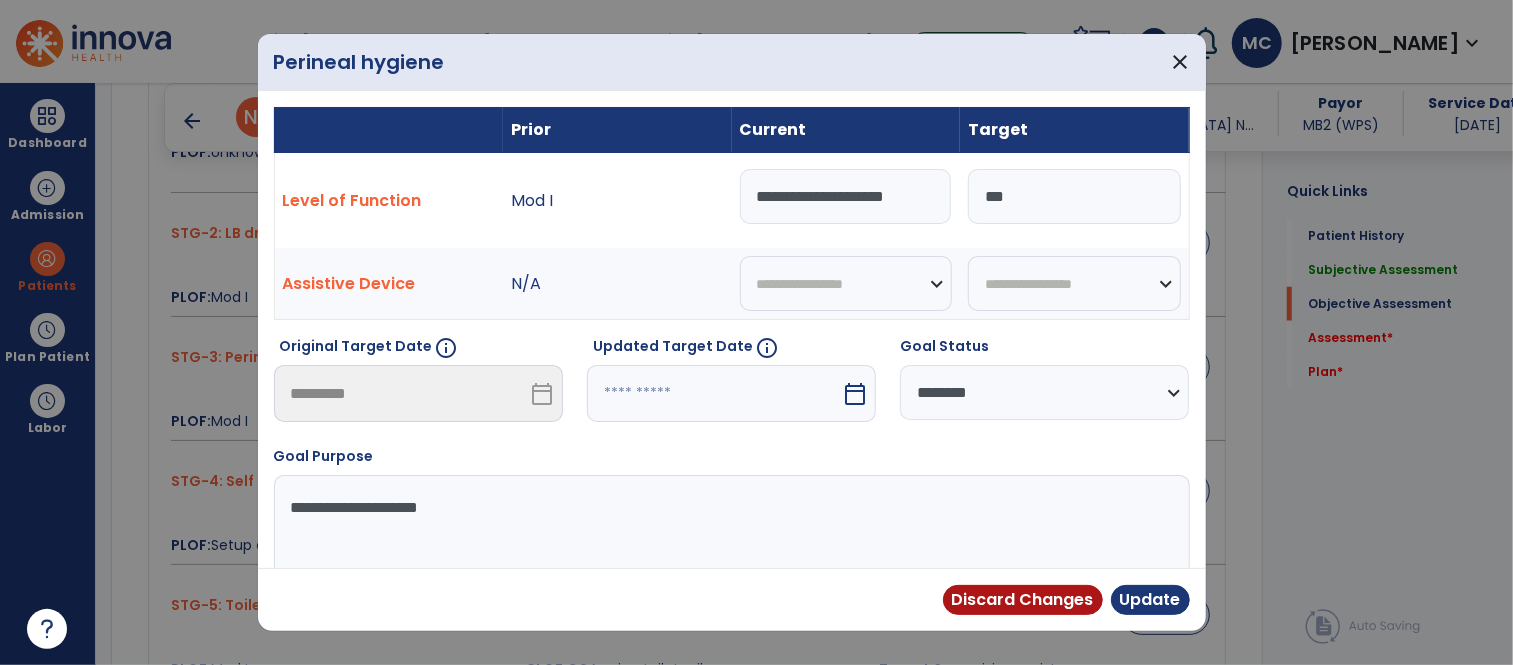 scroll, scrollTop: 0, scrollLeft: 0, axis: both 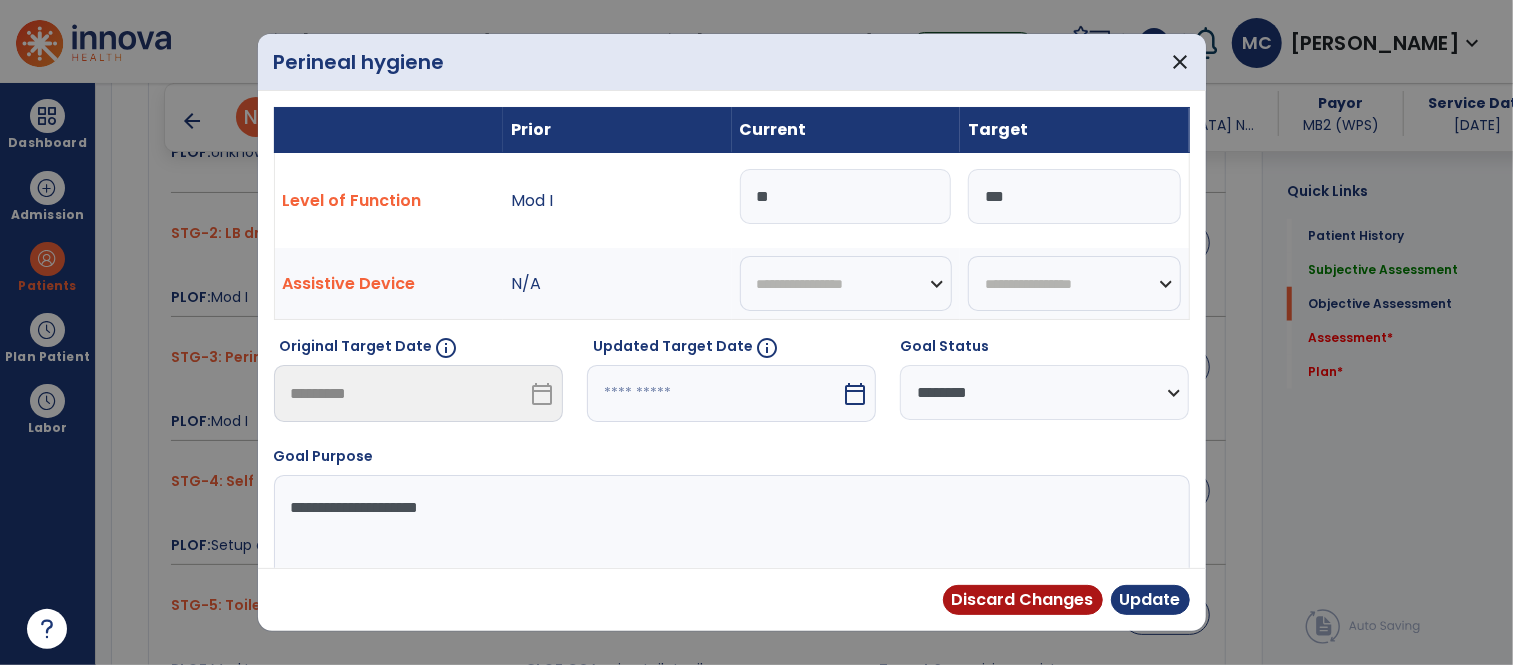 type on "*" 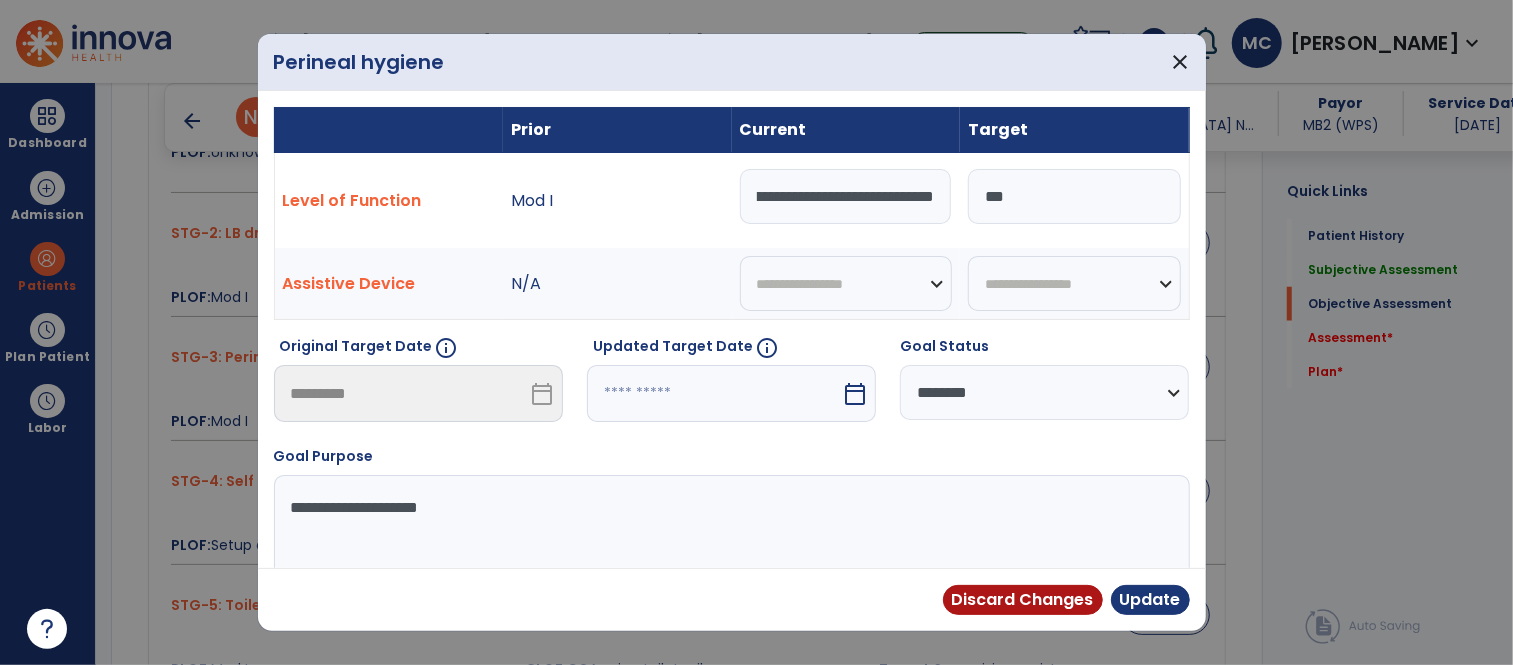 scroll, scrollTop: 0, scrollLeft: 198, axis: horizontal 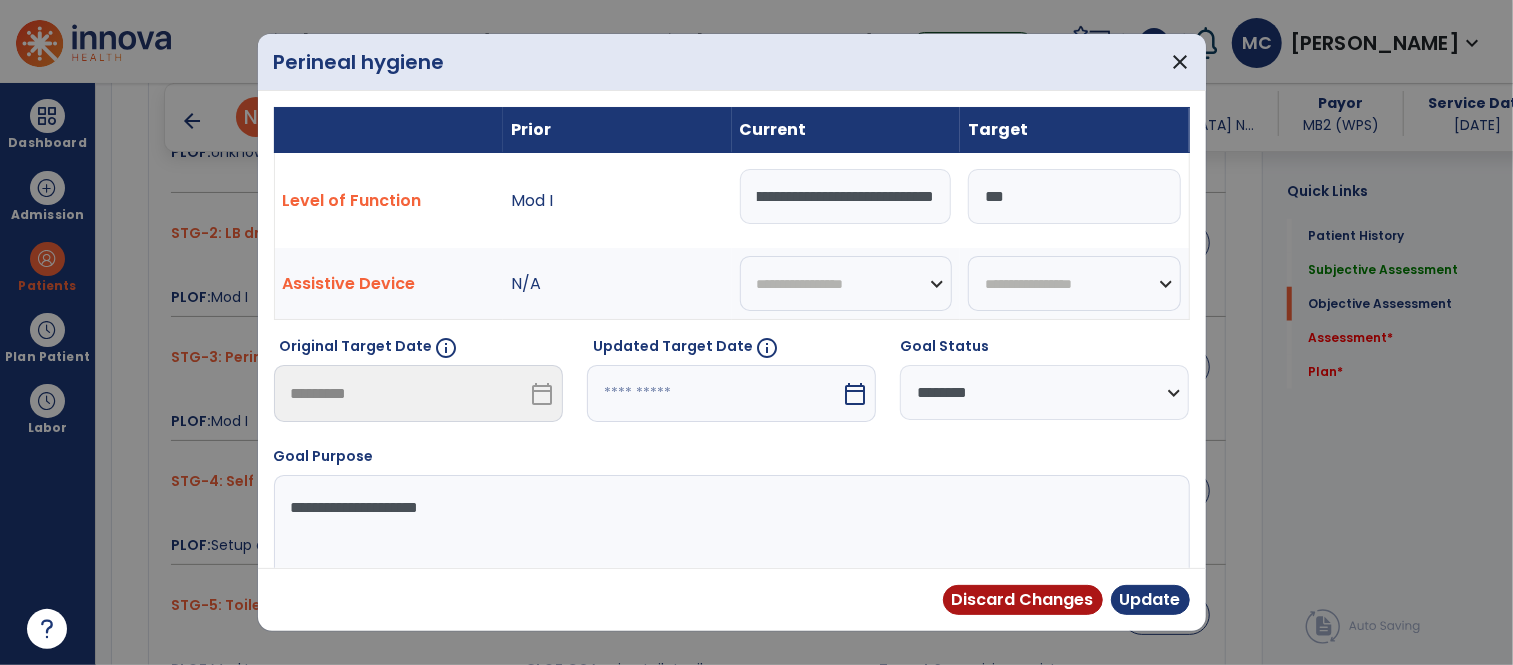 type on "**********" 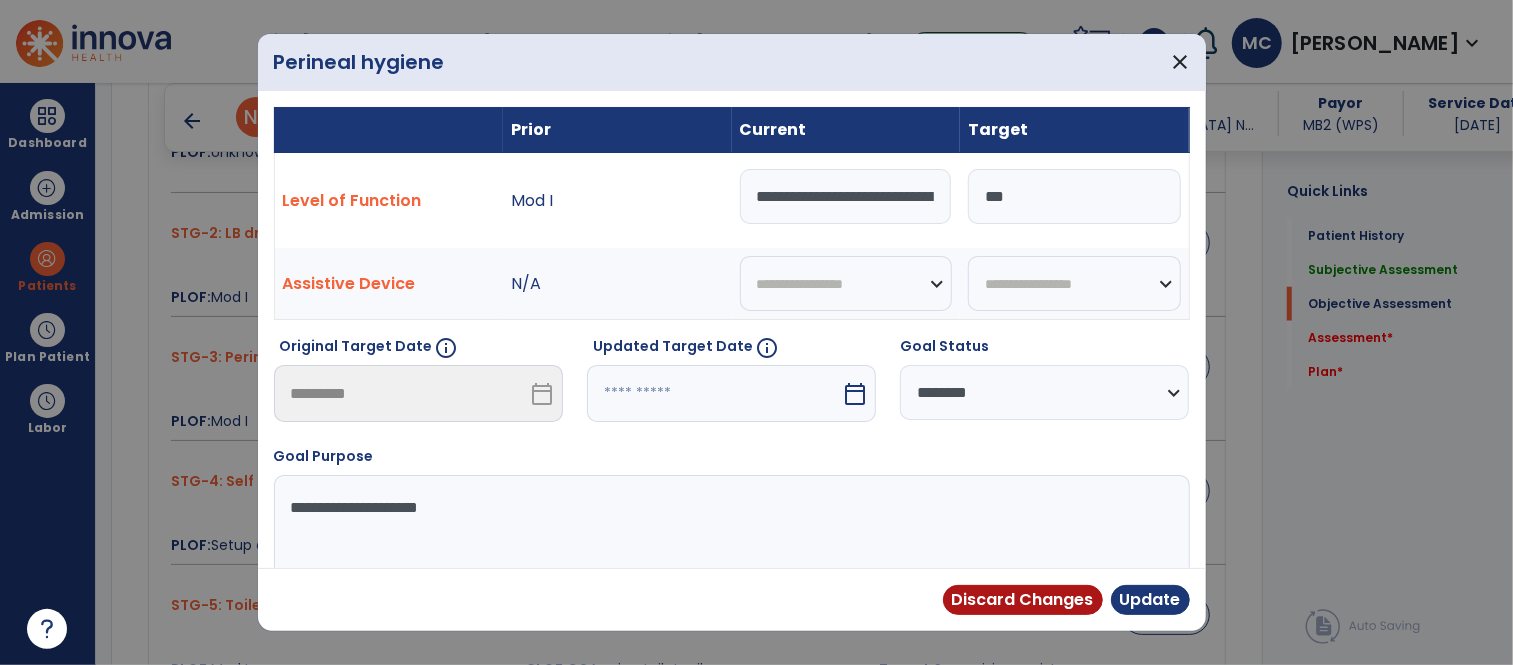 scroll, scrollTop: 8, scrollLeft: 0, axis: vertical 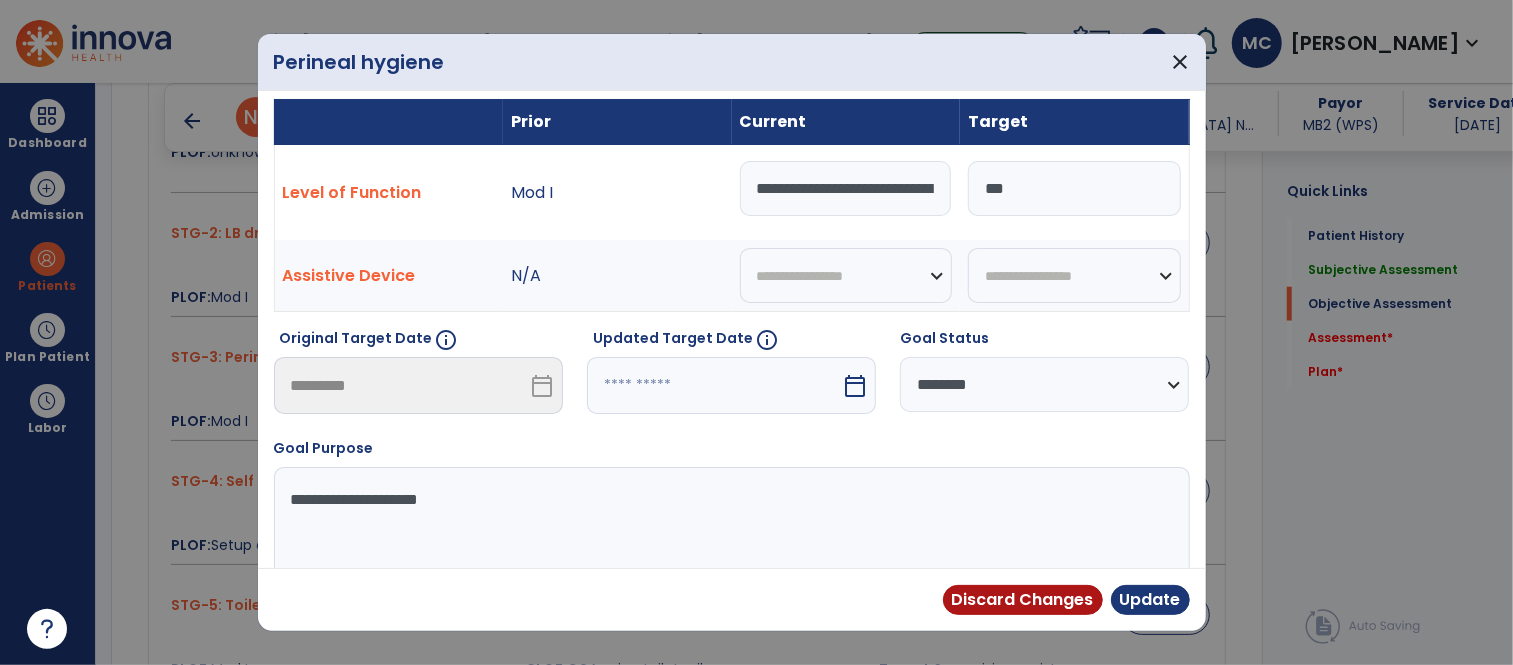 select on "*" 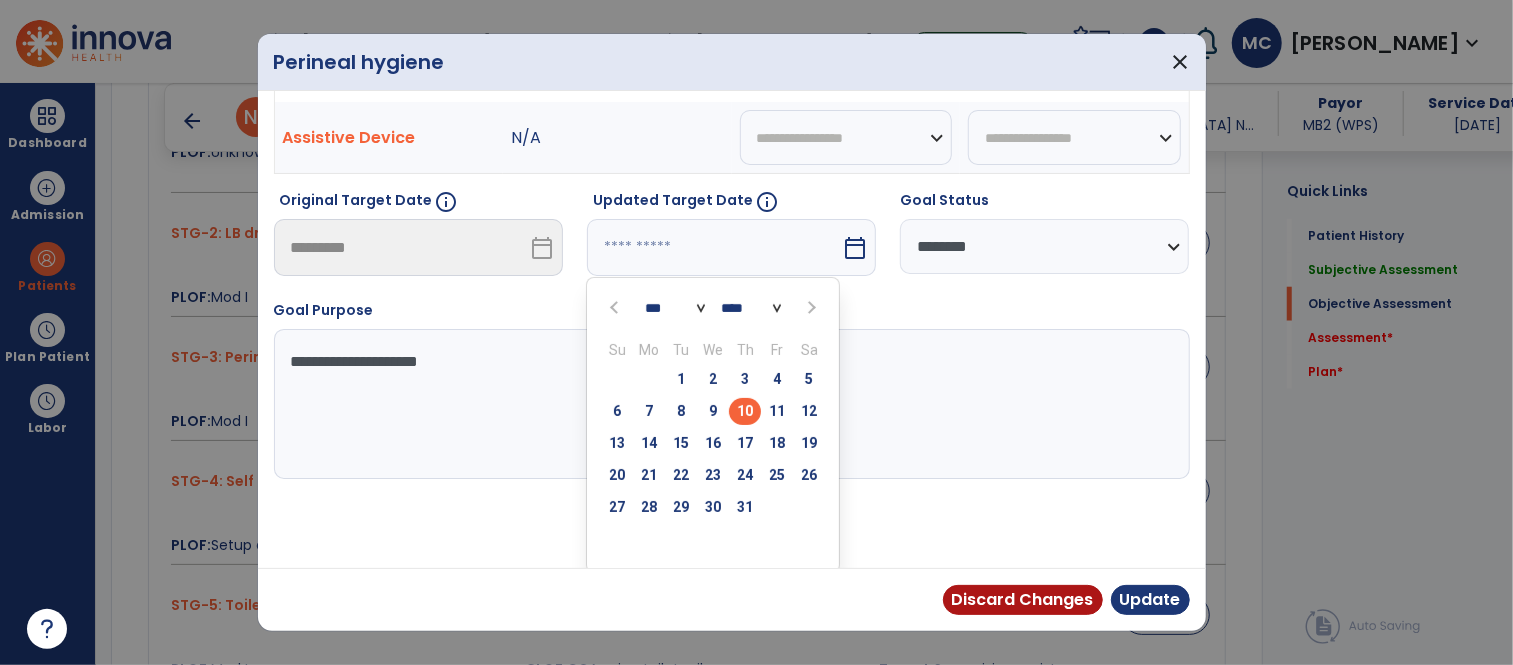 scroll, scrollTop: 152, scrollLeft: 0, axis: vertical 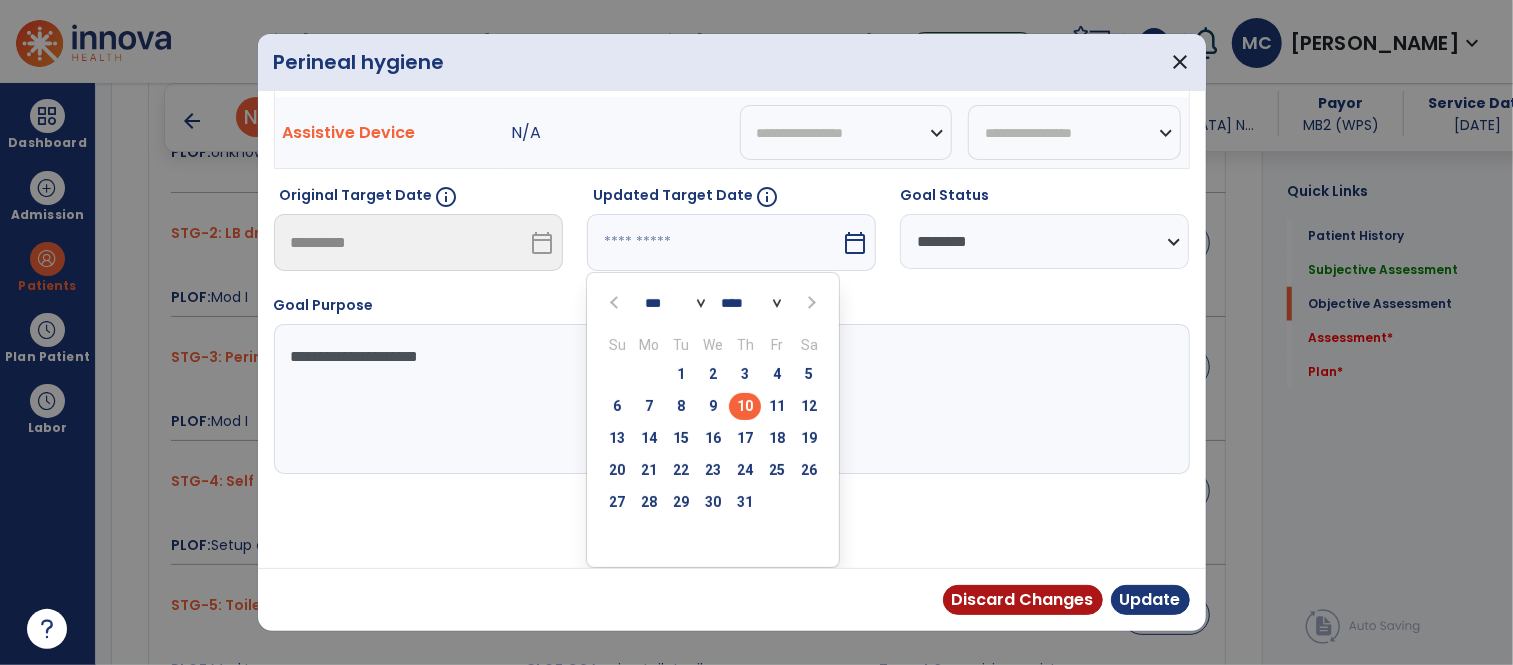 click on "24" at bounding box center (745, 470) 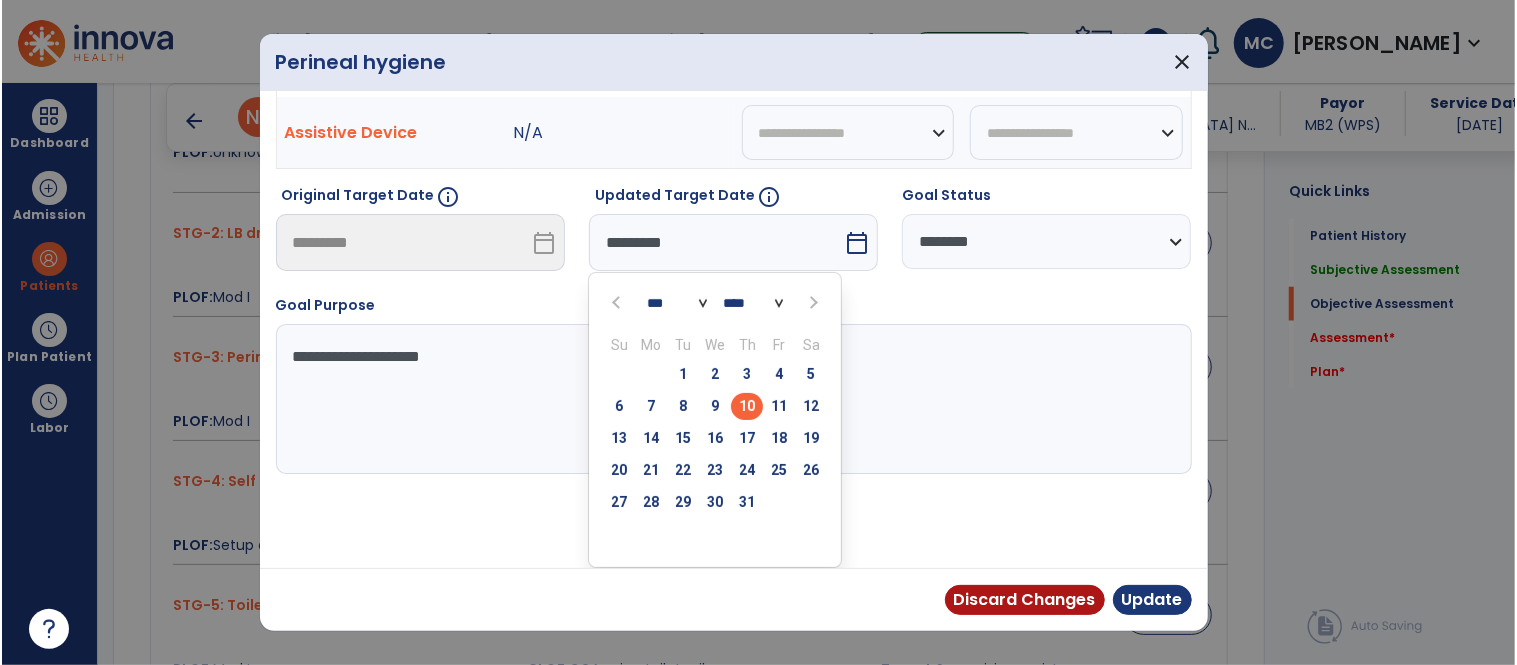 scroll, scrollTop: 73, scrollLeft: 0, axis: vertical 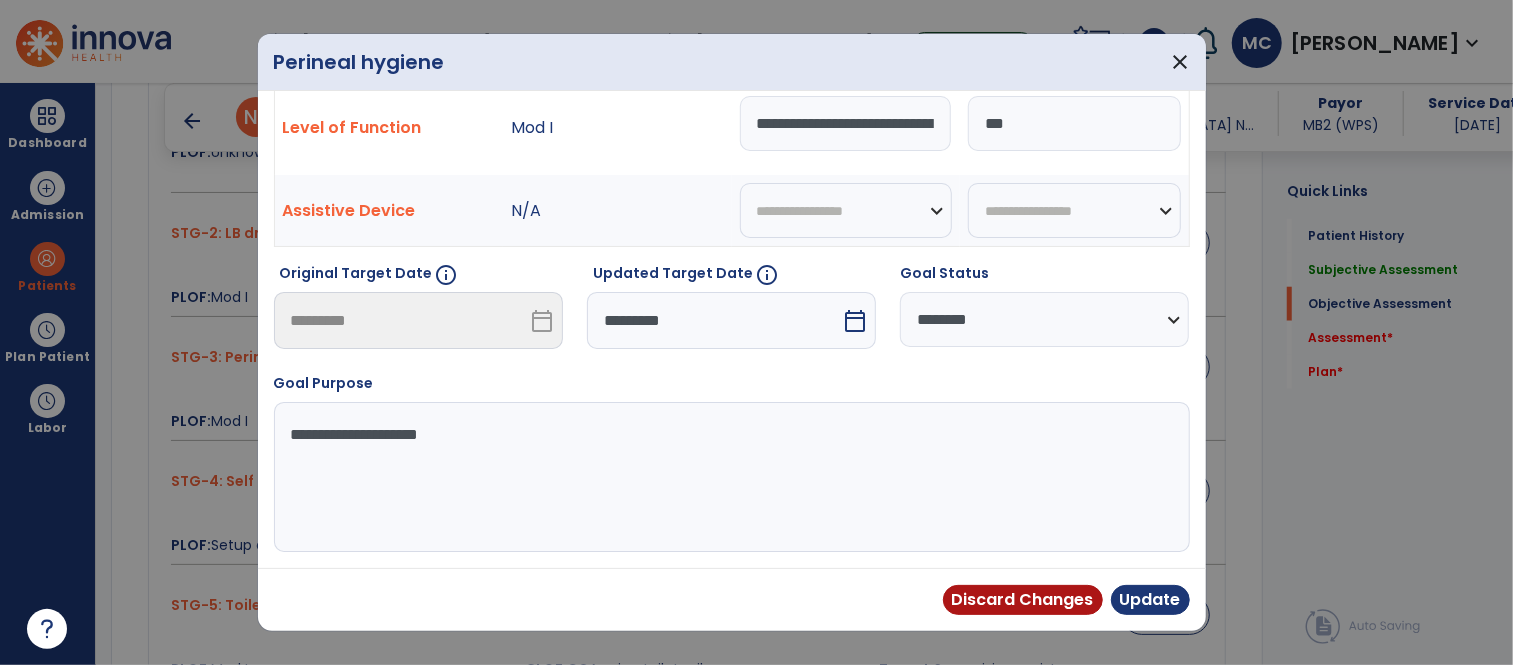 click on "***" at bounding box center [1074, 123] 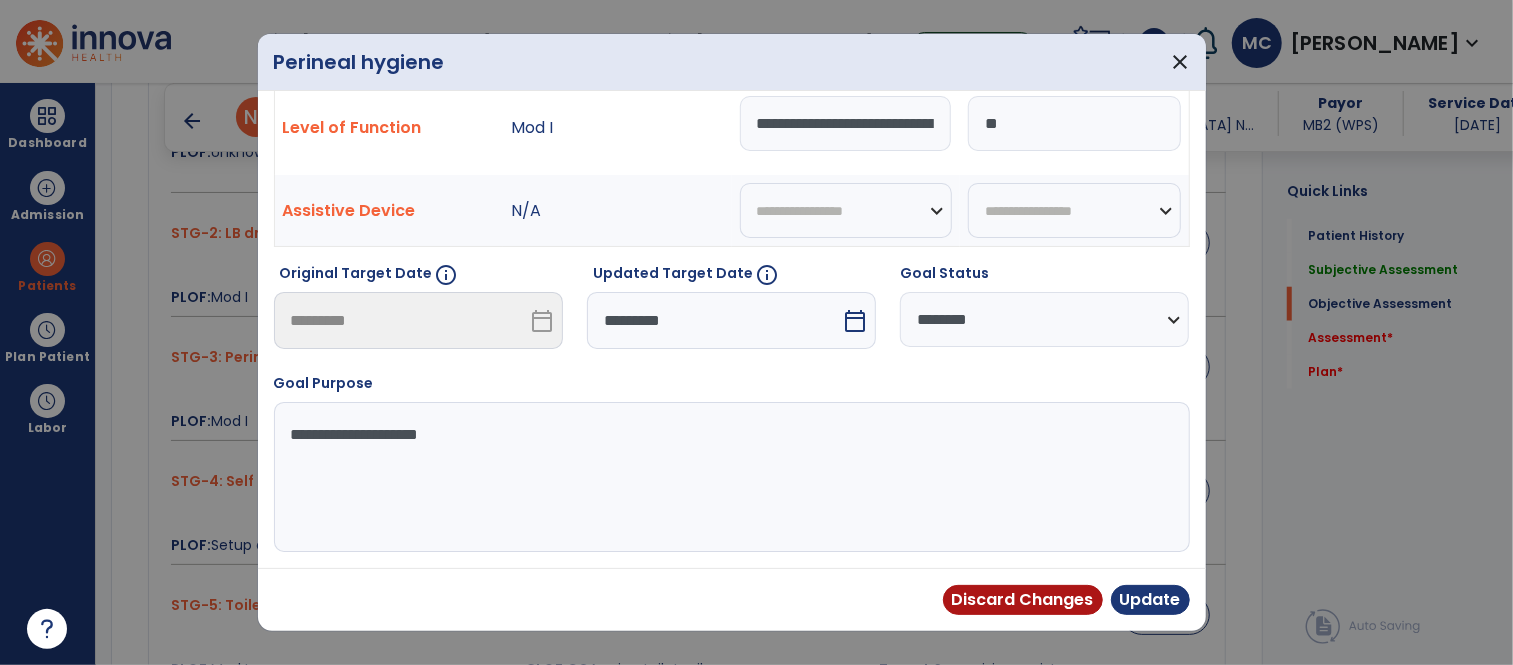 type on "*" 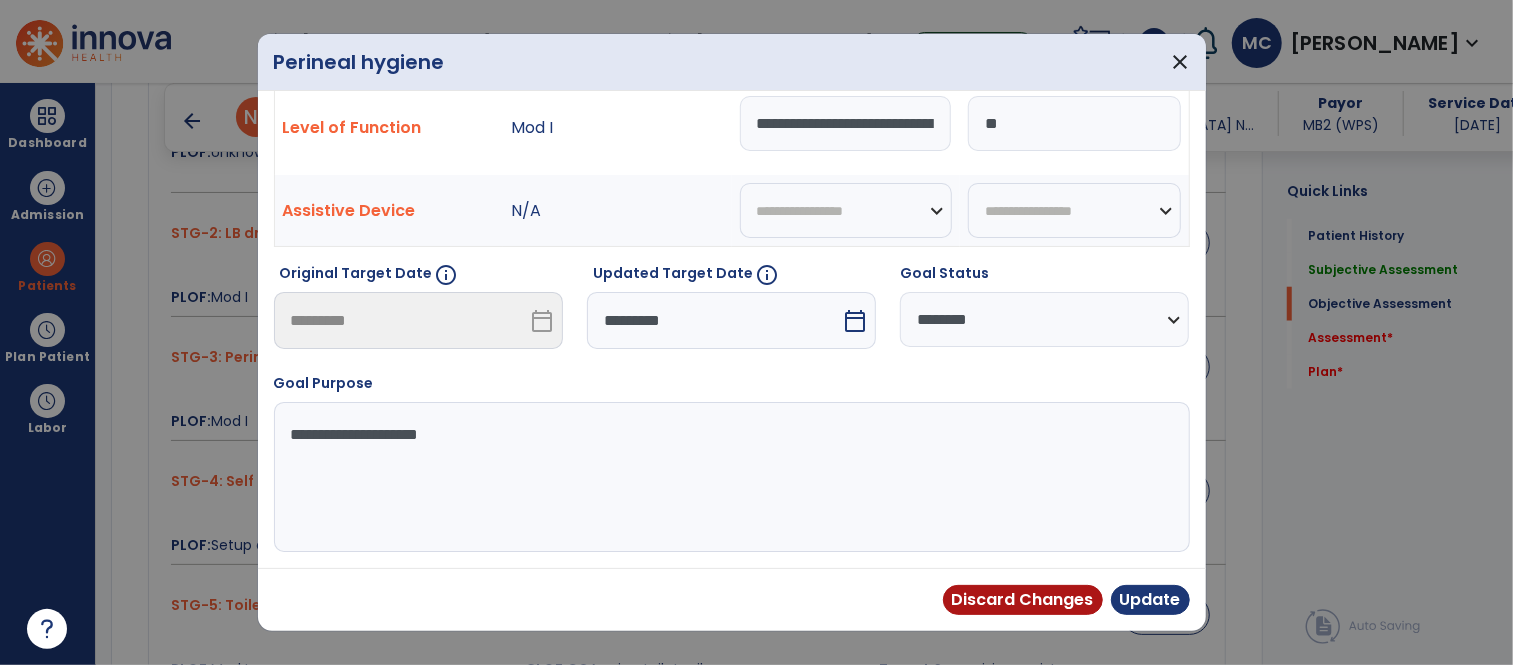 type on "*" 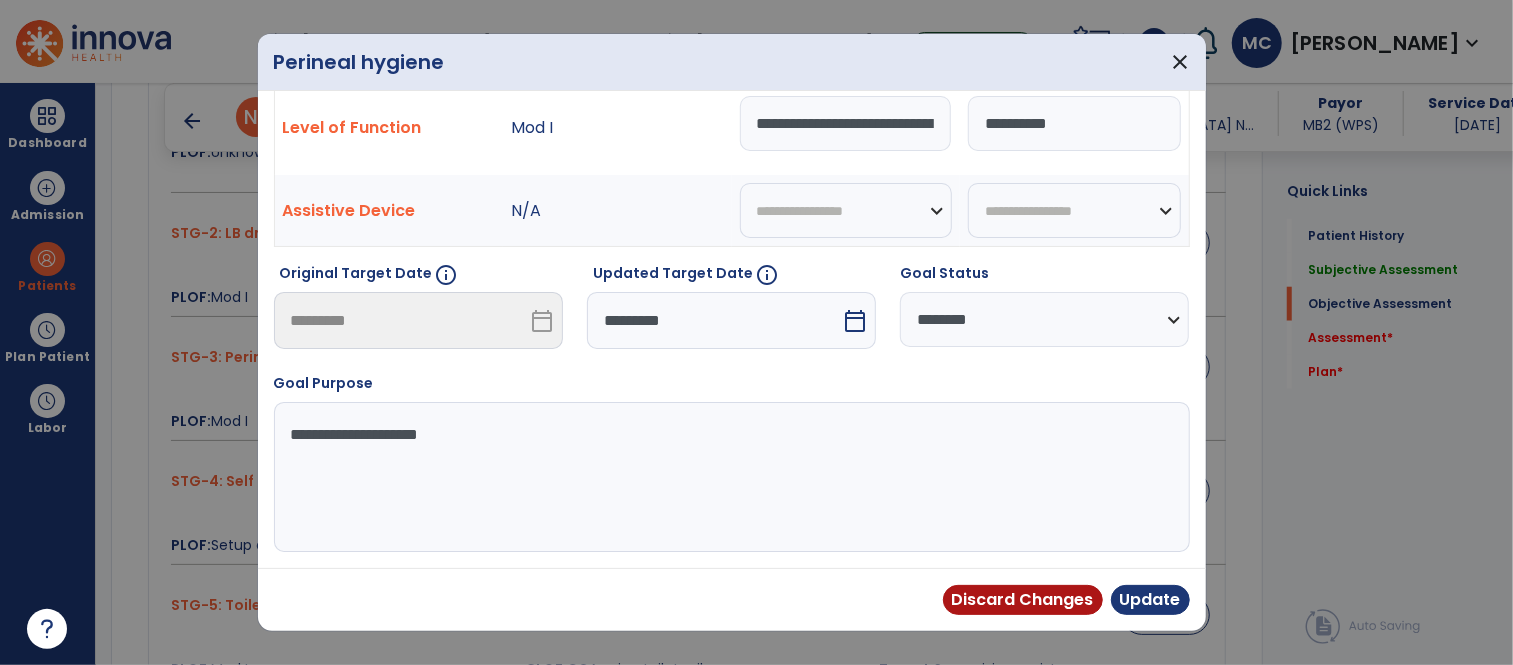 type on "**********" 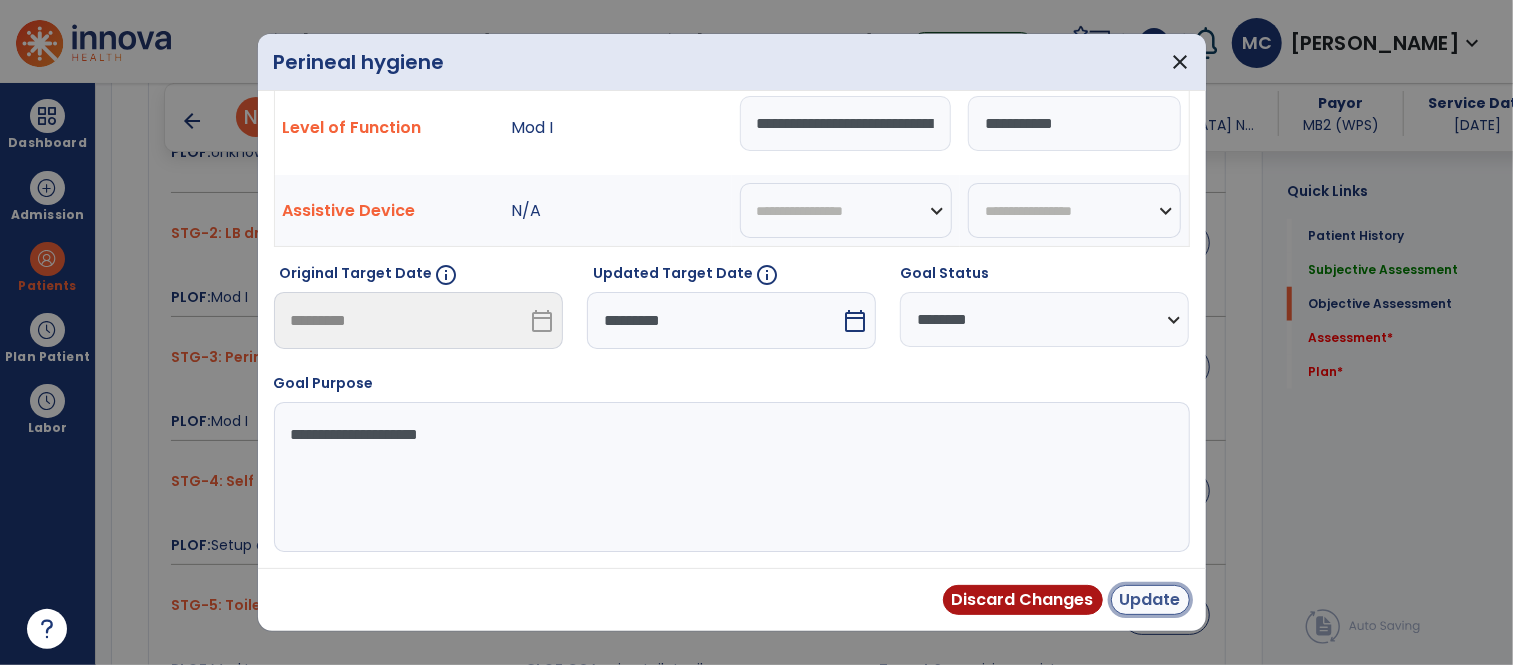 click on "Update" at bounding box center [1150, 600] 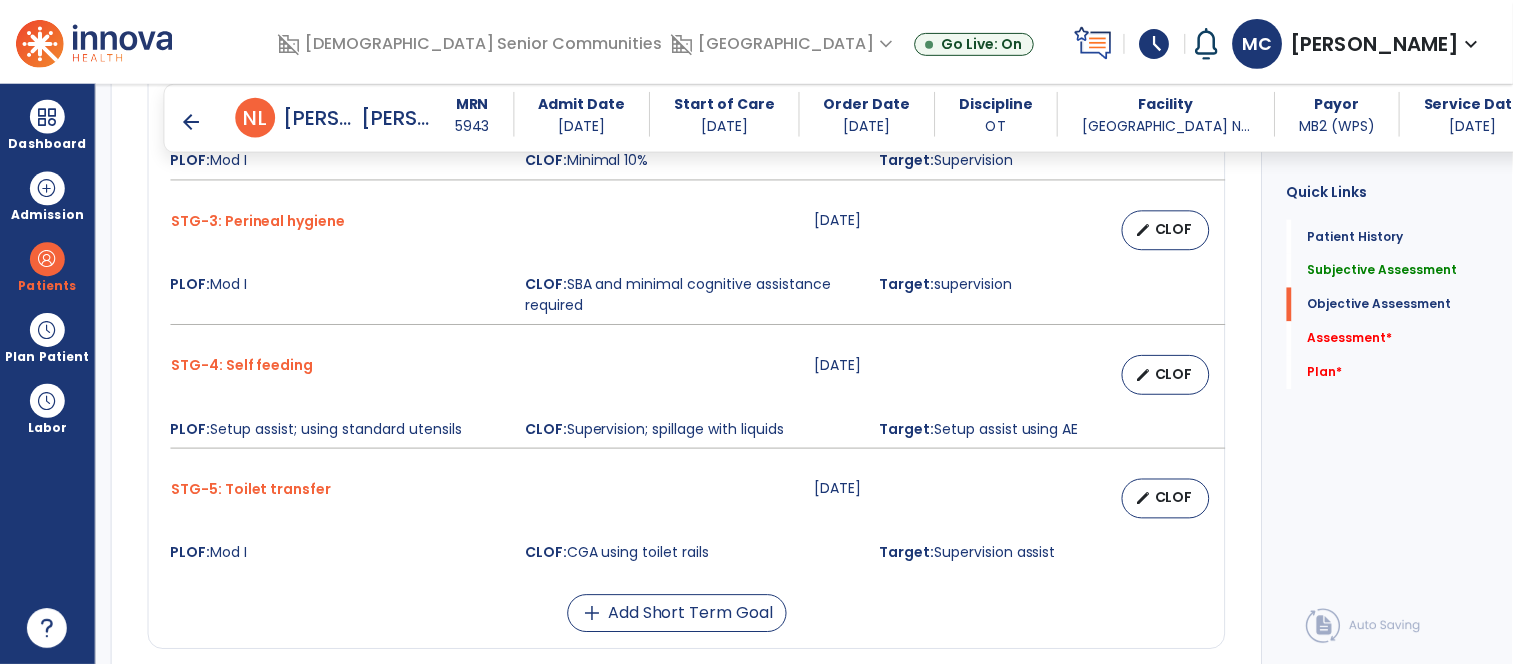 scroll, scrollTop: 1245, scrollLeft: 0, axis: vertical 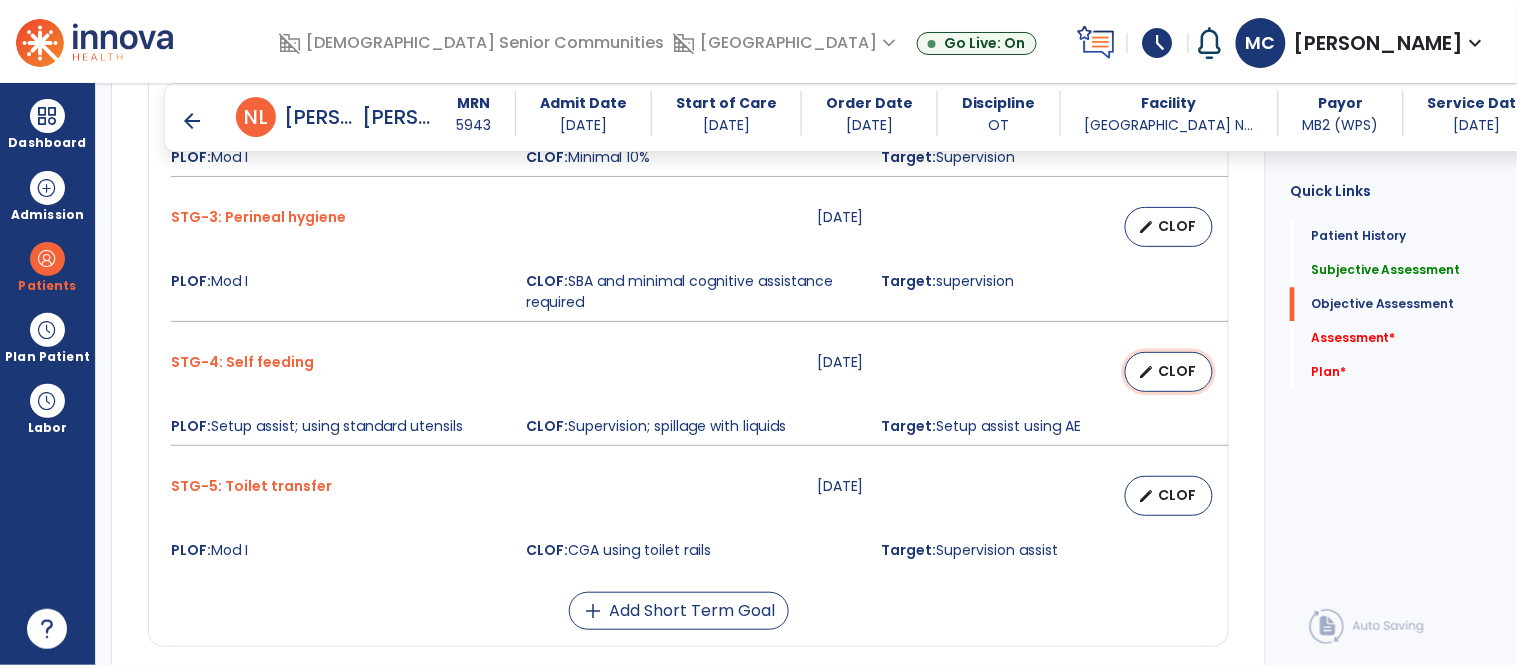 click on "CLOF" at bounding box center [1177, 371] 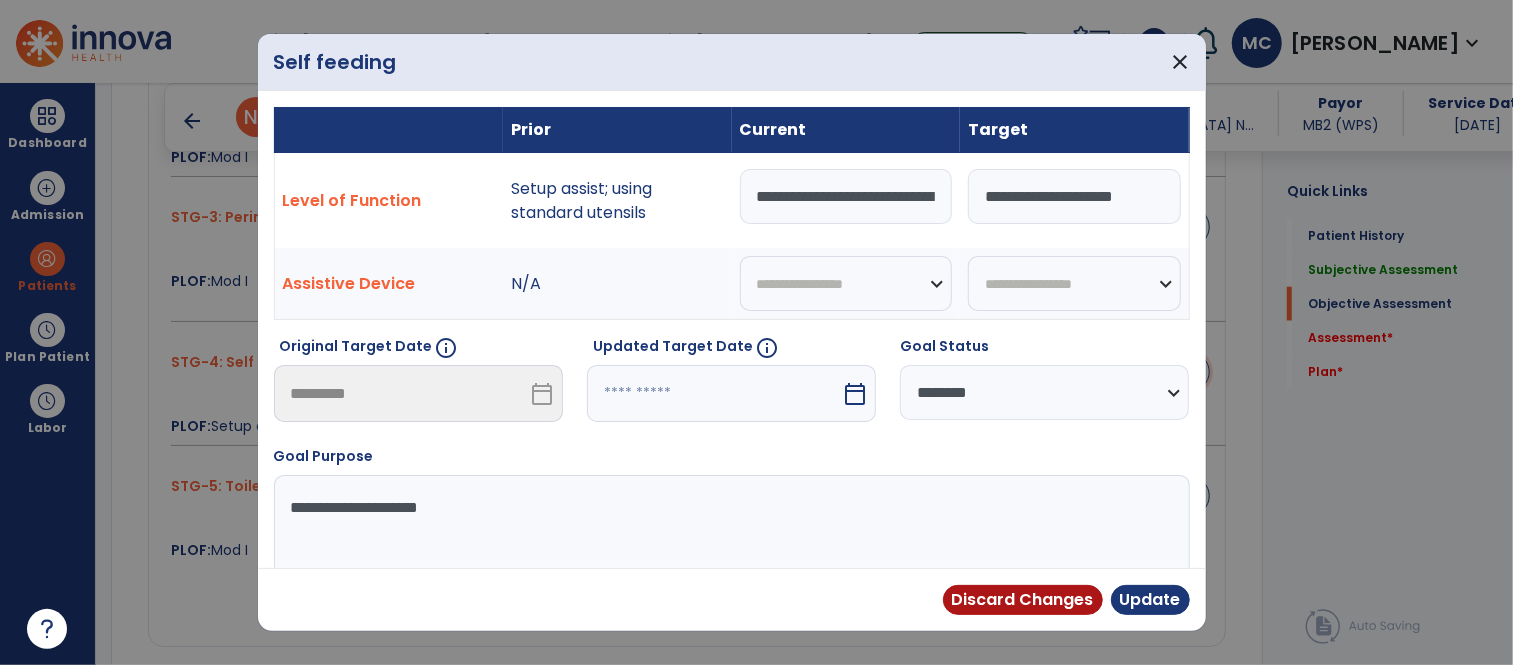 scroll, scrollTop: 1245, scrollLeft: 0, axis: vertical 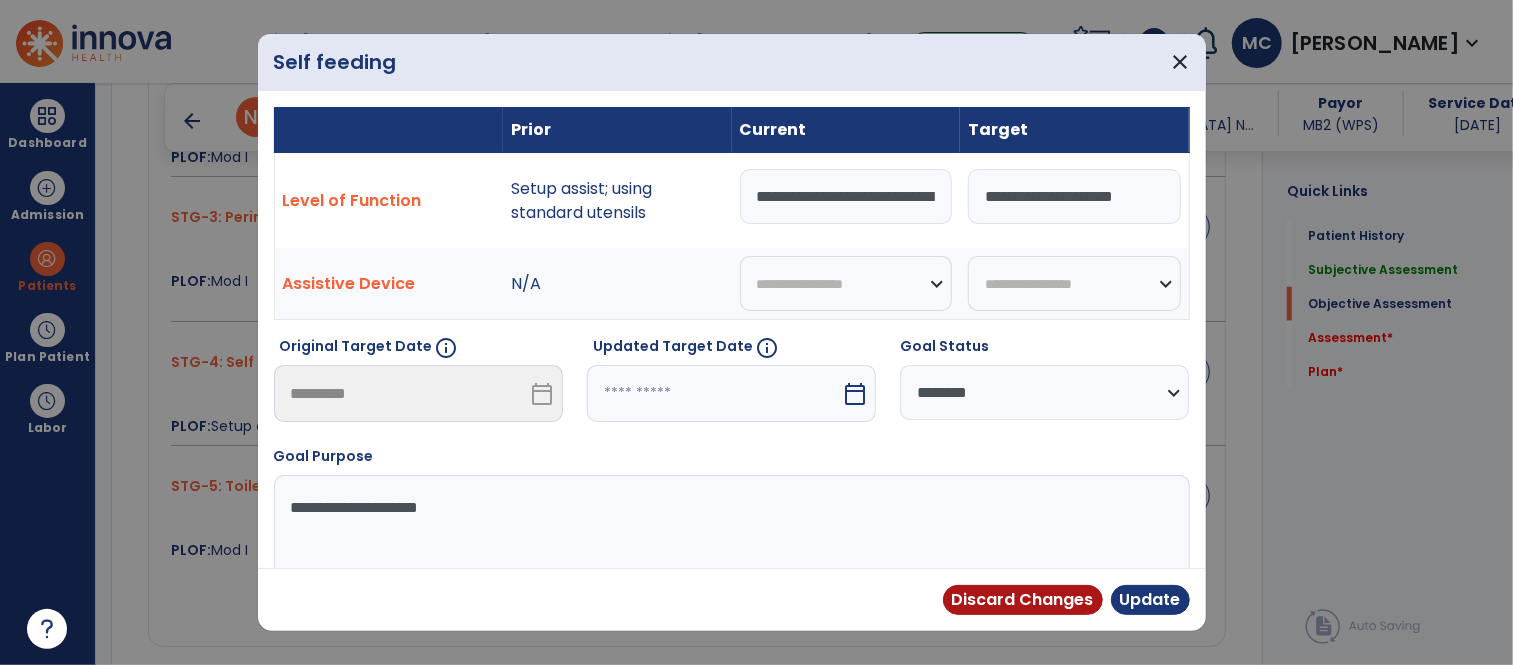 click on "calendar_today" at bounding box center [855, 394] 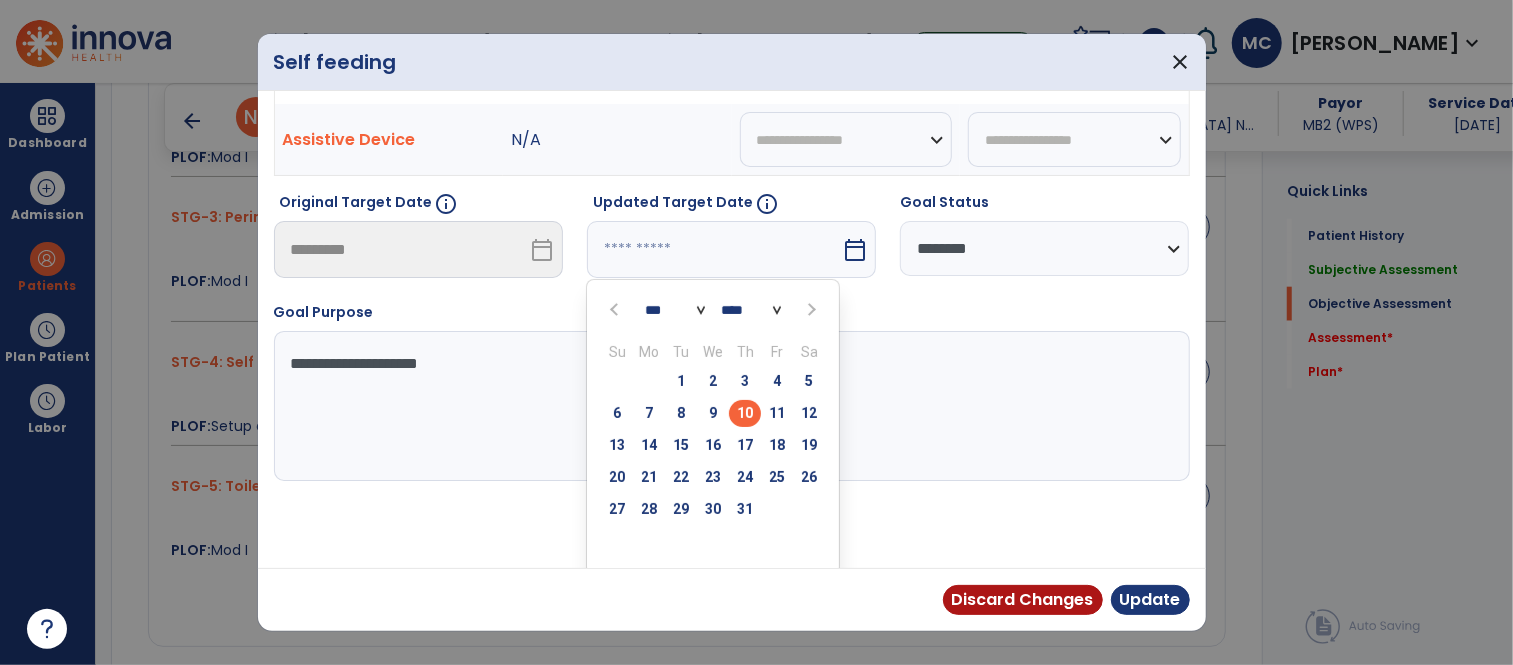 scroll, scrollTop: 146, scrollLeft: 0, axis: vertical 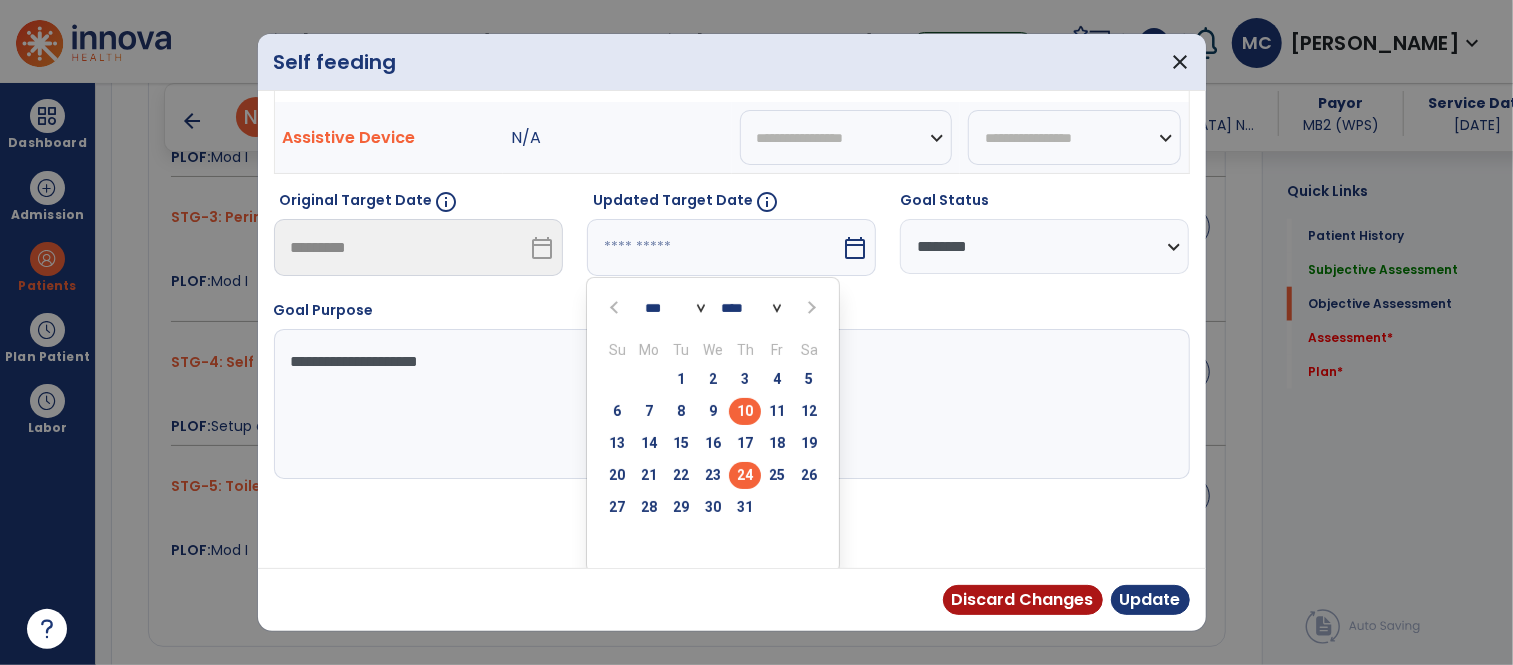 click on "24" at bounding box center (745, 475) 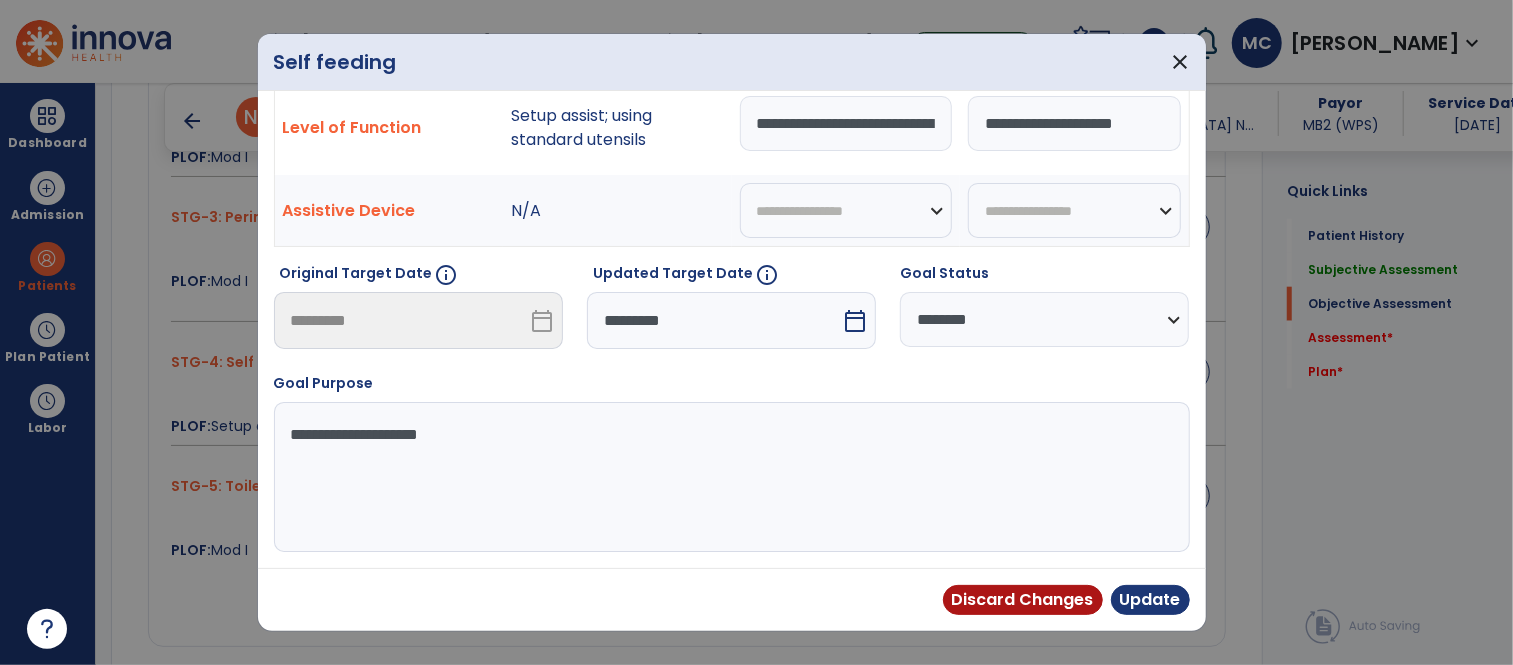 scroll, scrollTop: 73, scrollLeft: 0, axis: vertical 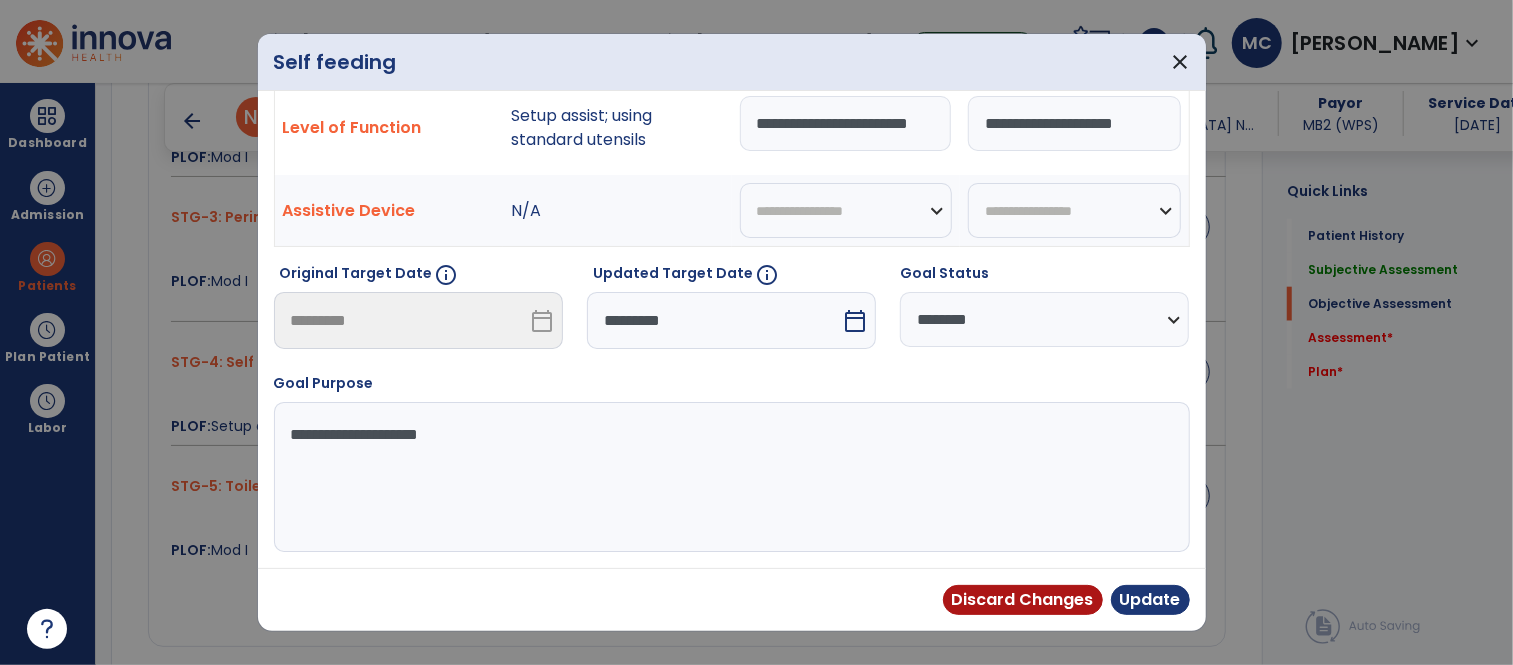 type on "**********" 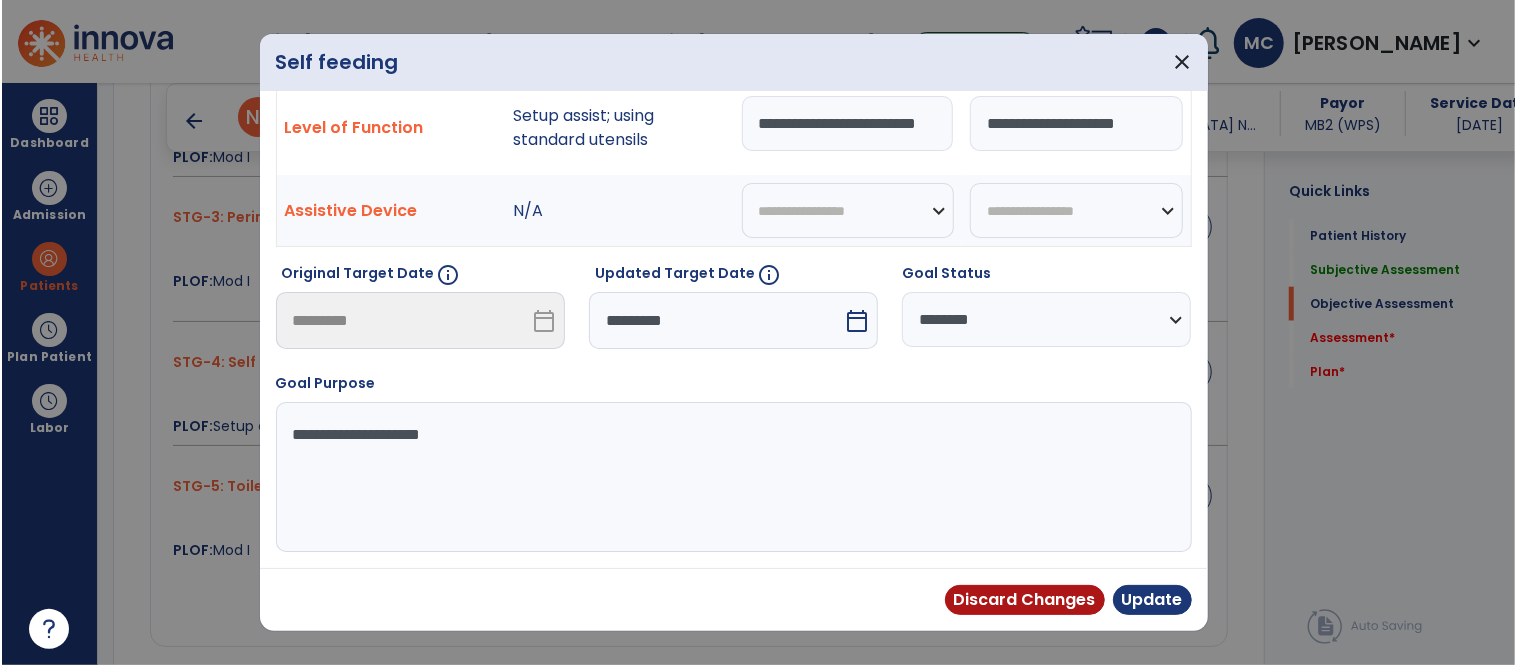 scroll, scrollTop: 0, scrollLeft: 25, axis: horizontal 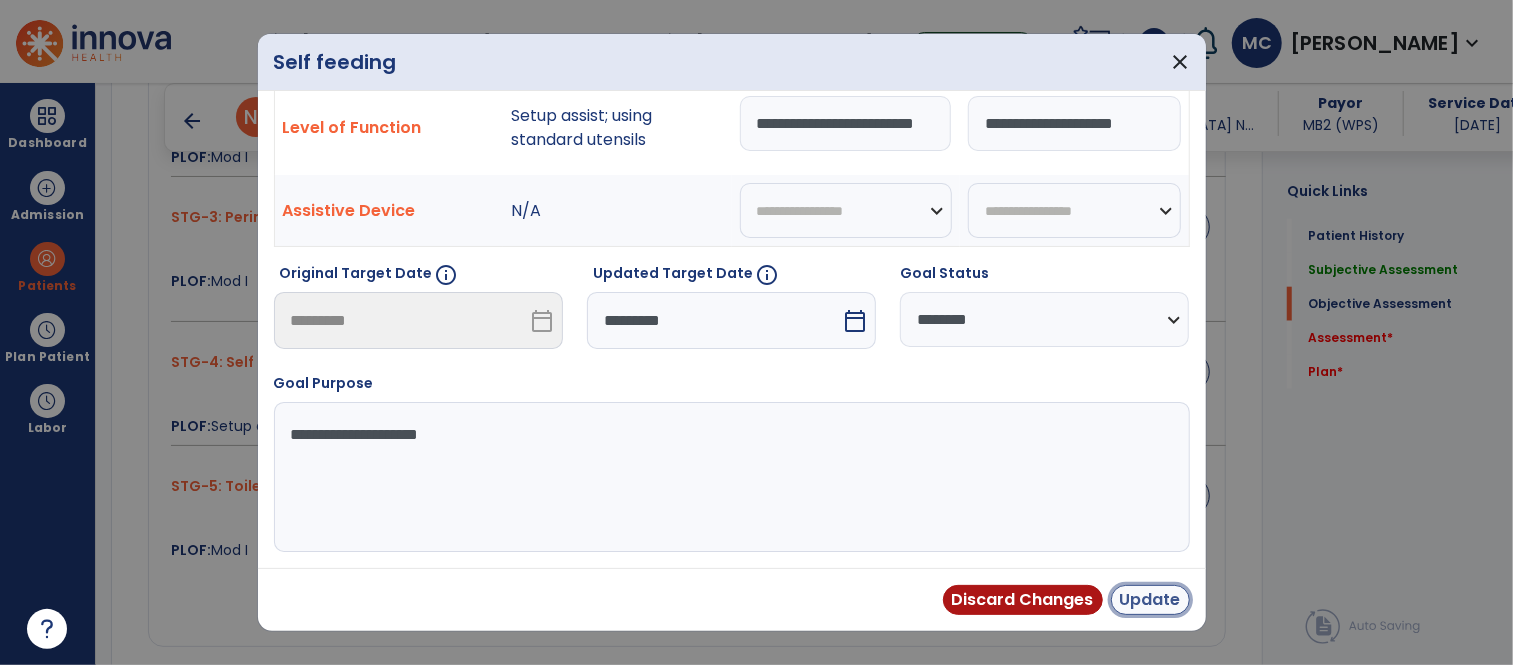 click on "Update" at bounding box center [1150, 600] 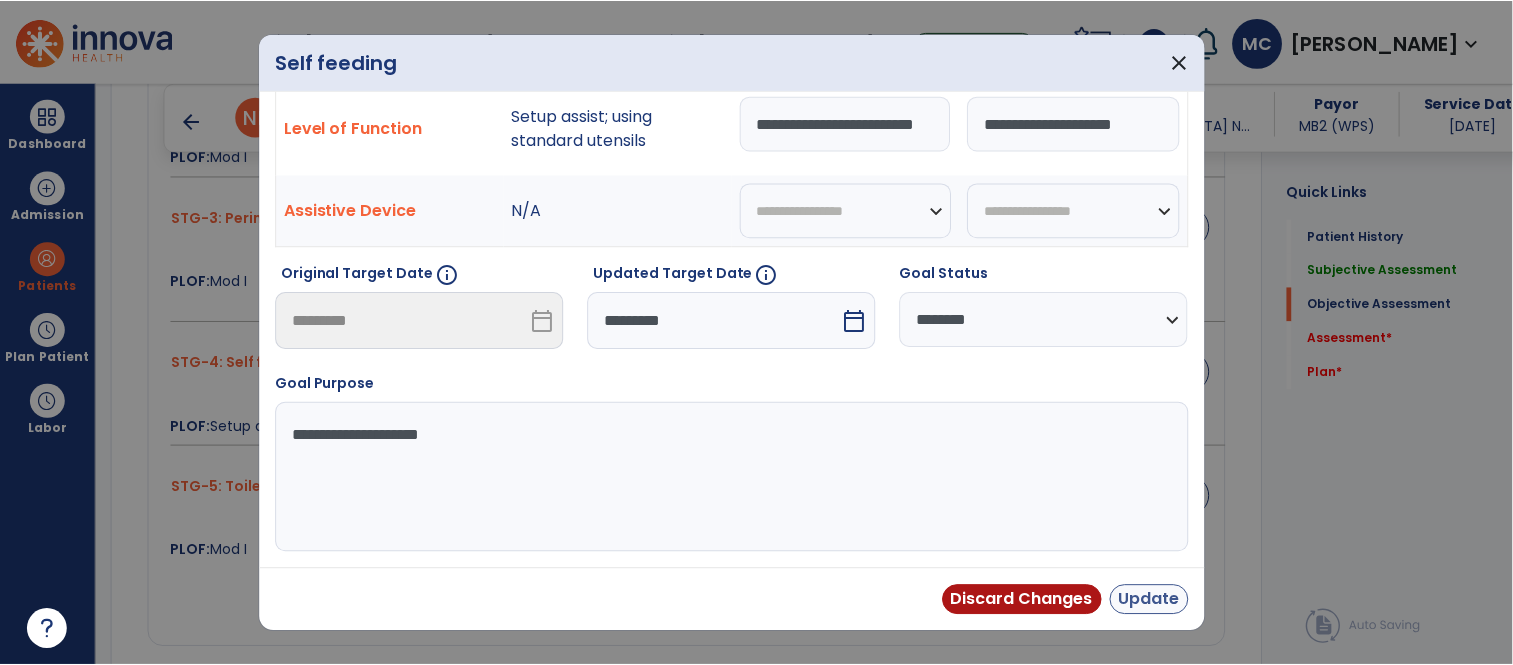 scroll, scrollTop: 0, scrollLeft: 0, axis: both 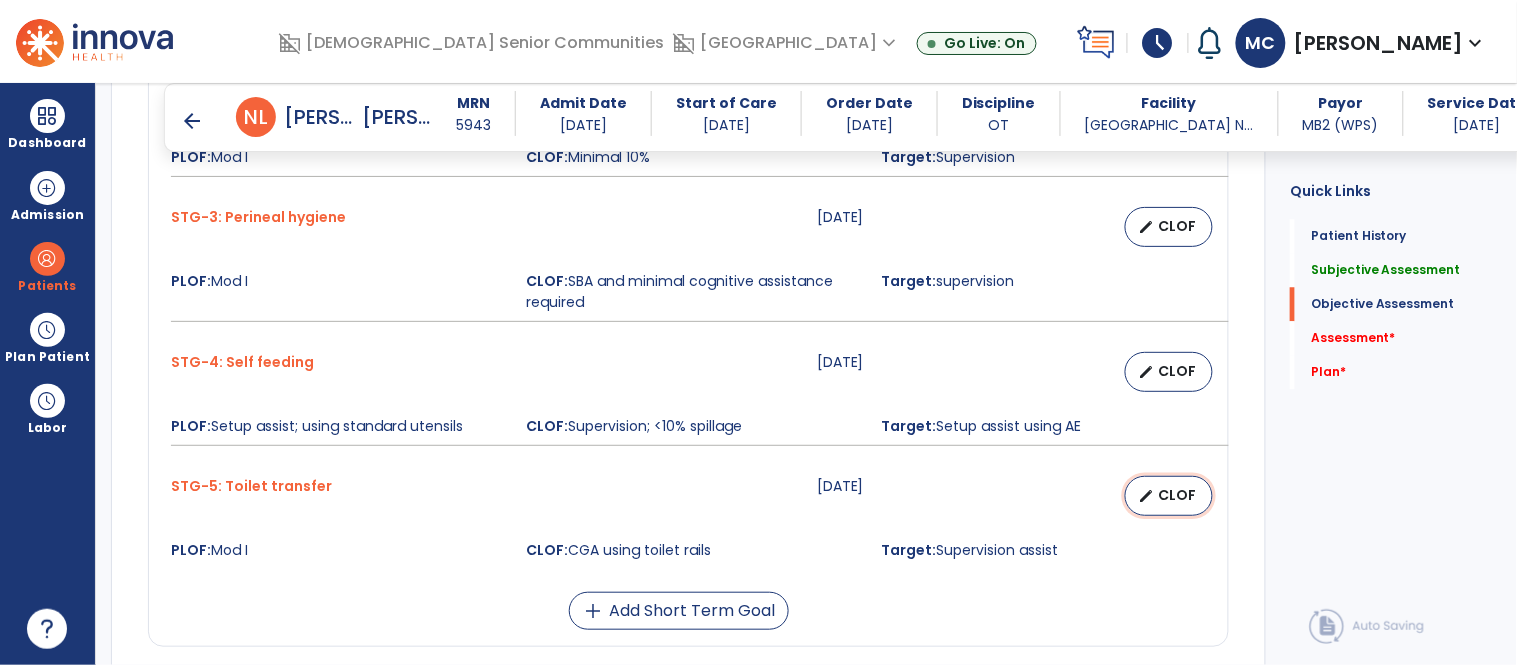 click on "CLOF" at bounding box center (1177, 495) 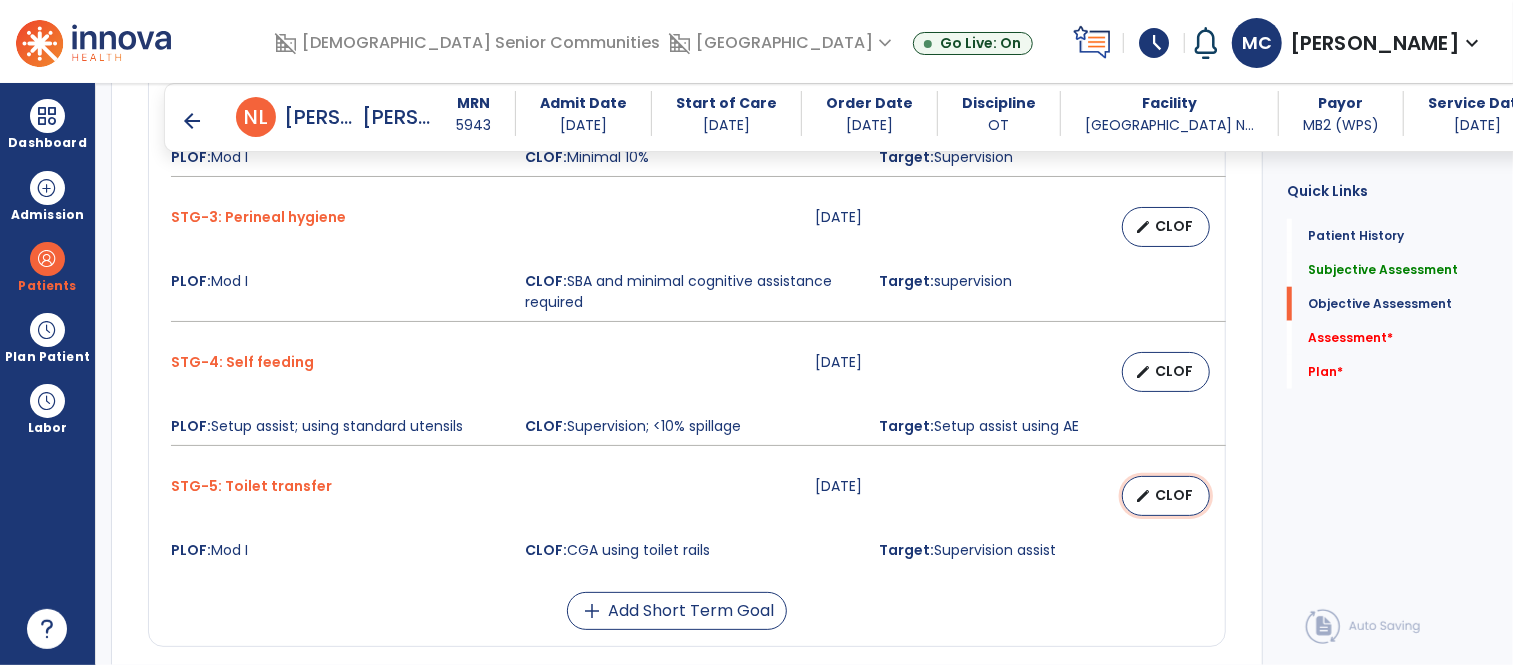 select on "********" 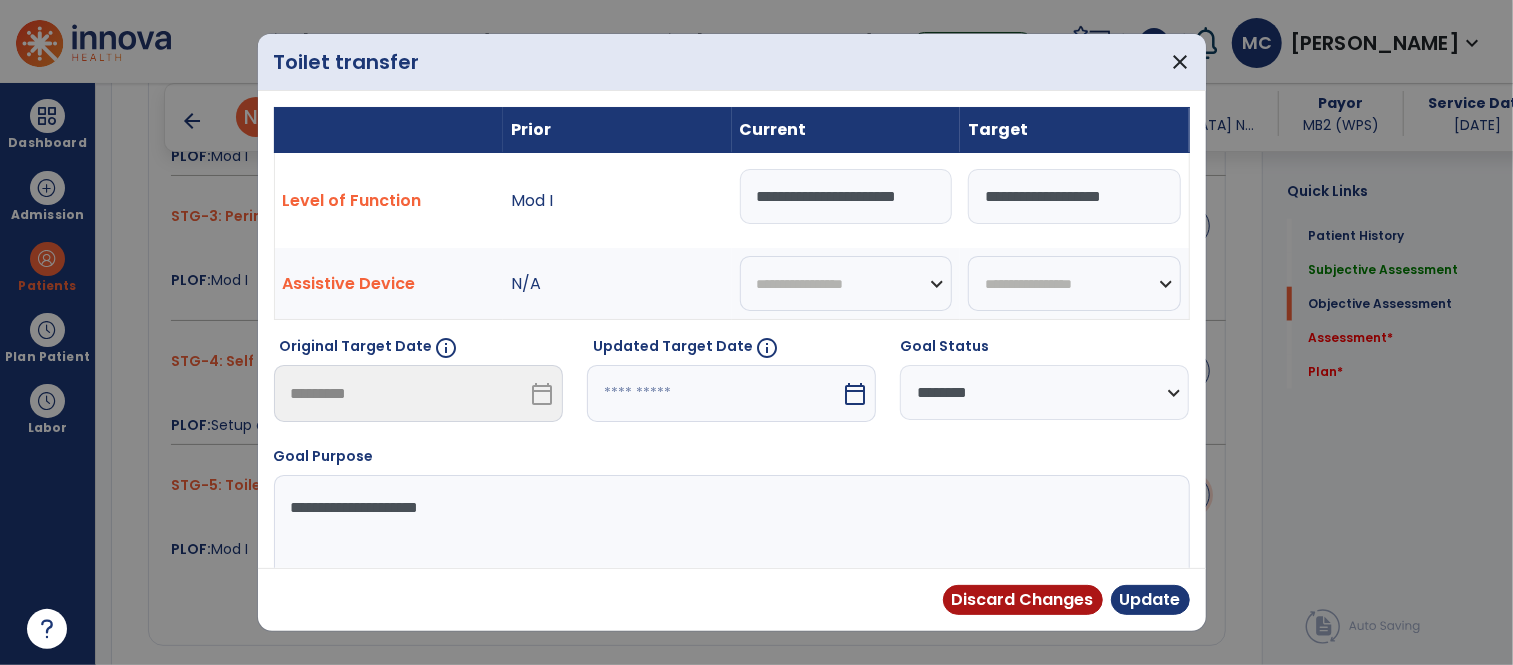 scroll, scrollTop: 1245, scrollLeft: 0, axis: vertical 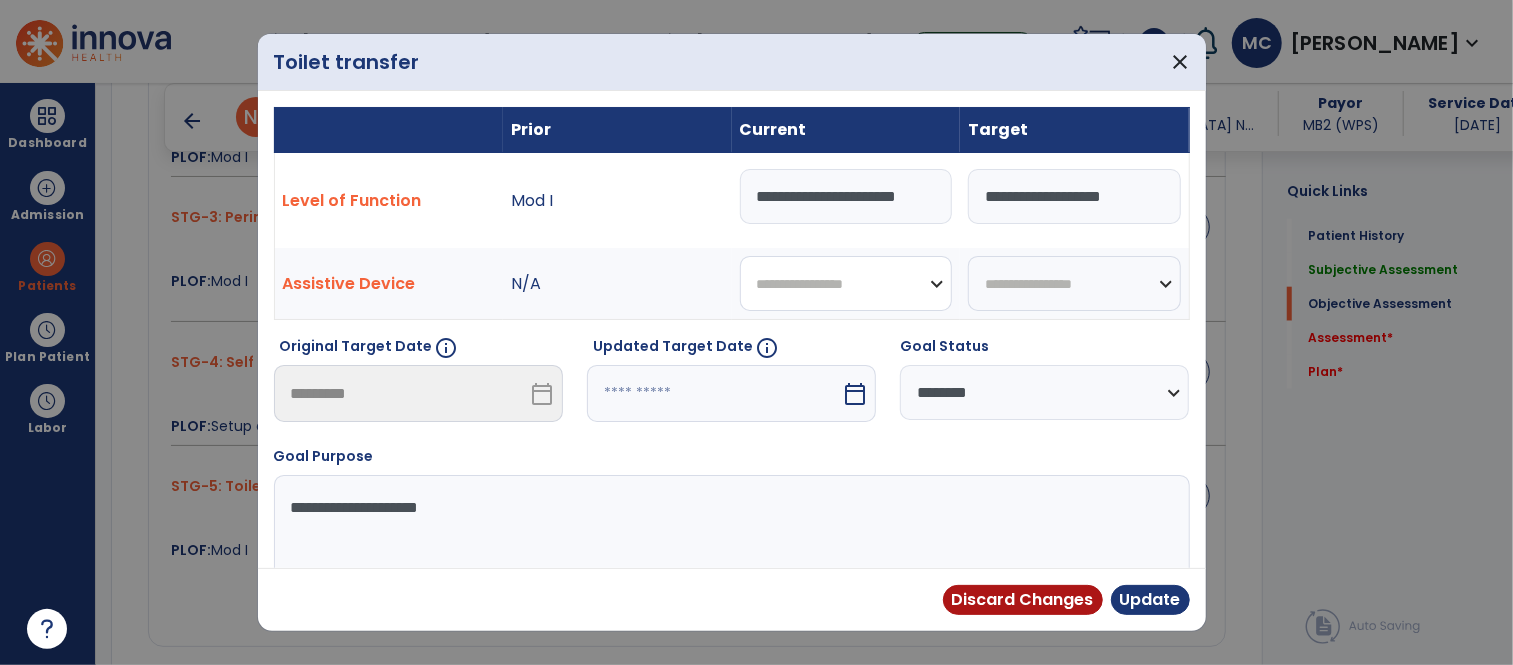 click on "**********" at bounding box center (846, 283) 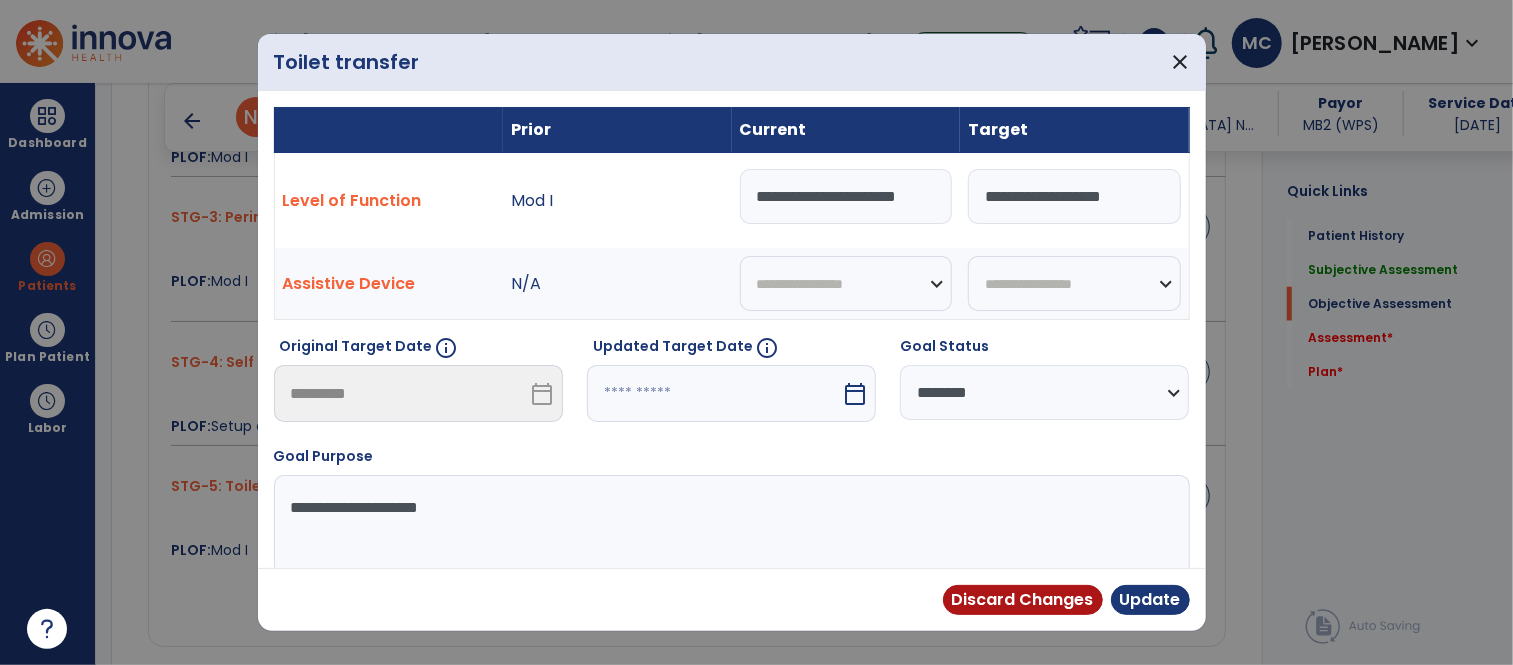 click on "Mod I" at bounding box center [617, 201] 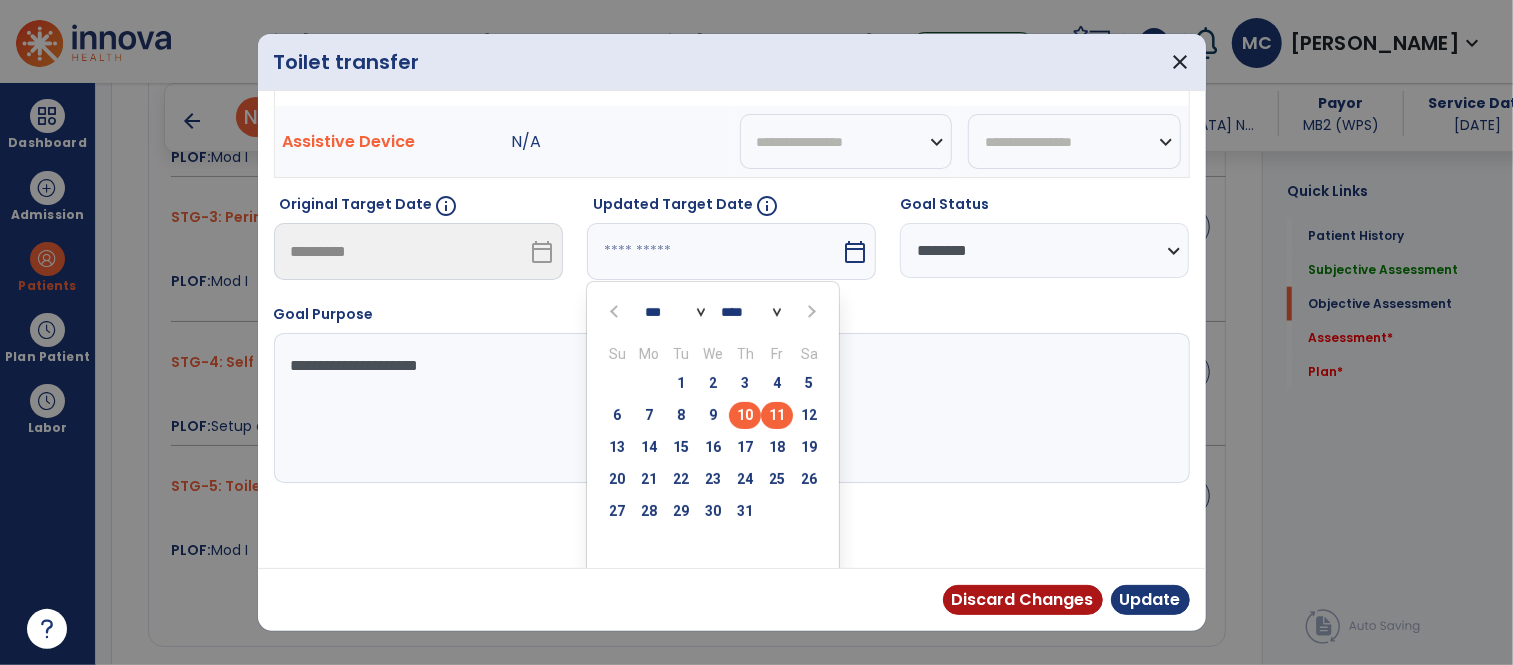 scroll, scrollTop: 148, scrollLeft: 0, axis: vertical 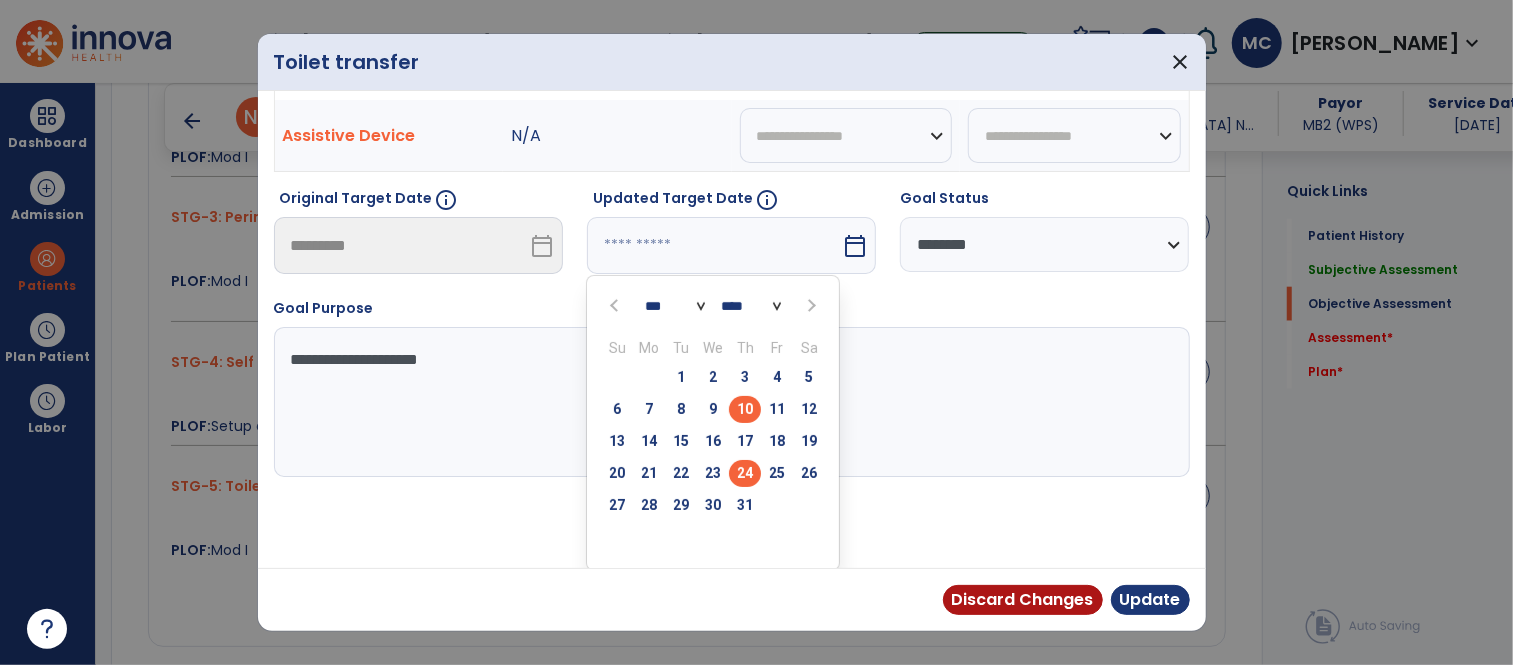 click on "24" at bounding box center [745, 473] 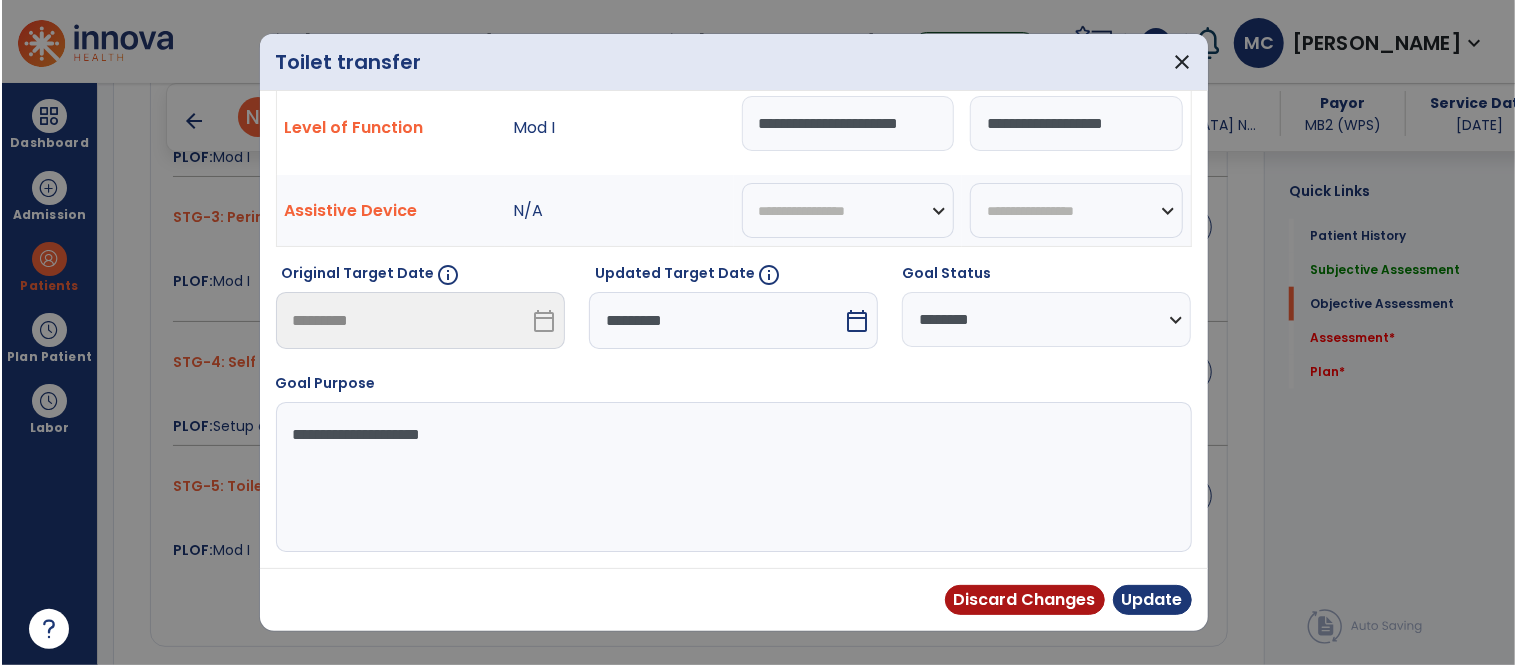 scroll, scrollTop: 73, scrollLeft: 0, axis: vertical 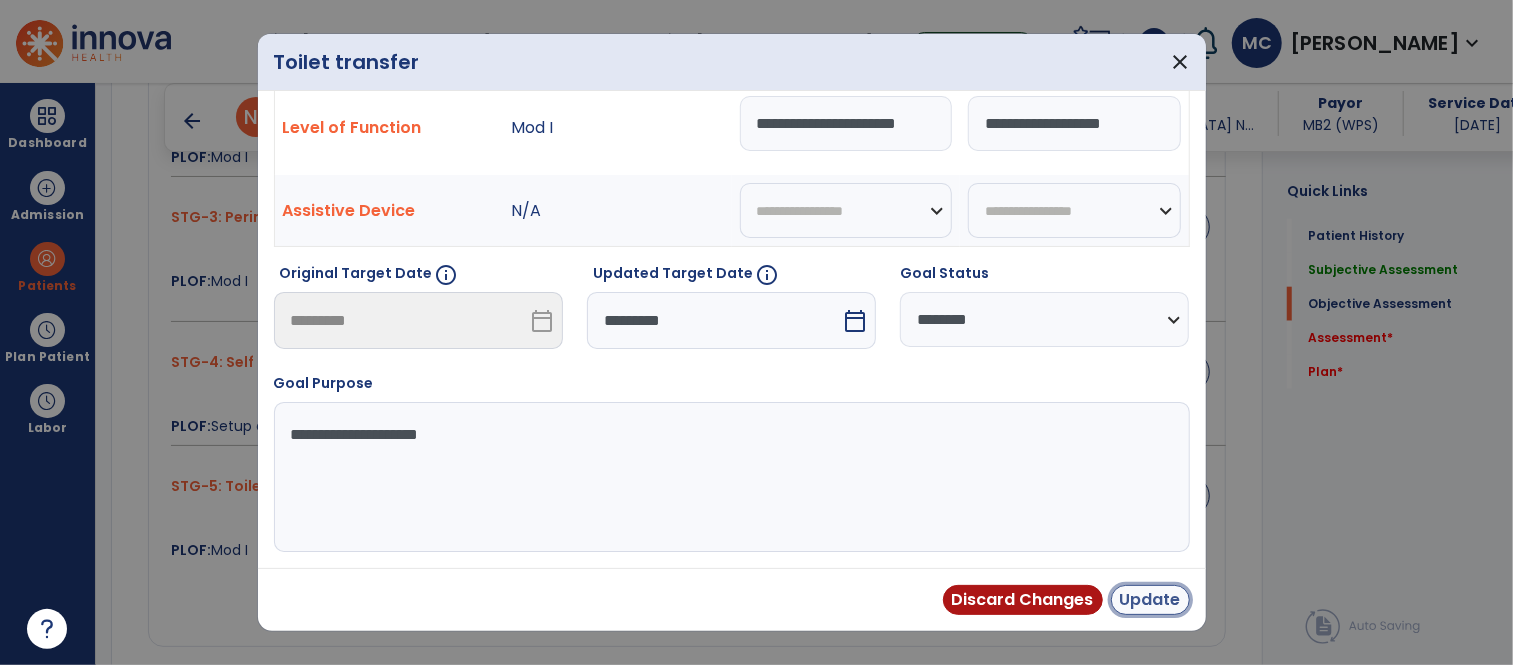 click on "Update" at bounding box center (1150, 600) 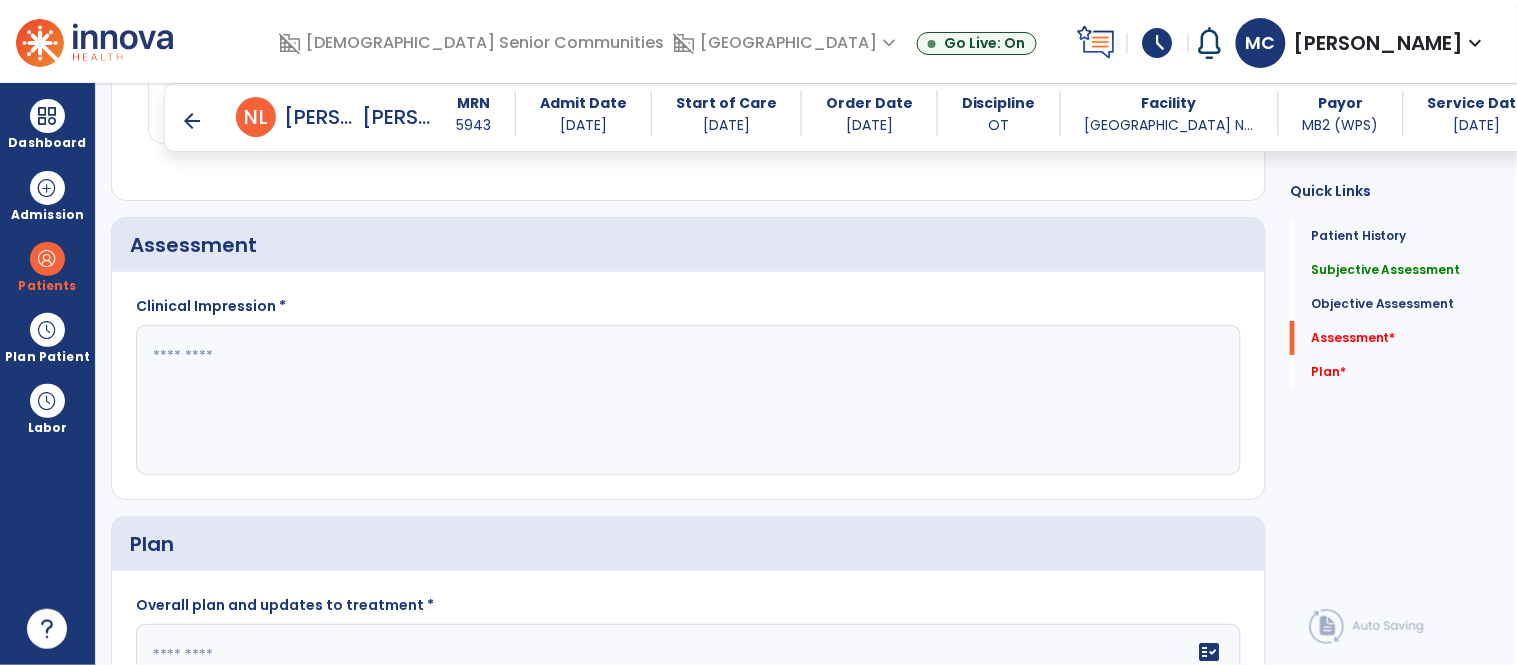 scroll, scrollTop: 1752, scrollLeft: 0, axis: vertical 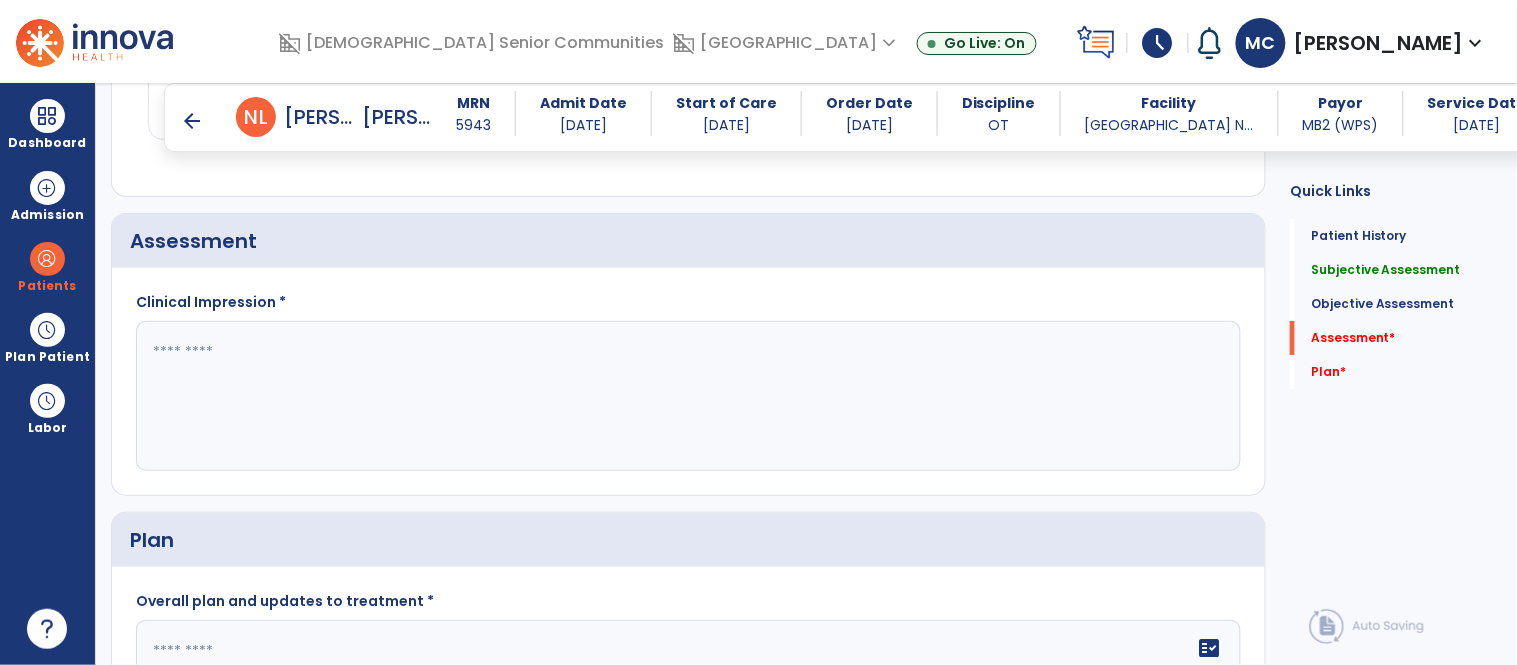 click 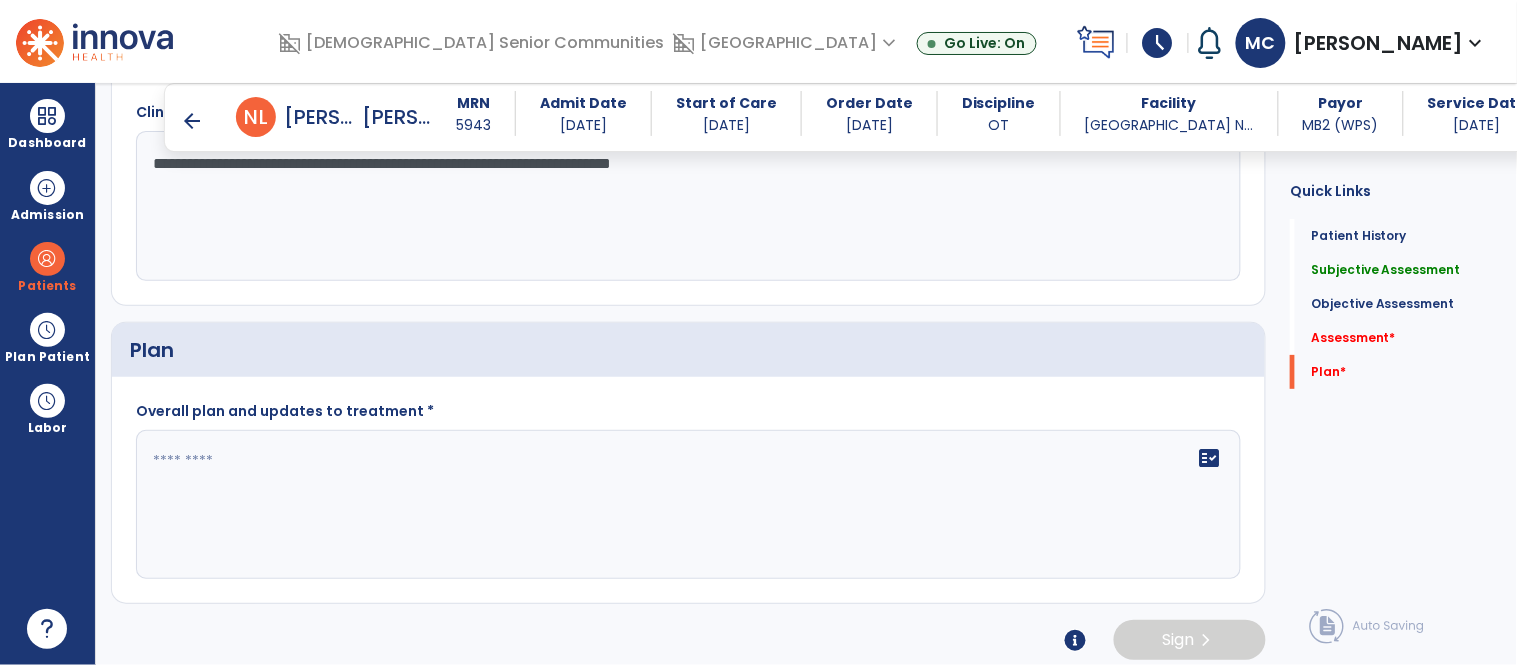 scroll, scrollTop: 1945, scrollLeft: 0, axis: vertical 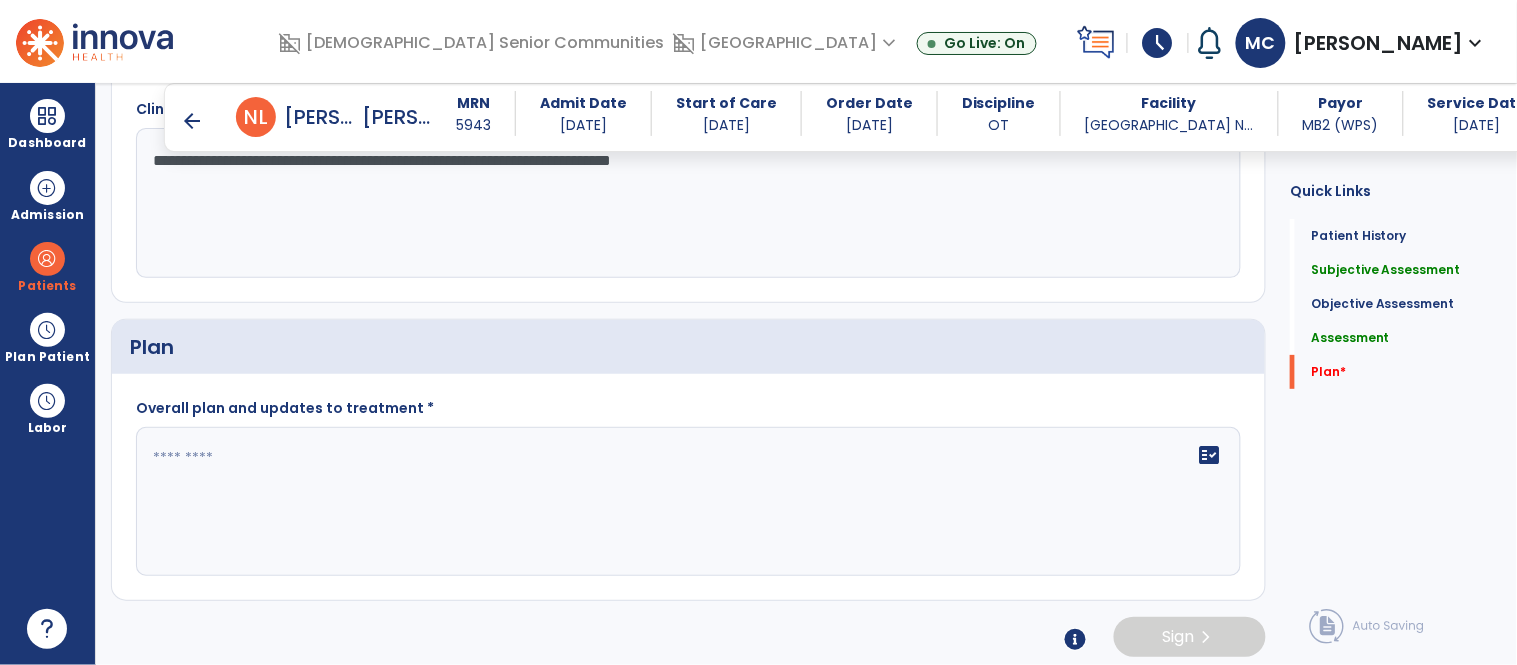 type on "**********" 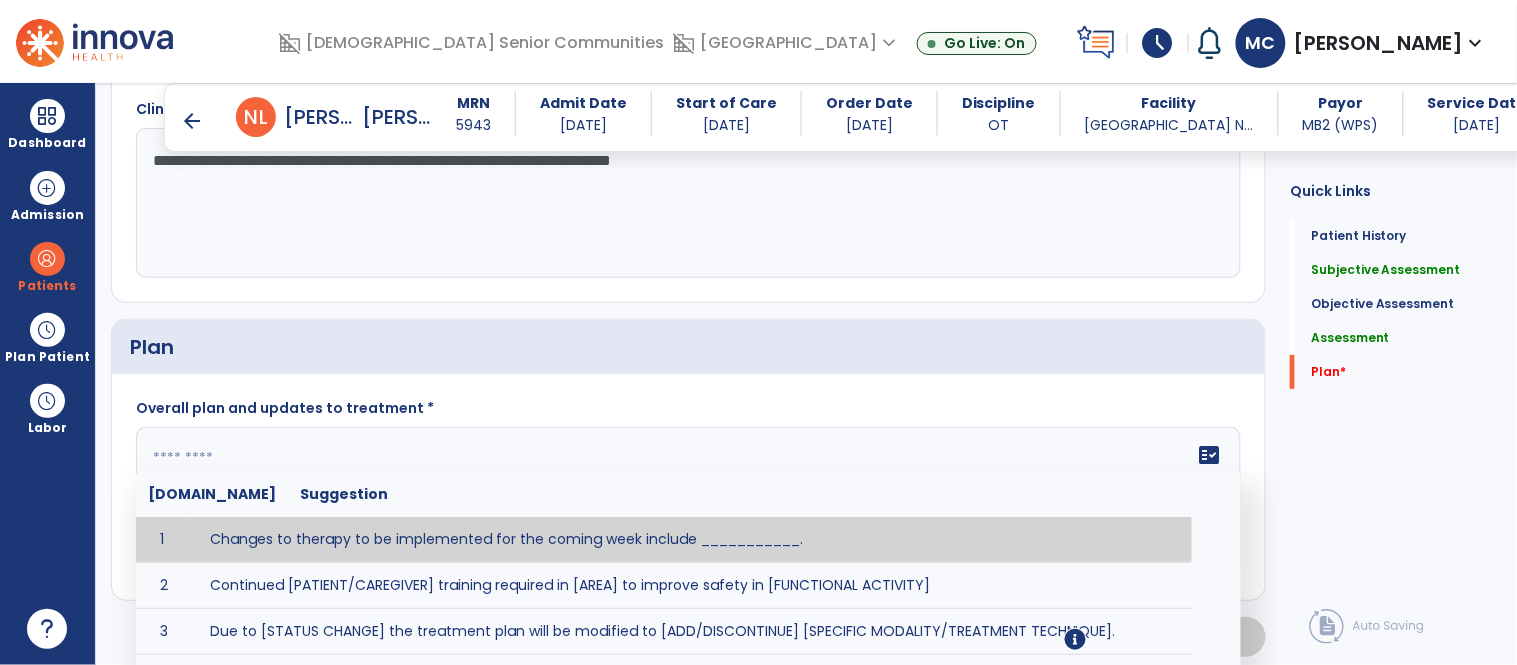 click on "fact_check  [DOMAIN_NAME] Suggestion 1 Changes to therapy to be implemented for the coming week include ___________. 2 Continued [PATIENT/CAREGIVER] training required in [AREA] to improve safety in [FUNCTIONAL ACTIVITY] 3 Due to [STATUS CHANGE] the treatment plan will be modified to [ADD/DISCONTINUE] [SPECIFIC MODALITY/TREATMENT TECHNIQUE]. 4 Goals related to ___________ have been met.  Will add new STG's to address _______ in the upcoming week. 5 Updated precautions include ________. 6 Progress treatment to include ____________. 7 Requires further [PATIENT/CAREGIVER] training in ______ to improve safety in ________. 8 Short term goals related to _________ have been met and new short term goals to be added as appropriate for patient. 9 STGs have been met, will now focus on LTGs. 10 The plan for next week's visits include [INTERVENTIONS] with the objective of improving [IMPAIRMENTS] to continue to progress toward long term goal(s). 11 12 13 Changes to therapy to be implemented for the coming week include ___________." 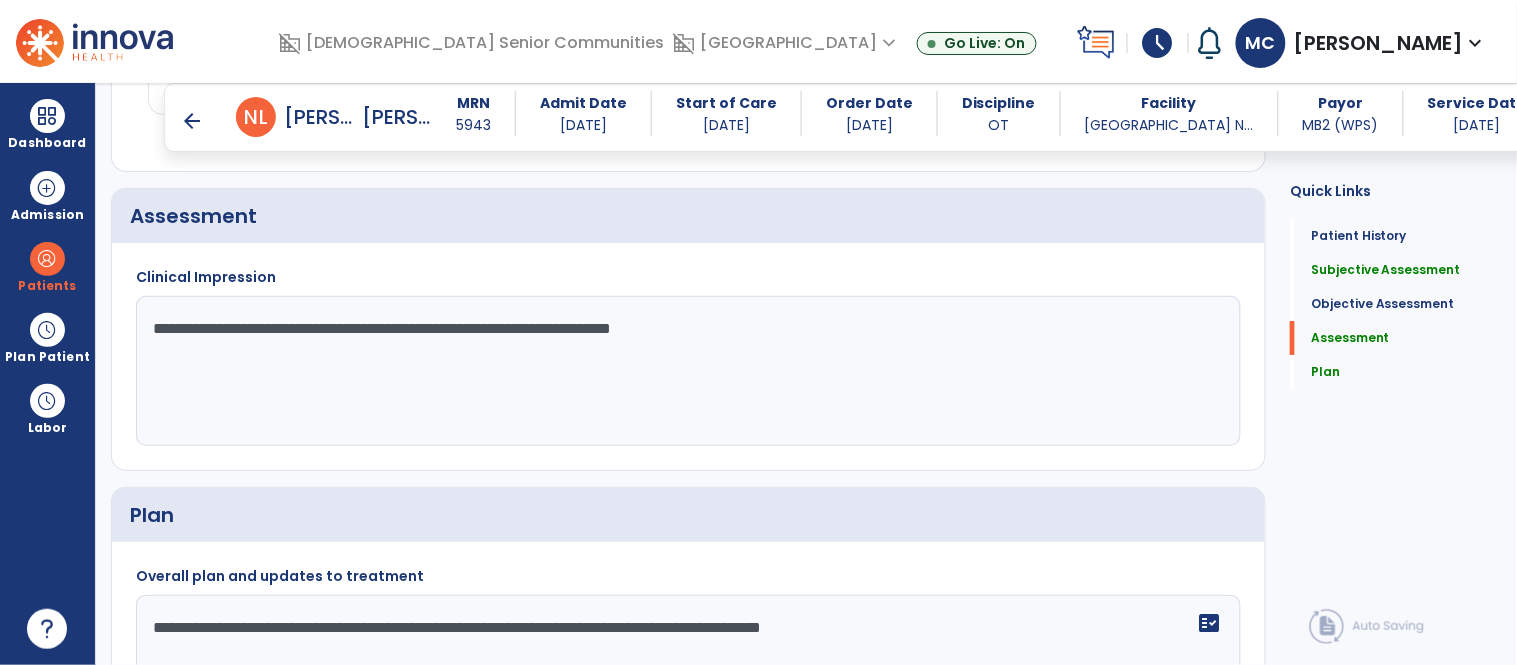 scroll, scrollTop: 1772, scrollLeft: 0, axis: vertical 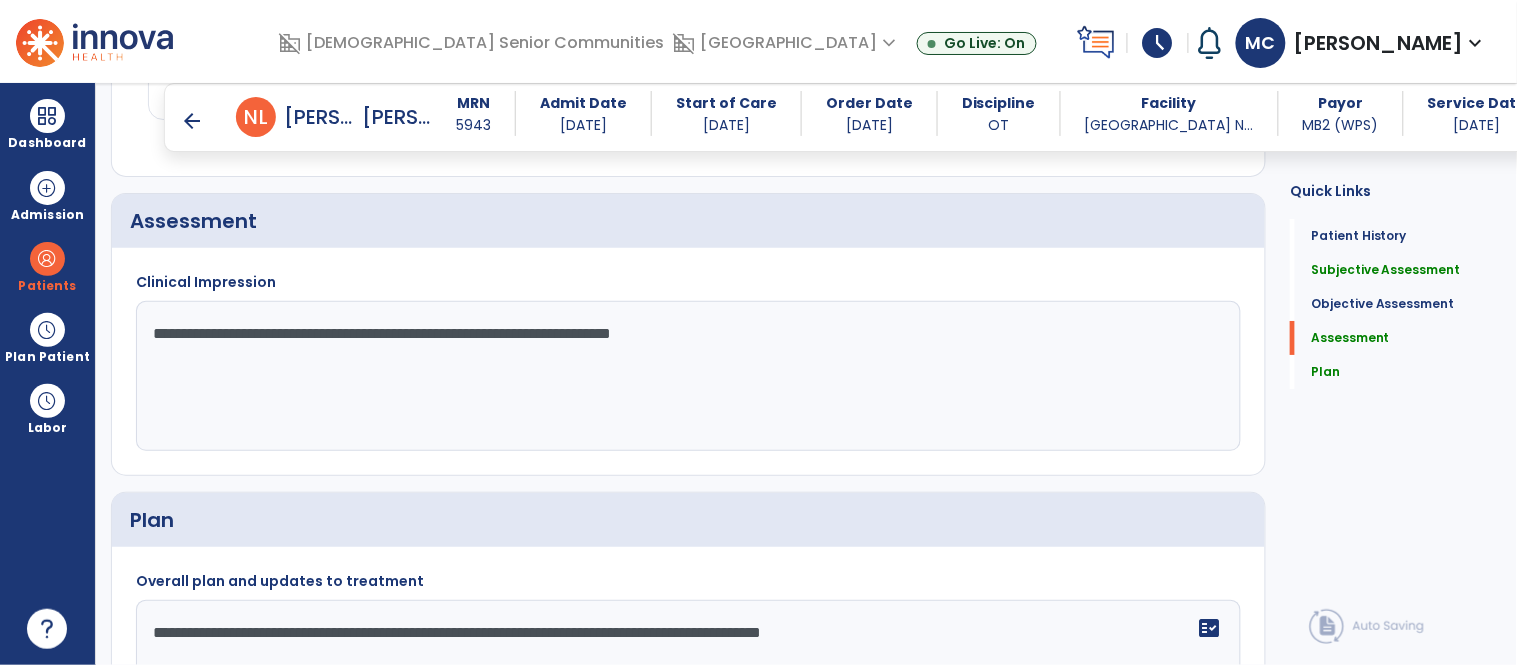 type on "**********" 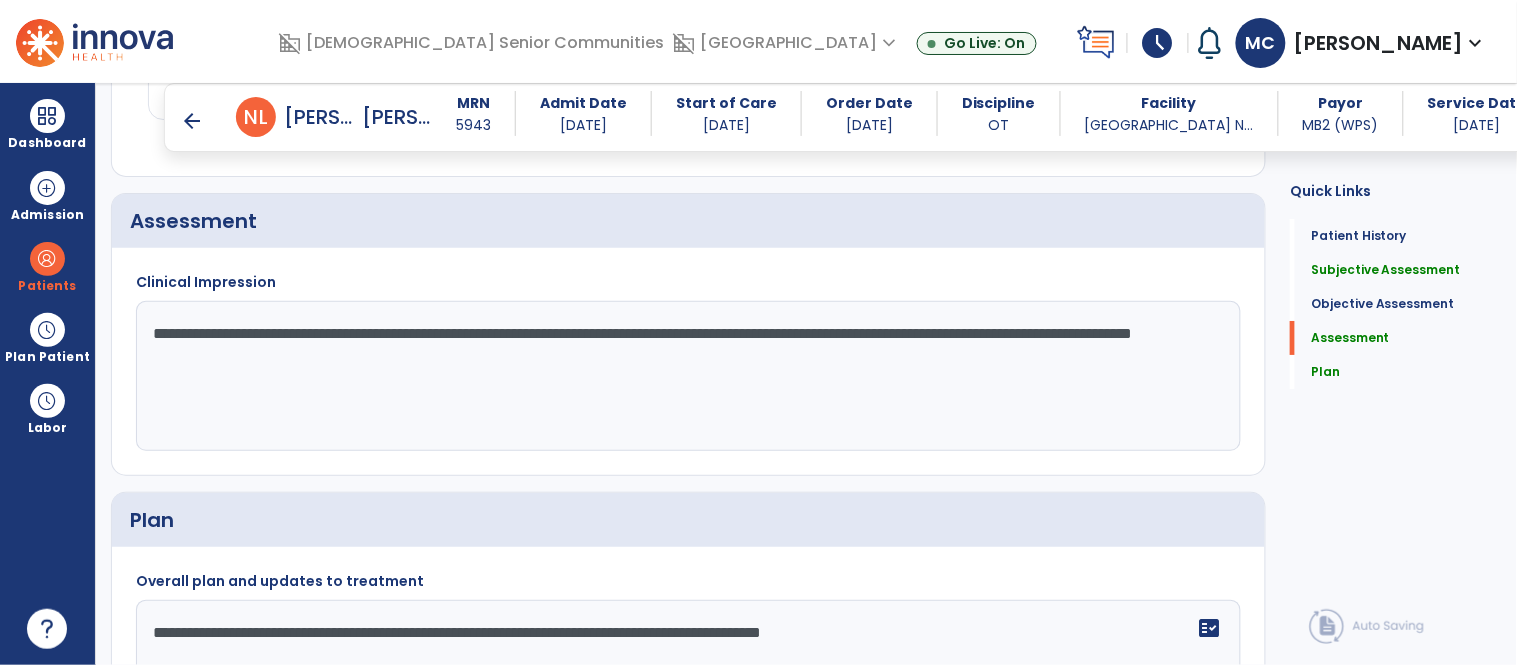 click on "**********" 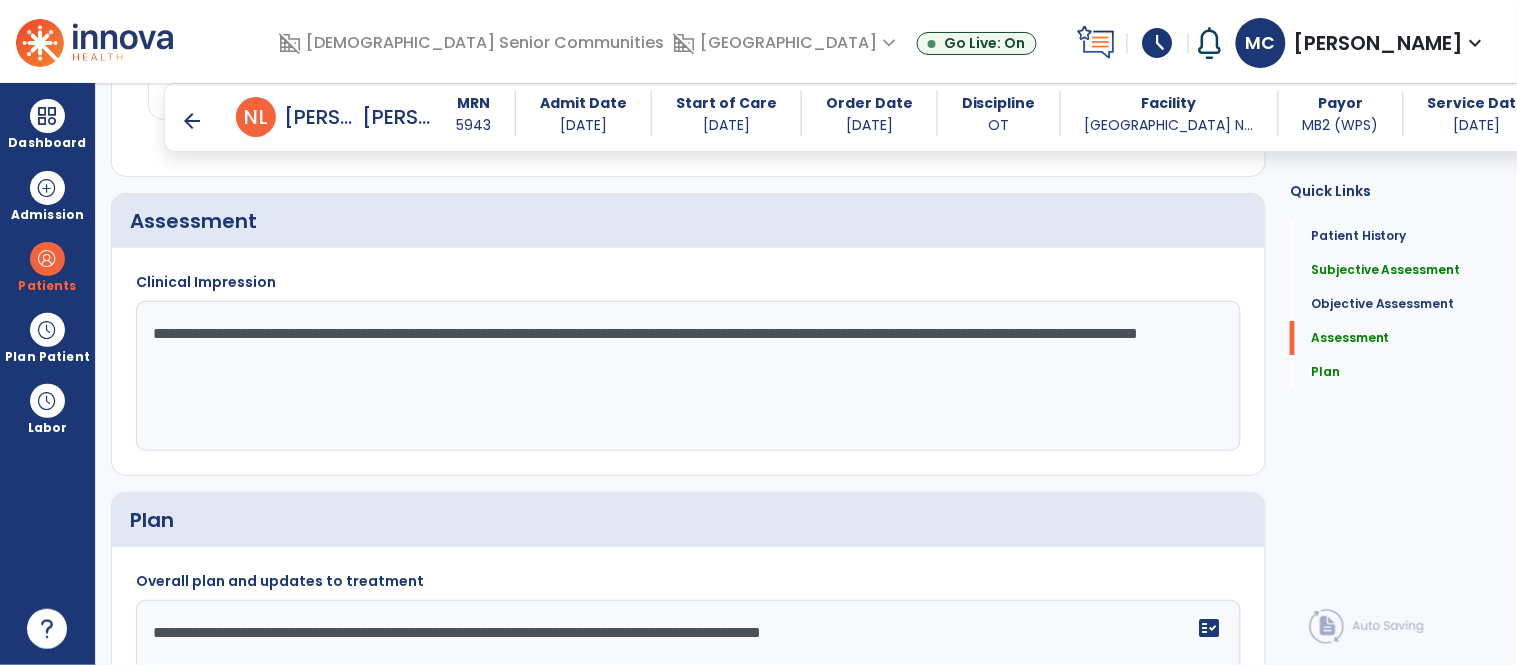 click on "**********" 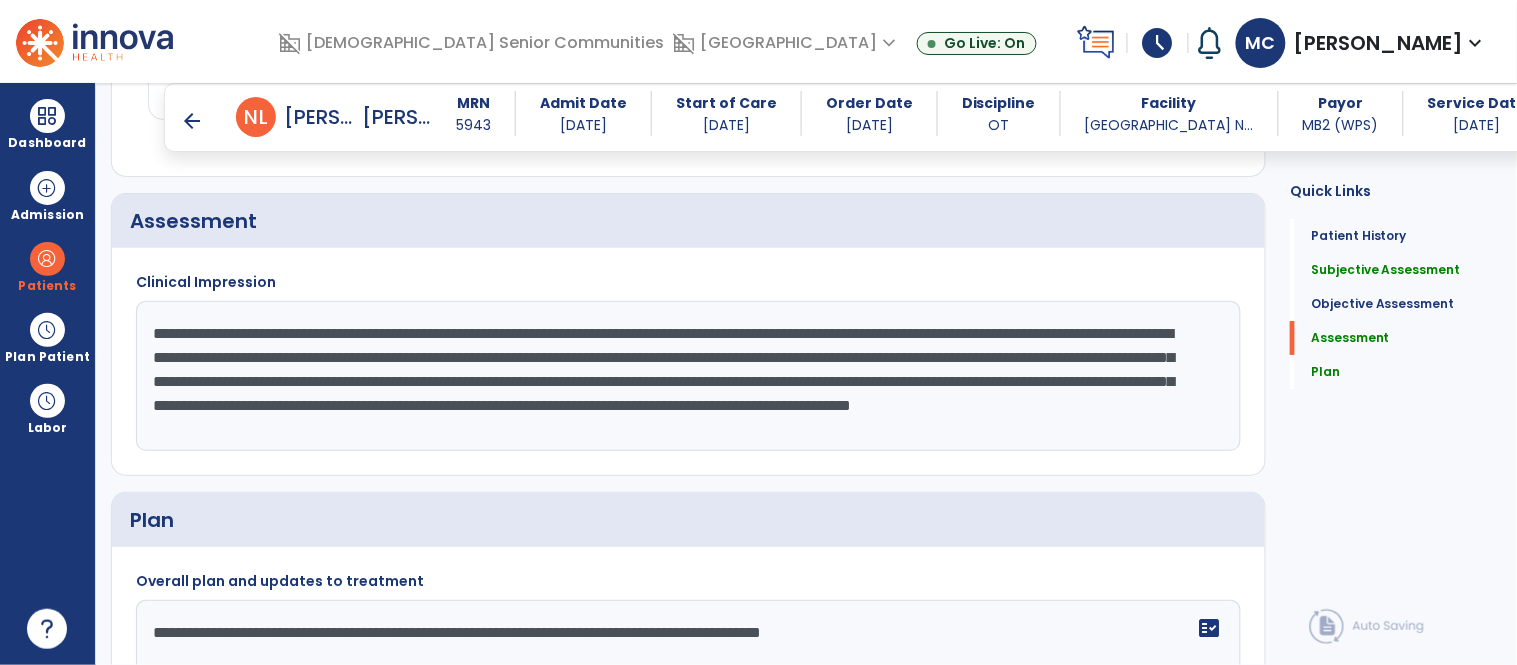 scroll, scrollTop: 15, scrollLeft: 0, axis: vertical 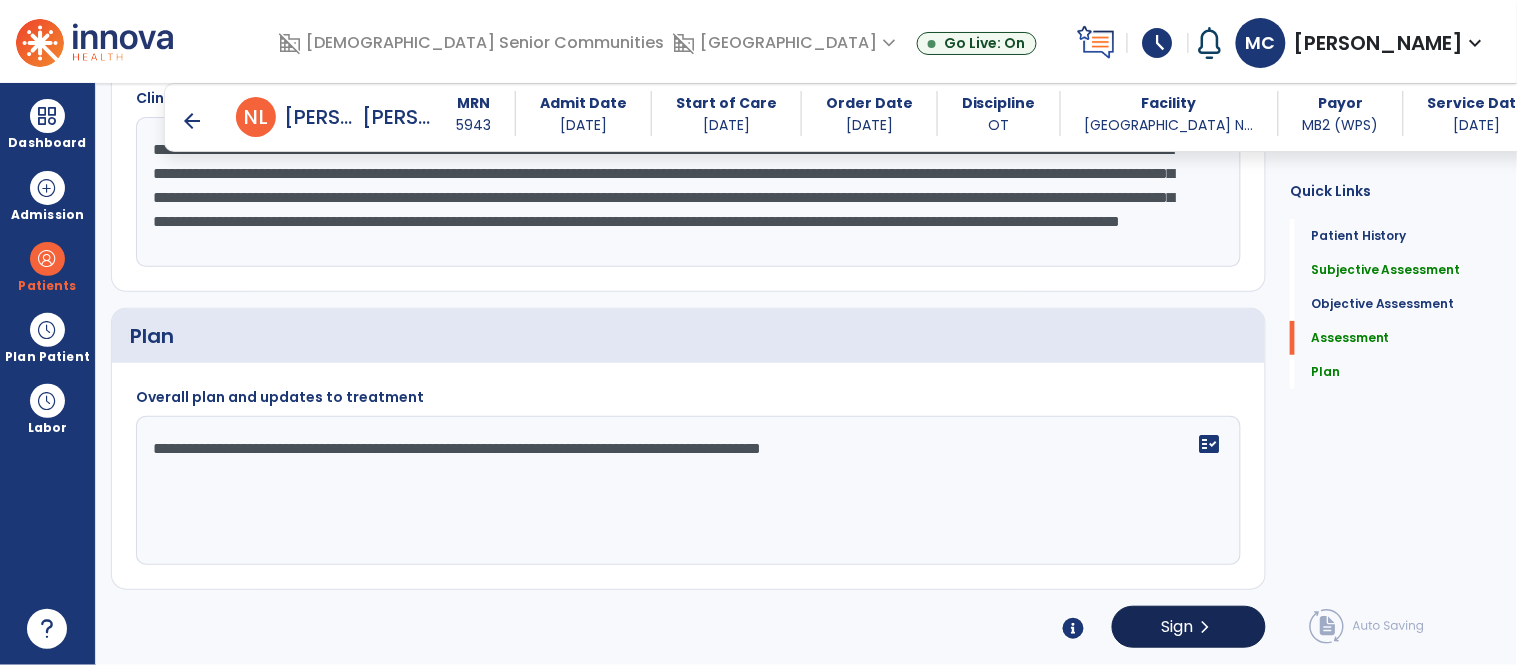 type on "**********" 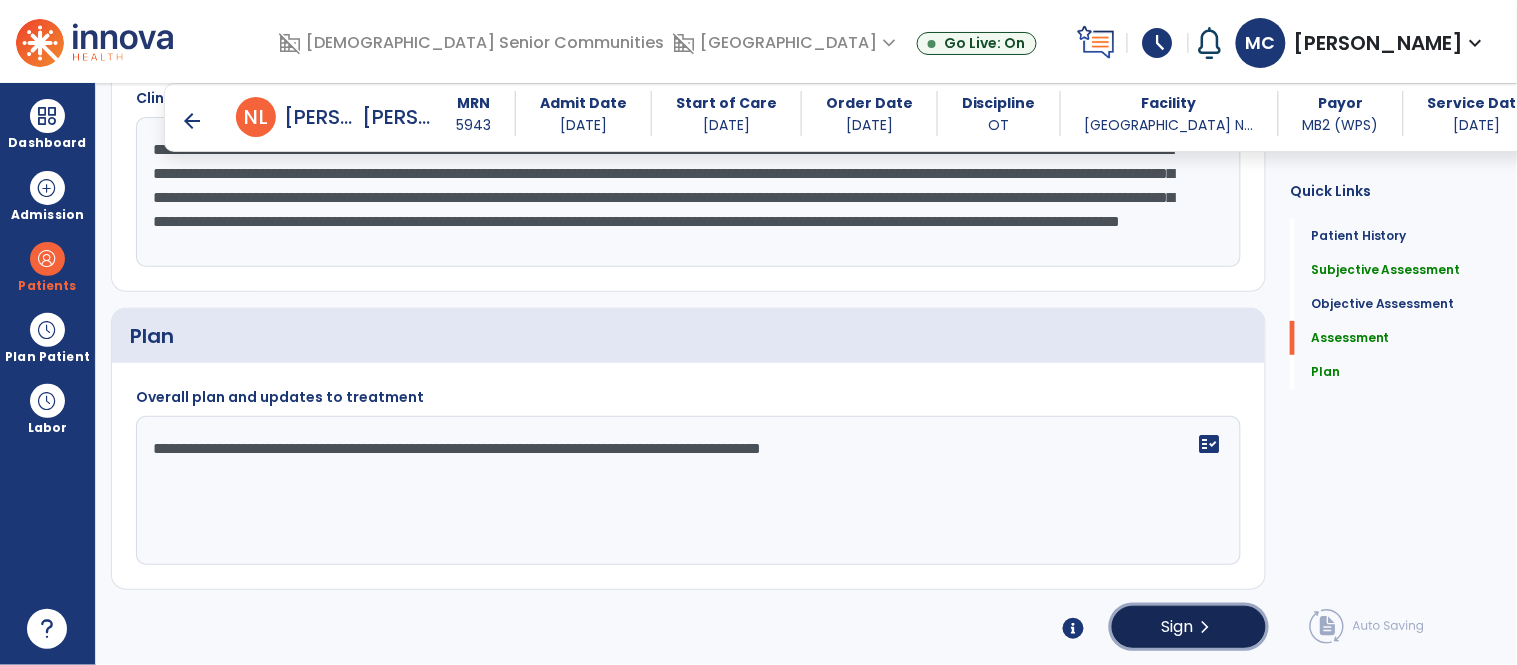 click on "chevron_right" 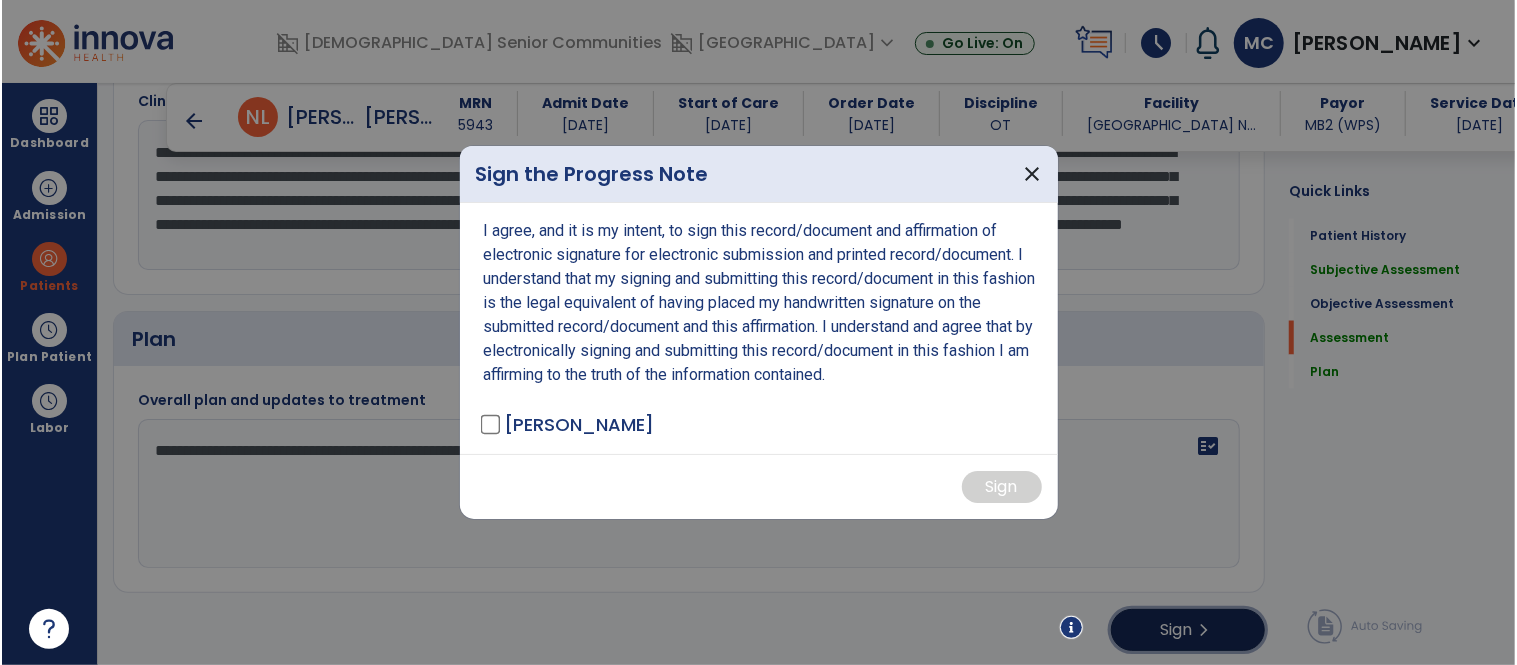 scroll, scrollTop: 1957, scrollLeft: 0, axis: vertical 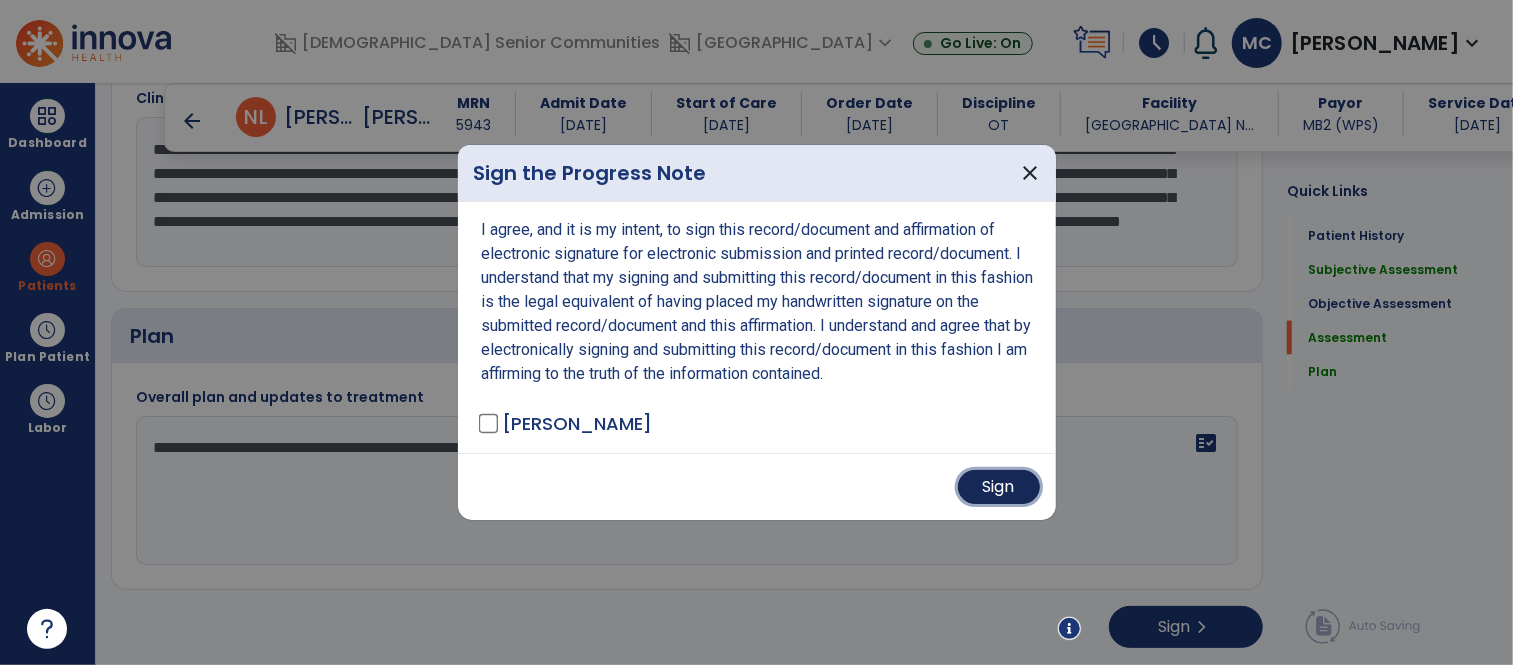 click on "Sign" at bounding box center (999, 487) 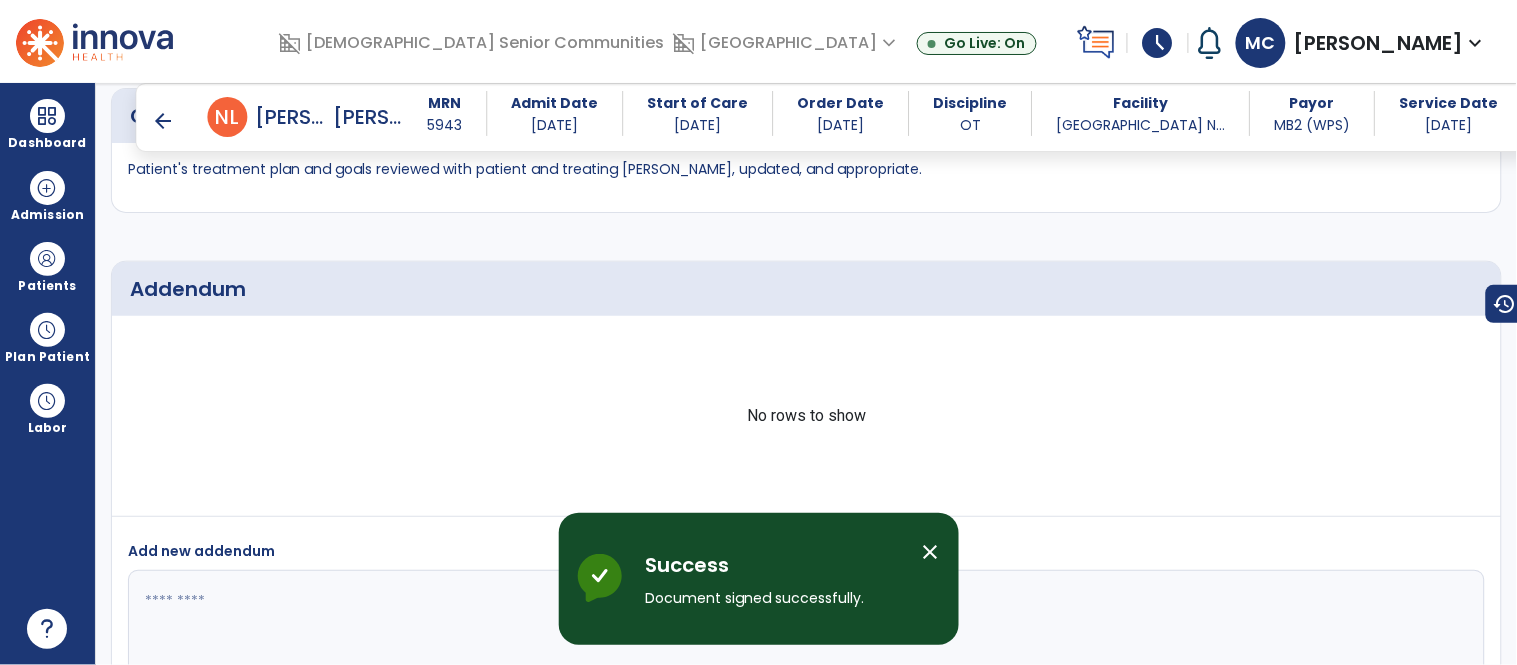 scroll, scrollTop: 2705, scrollLeft: 0, axis: vertical 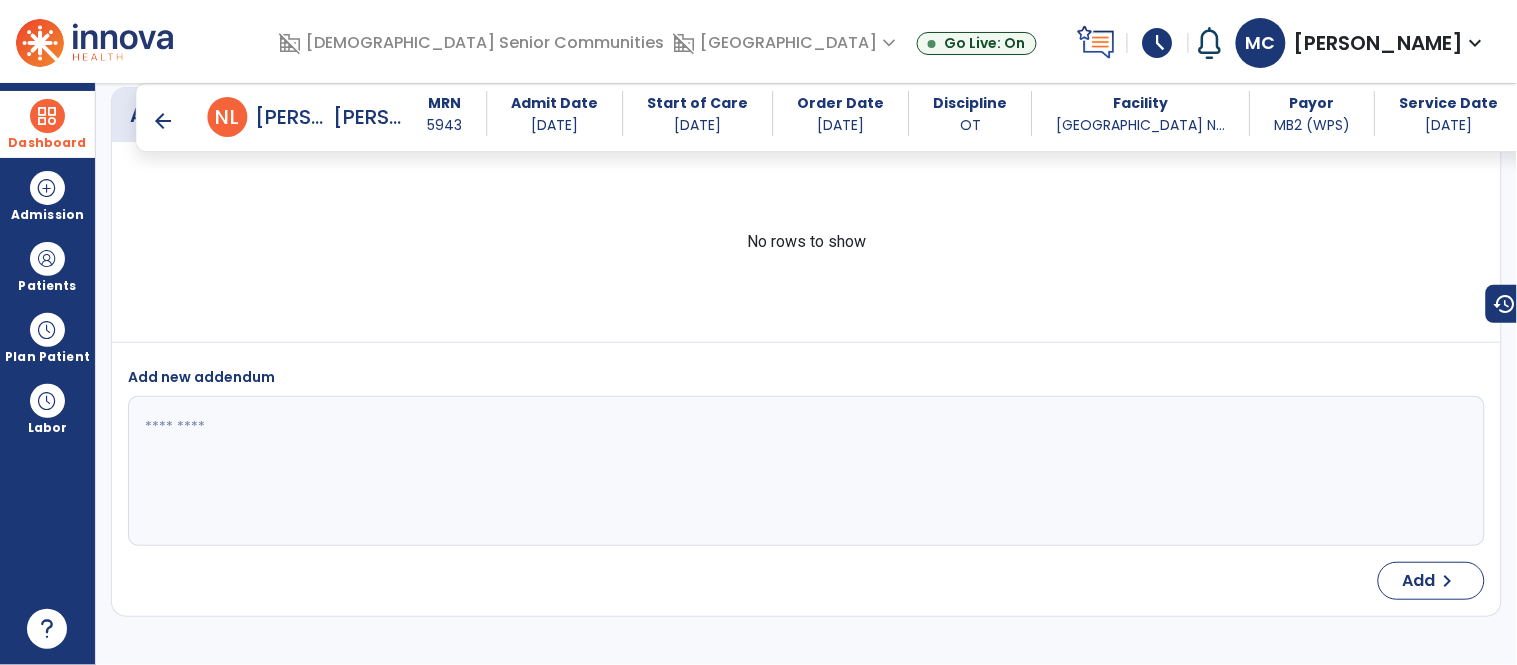 click at bounding box center [47, 116] 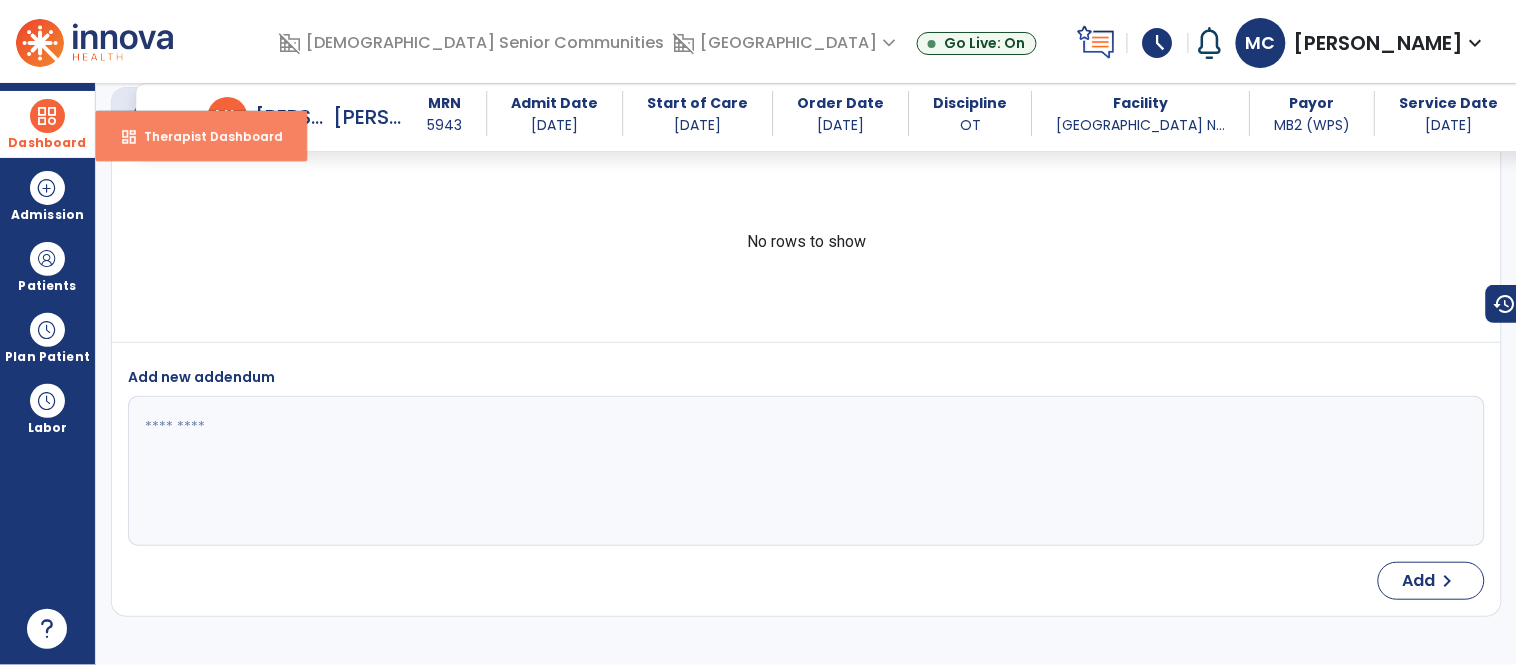click on "dashboard  Therapist Dashboard" at bounding box center (201, 136) 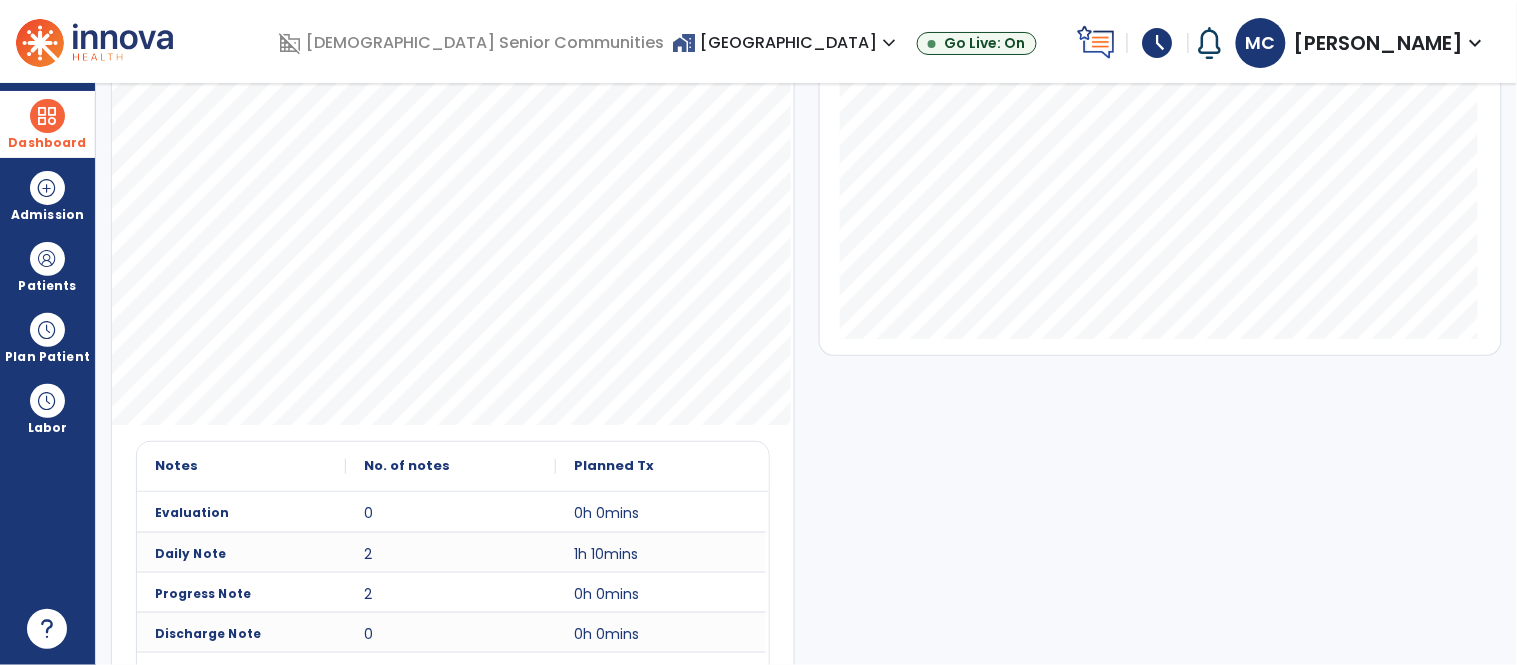 scroll, scrollTop: 0, scrollLeft: 0, axis: both 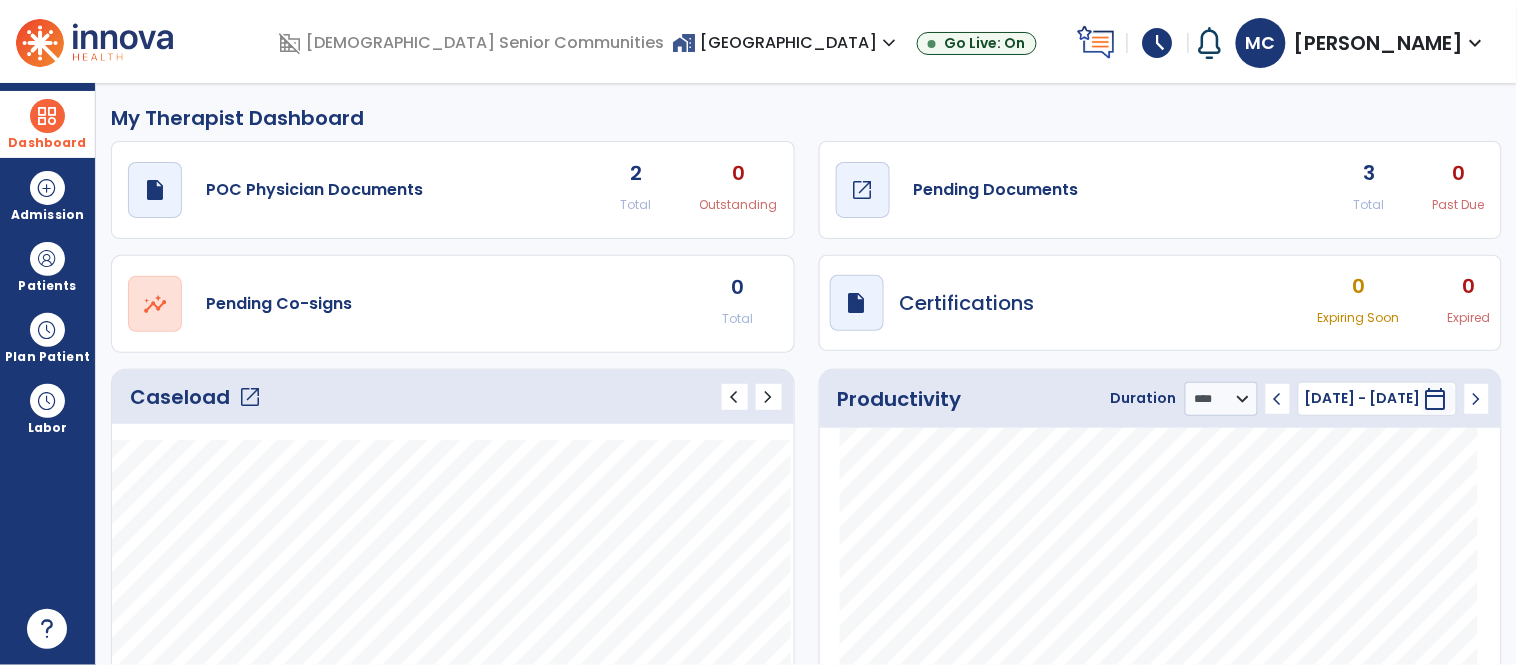 click on "Pending Documents" 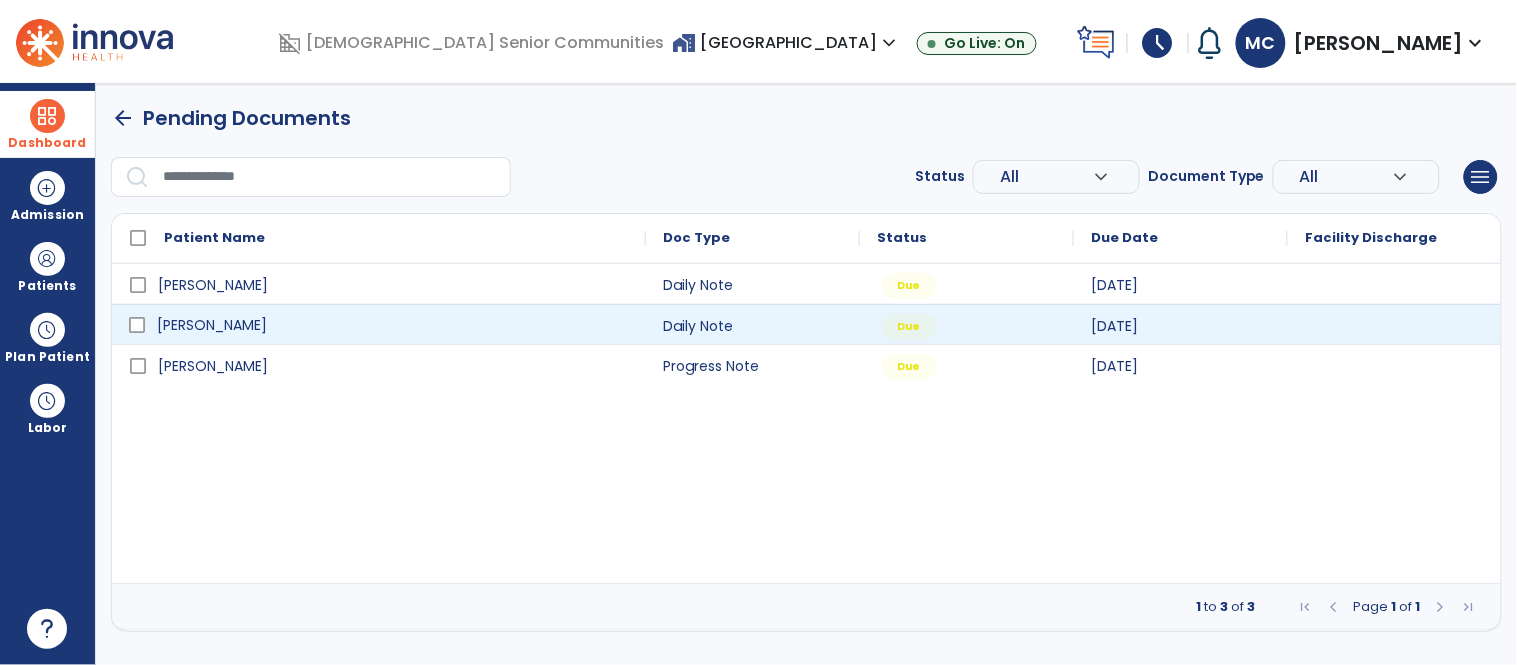 click on "[PERSON_NAME]" at bounding box center [212, 325] 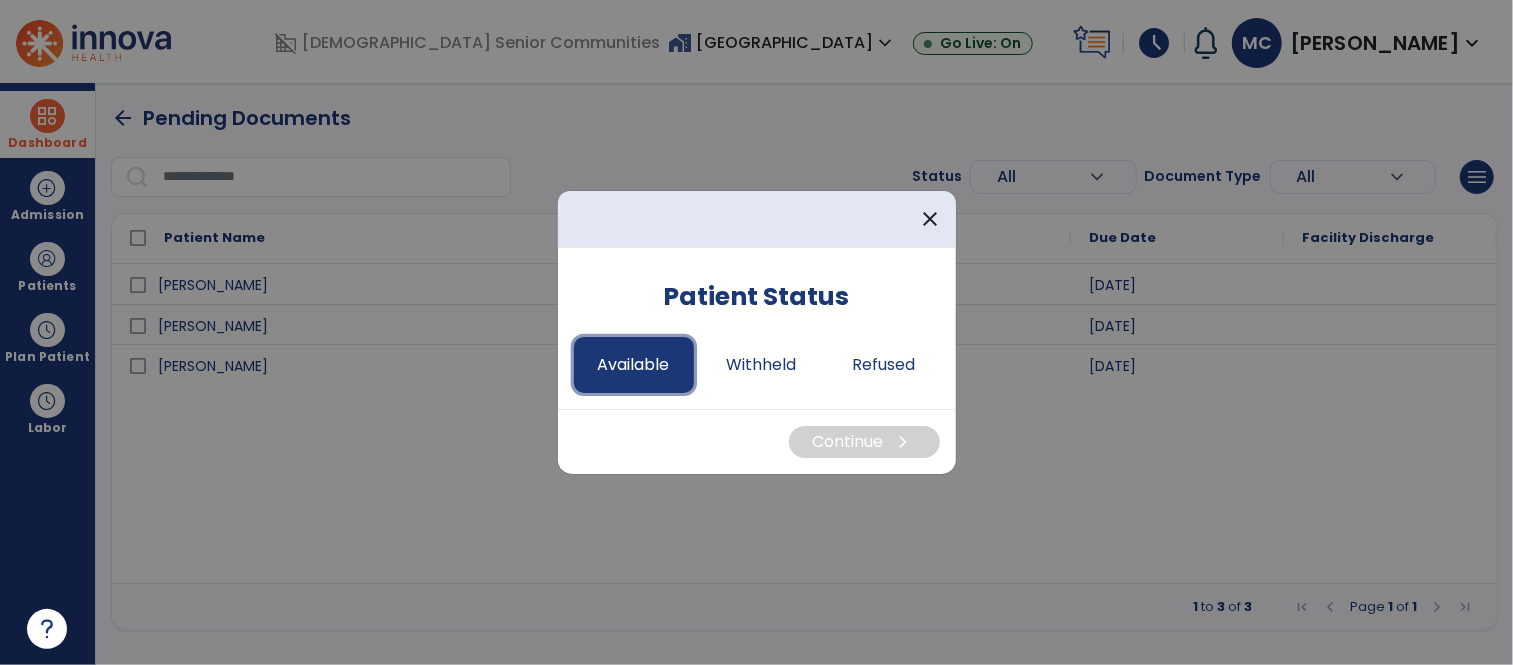click on "Available" at bounding box center [634, 365] 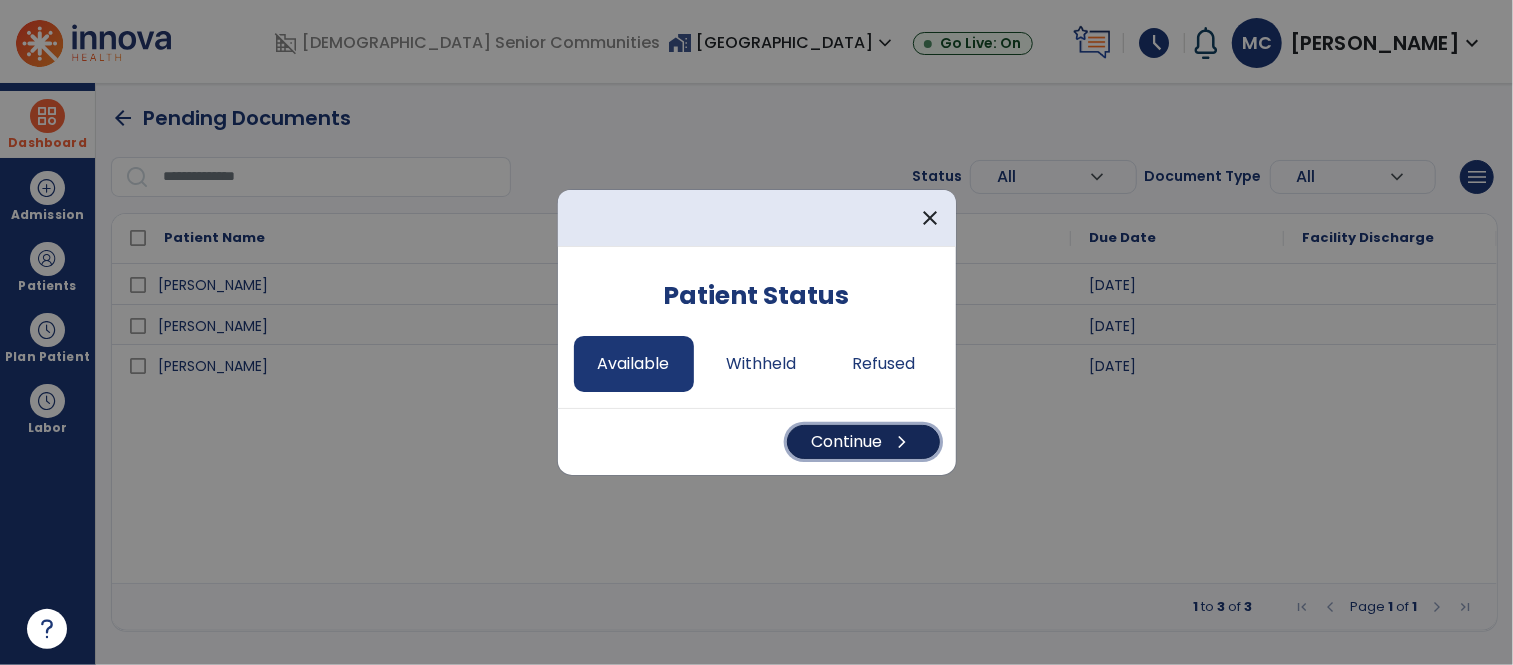 click on "Continue   chevron_right" at bounding box center [863, 442] 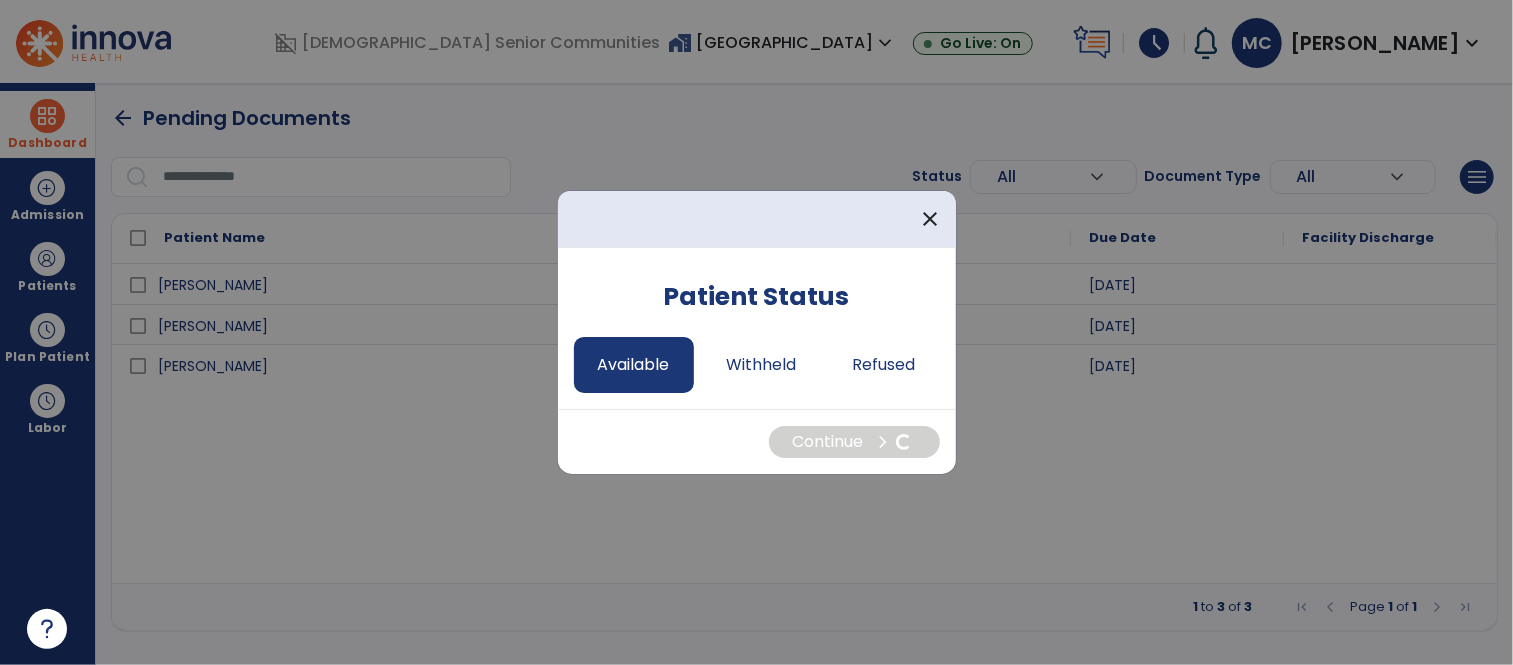 select on "*" 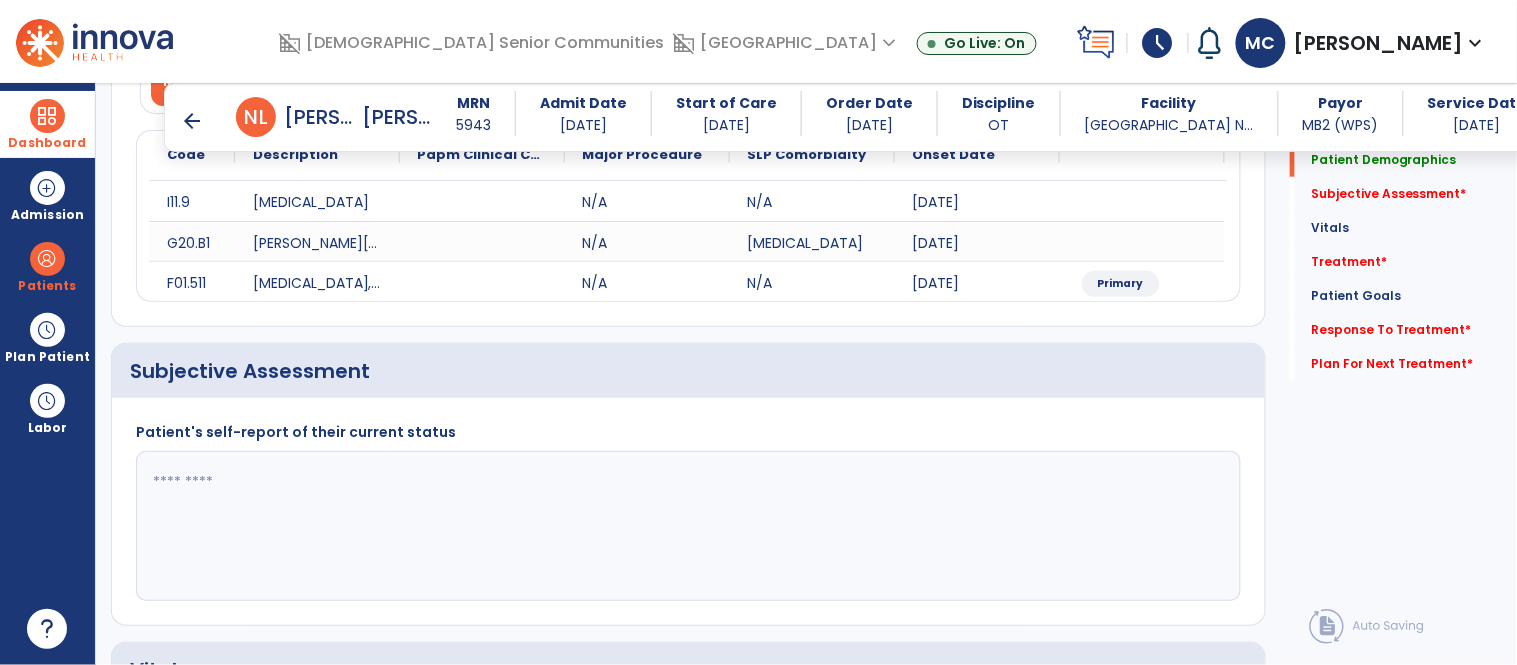 scroll, scrollTop: 267, scrollLeft: 0, axis: vertical 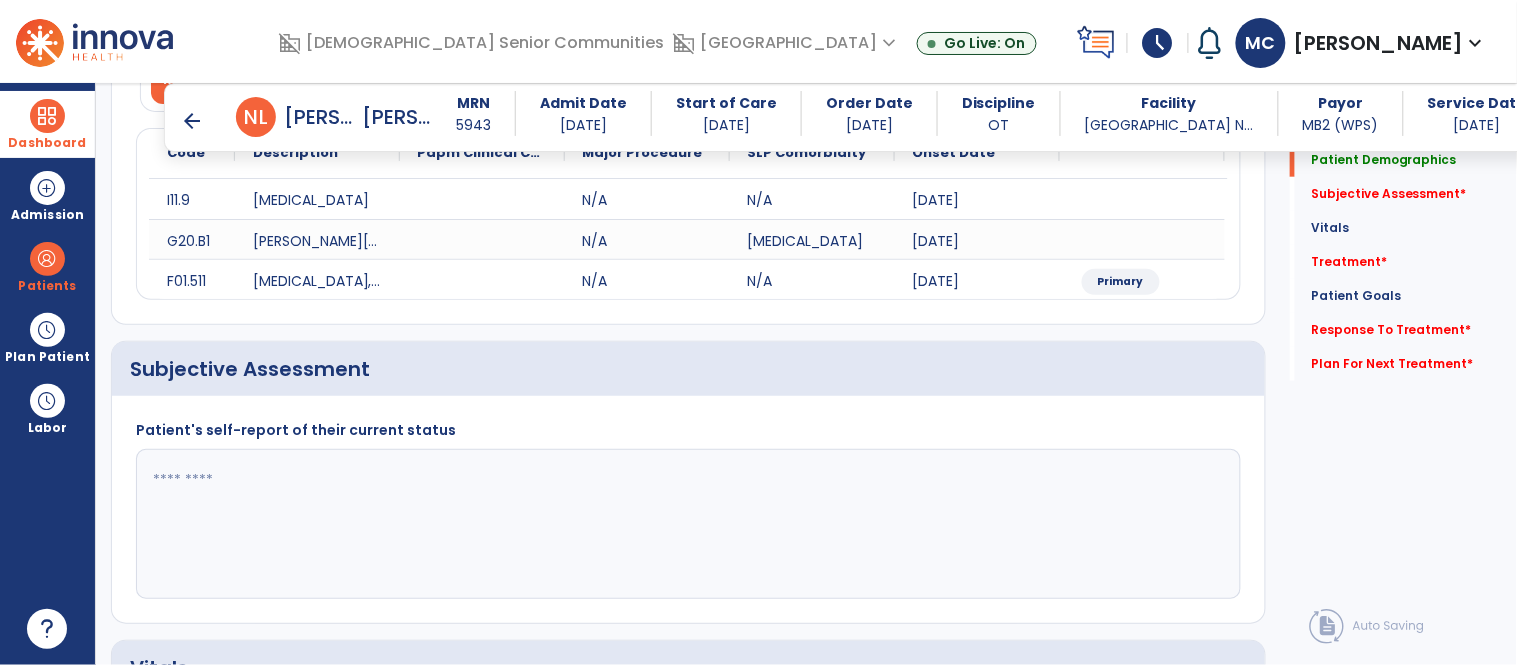 click 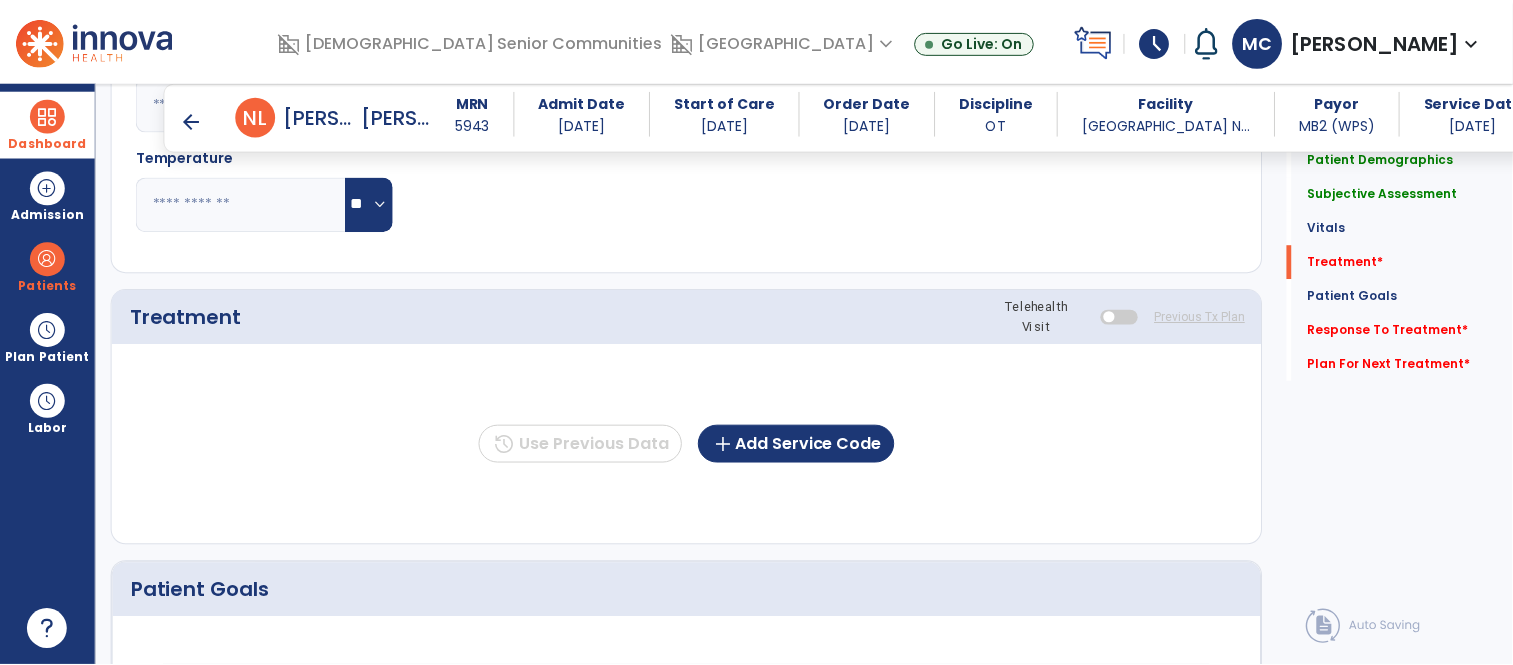 scroll, scrollTop: 1044, scrollLeft: 0, axis: vertical 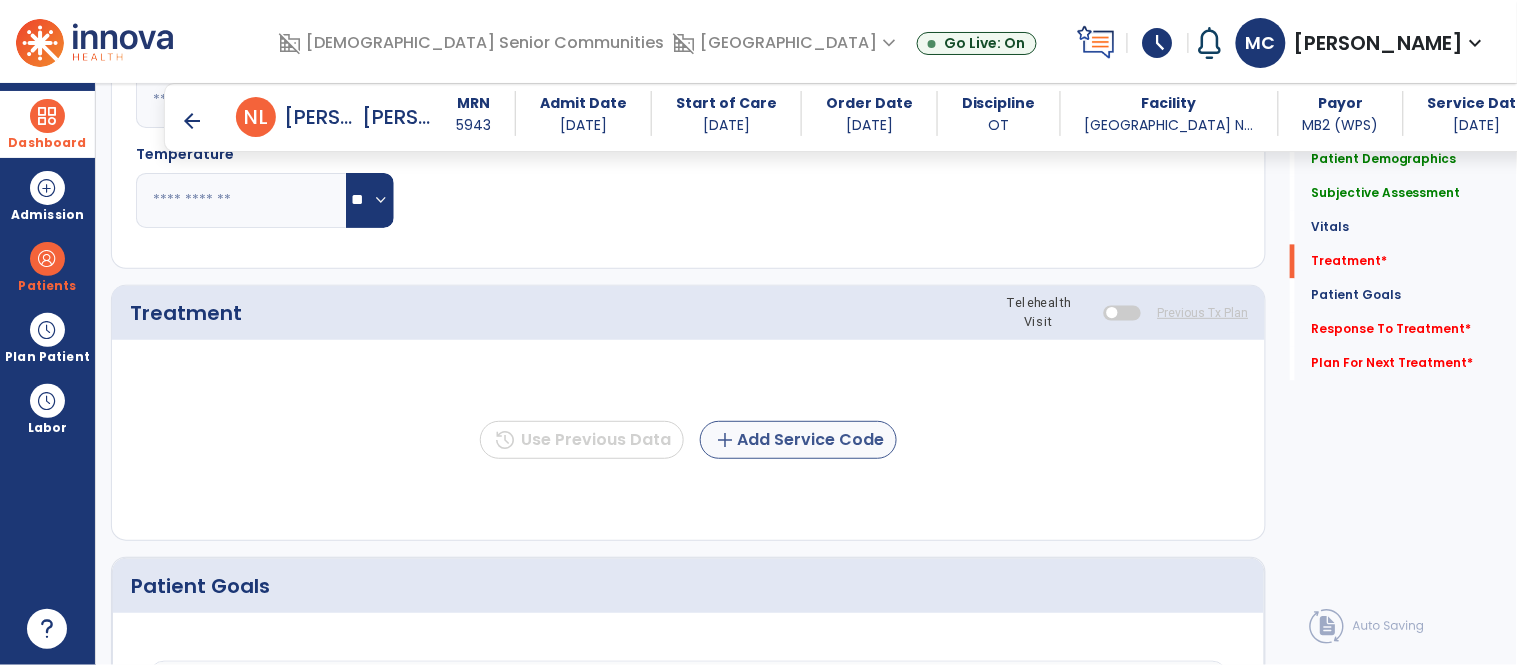 type on "**********" 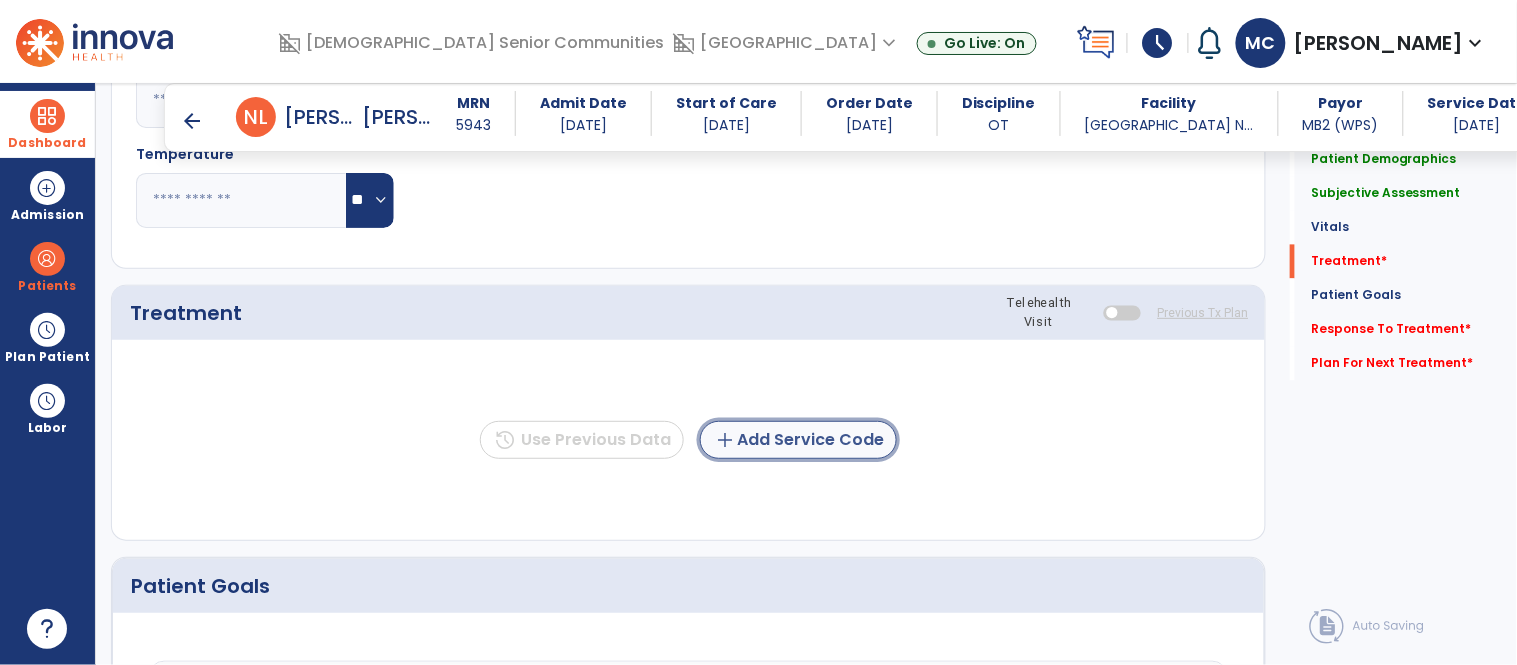 click on "add  Add Service Code" 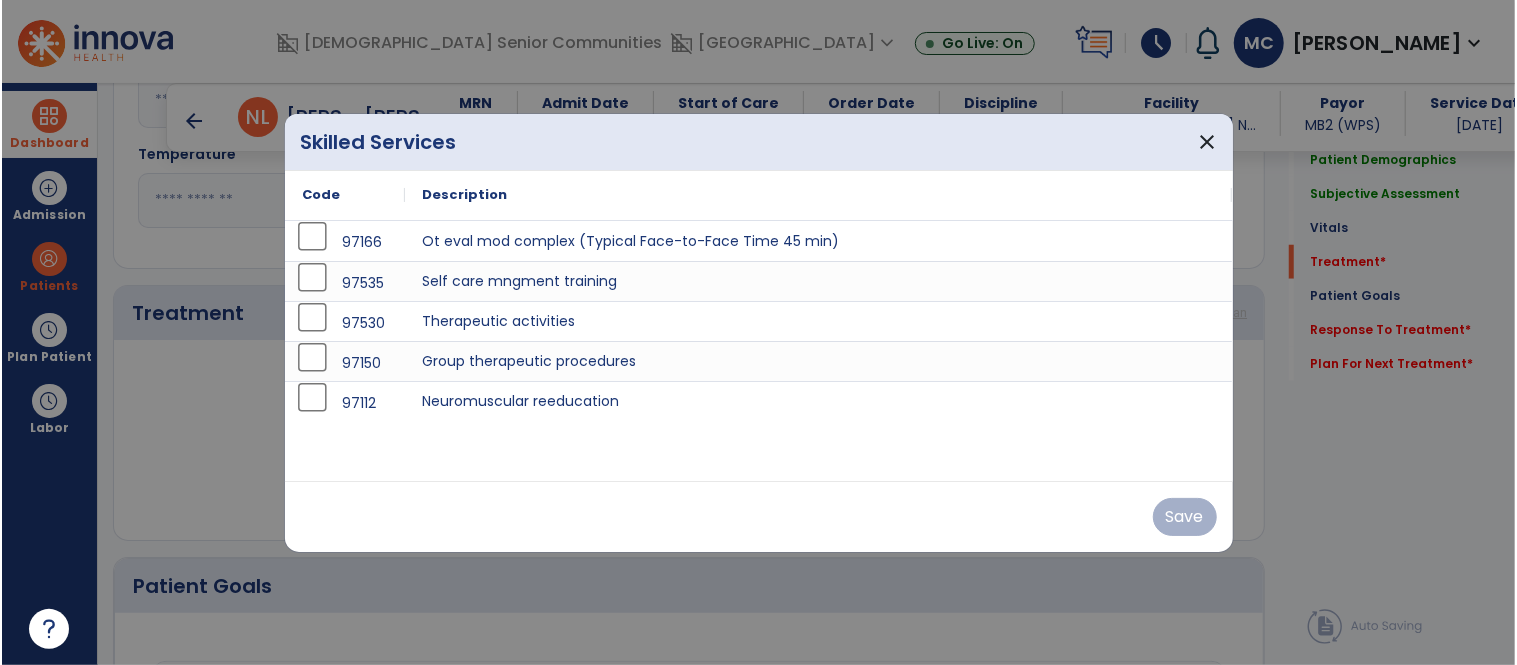 scroll, scrollTop: 1044, scrollLeft: 0, axis: vertical 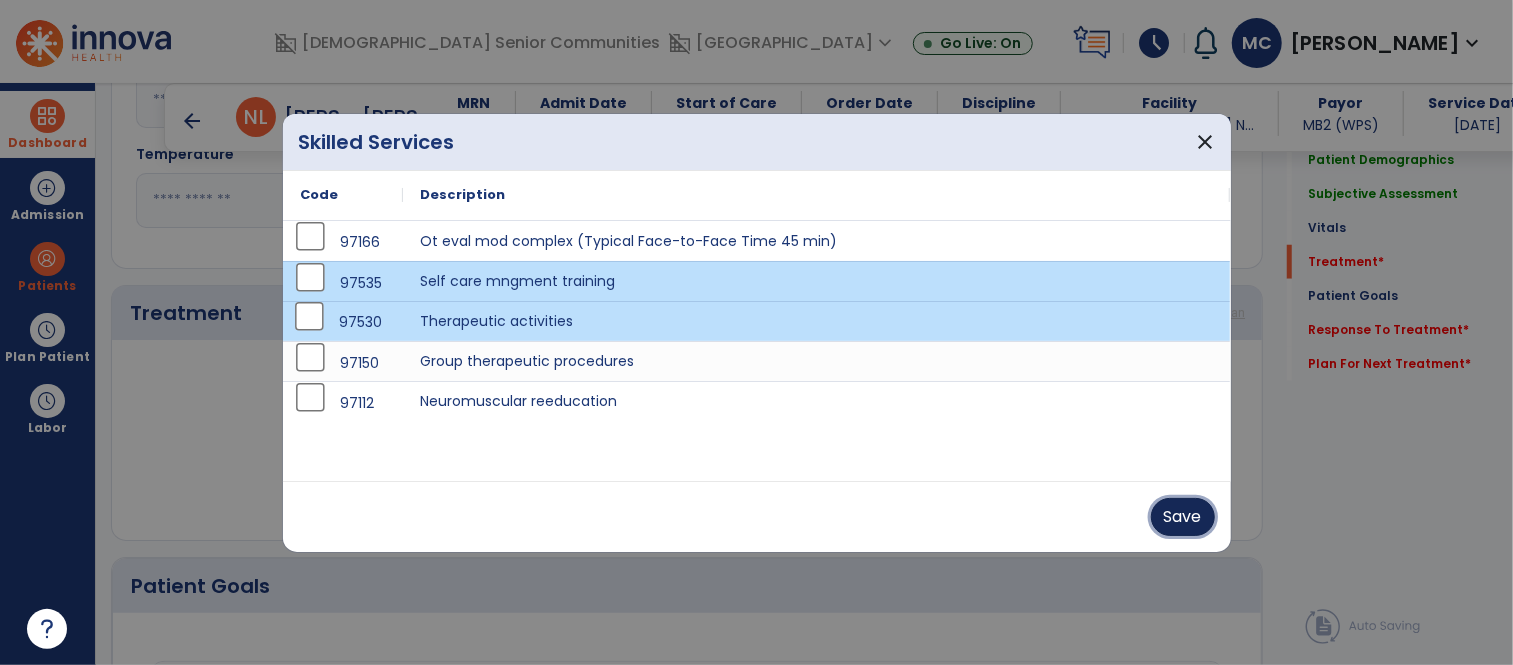 click on "Save" at bounding box center [1183, 517] 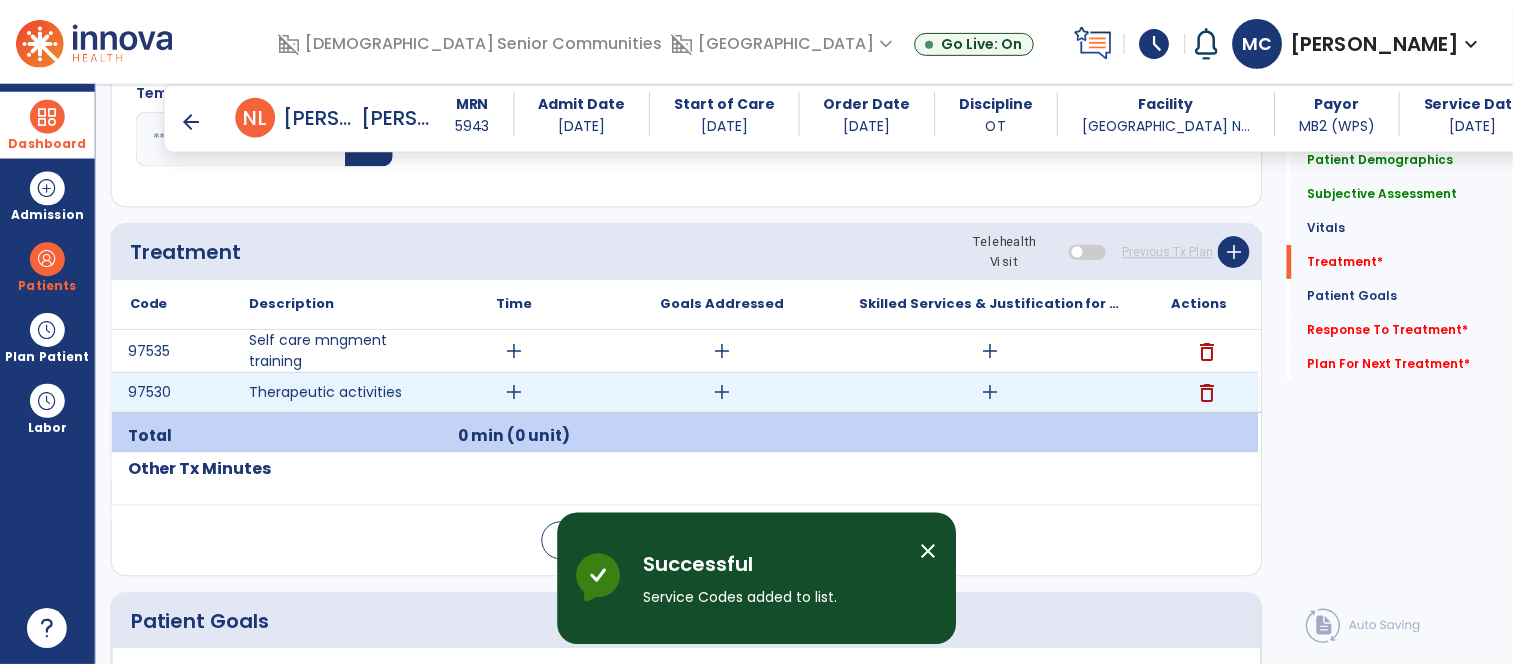 scroll, scrollTop: 1108, scrollLeft: 0, axis: vertical 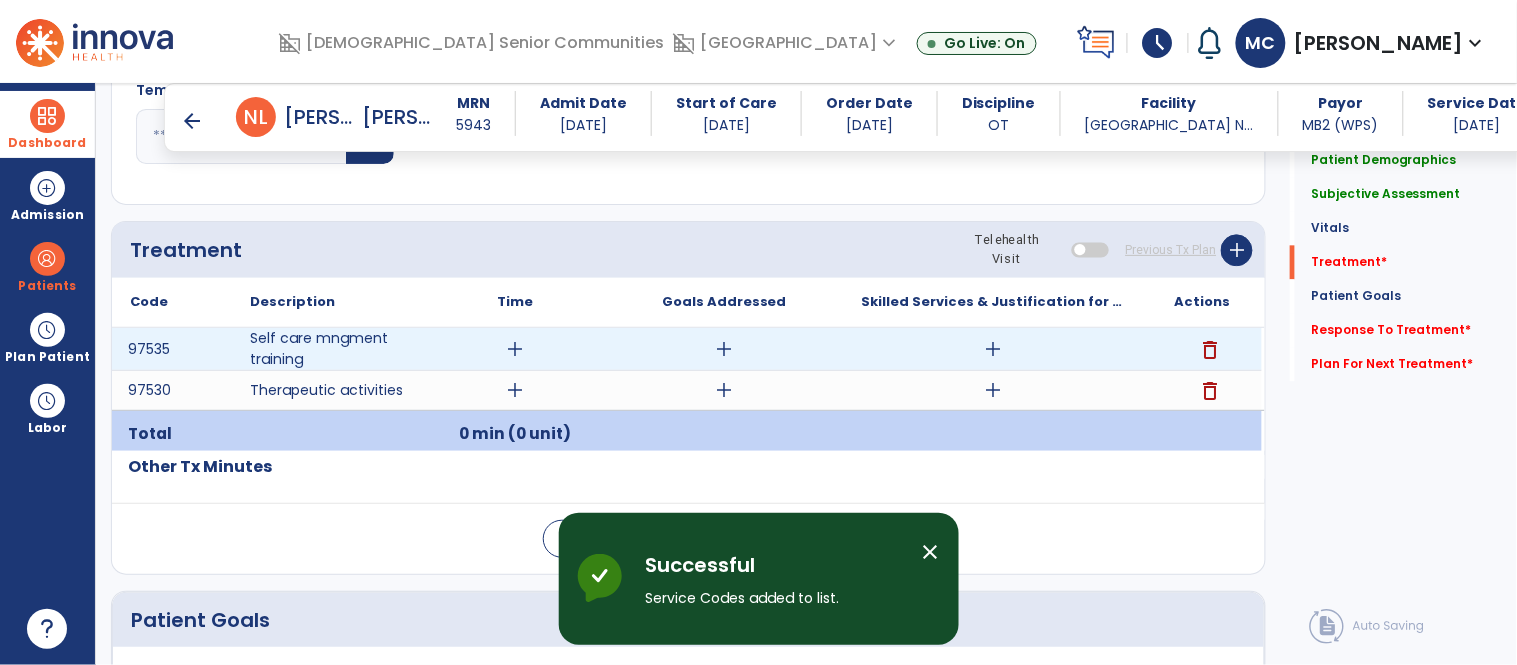 click on "add" at bounding box center (515, 349) 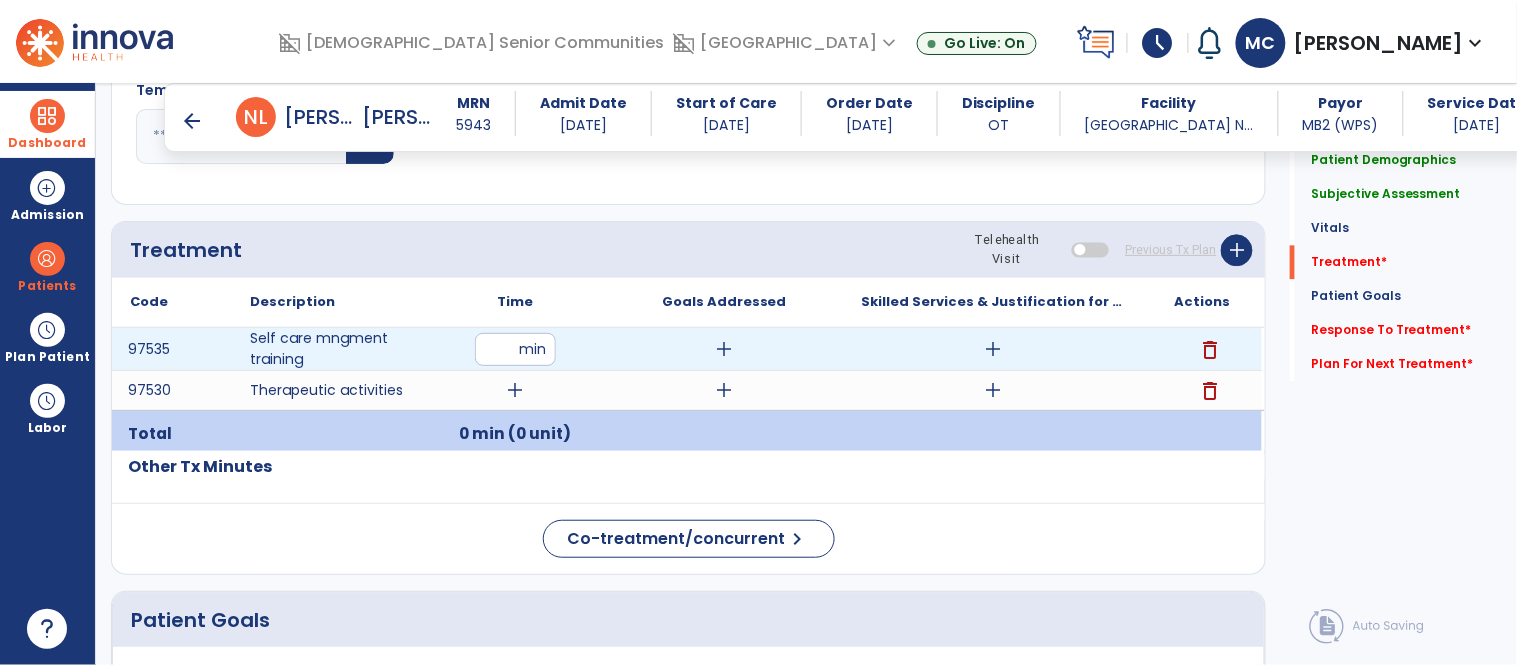 type on "**" 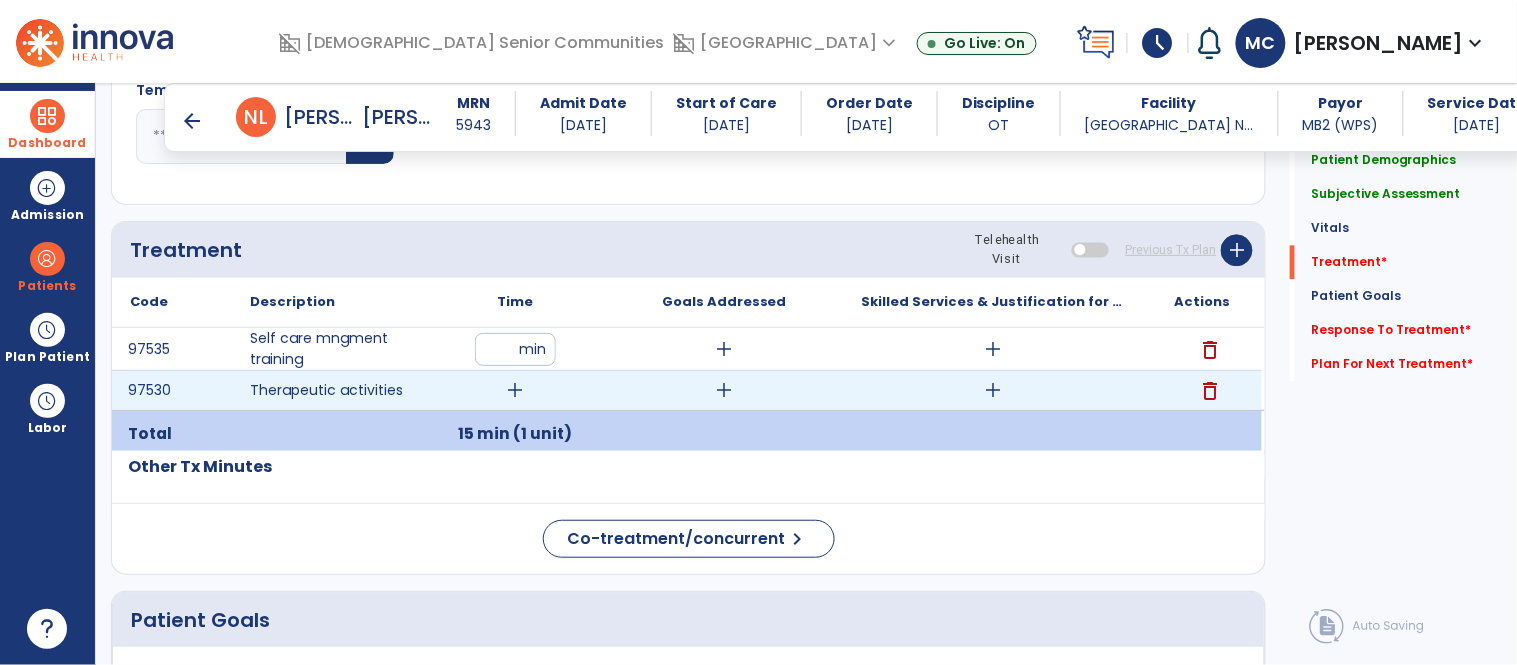 click on "add" at bounding box center (515, 390) 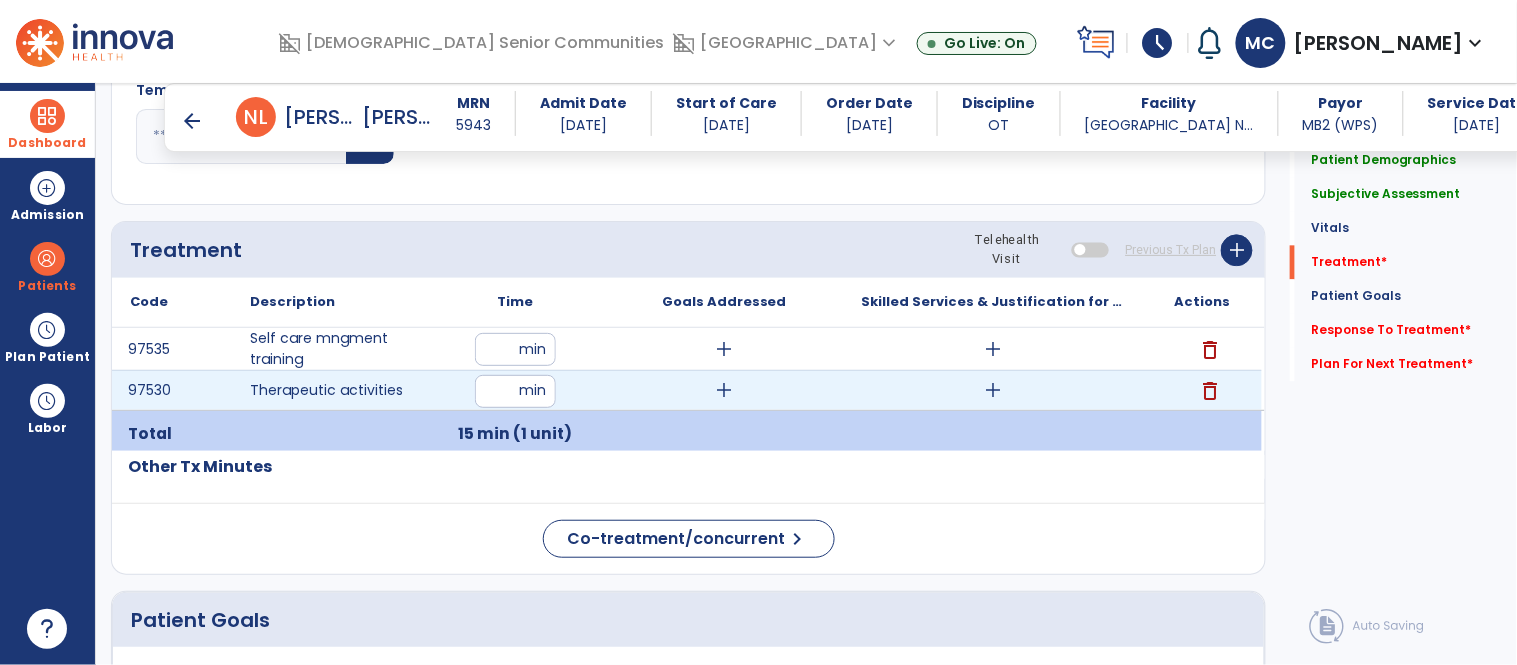 type on "*" 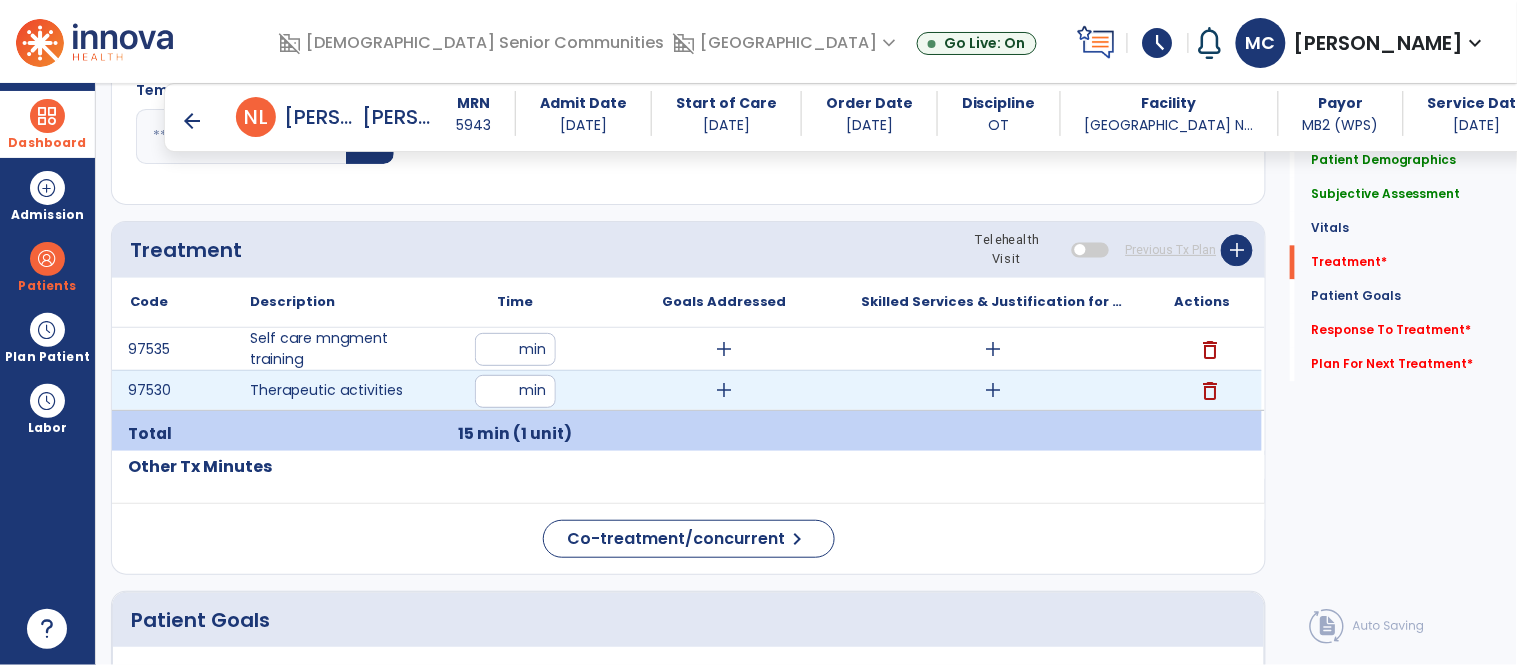 type on "**" 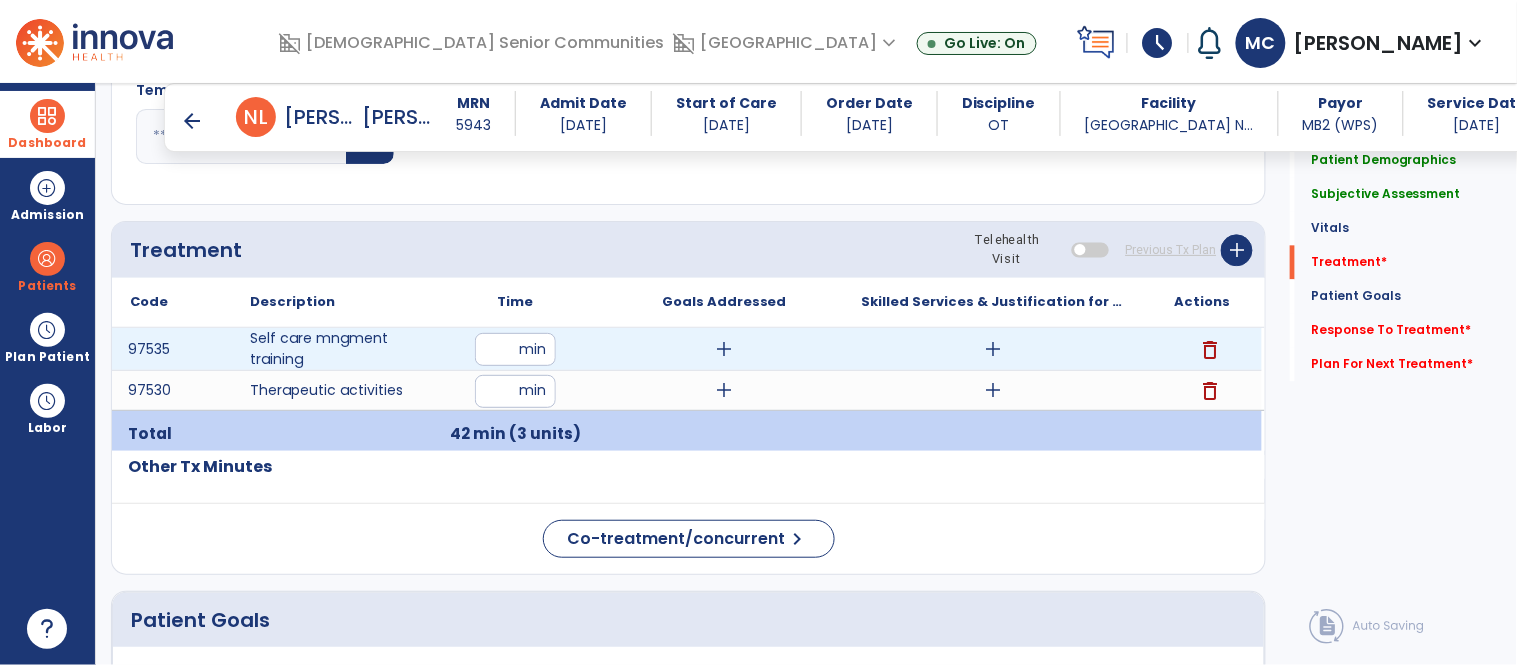 click on "add" at bounding box center [993, 349] 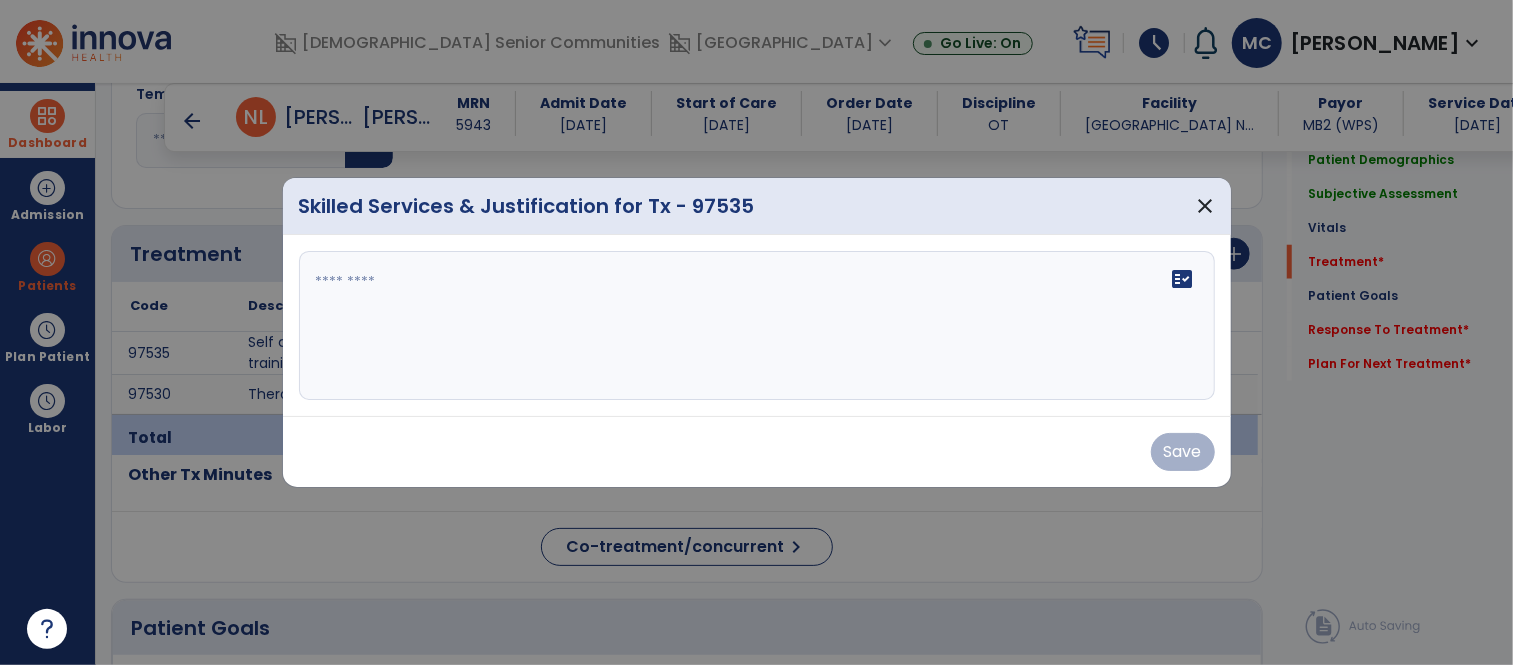 scroll, scrollTop: 1108, scrollLeft: 0, axis: vertical 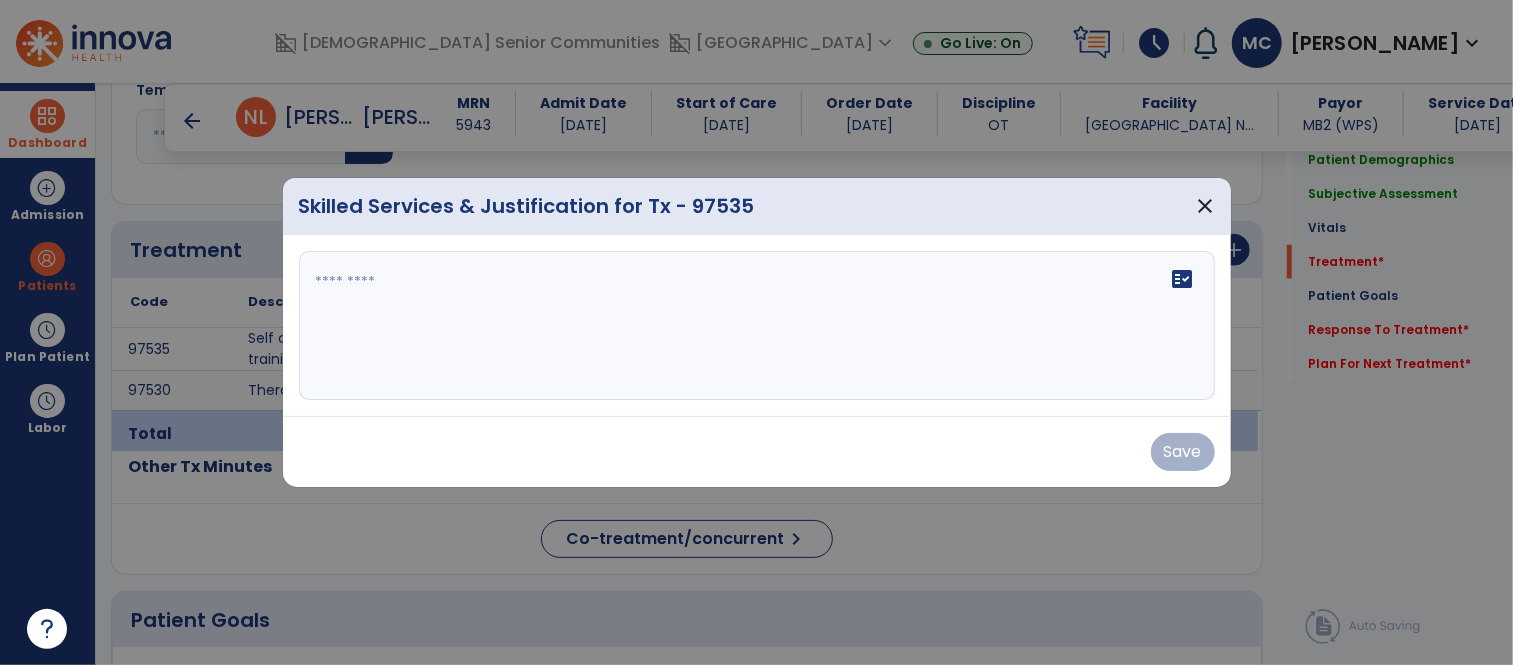 click at bounding box center [757, 326] 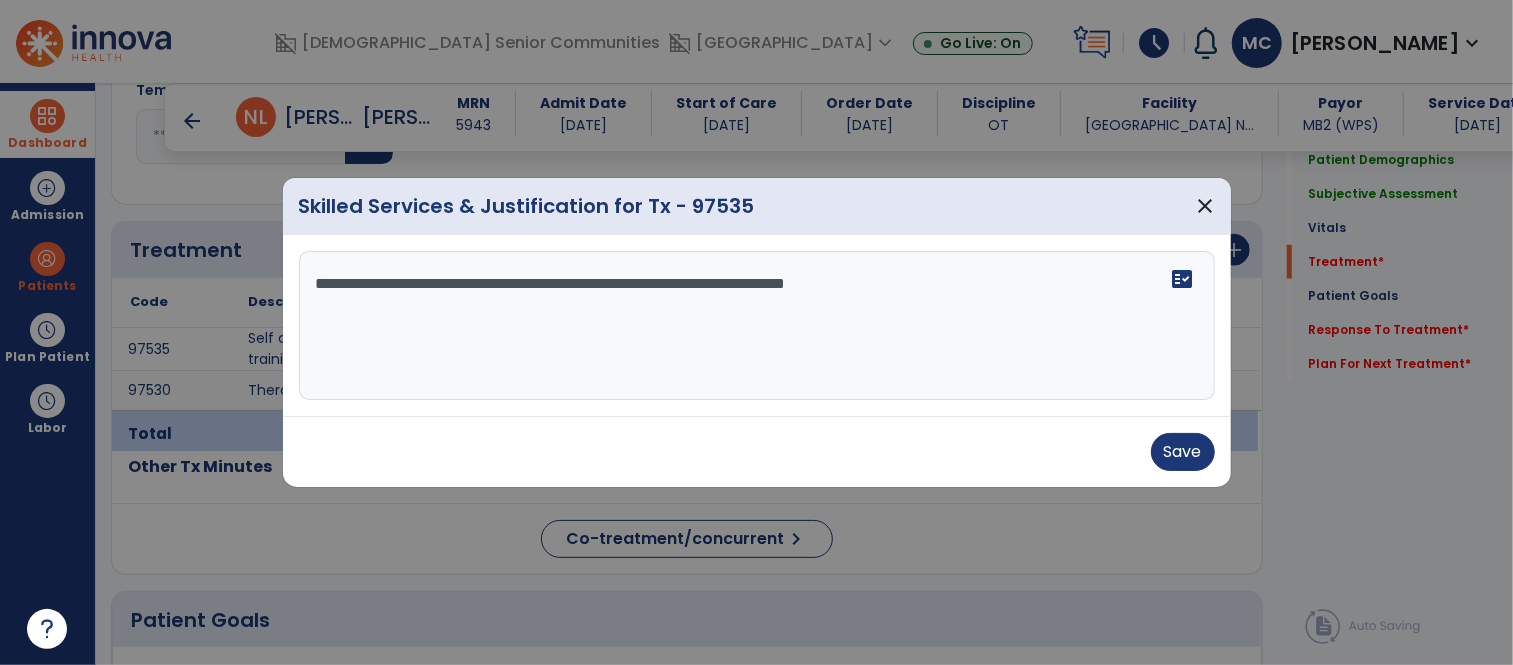 click on "**********" at bounding box center (757, 326) 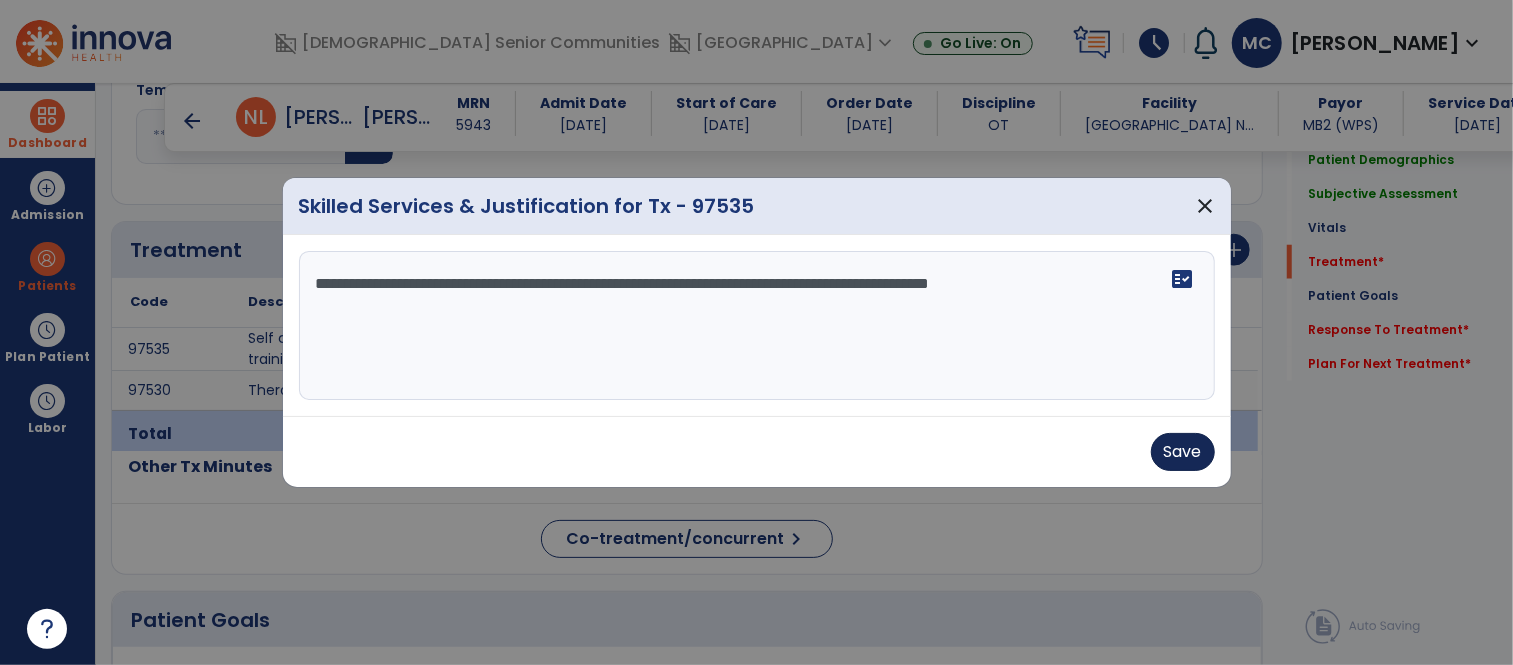 type on "**********" 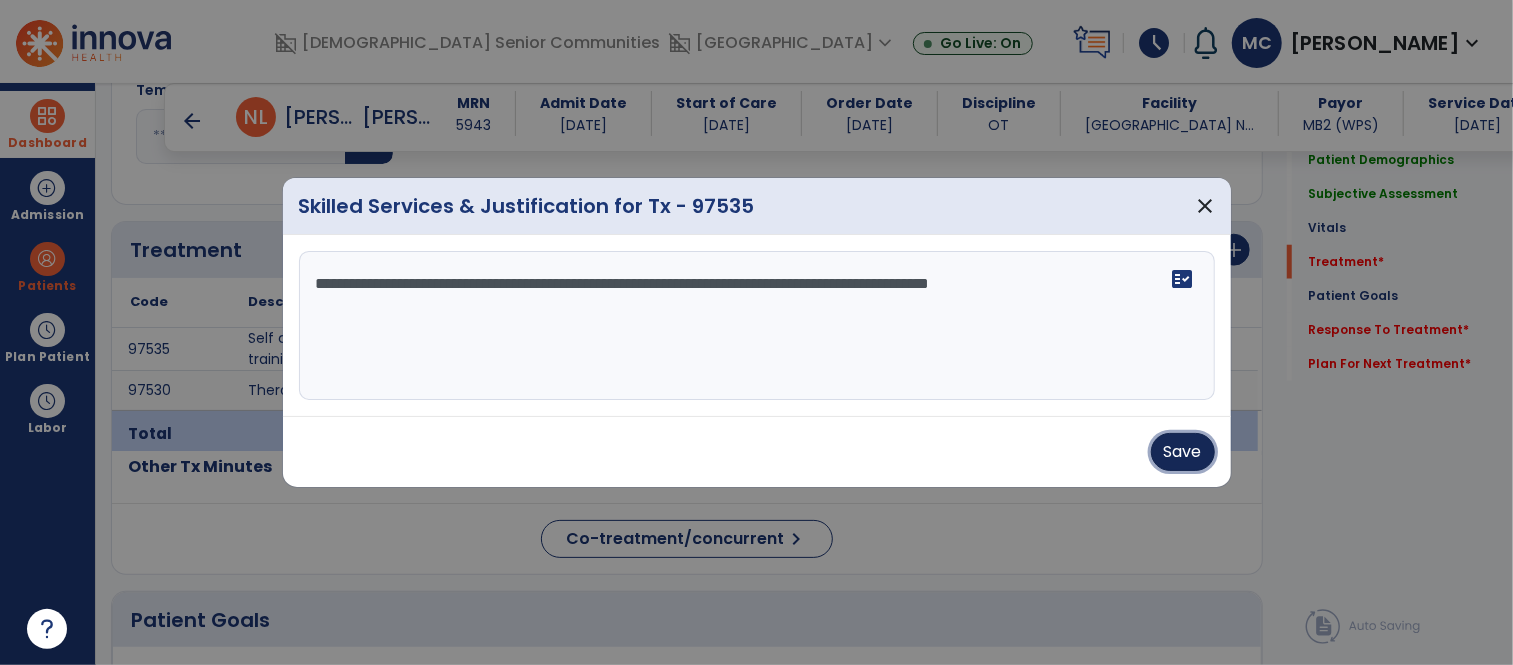 click on "Save" at bounding box center (1183, 452) 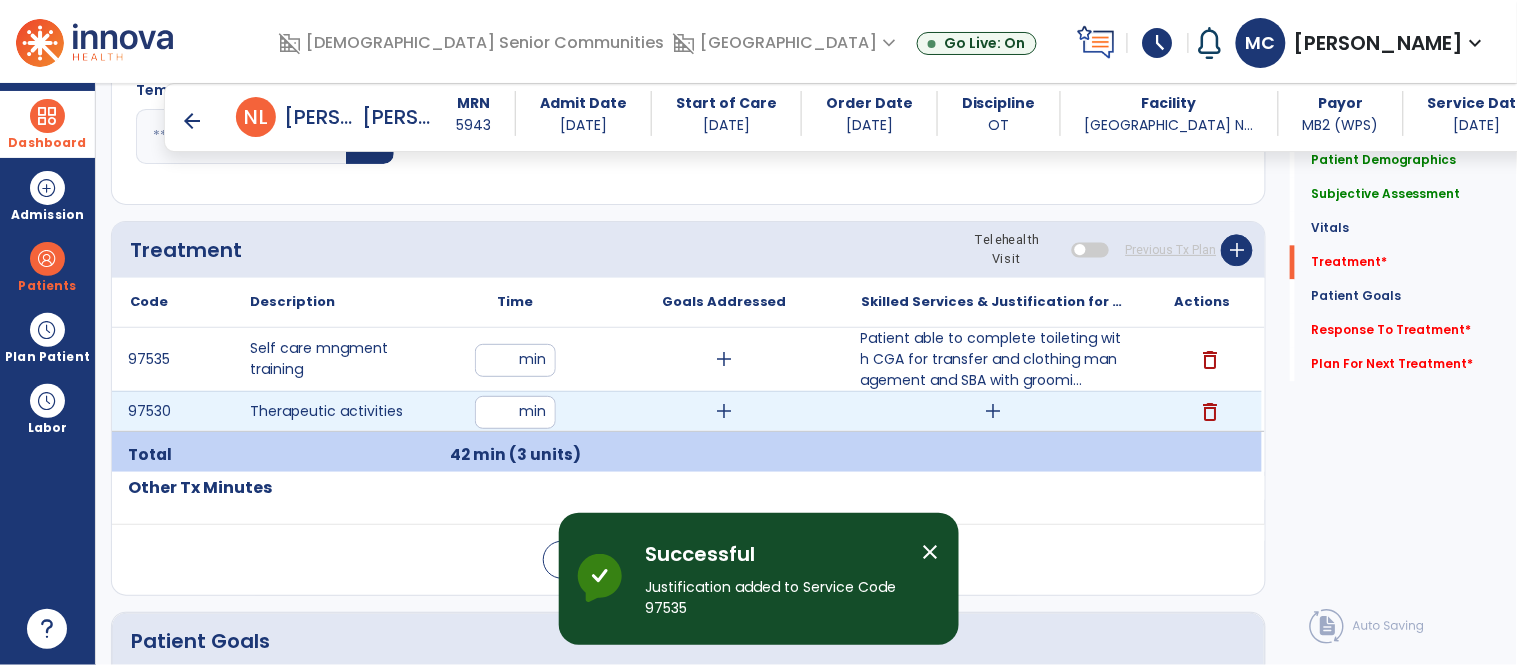 click on "add" at bounding box center (993, 411) 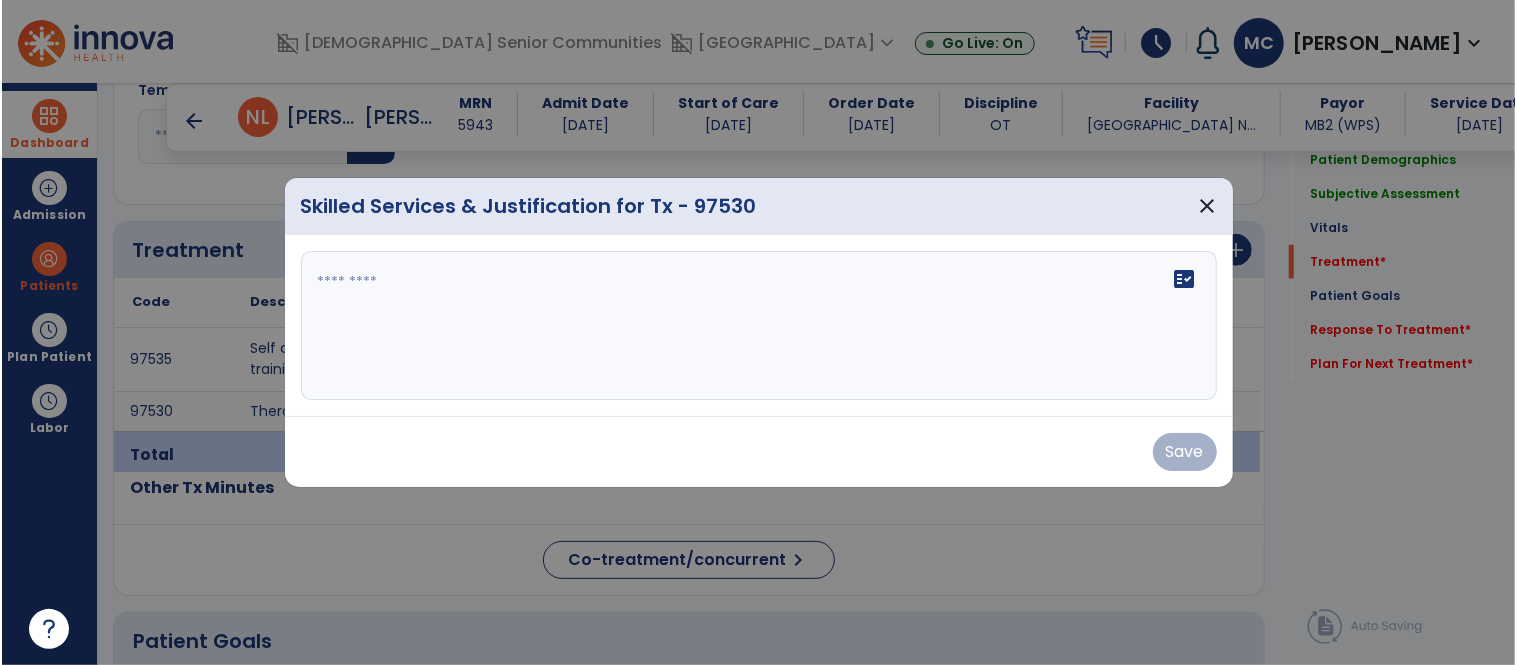scroll, scrollTop: 1108, scrollLeft: 0, axis: vertical 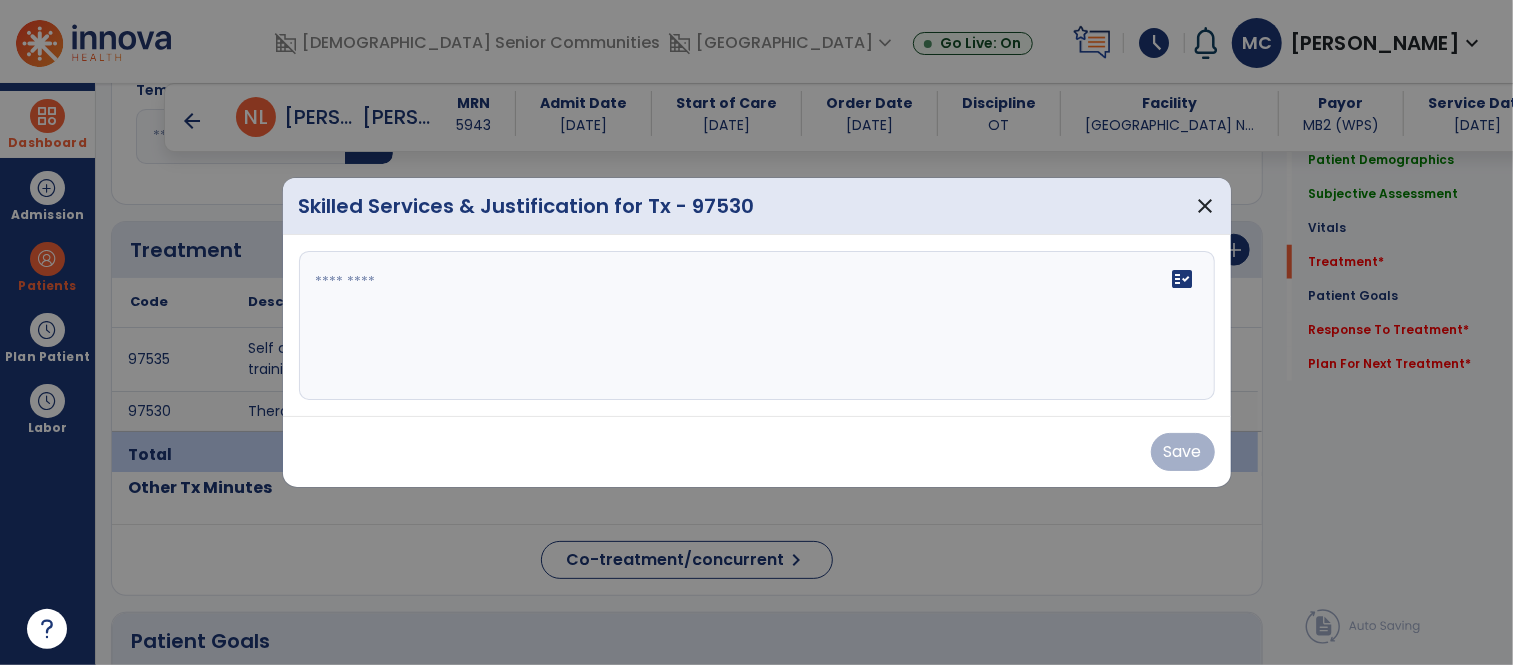 click on "fact_check" at bounding box center [757, 326] 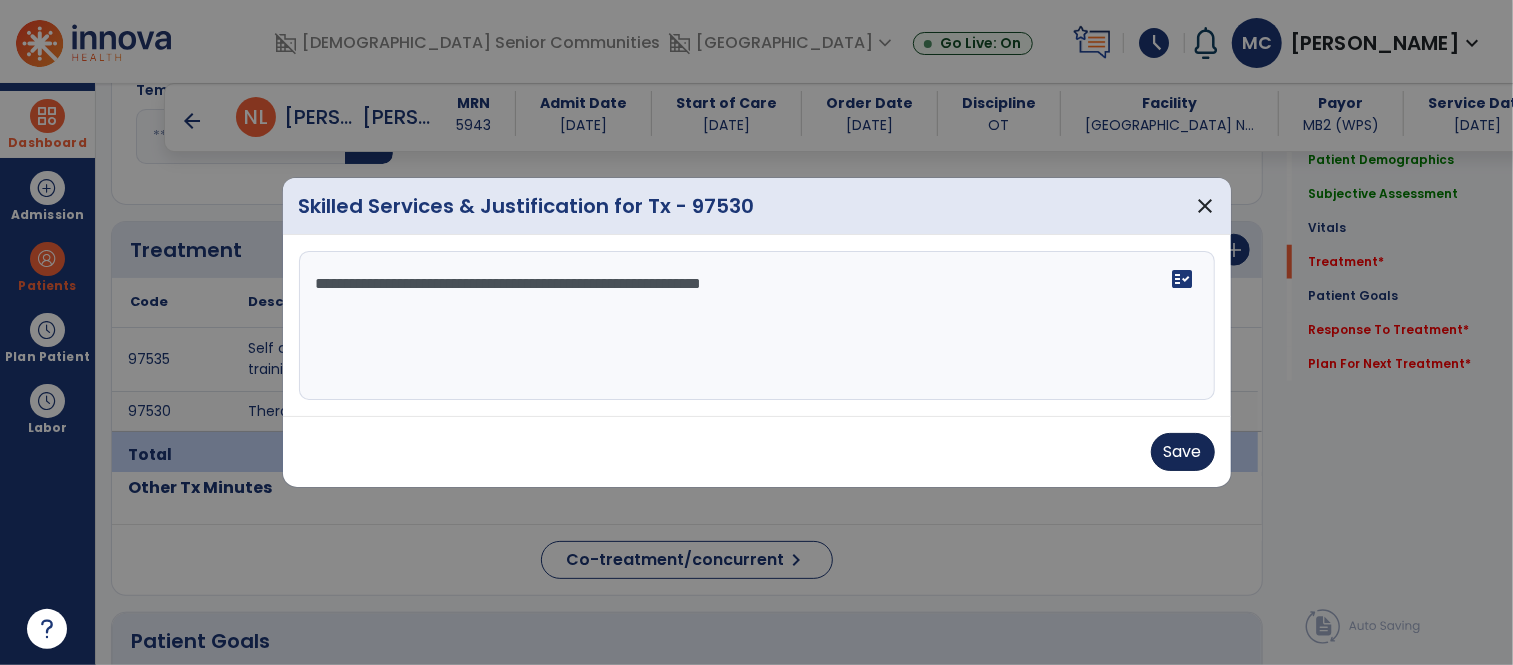 type on "**********" 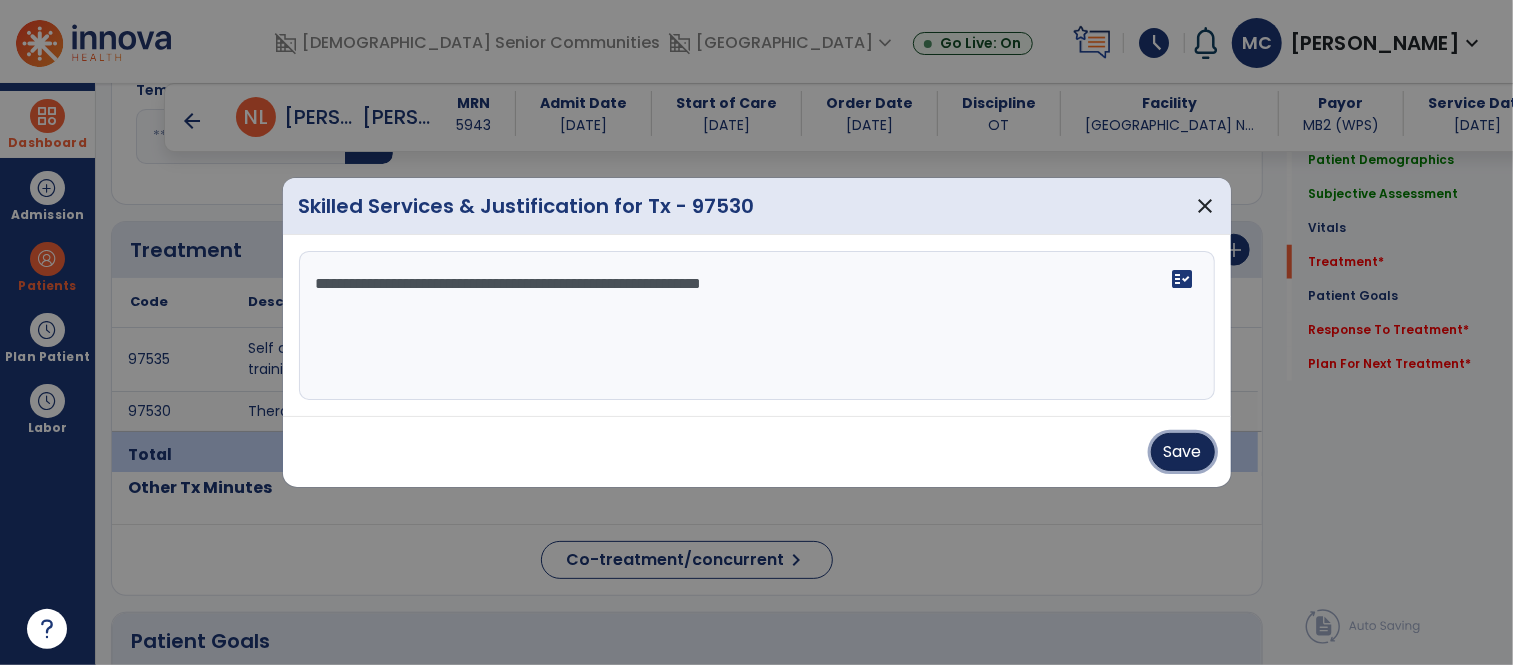 click on "Save" at bounding box center (1183, 452) 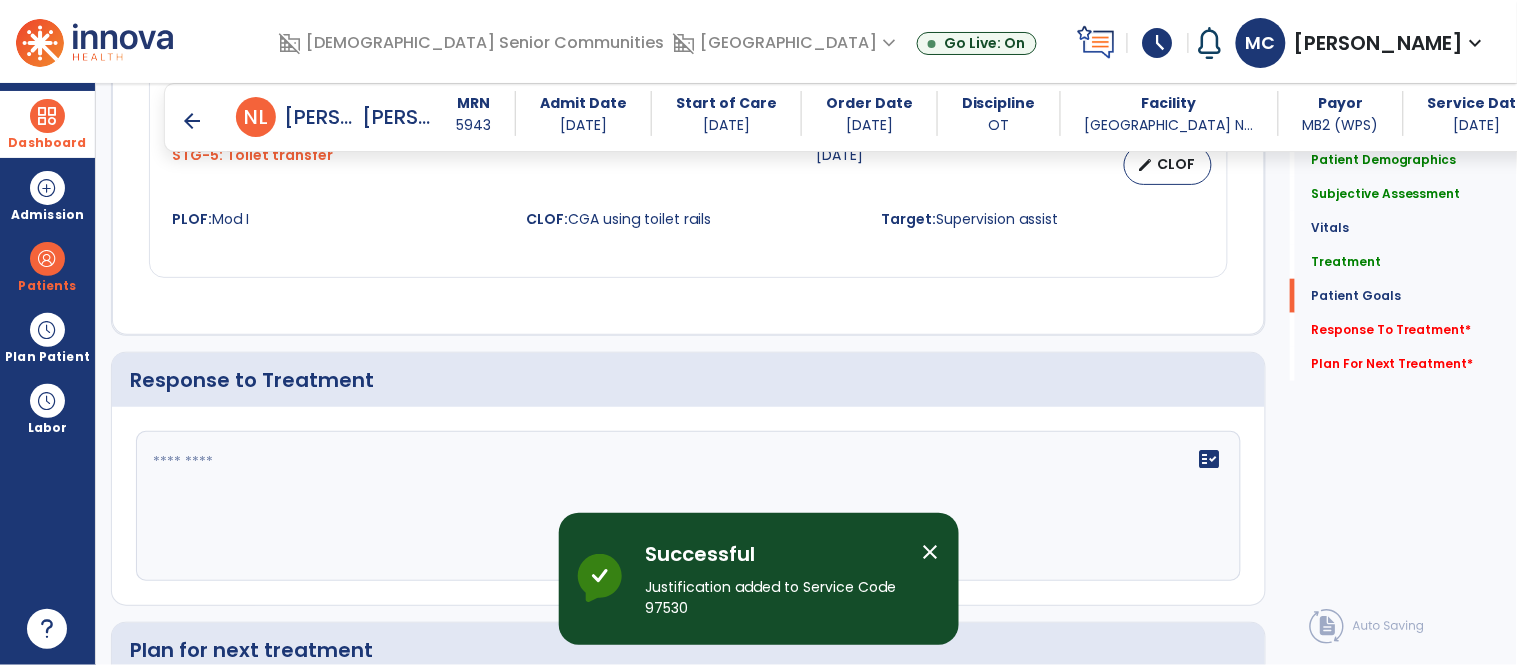 scroll, scrollTop: 2401, scrollLeft: 0, axis: vertical 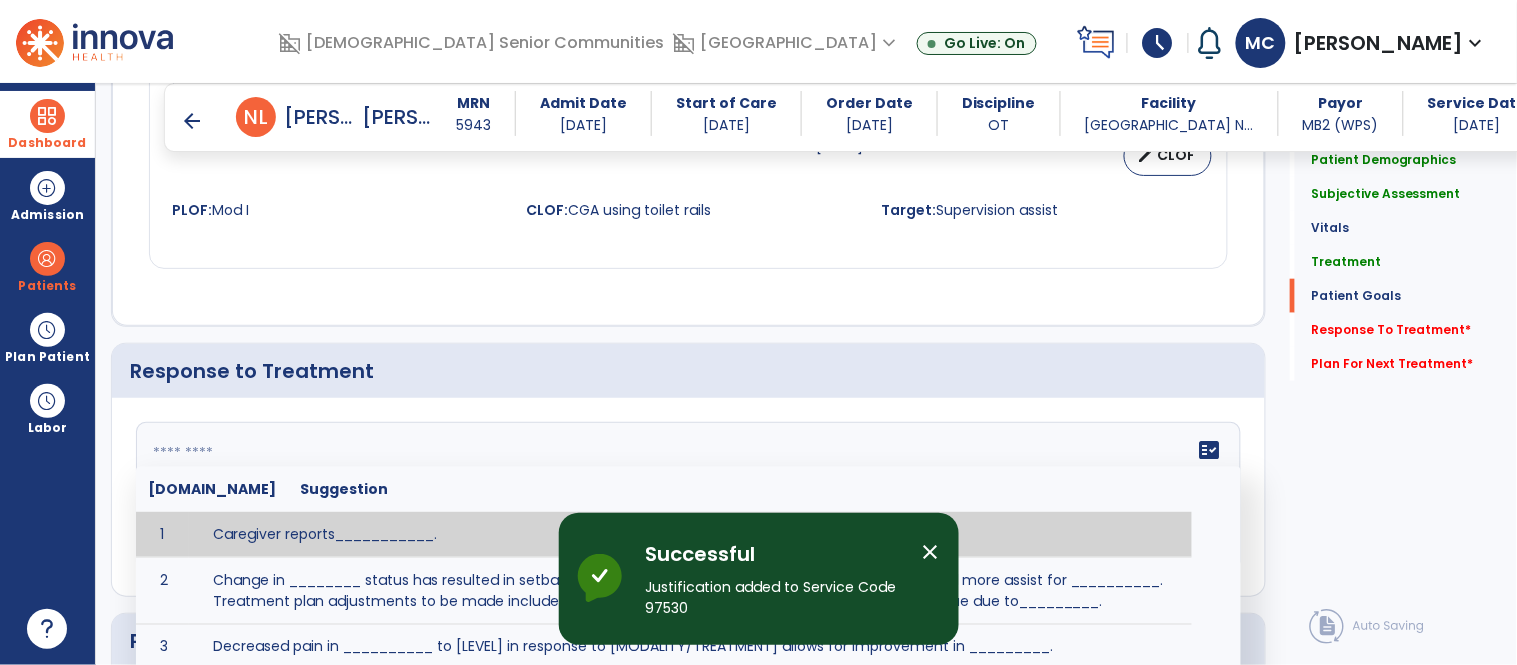 click 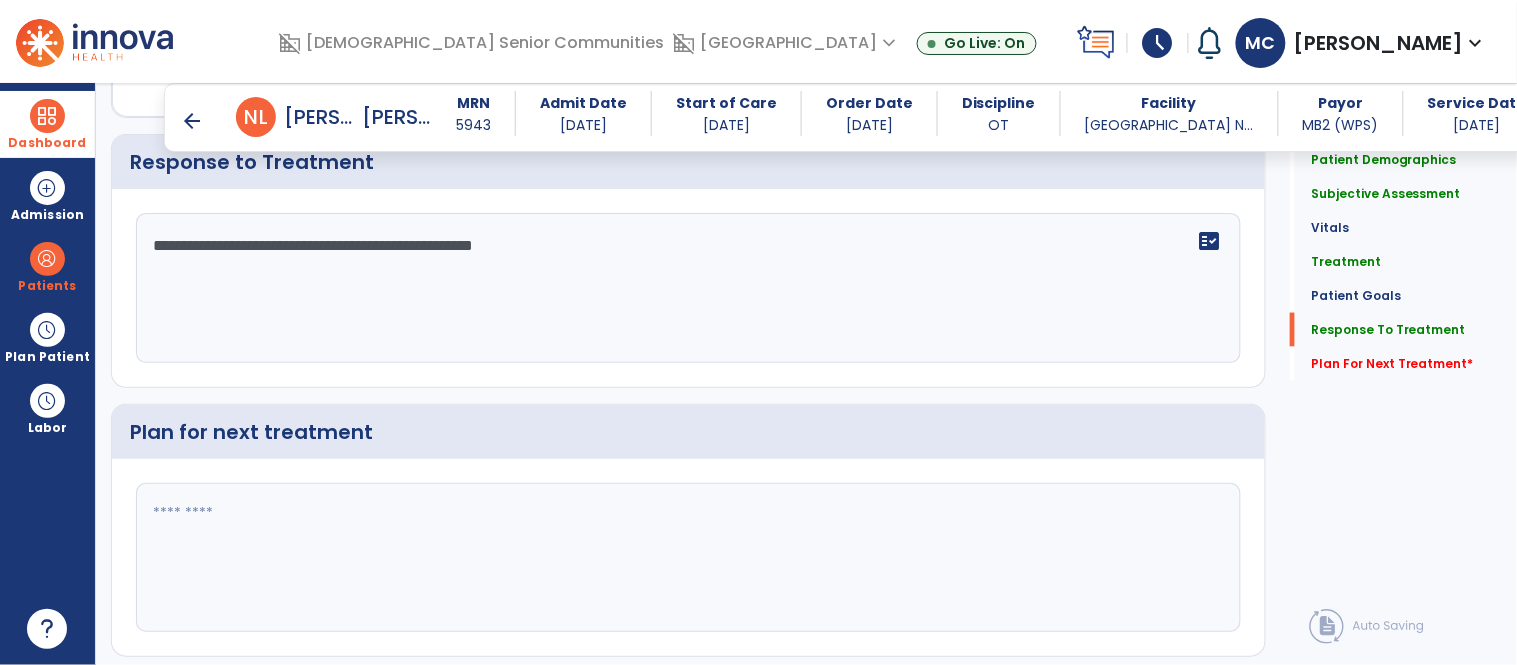 scroll, scrollTop: 2634, scrollLeft: 0, axis: vertical 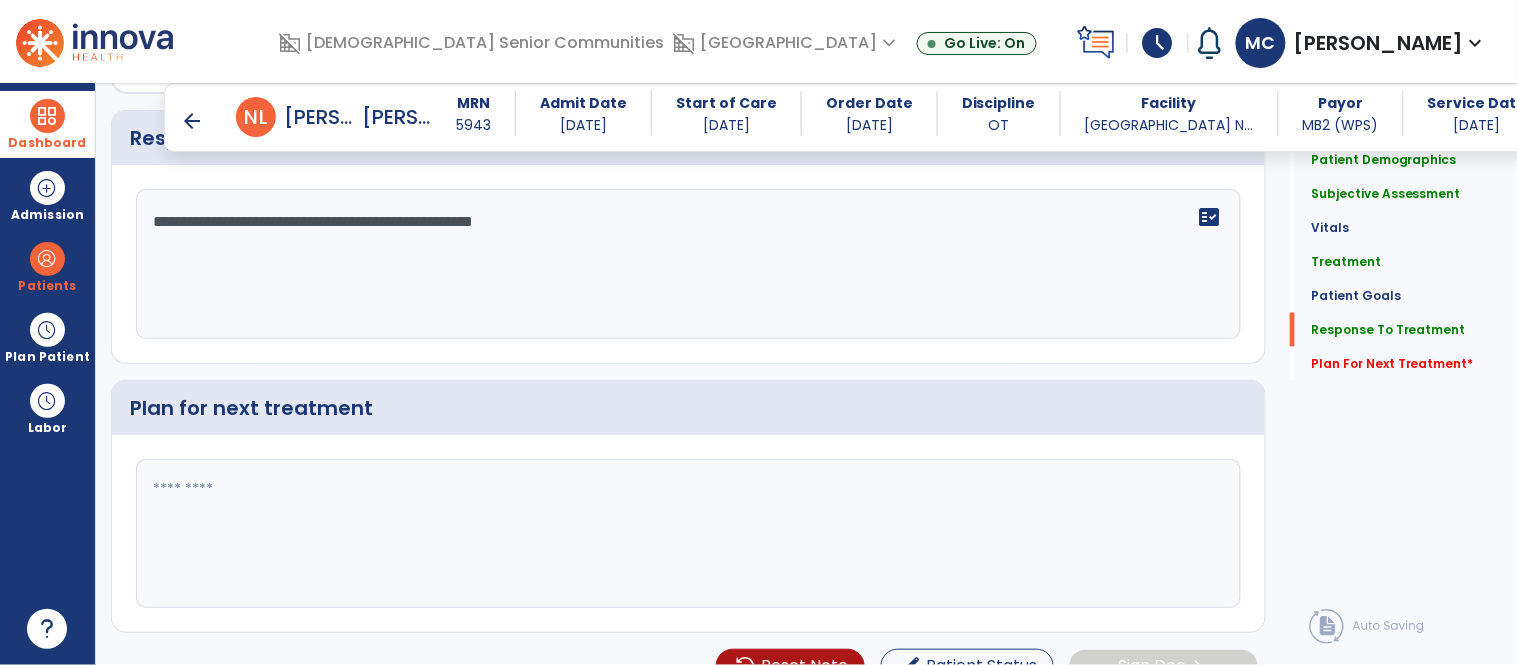 type on "**********" 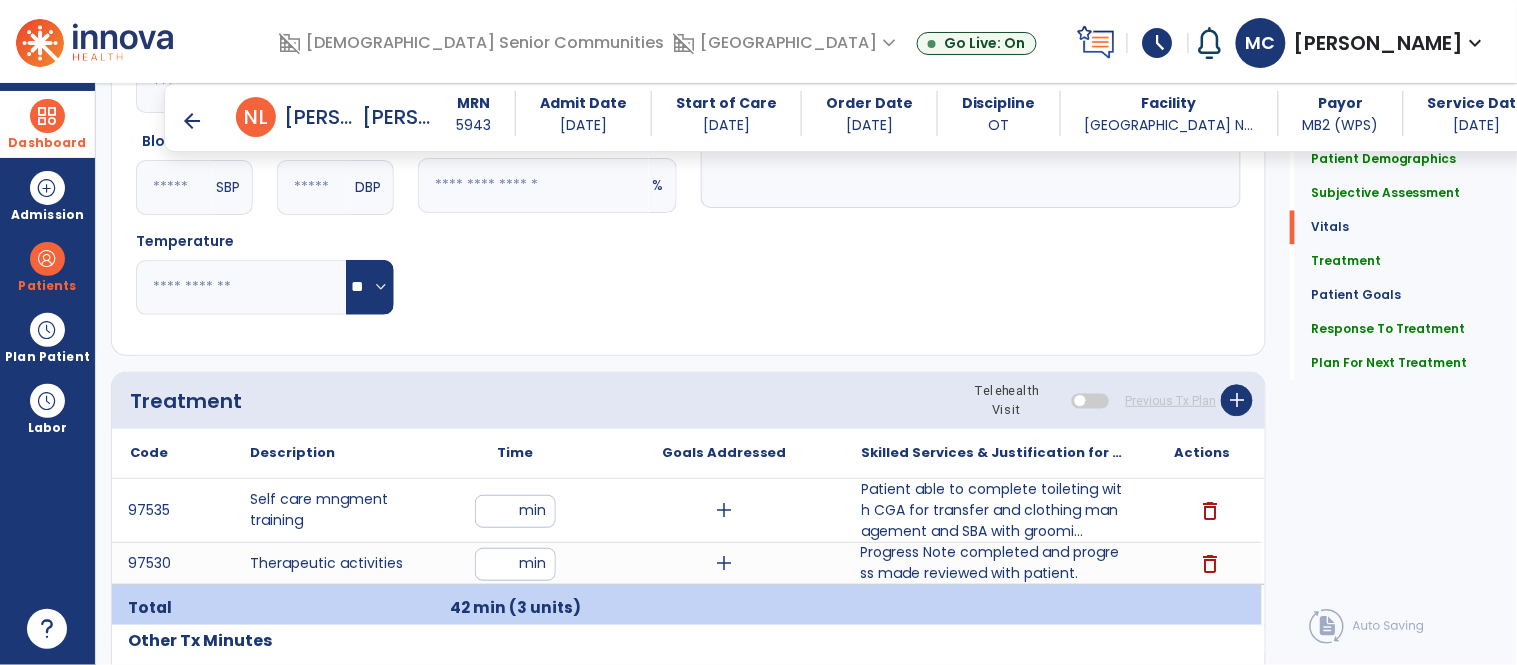 scroll, scrollTop: 960, scrollLeft: 0, axis: vertical 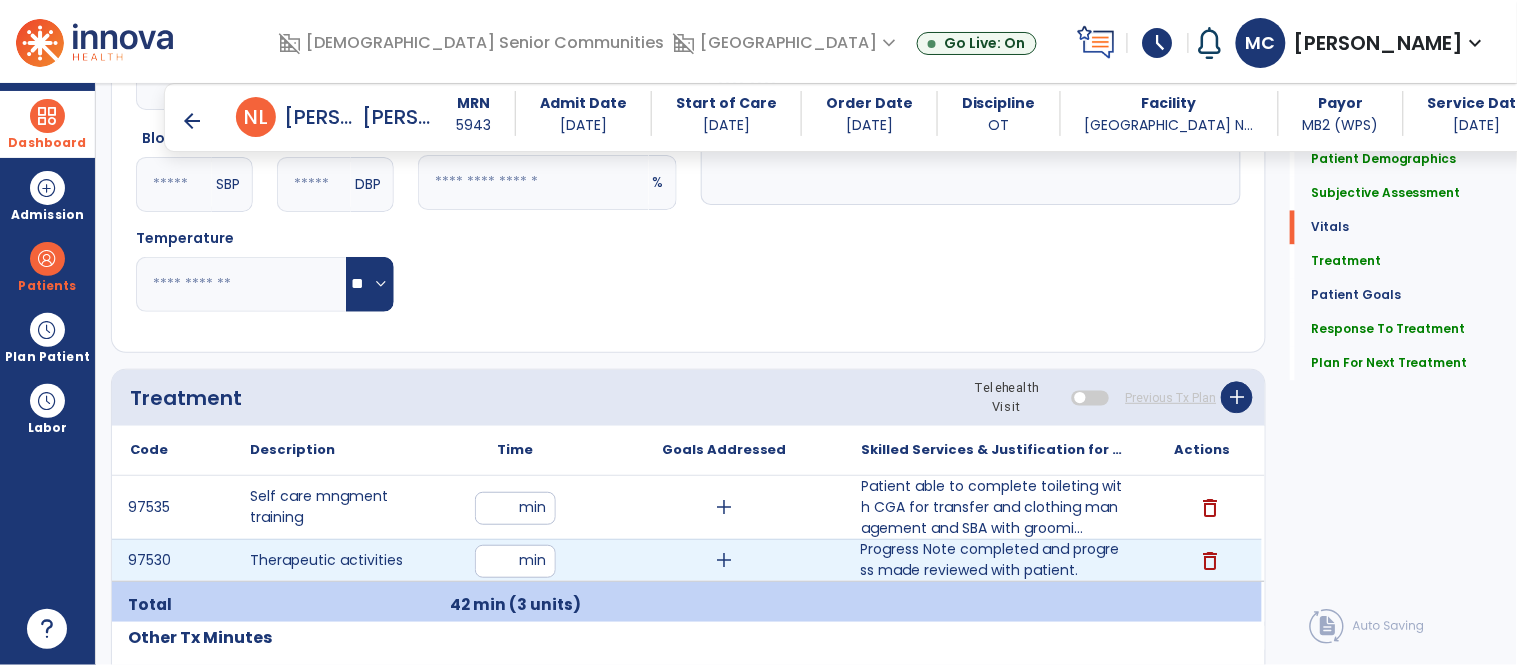 type on "**********" 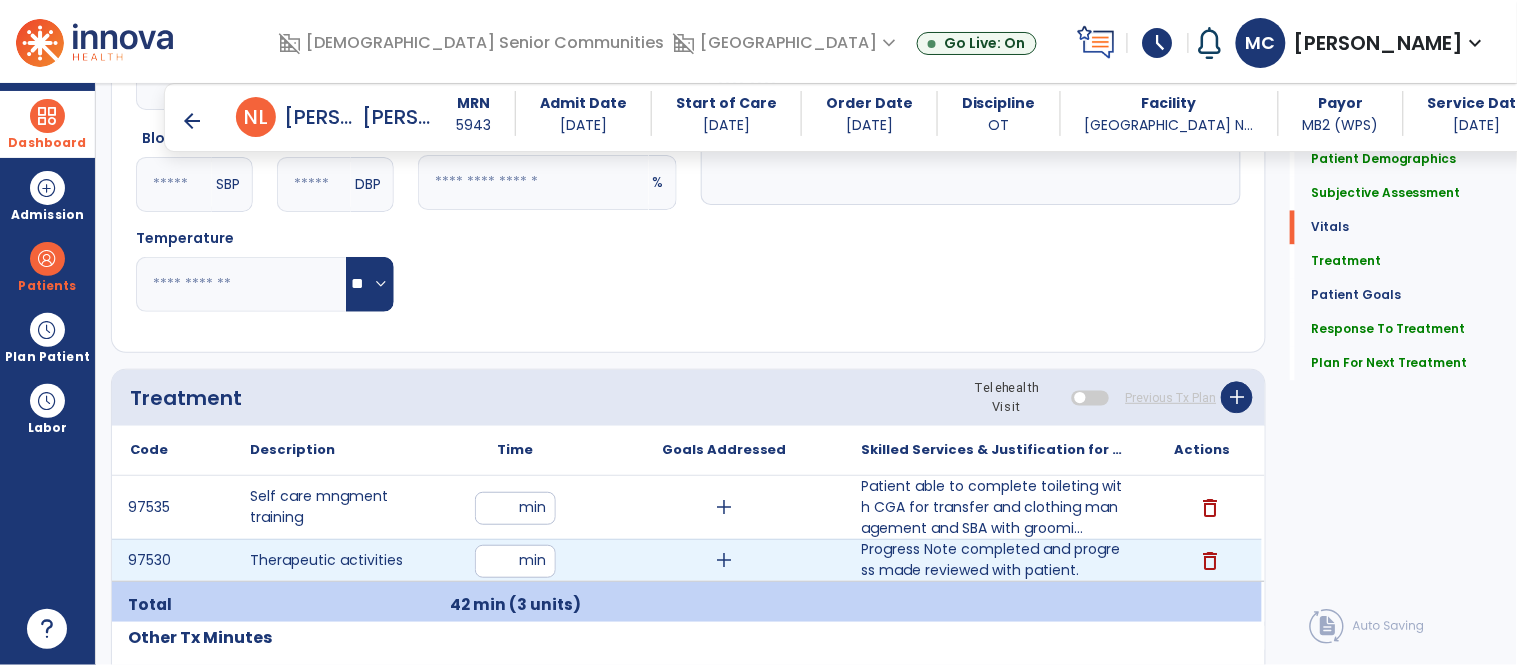 click on "**" at bounding box center [515, 561] 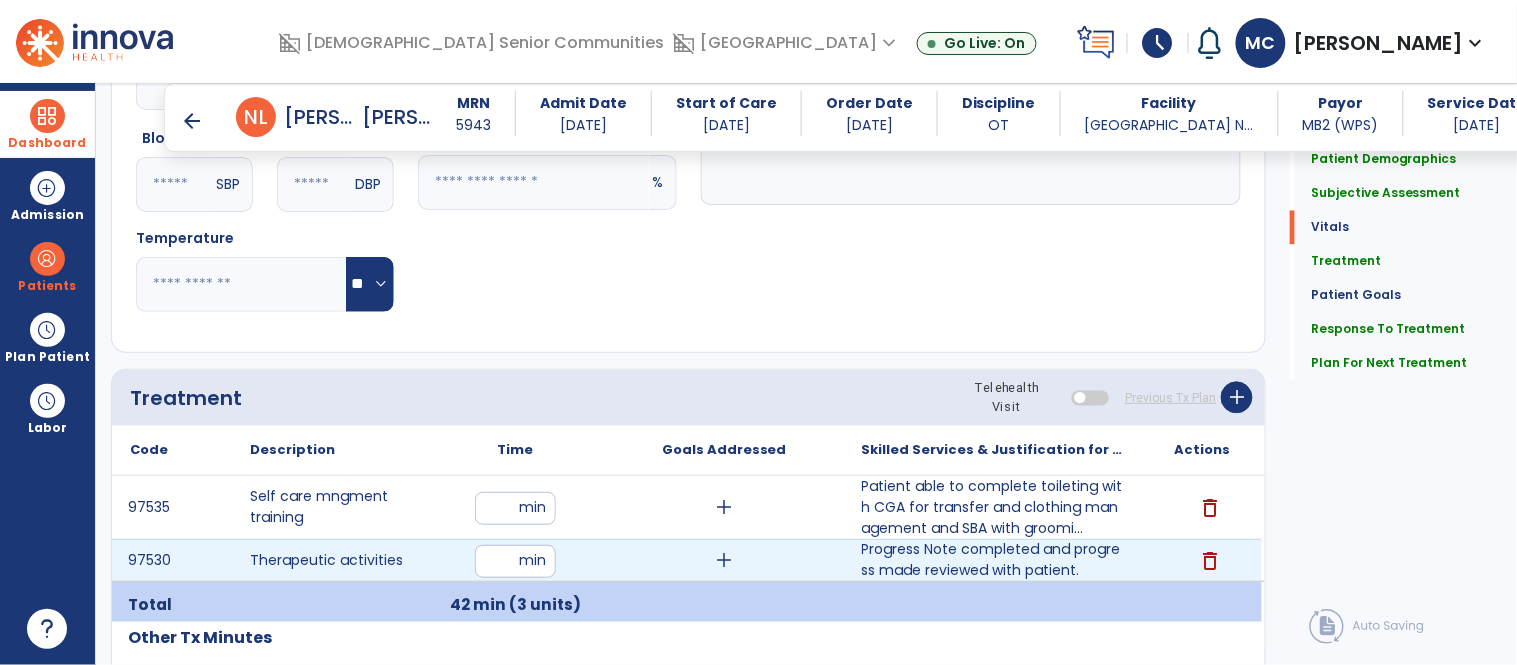 type on "*" 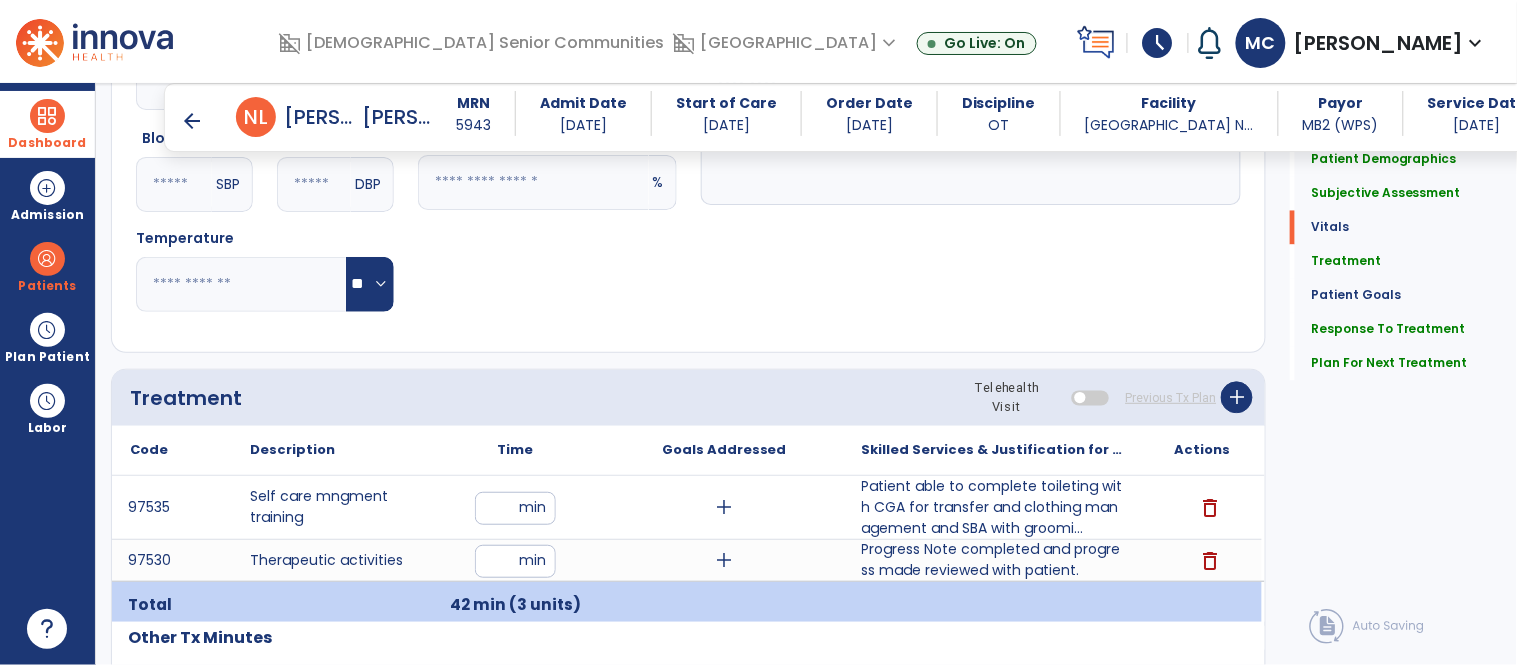 type on "*" 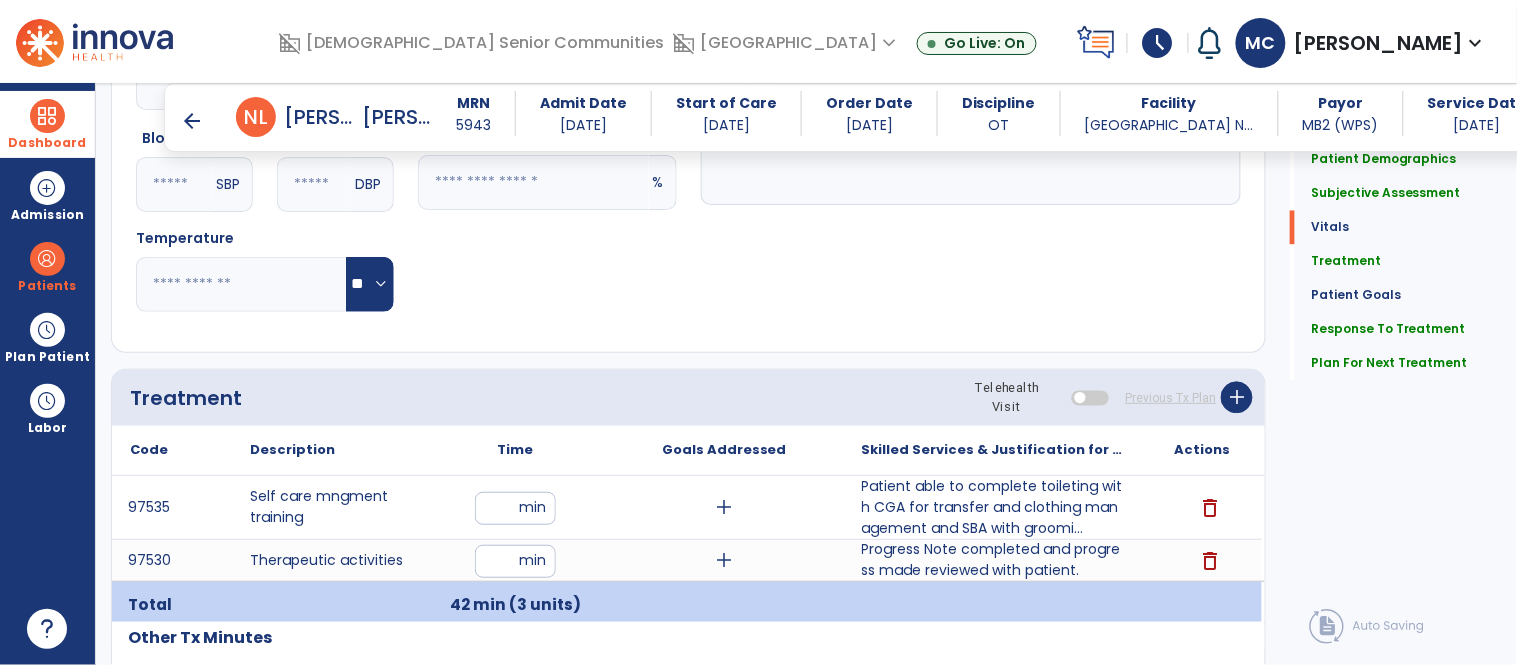 click on "Notes/Comments" 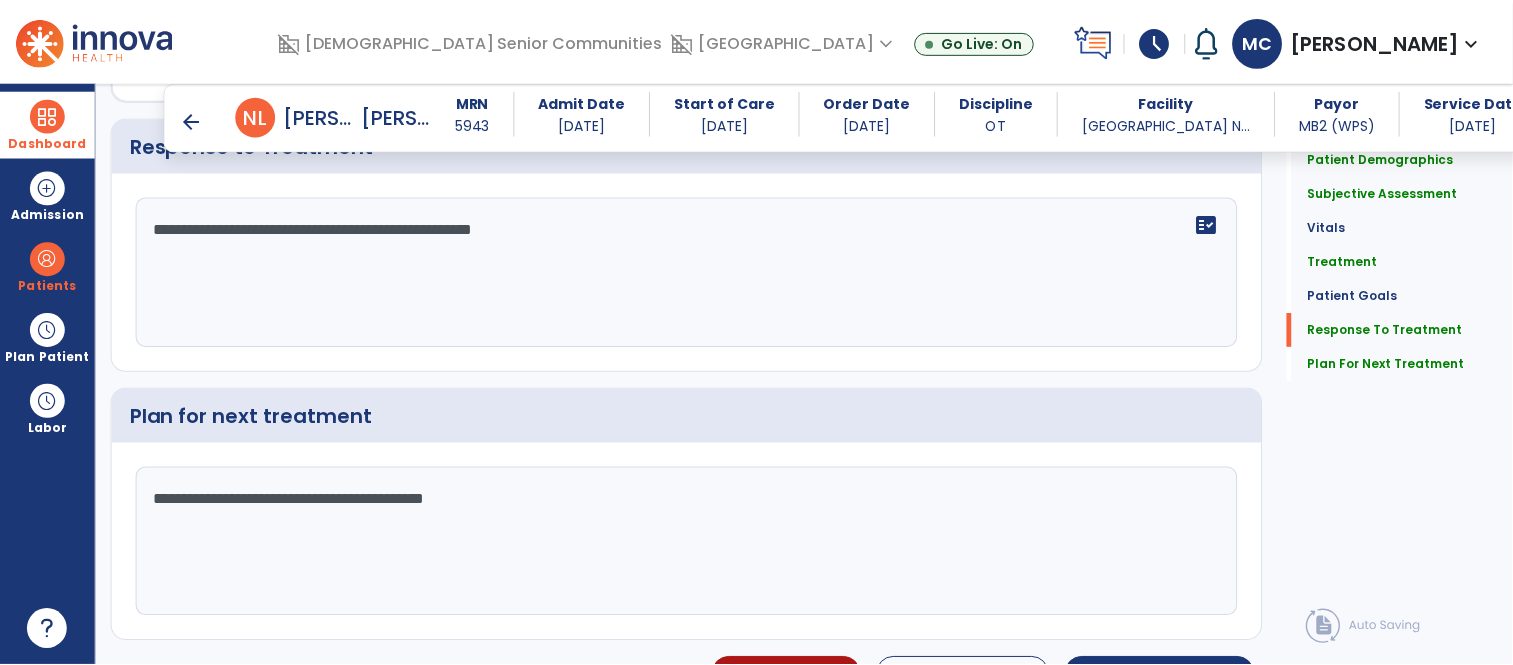 scroll, scrollTop: 2671, scrollLeft: 0, axis: vertical 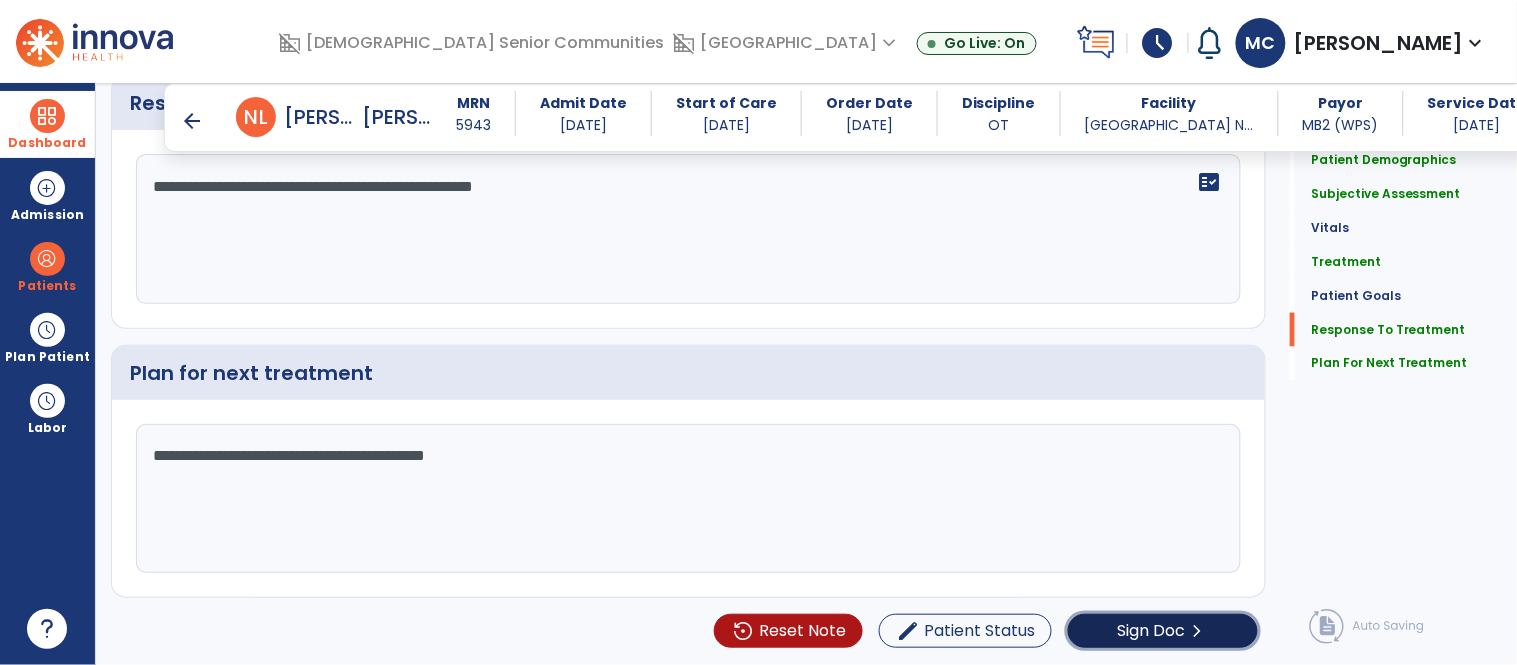 click on "Sign Doc" 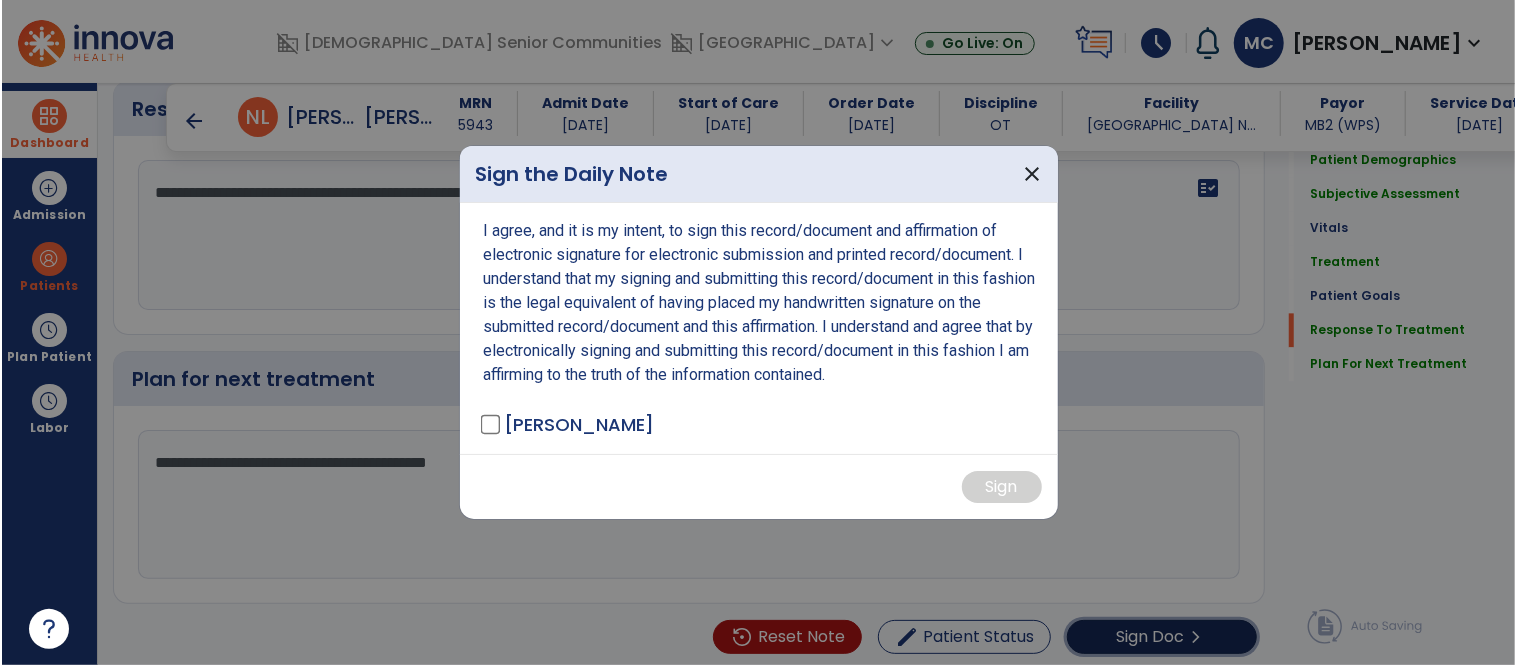 scroll, scrollTop: 2671, scrollLeft: 0, axis: vertical 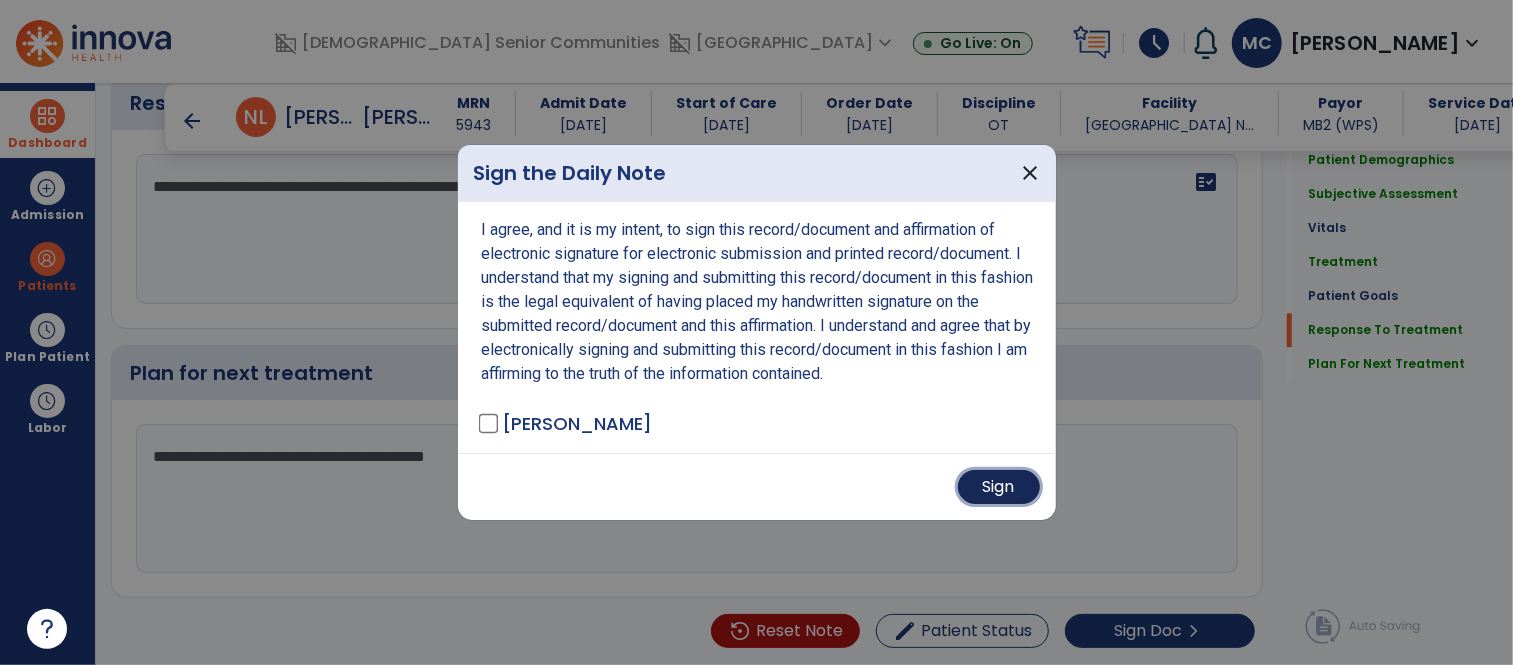 click on "Sign" at bounding box center (999, 487) 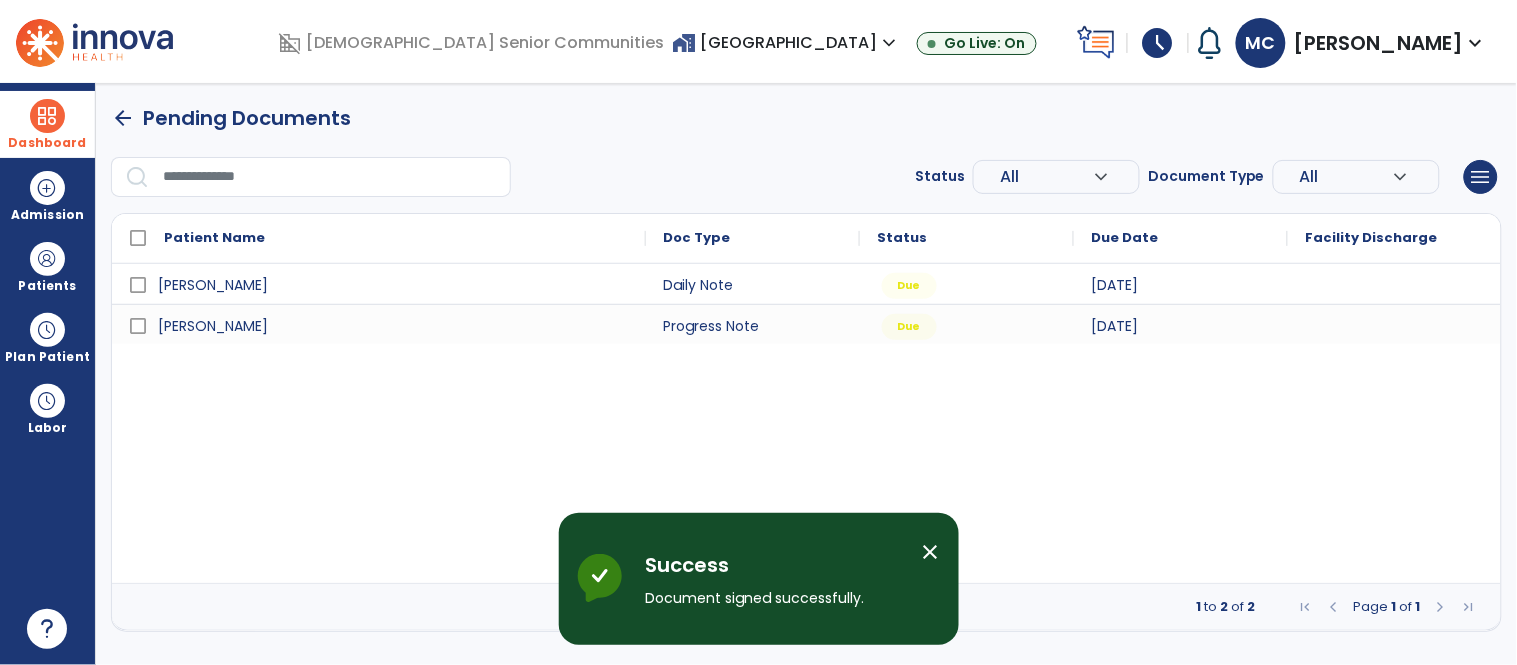 scroll, scrollTop: 0, scrollLeft: 0, axis: both 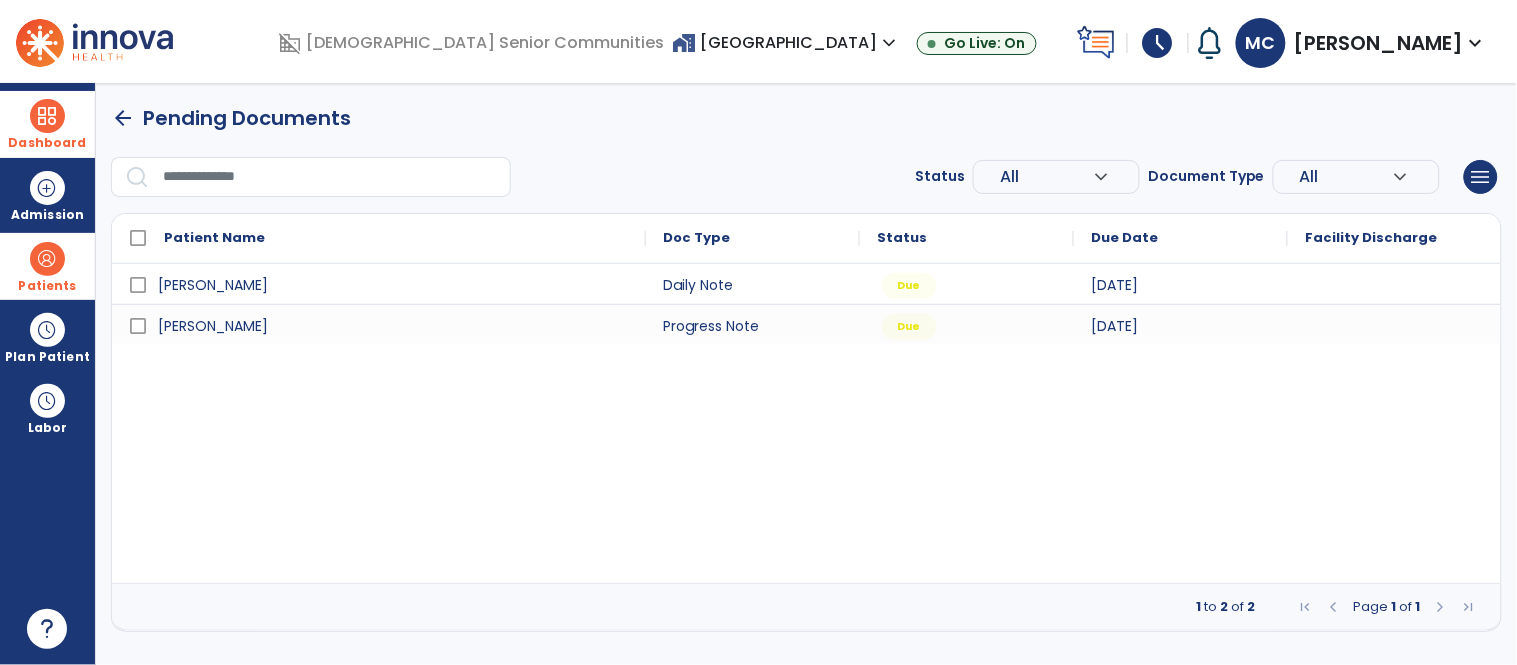 click at bounding box center (47, 259) 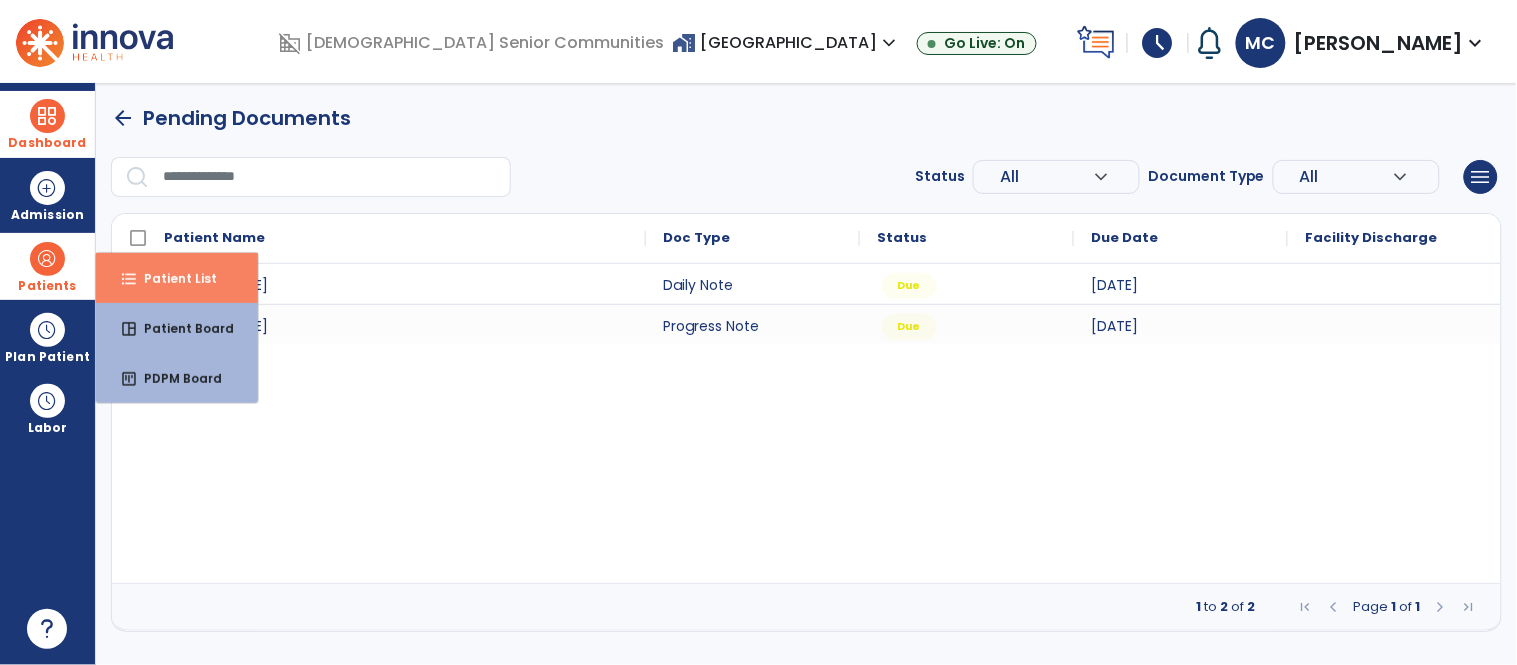 click on "format_list_bulleted  Patient List" at bounding box center [177, 278] 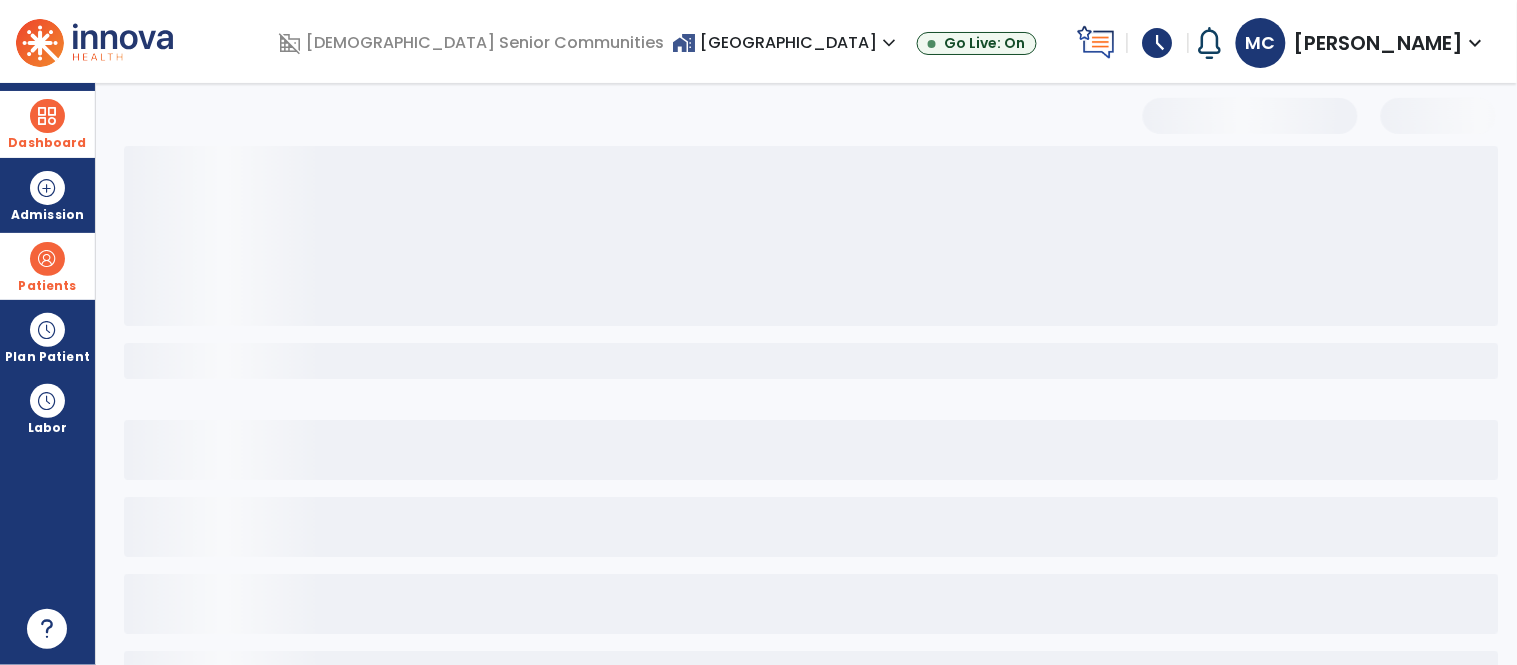 select on "***" 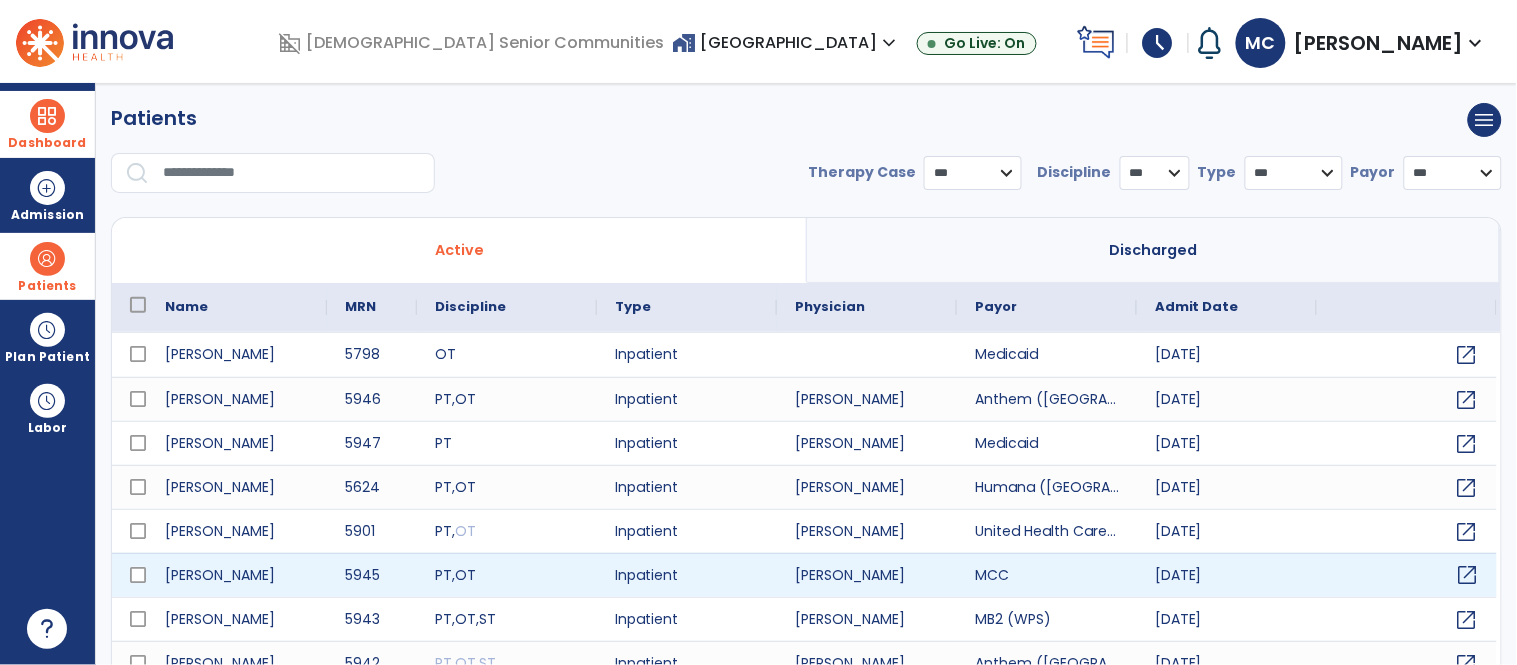click on "open_in_new" at bounding box center (1468, 575) 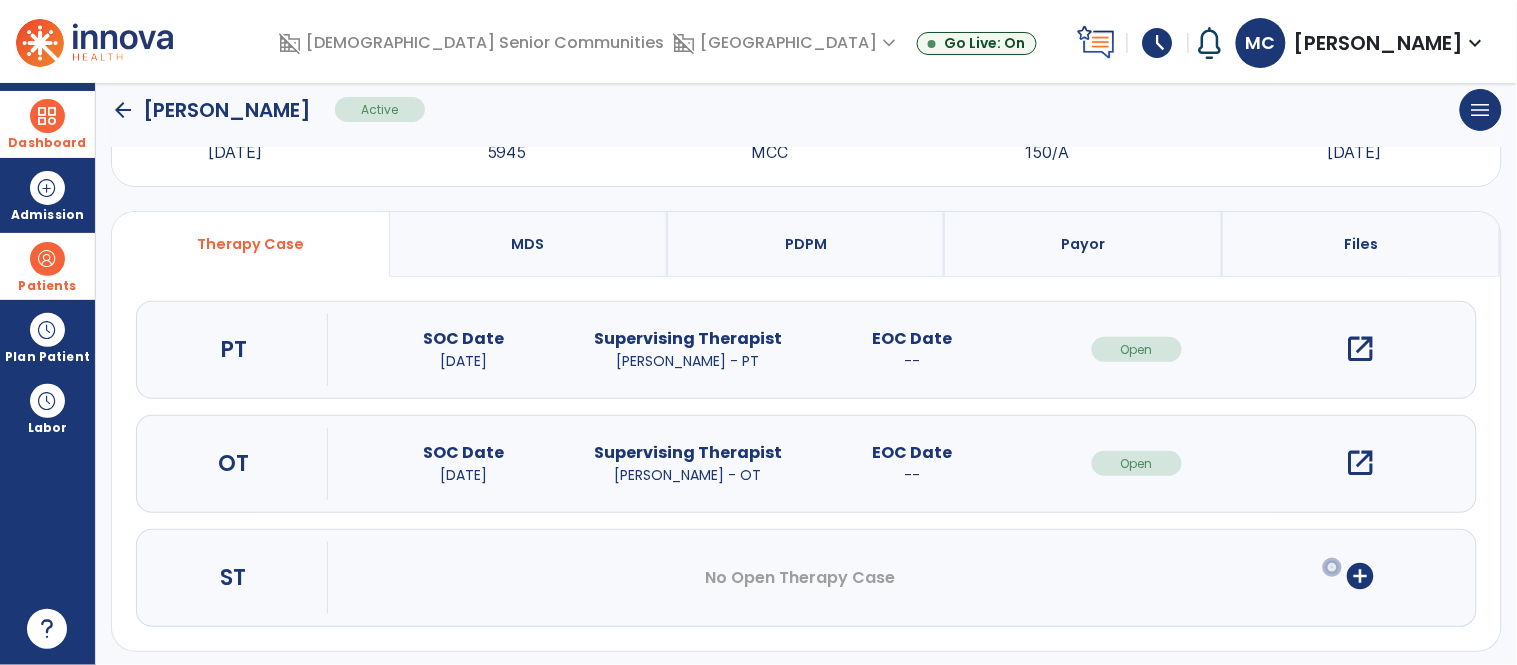 scroll, scrollTop: 96, scrollLeft: 0, axis: vertical 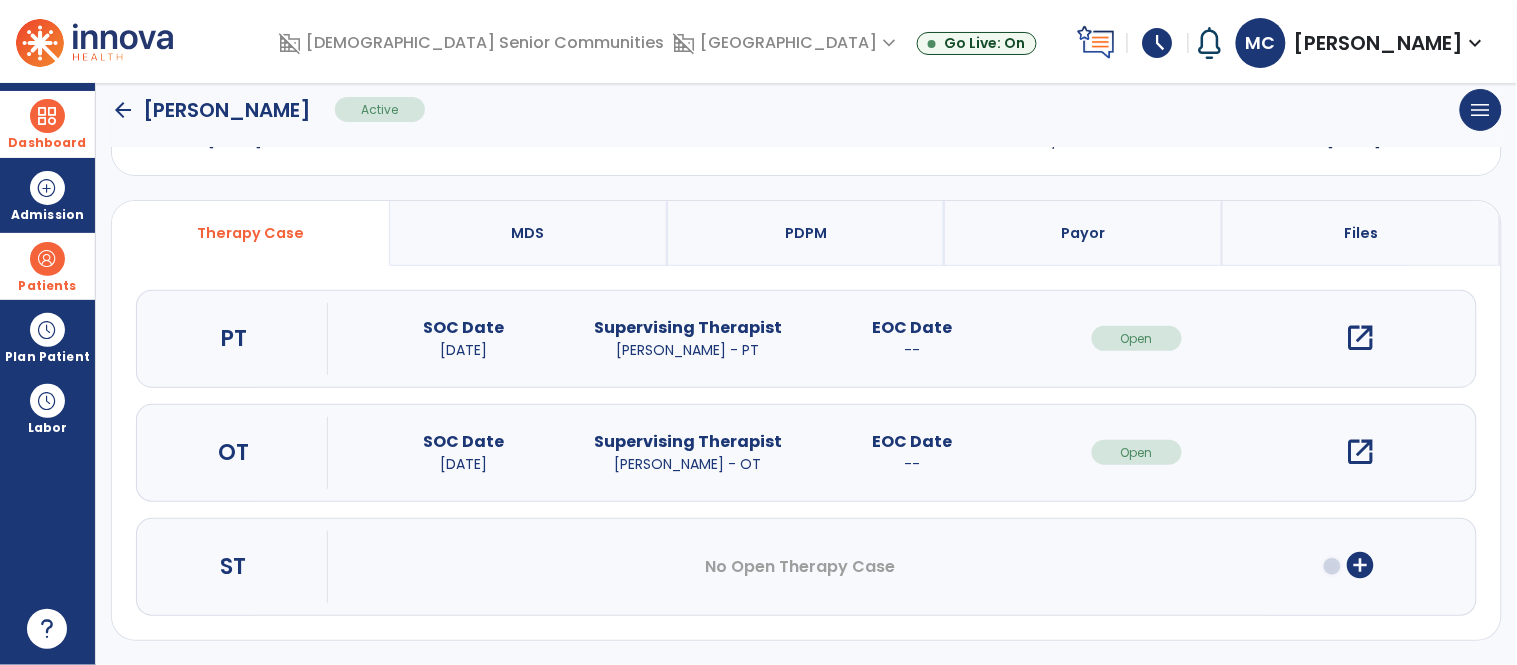 click on "open_in_new" at bounding box center (1361, 452) 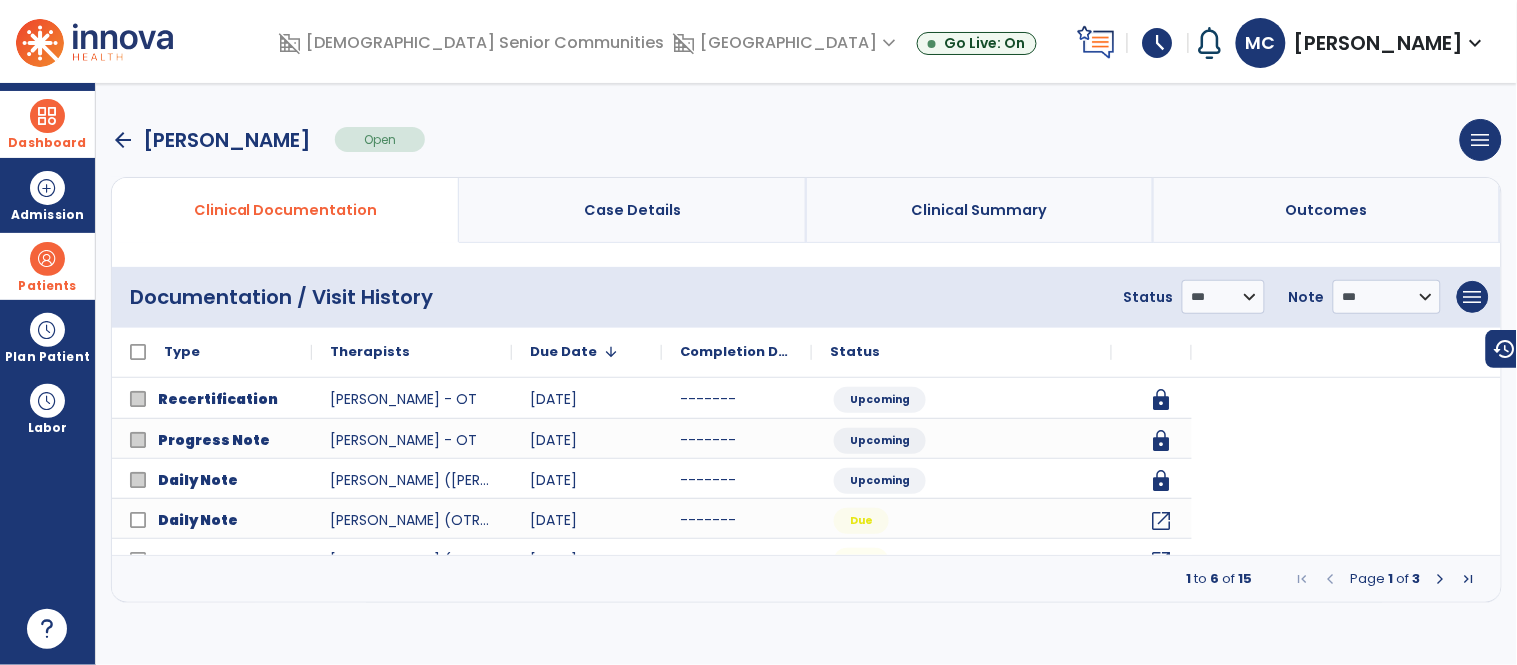 scroll, scrollTop: 0, scrollLeft: 0, axis: both 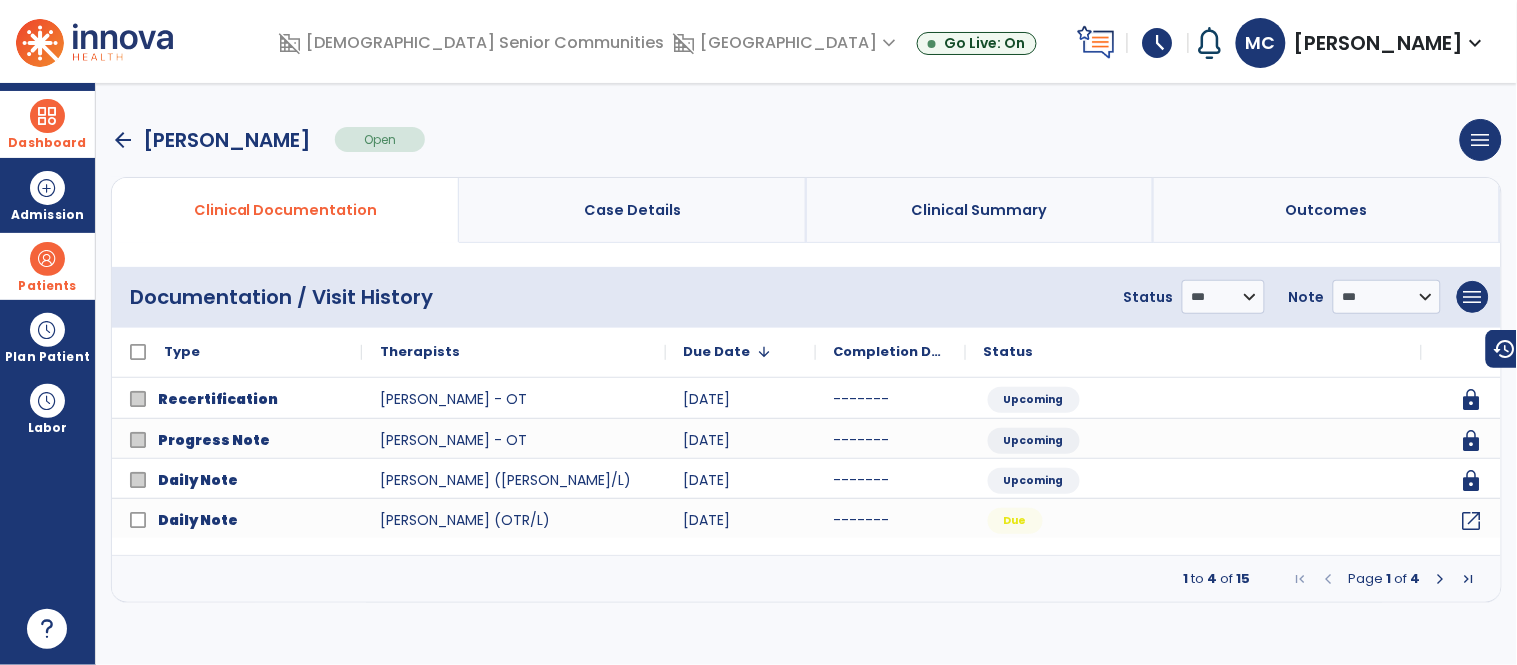 click at bounding box center (1441, 579) 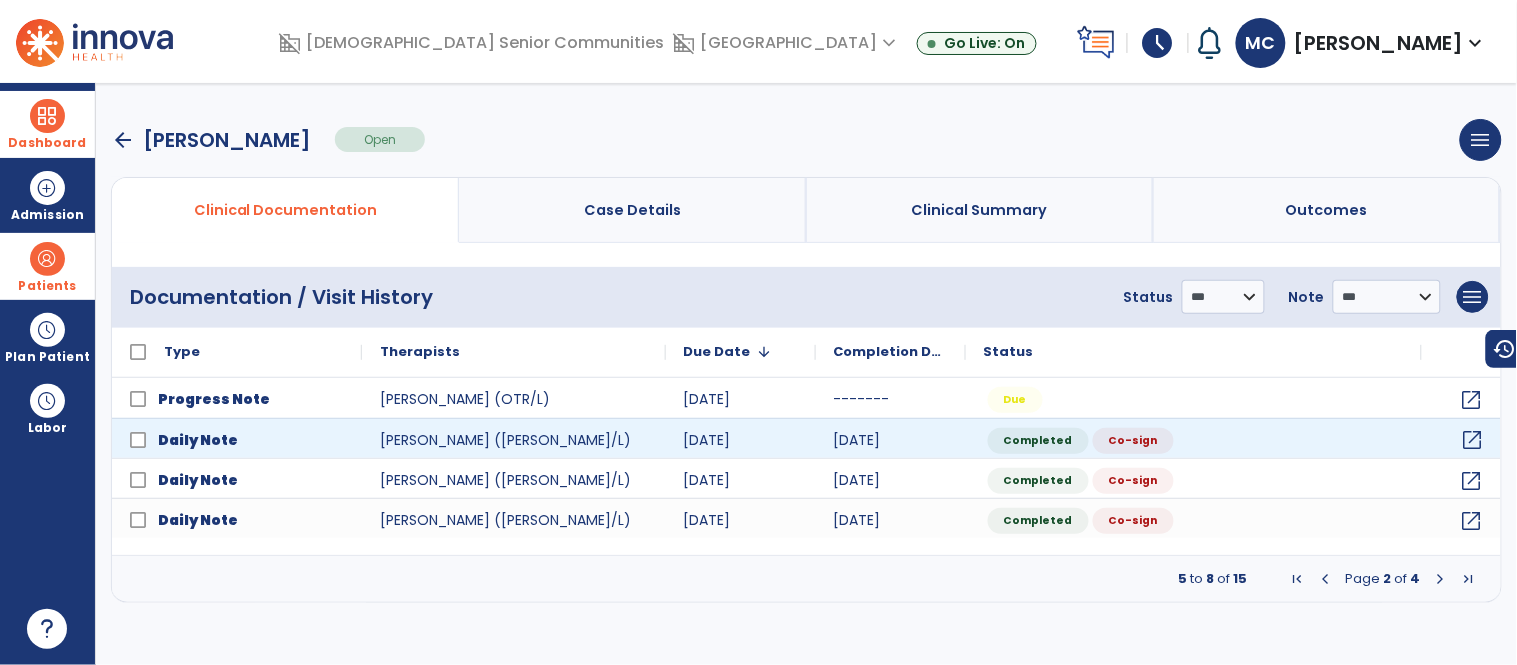 click on "open_in_new" 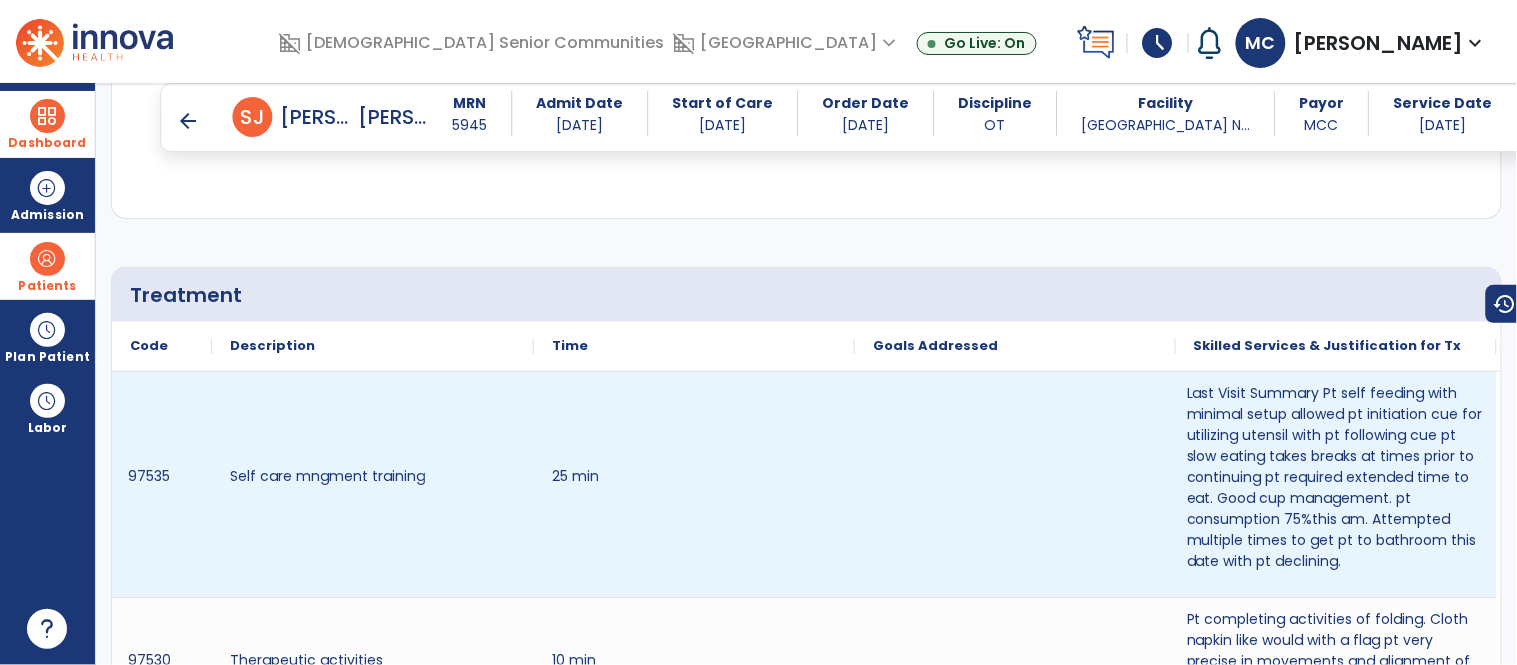 scroll, scrollTop: 1141, scrollLeft: 0, axis: vertical 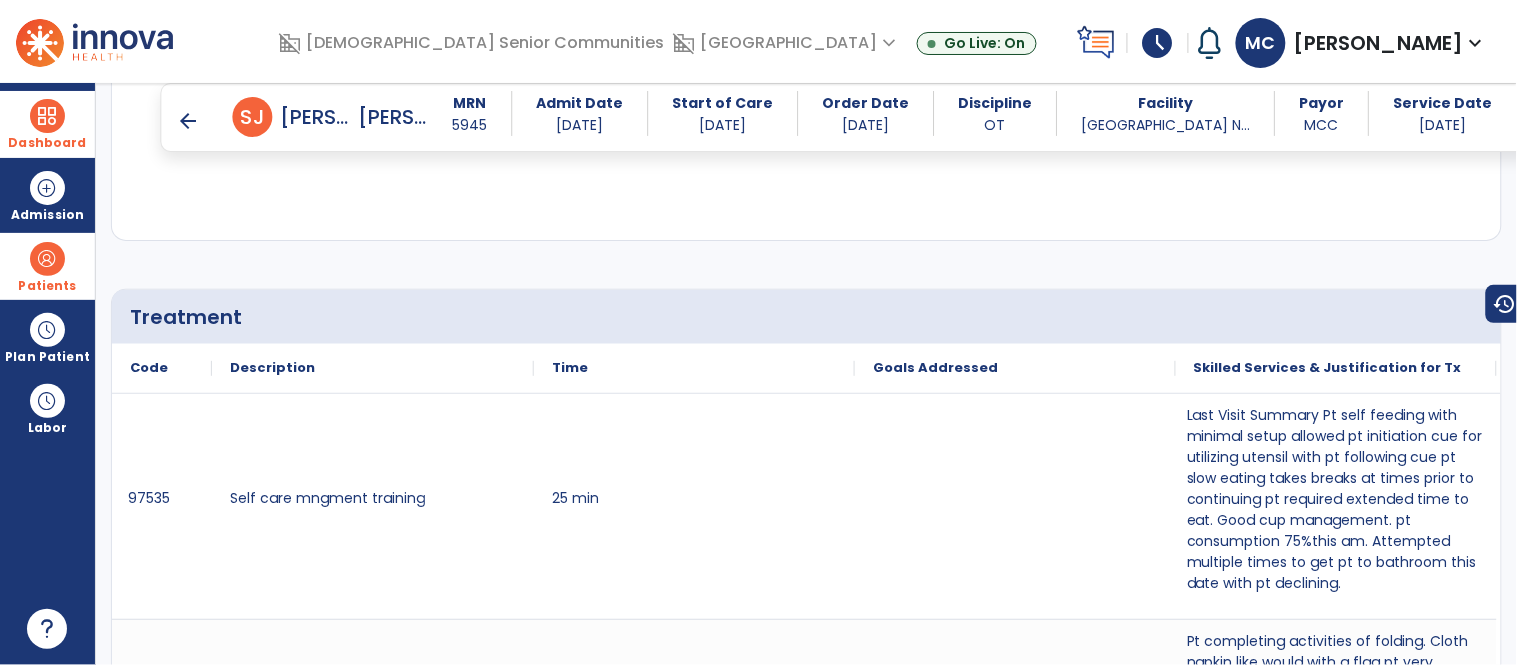 click on "arrow_back" at bounding box center [189, 121] 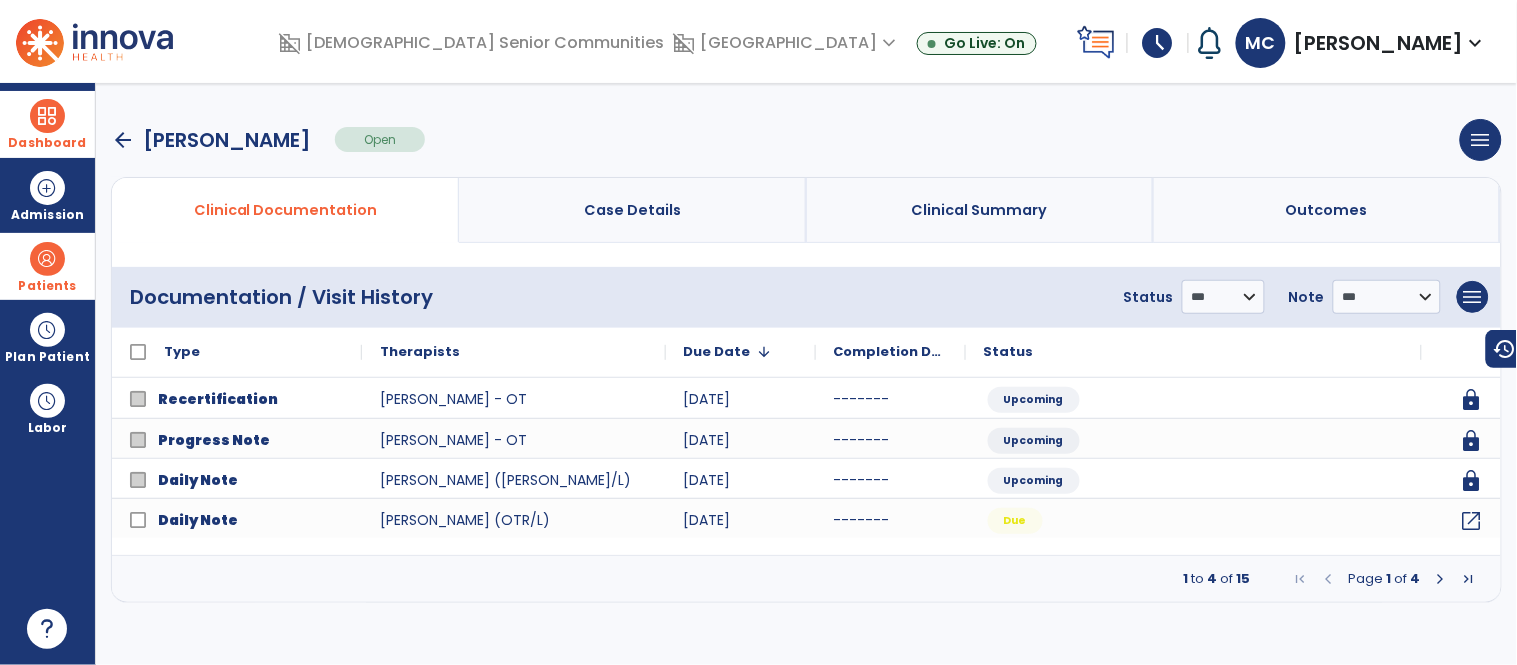 scroll, scrollTop: 0, scrollLeft: 0, axis: both 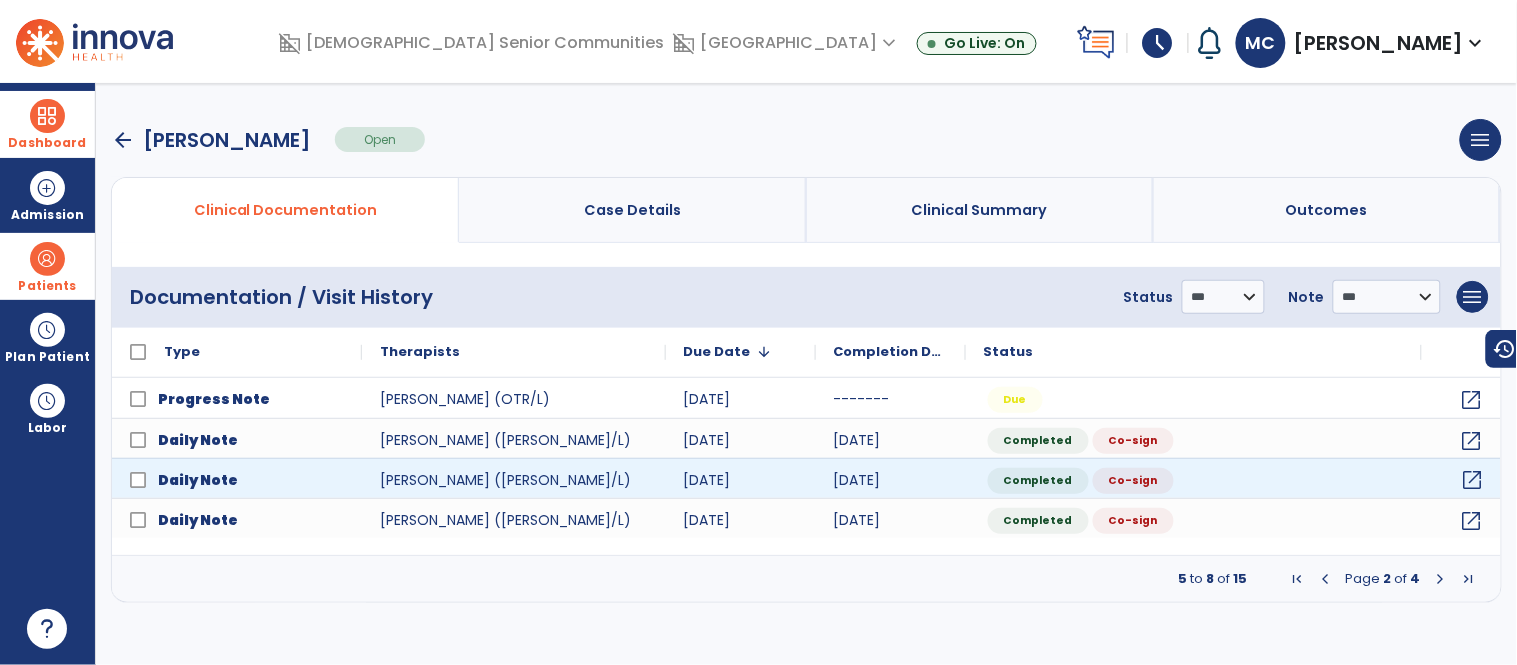 click on "open_in_new" 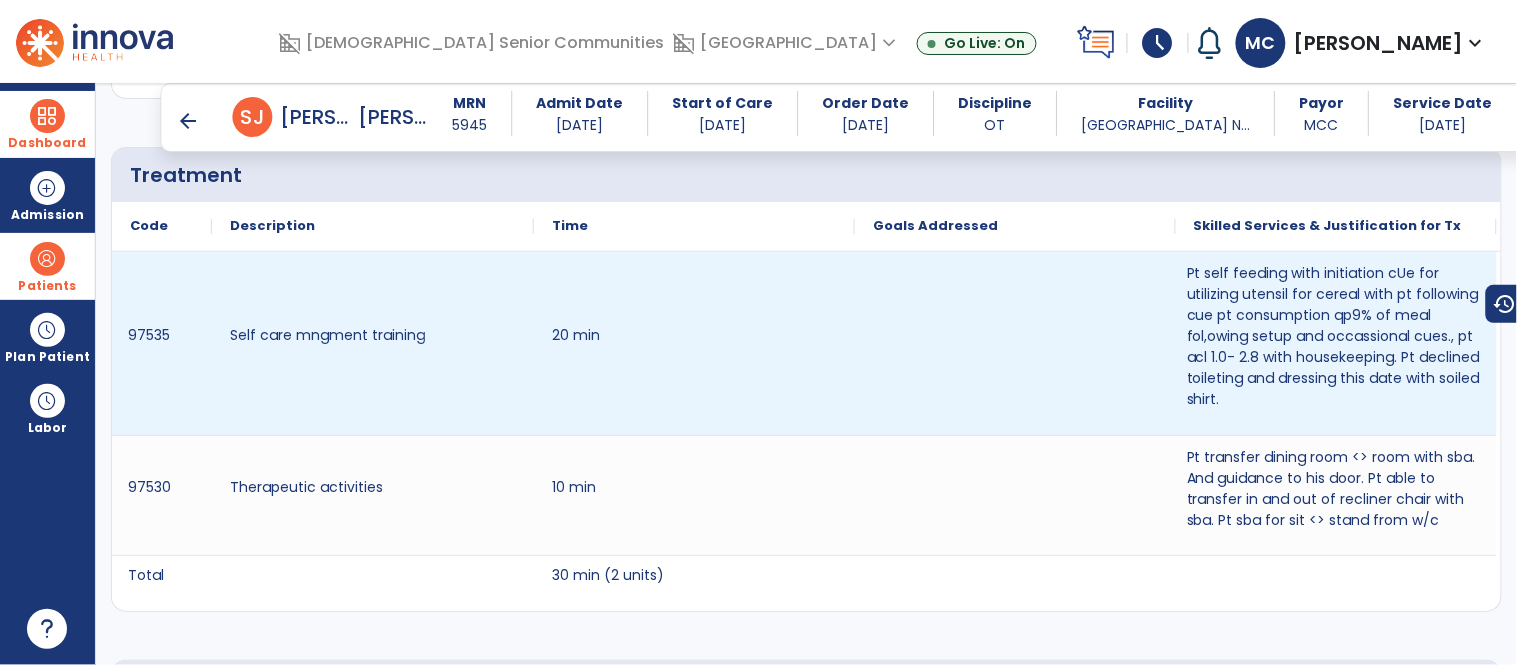 scroll, scrollTop: 1287, scrollLeft: 0, axis: vertical 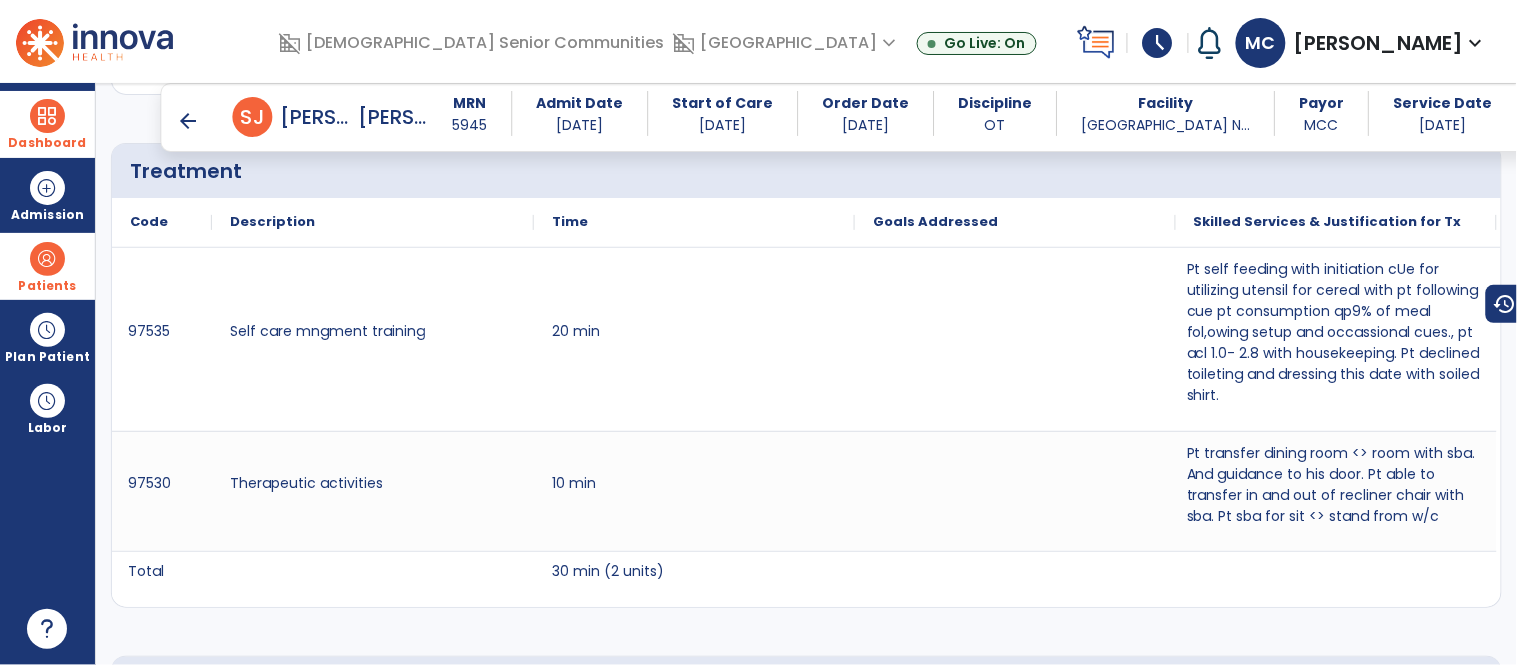 click on "arrow_back" at bounding box center (189, 121) 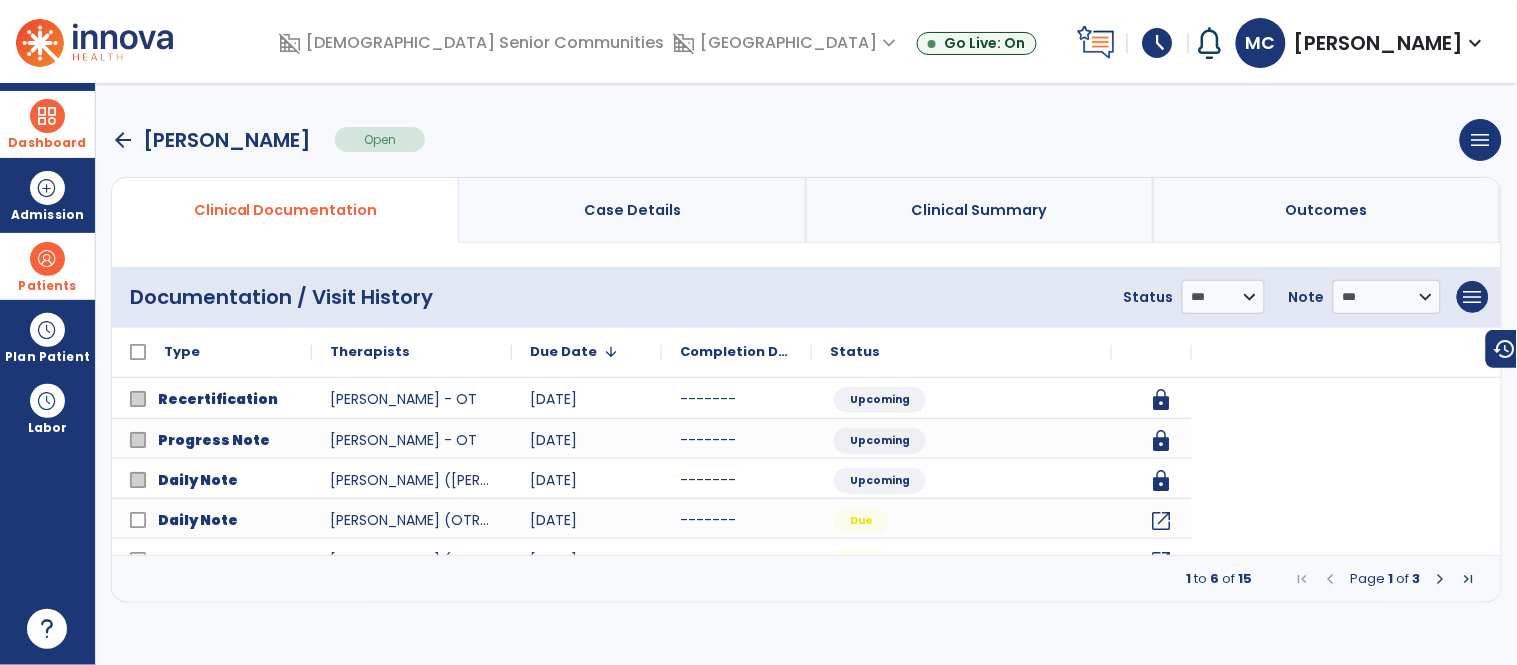 scroll, scrollTop: 0, scrollLeft: 0, axis: both 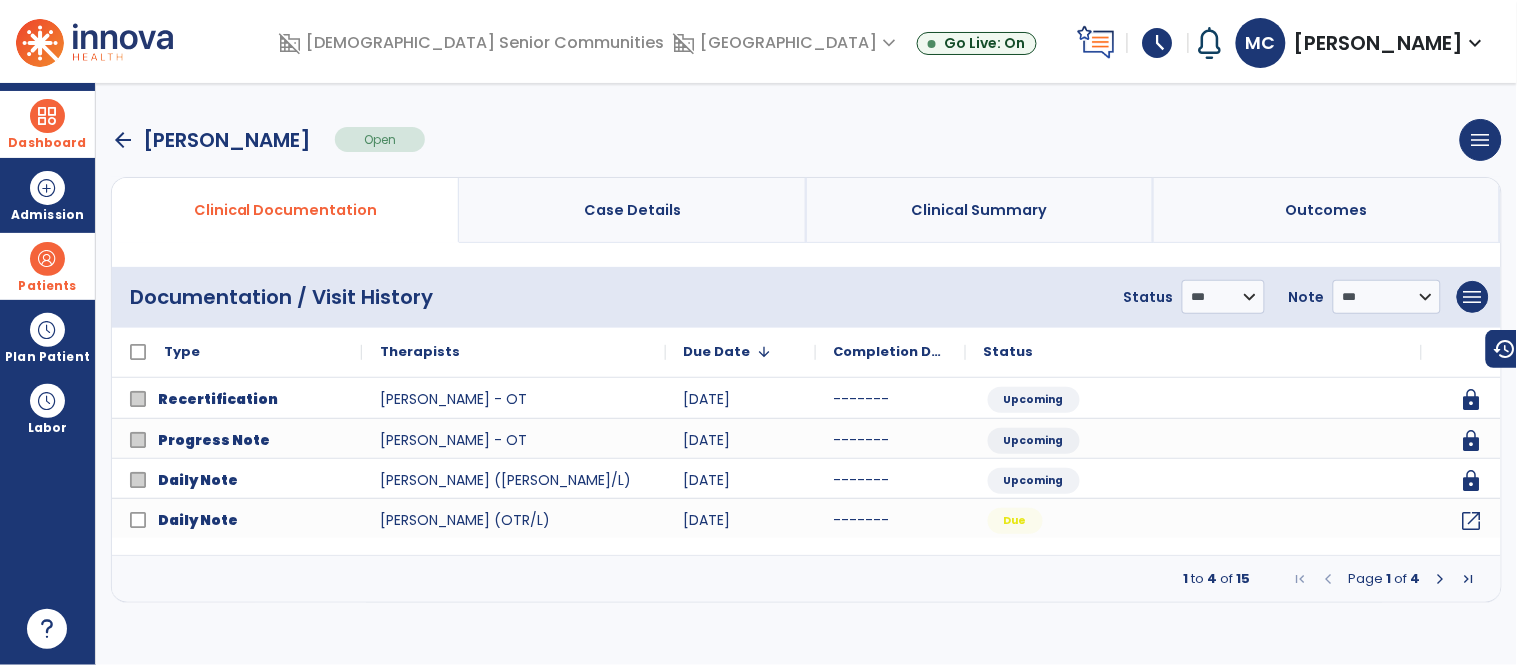 click at bounding box center (1441, 579) 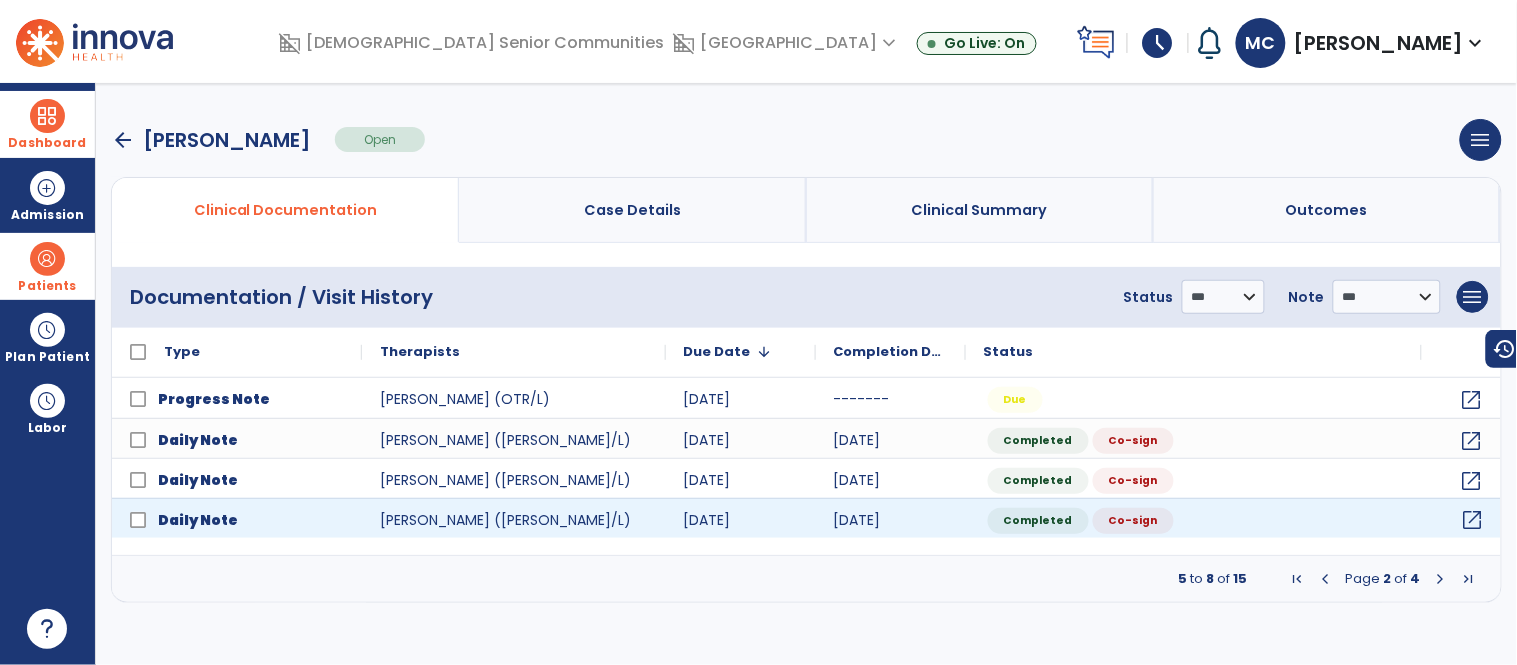 click on "open_in_new" 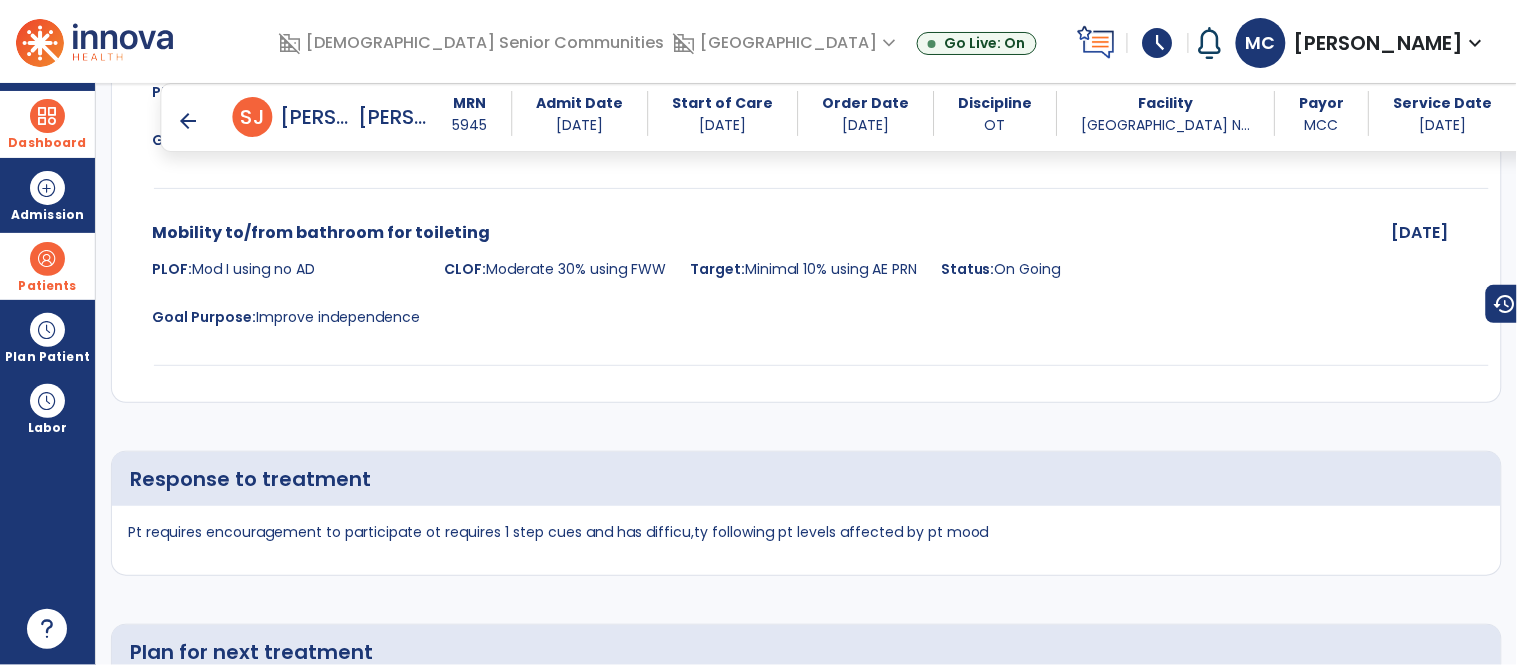 scroll, scrollTop: 2525, scrollLeft: 0, axis: vertical 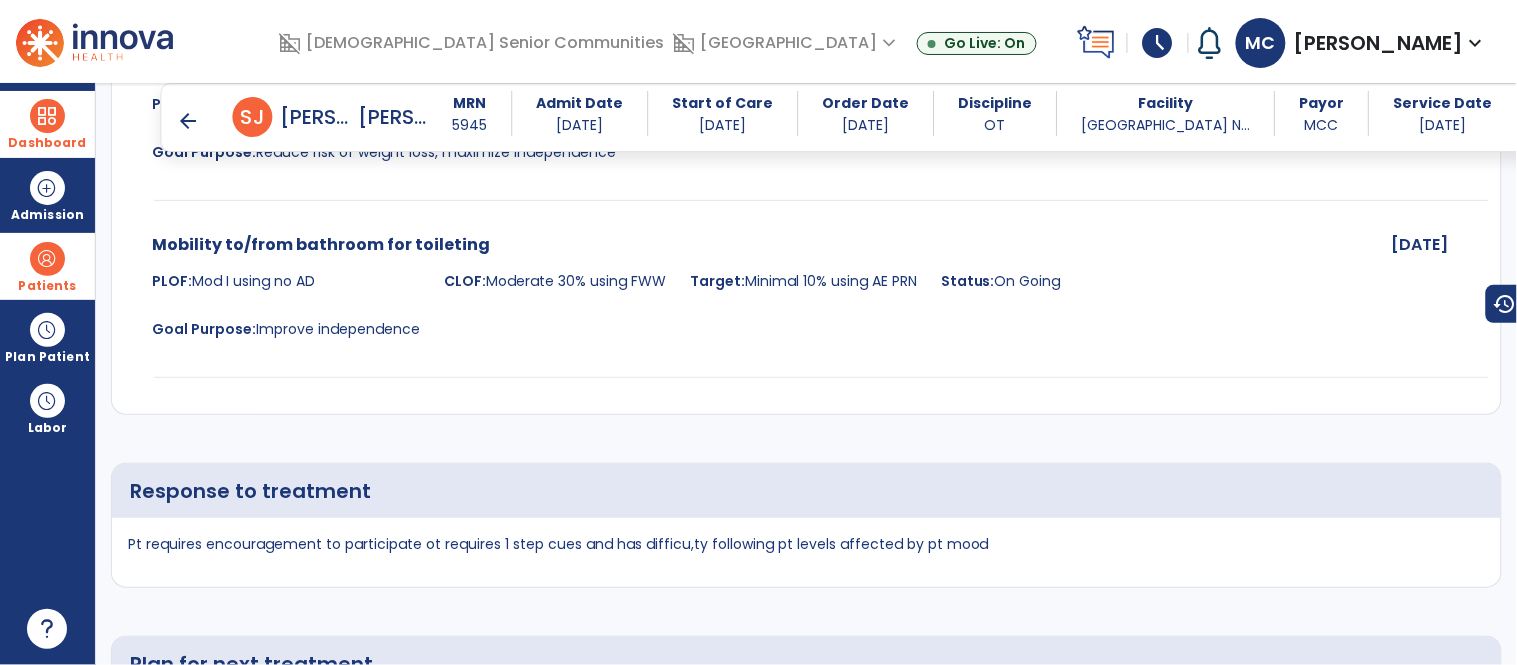 click on "arrow_back" at bounding box center (189, 121) 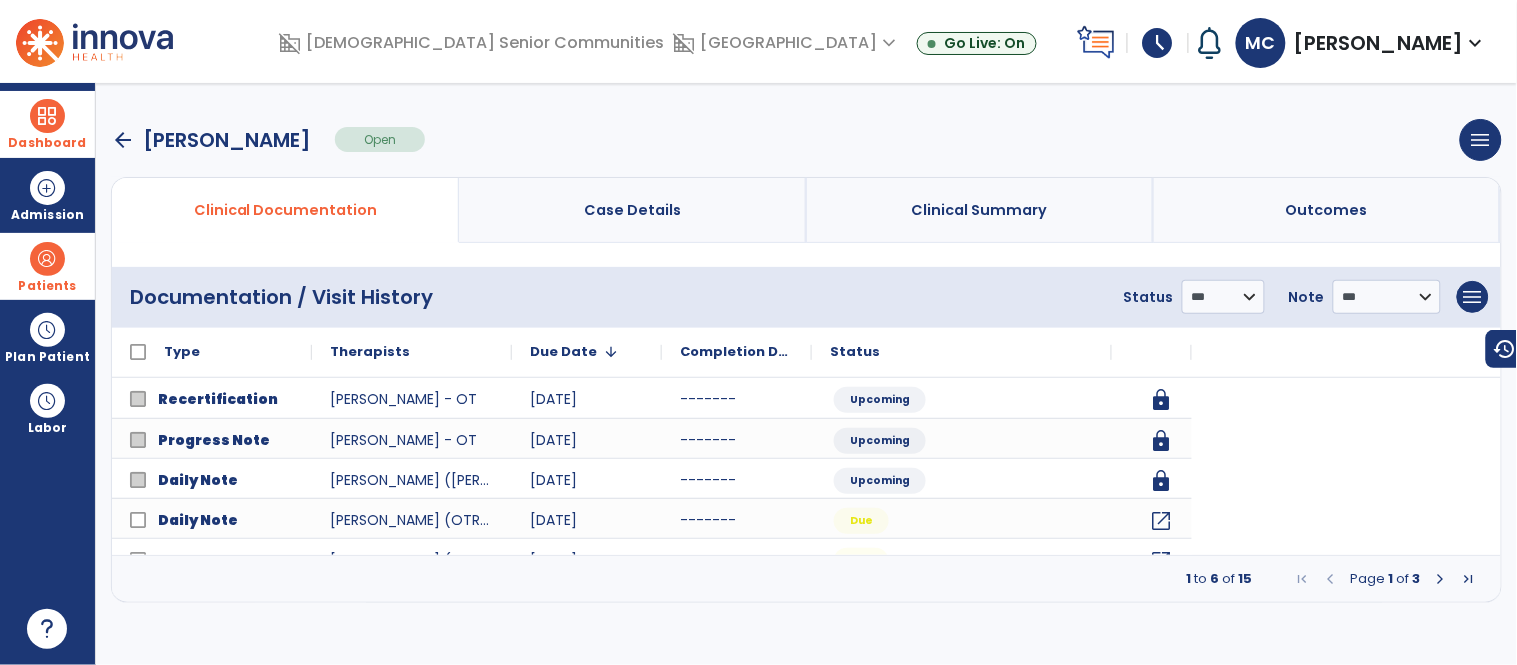scroll, scrollTop: 0, scrollLeft: 0, axis: both 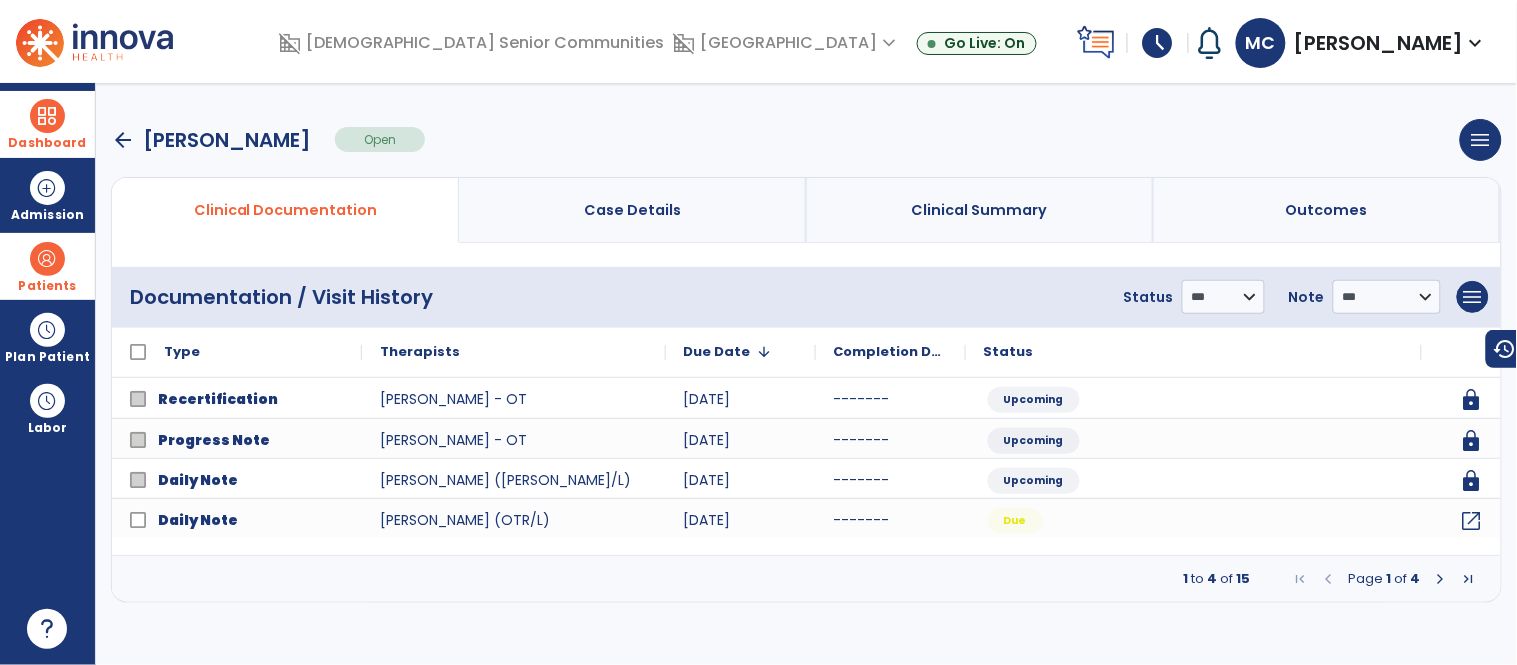 click at bounding box center [1441, 579] 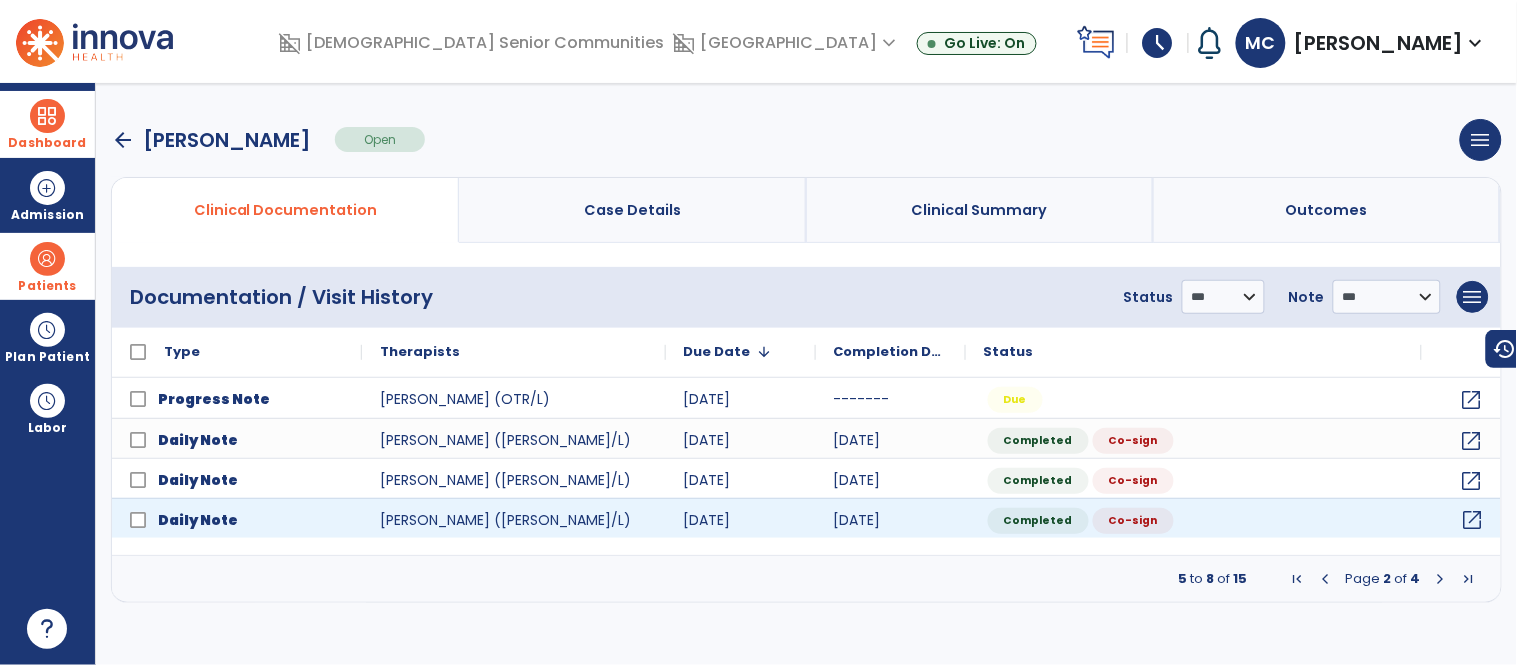 click on "open_in_new" 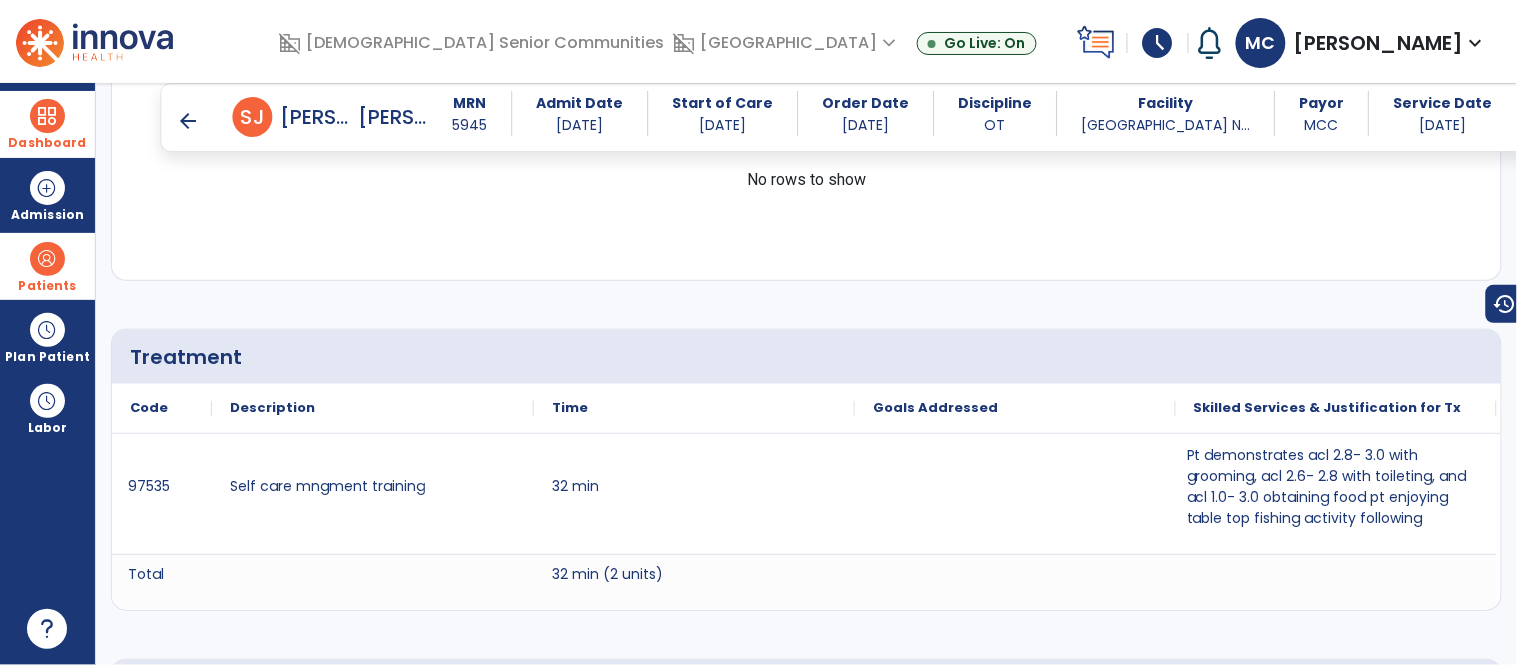 scroll, scrollTop: 1096, scrollLeft: 0, axis: vertical 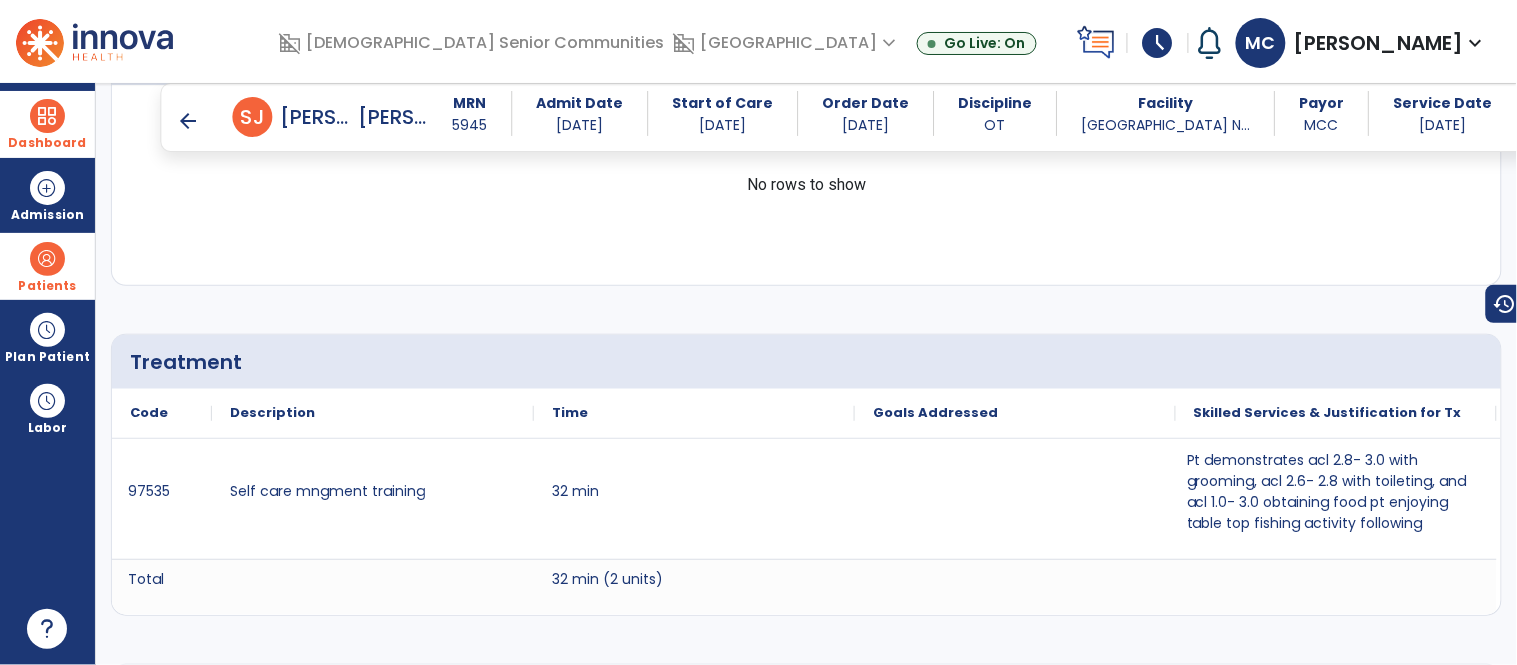 click on "arrow_back" at bounding box center (189, 121) 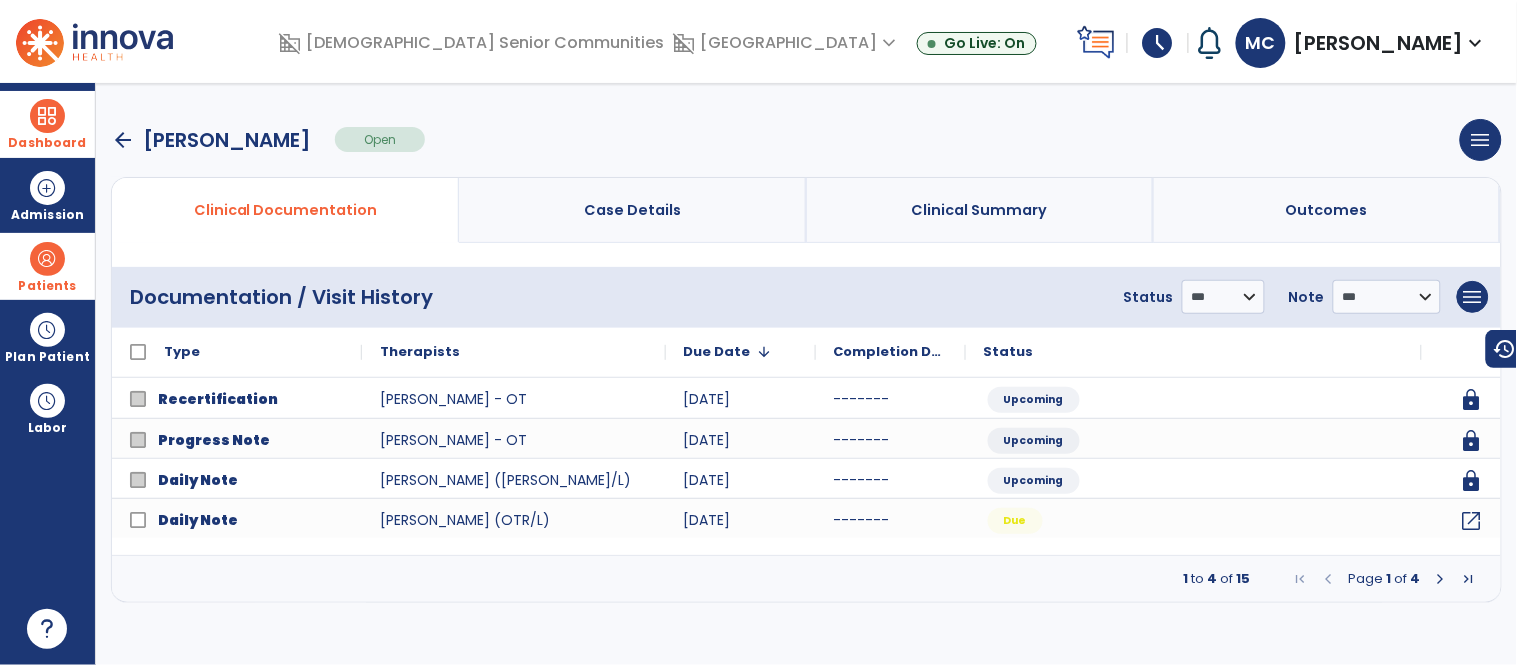 scroll, scrollTop: 0, scrollLeft: 0, axis: both 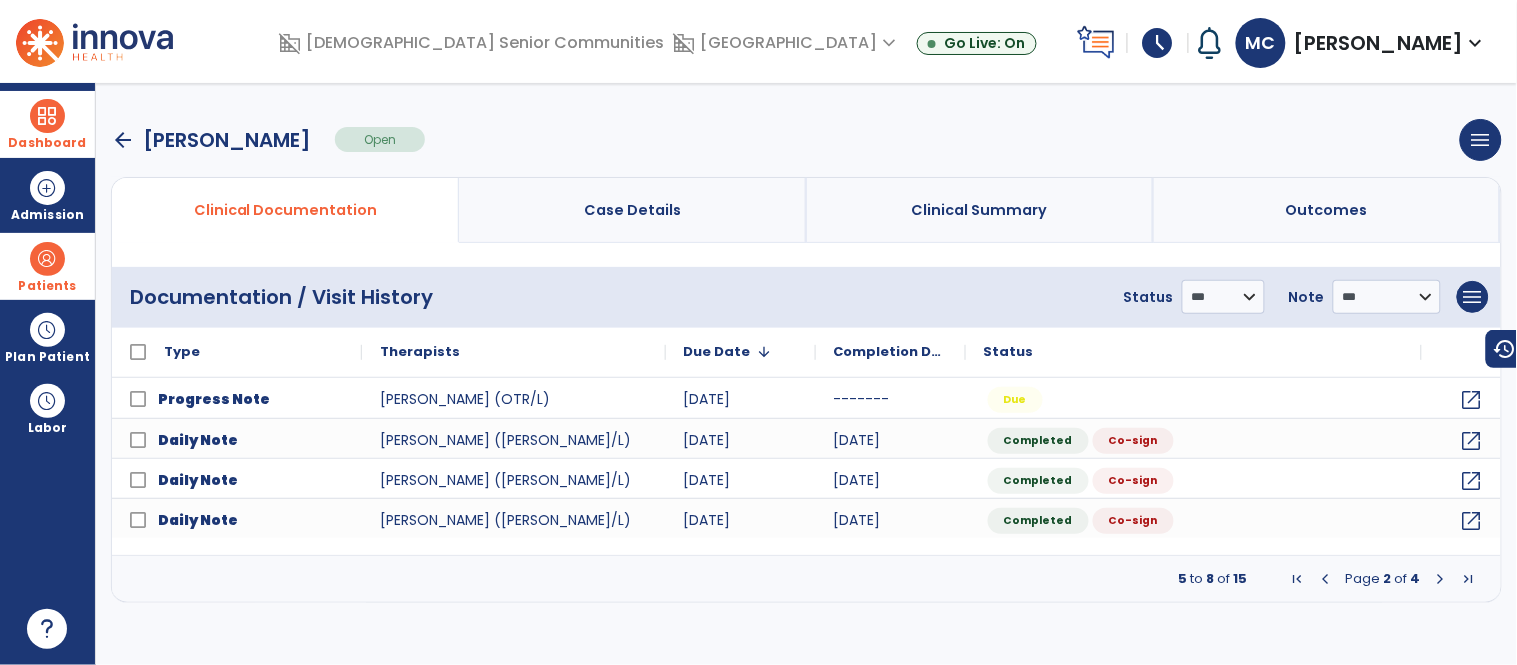 click at bounding box center (1441, 579) 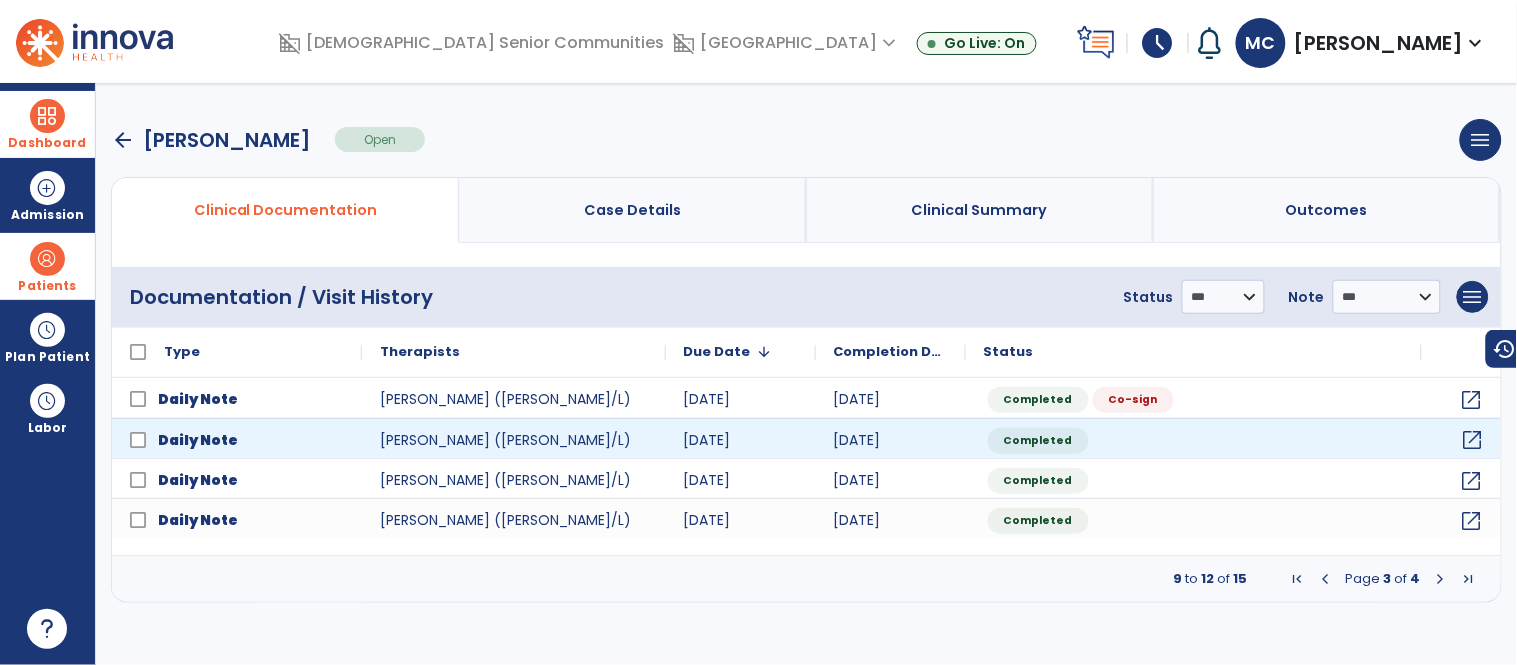 click on "open_in_new" 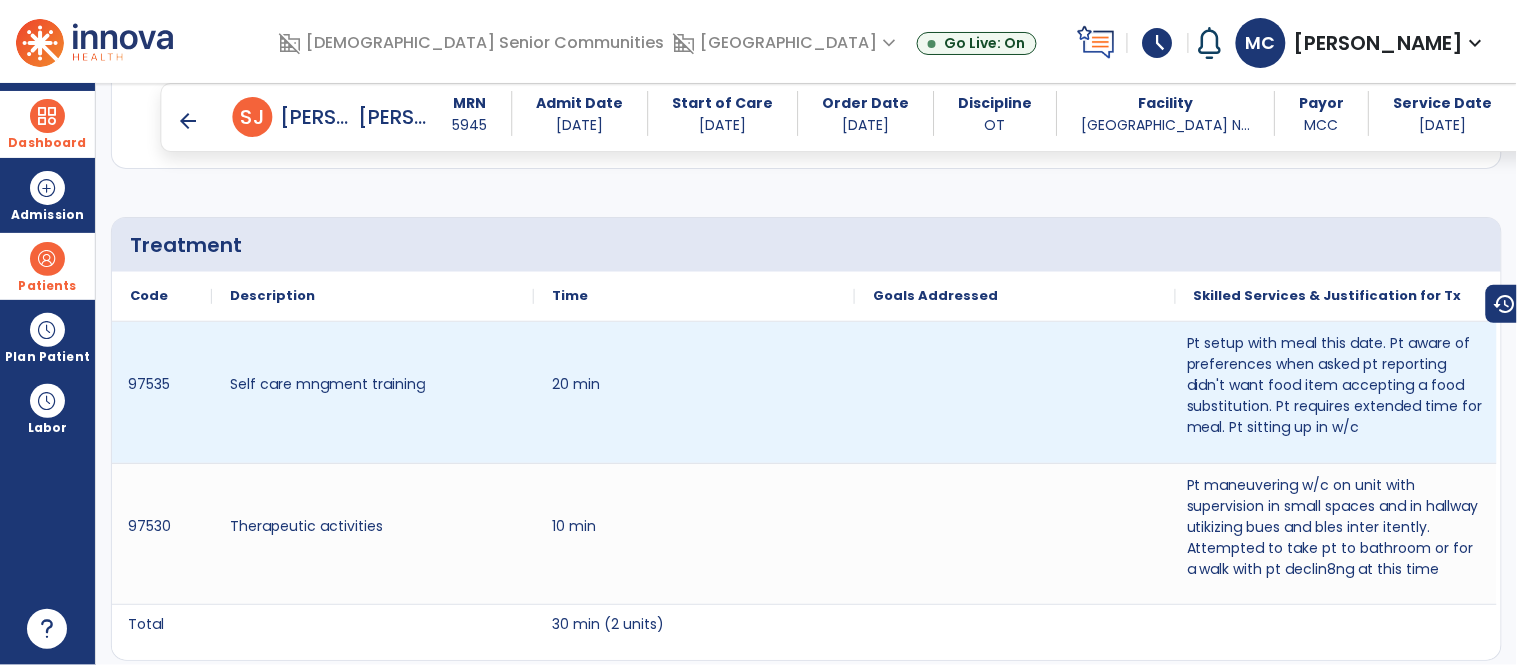 scroll, scrollTop: 1220, scrollLeft: 0, axis: vertical 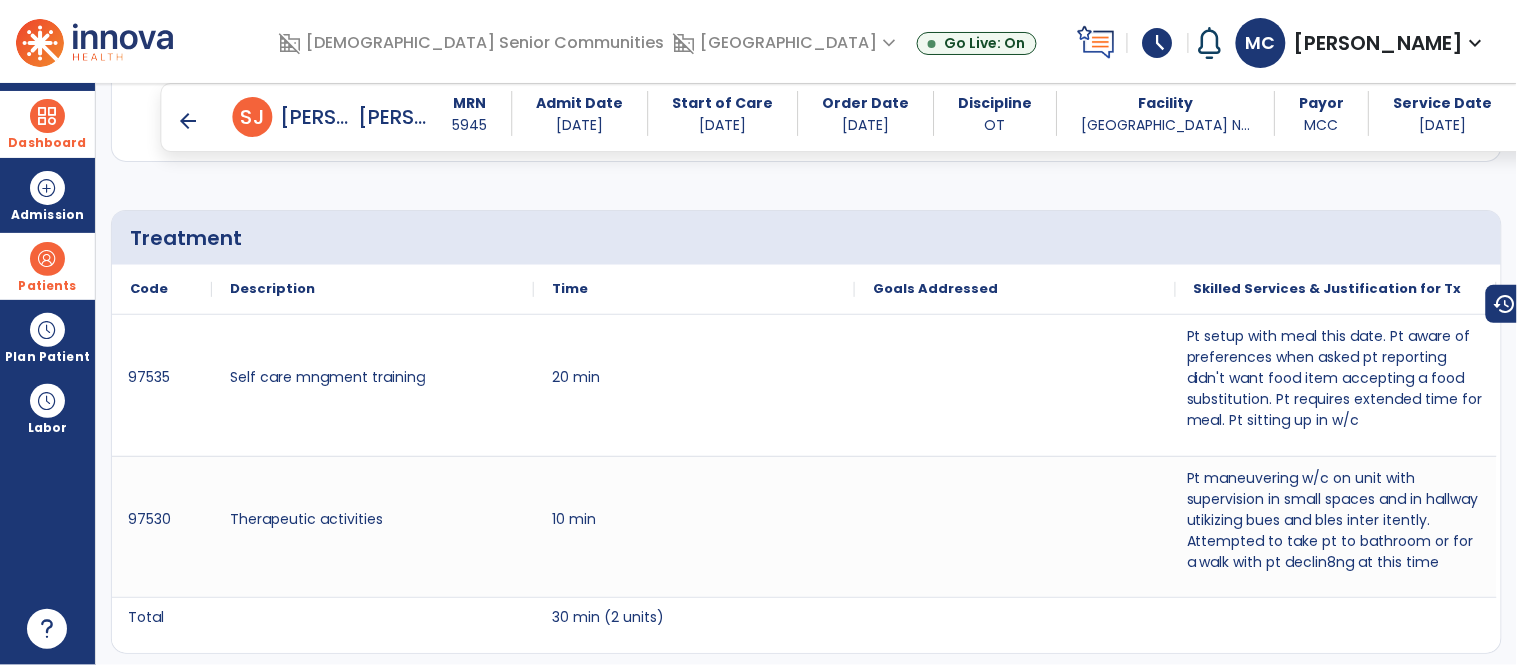 click on "arrow_back" at bounding box center [189, 121] 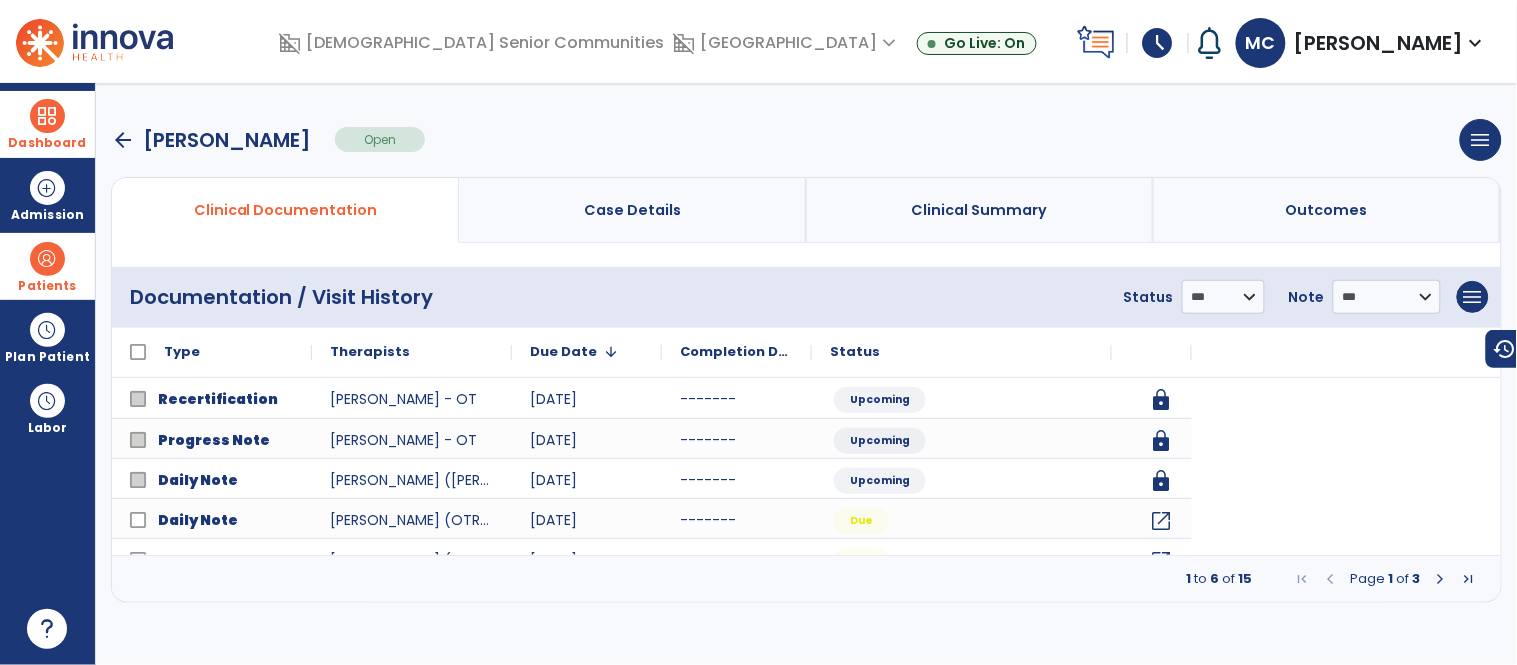 scroll, scrollTop: 0, scrollLeft: 0, axis: both 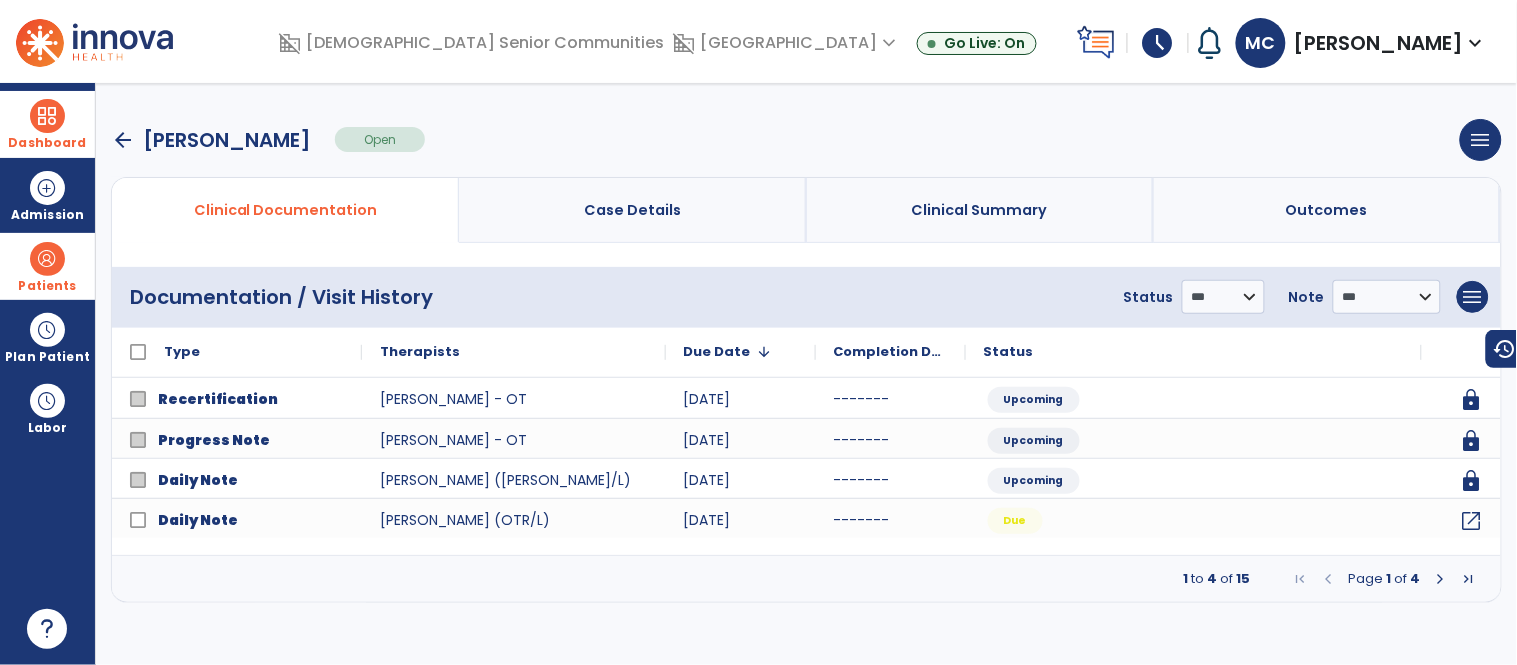 click at bounding box center (1441, 579) 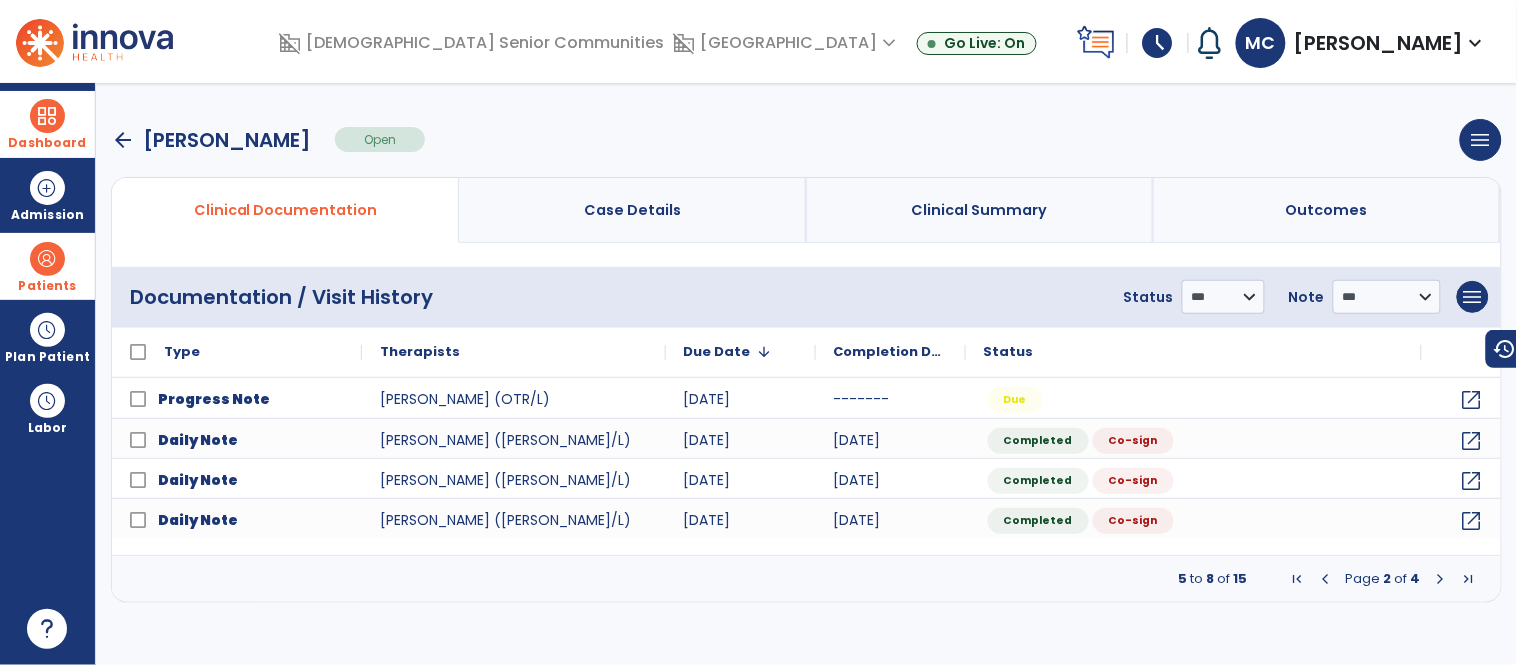 click at bounding box center [1441, 579] 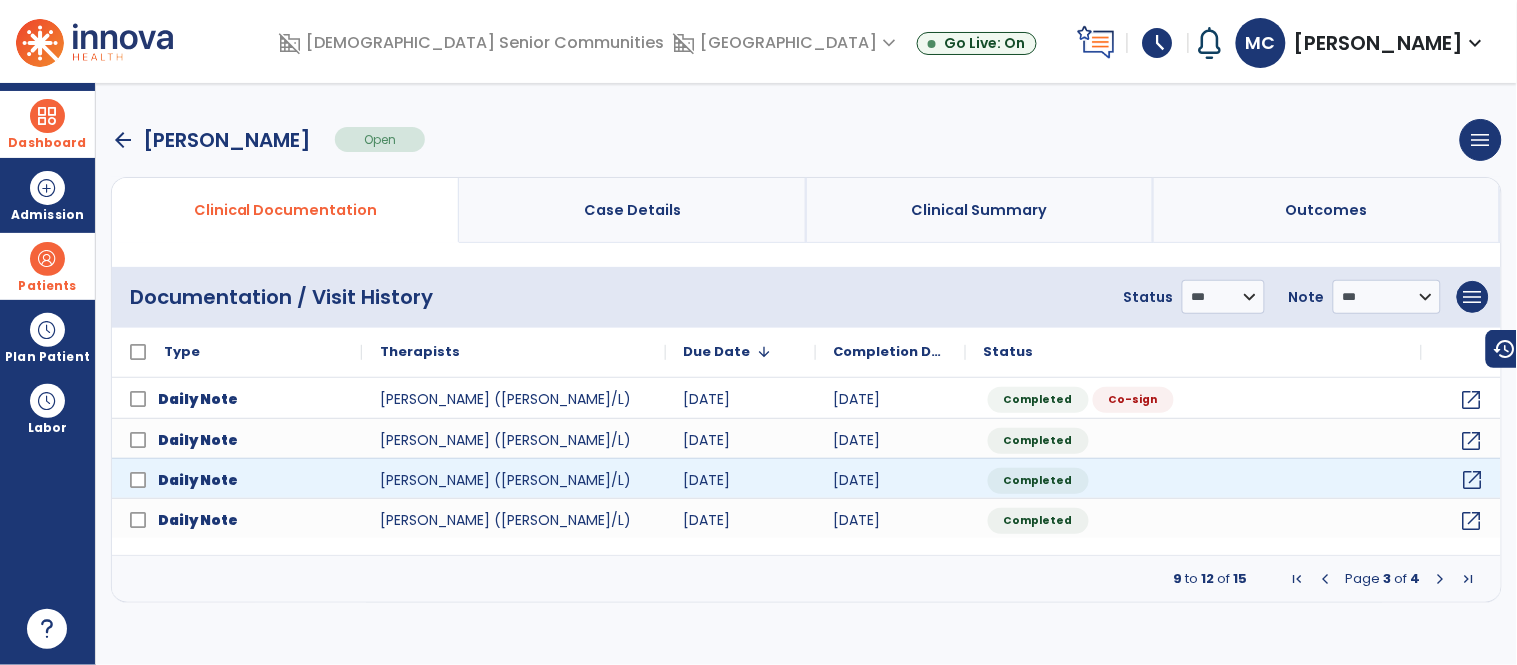 click on "open_in_new" 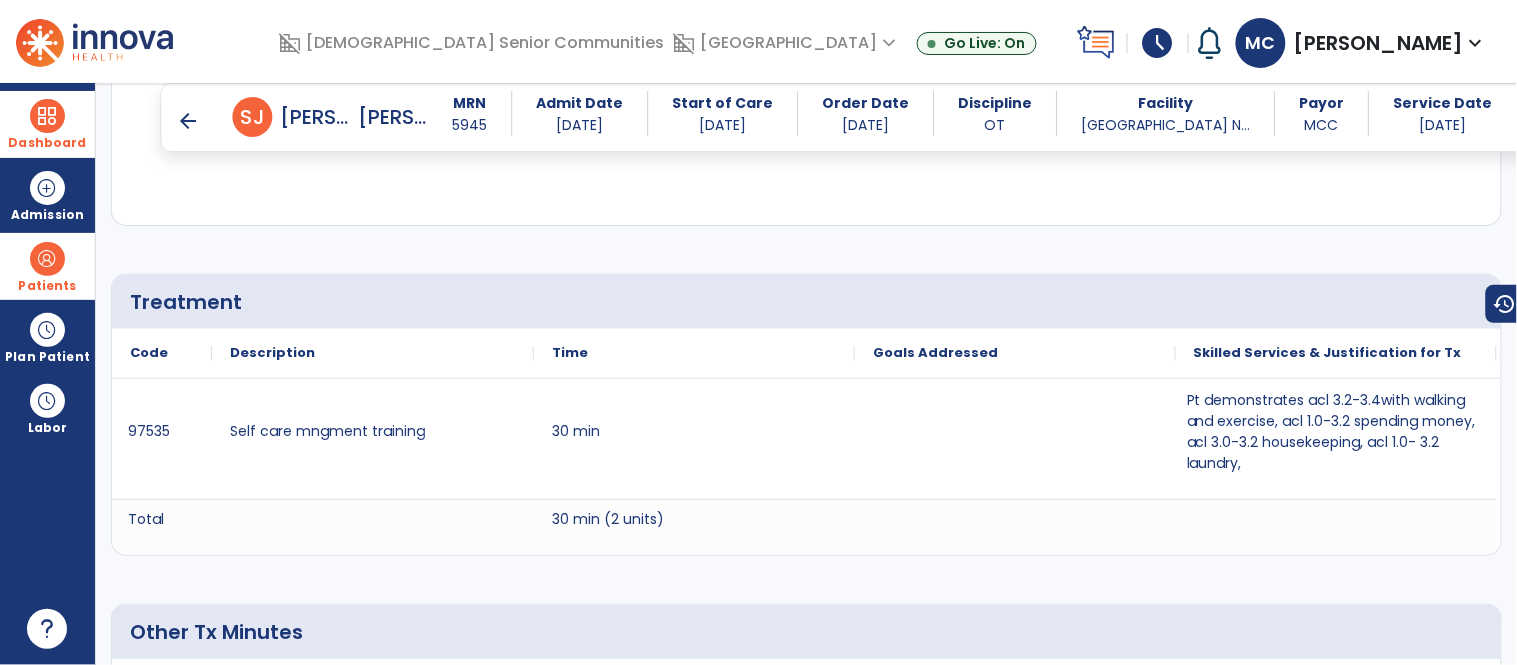 scroll, scrollTop: 1162, scrollLeft: 0, axis: vertical 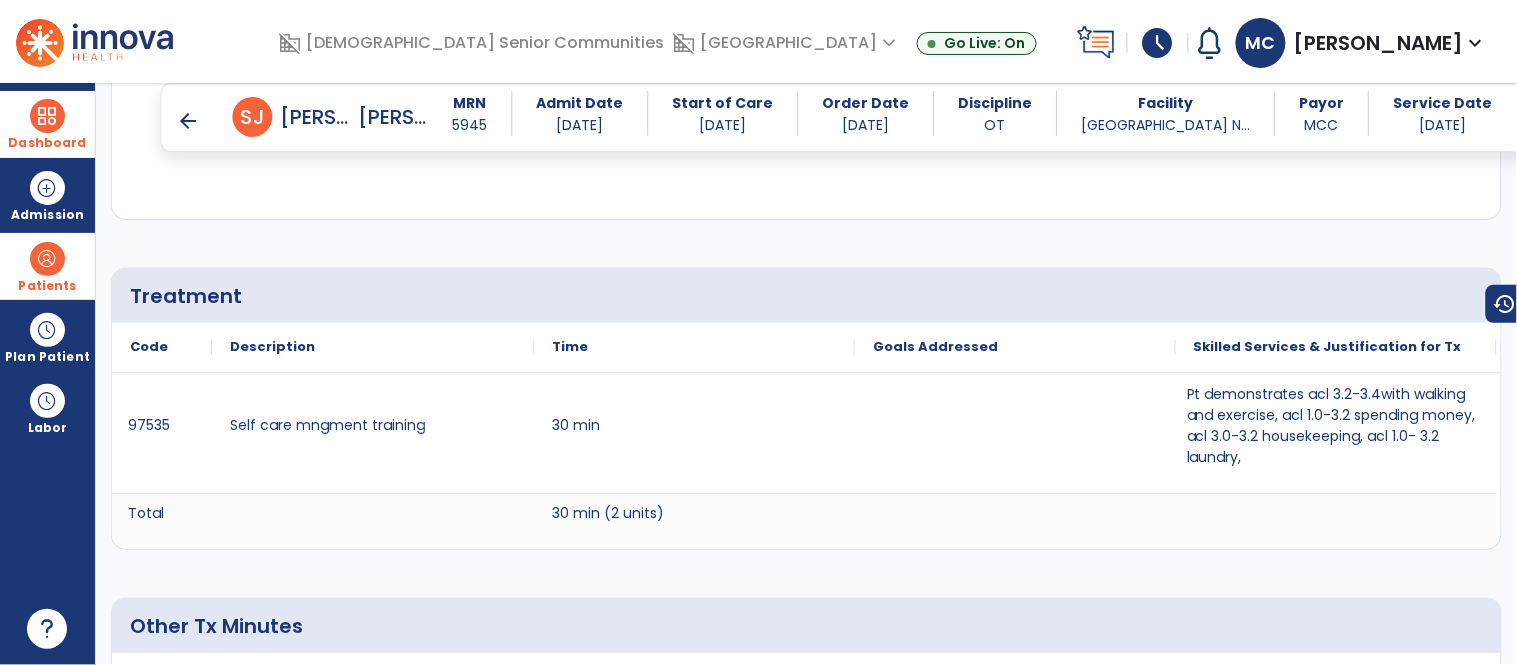 click on "arrow_back" at bounding box center (189, 121) 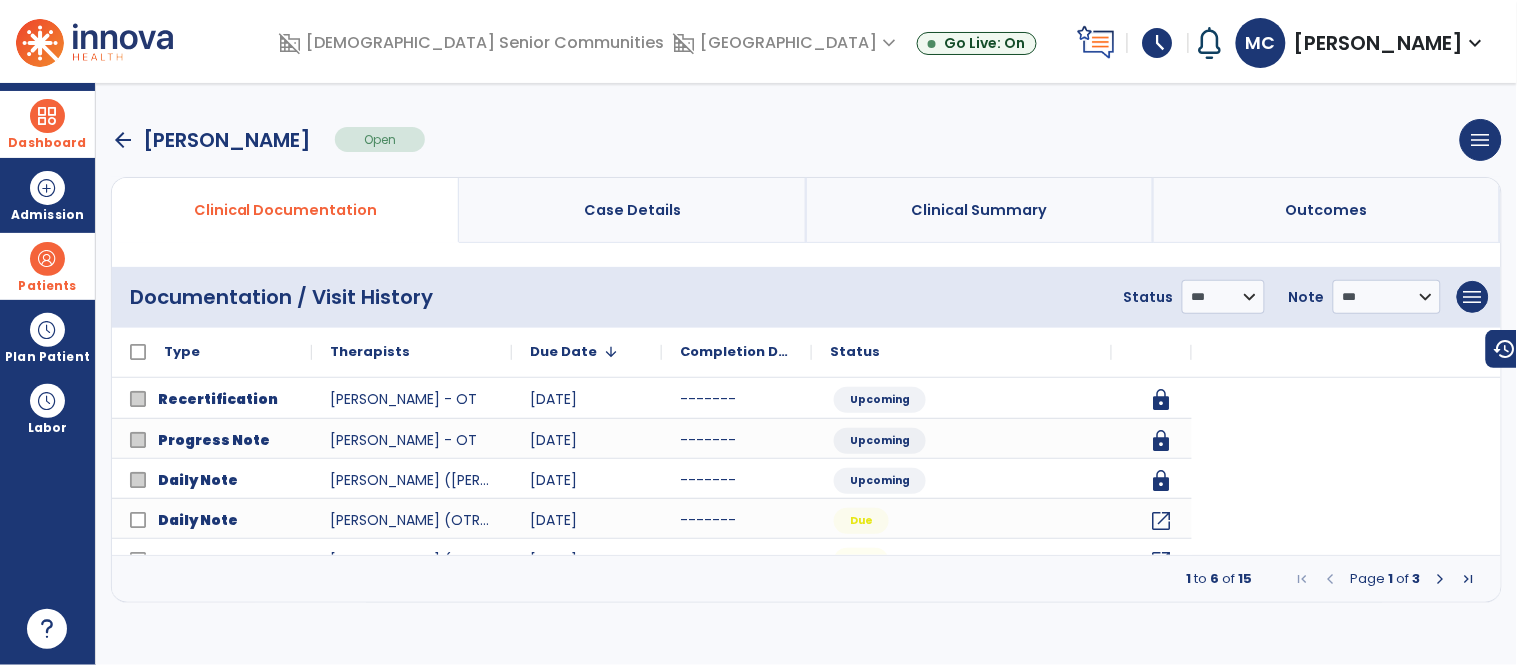 scroll, scrollTop: 0, scrollLeft: 0, axis: both 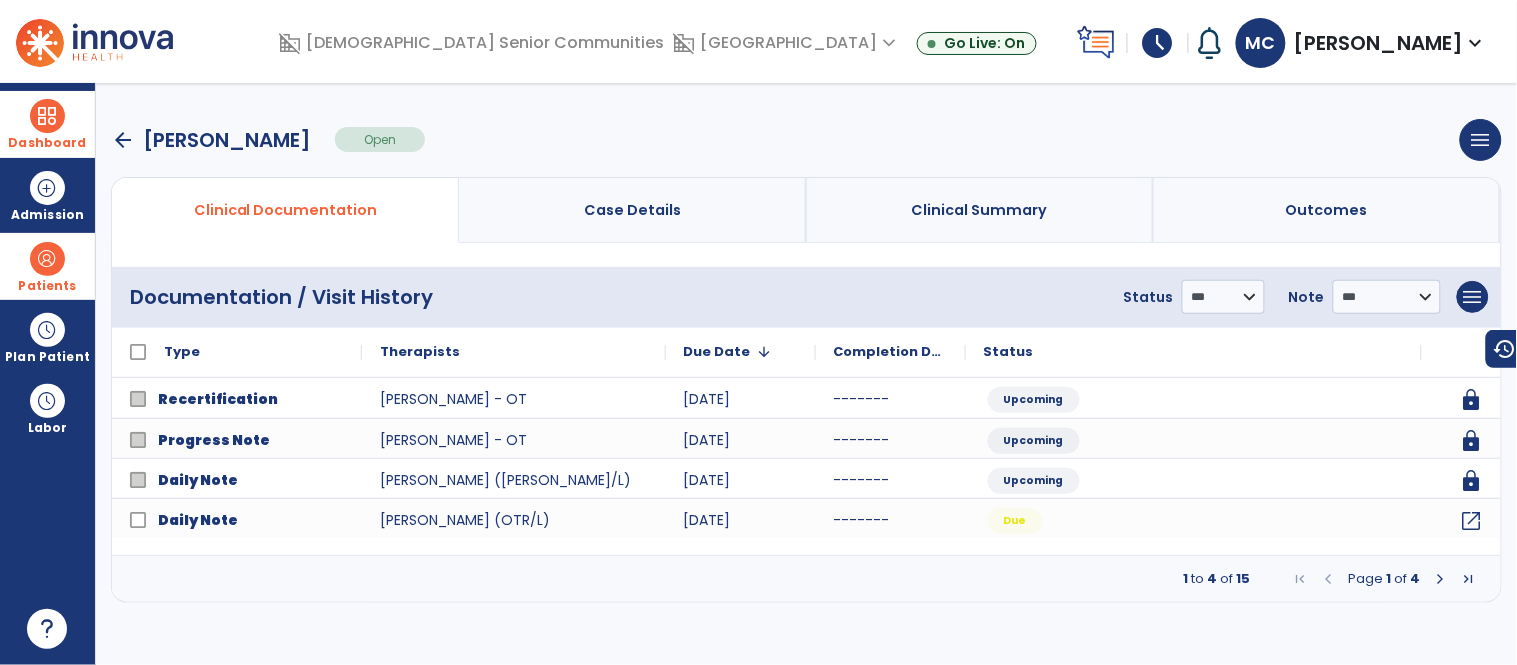 click at bounding box center [1441, 579] 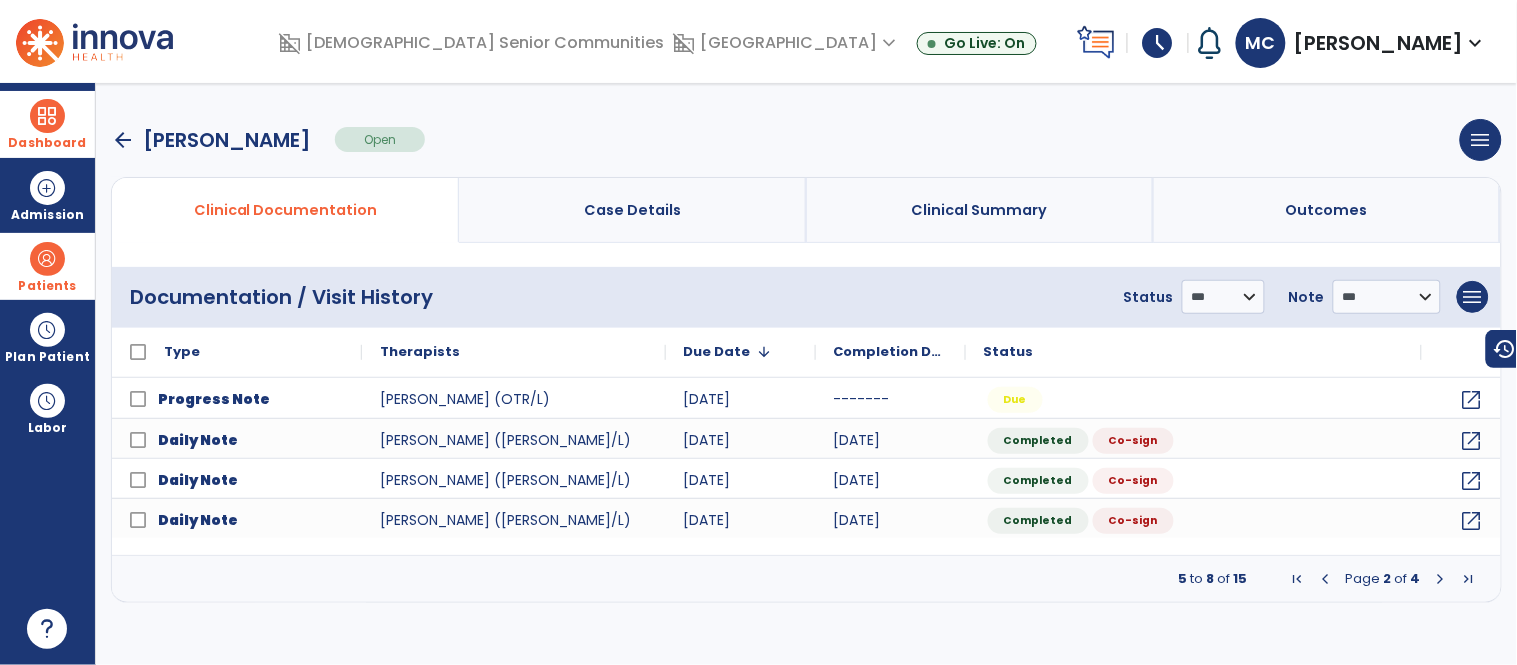 click at bounding box center (1441, 579) 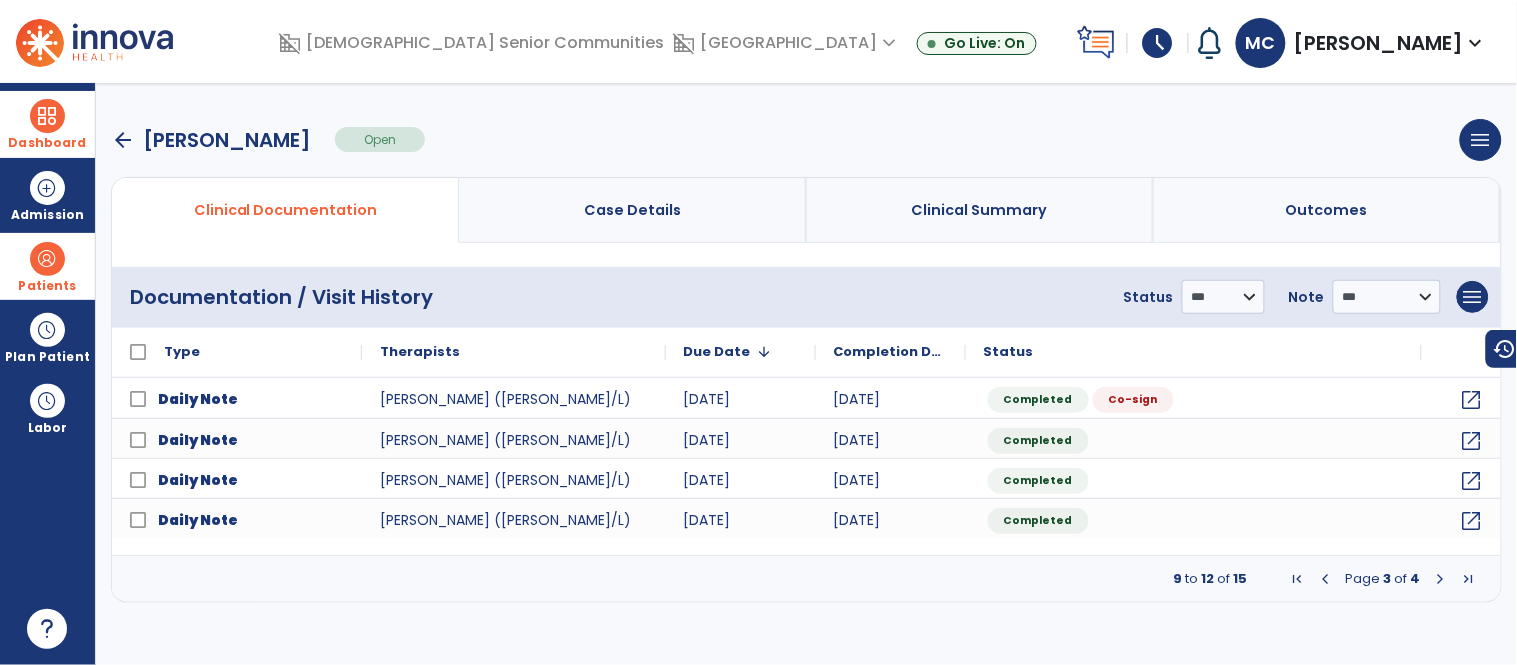click at bounding box center (1441, 579) 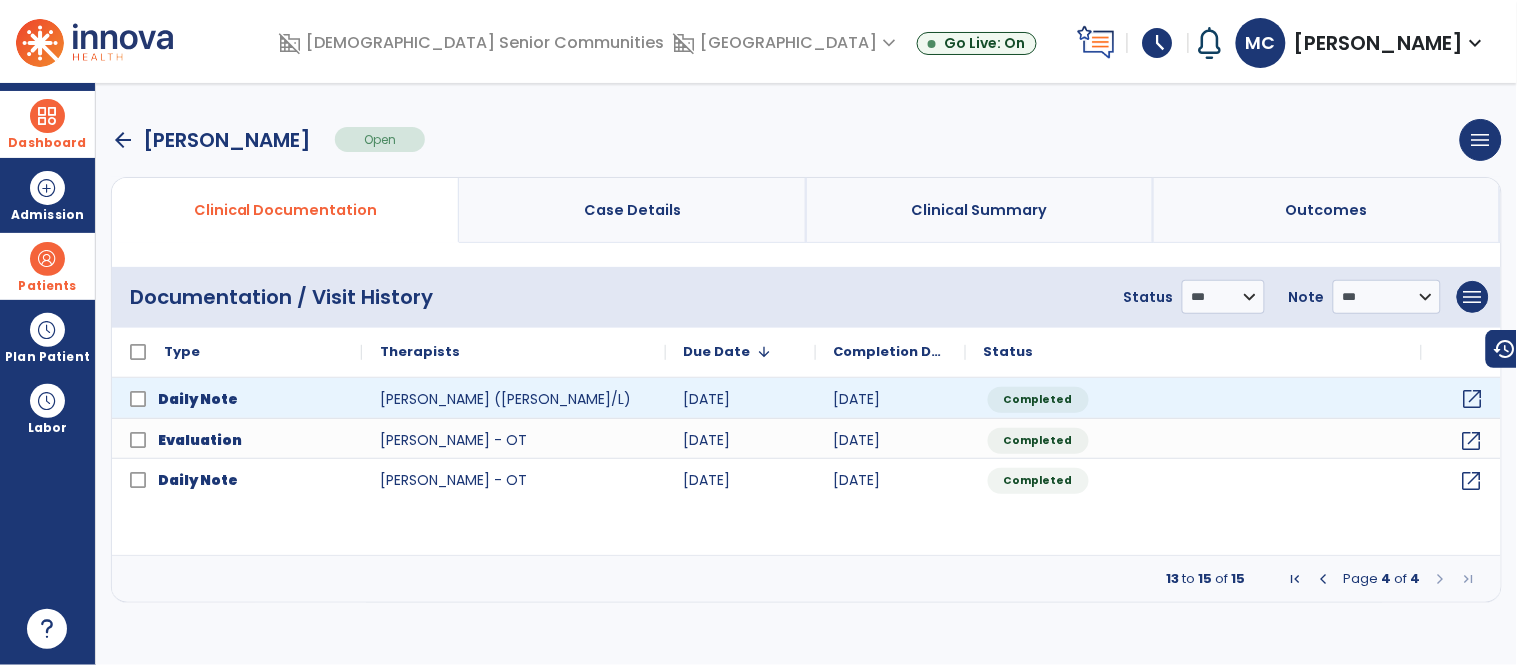 click on "open_in_new" 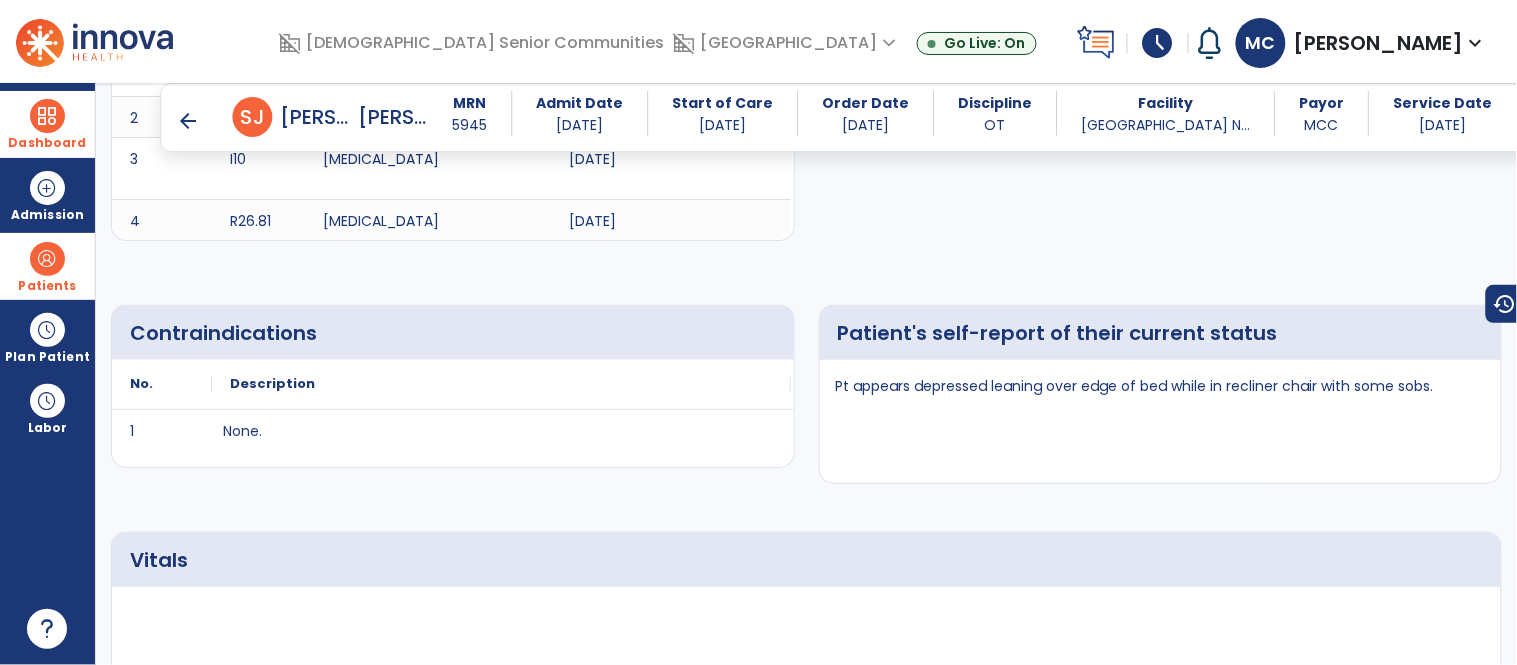 scroll, scrollTop: 1320, scrollLeft: 0, axis: vertical 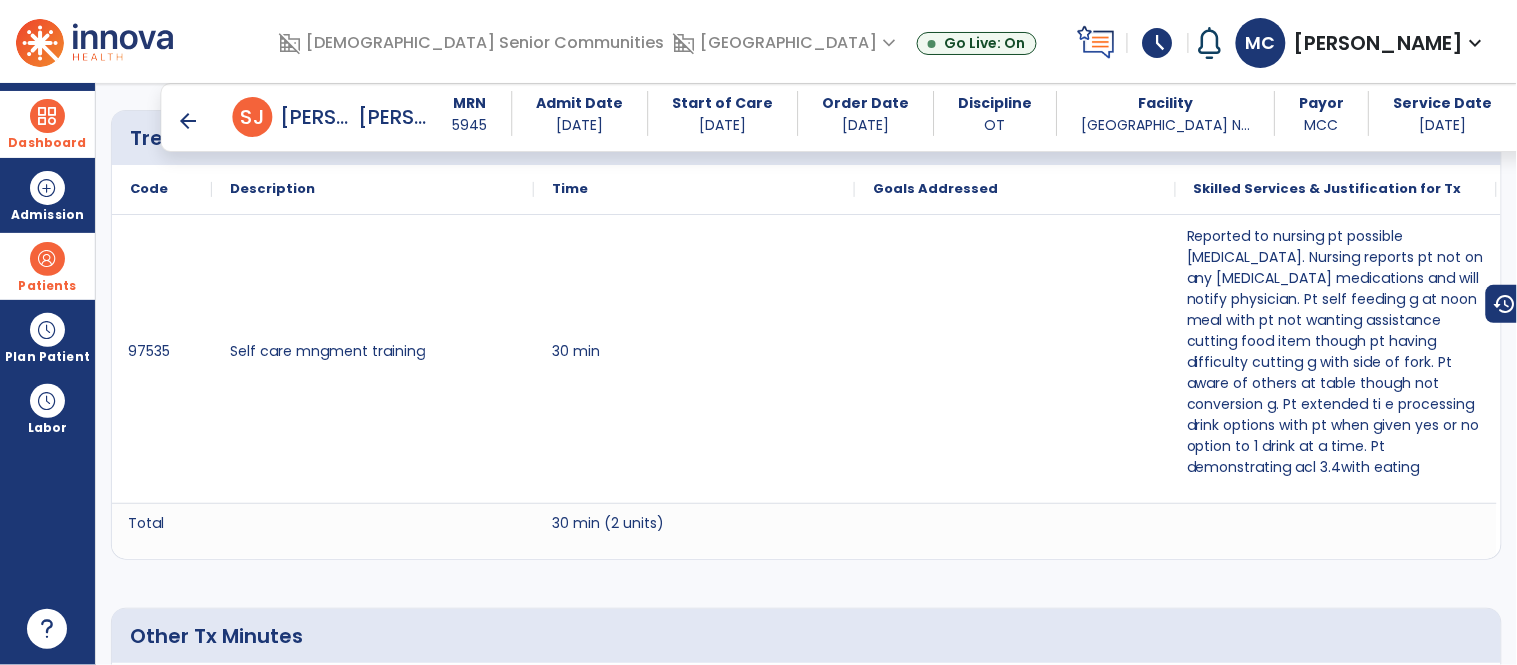 click on "arrow_back" at bounding box center [189, 121] 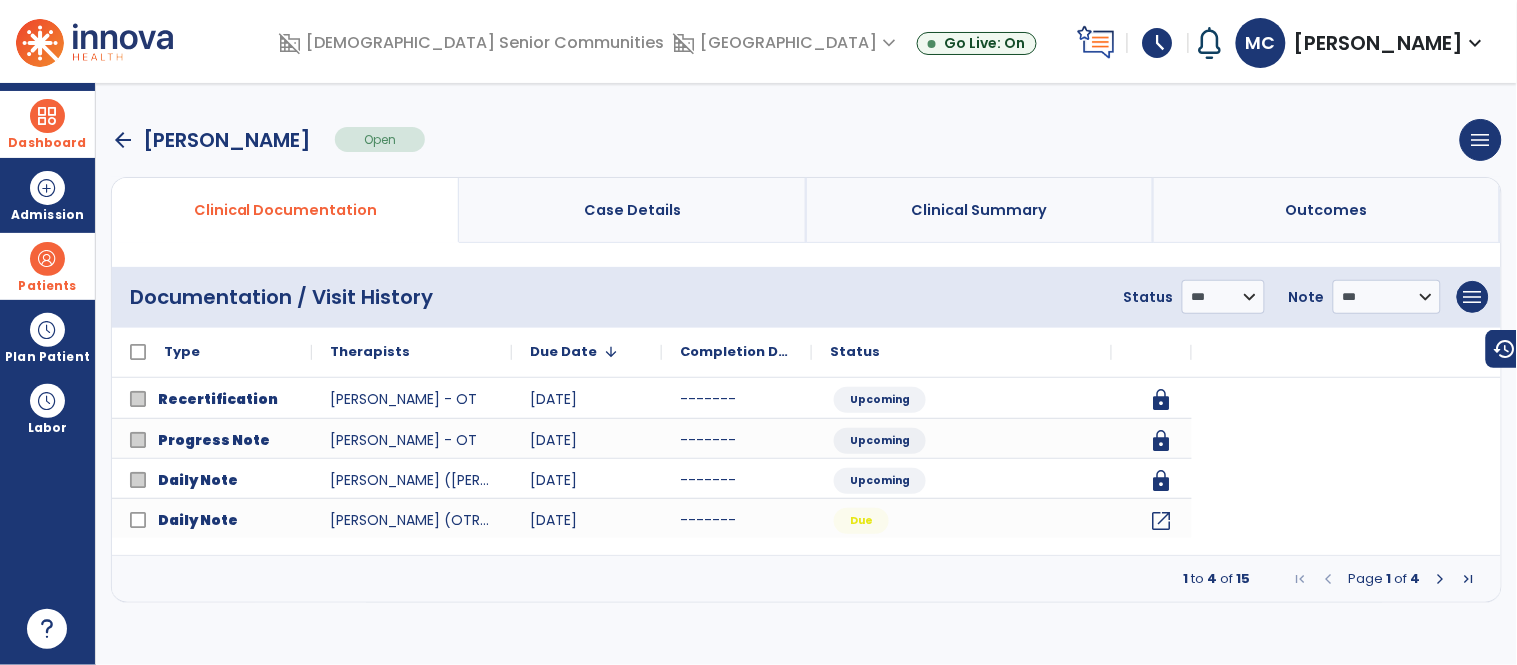 scroll, scrollTop: 0, scrollLeft: 0, axis: both 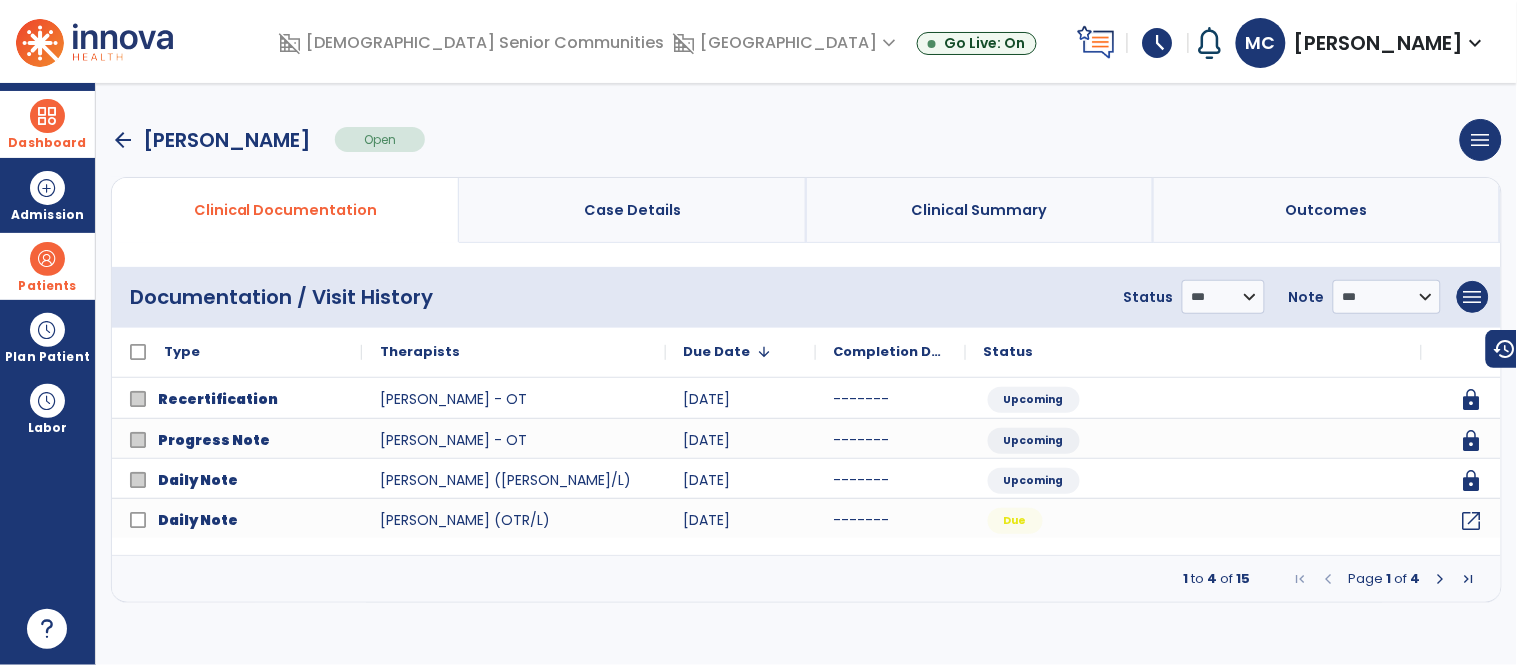click at bounding box center [1441, 579] 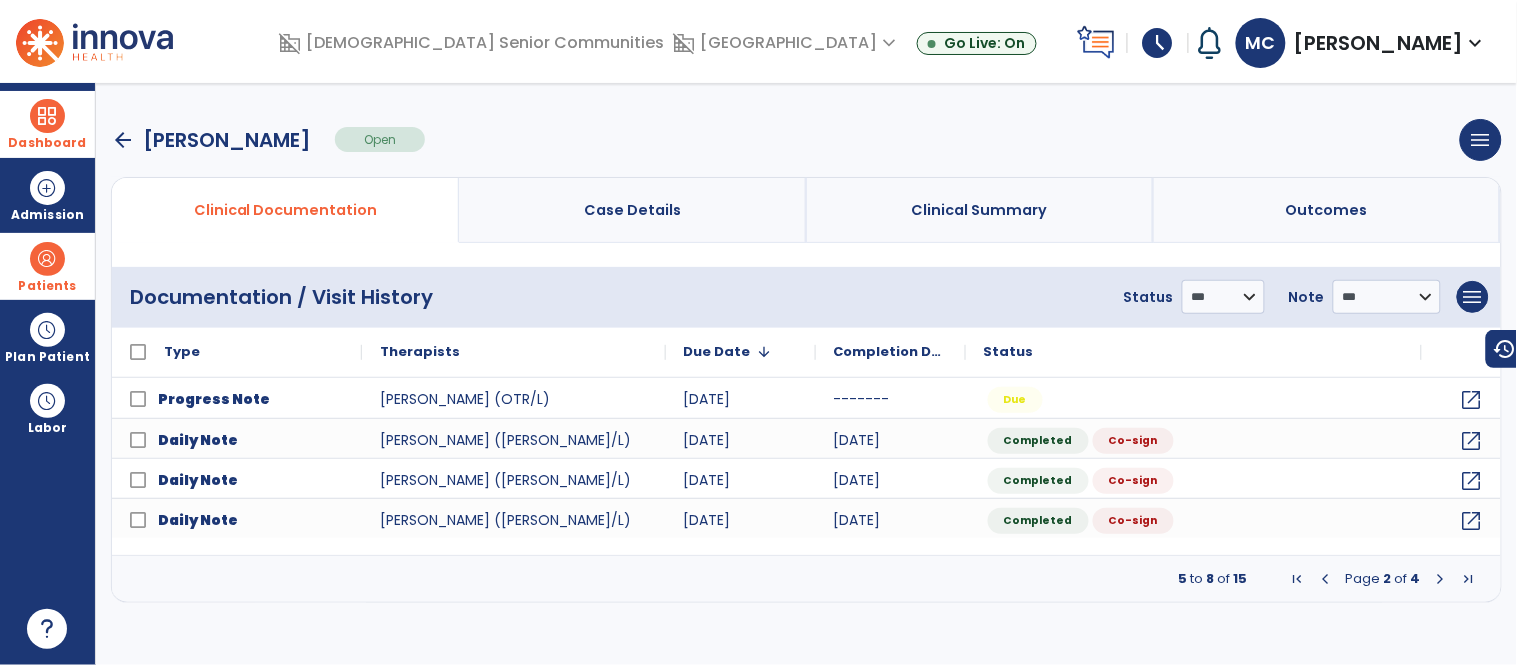click at bounding box center [1441, 579] 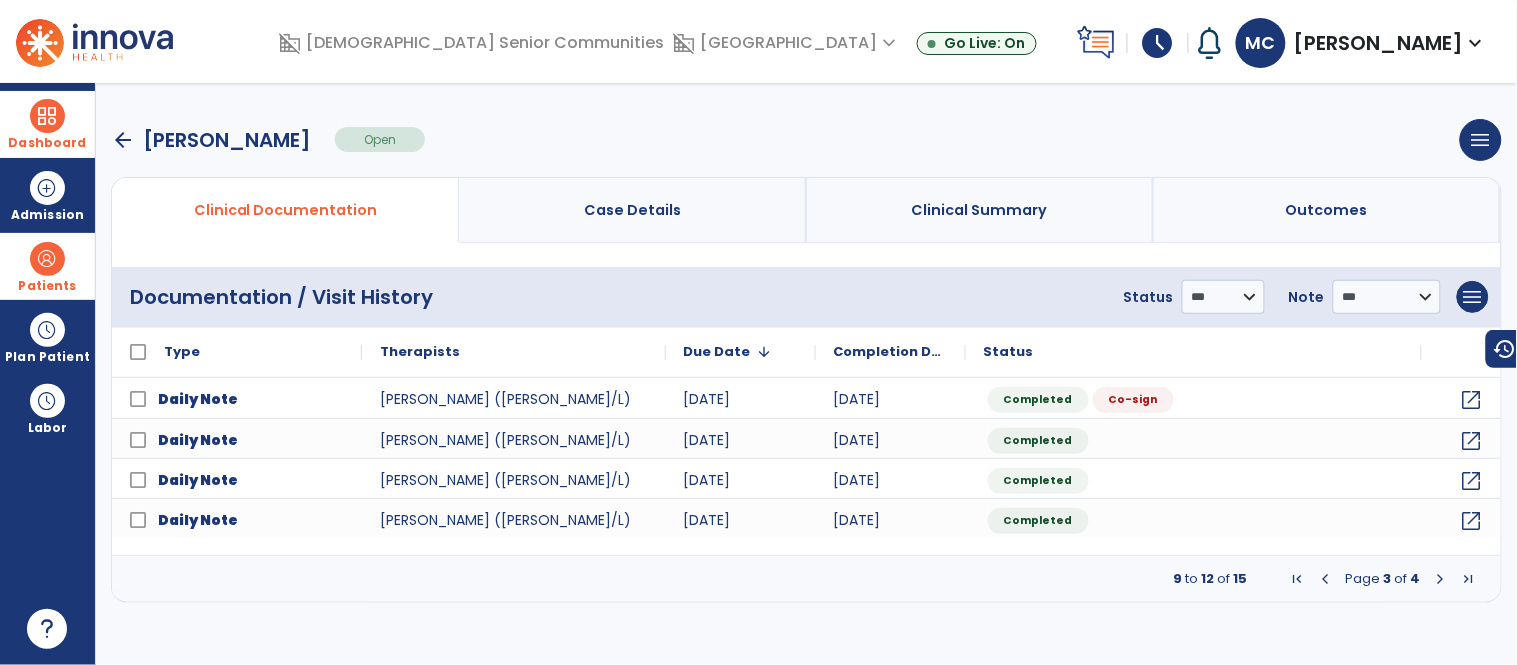 click at bounding box center [1441, 579] 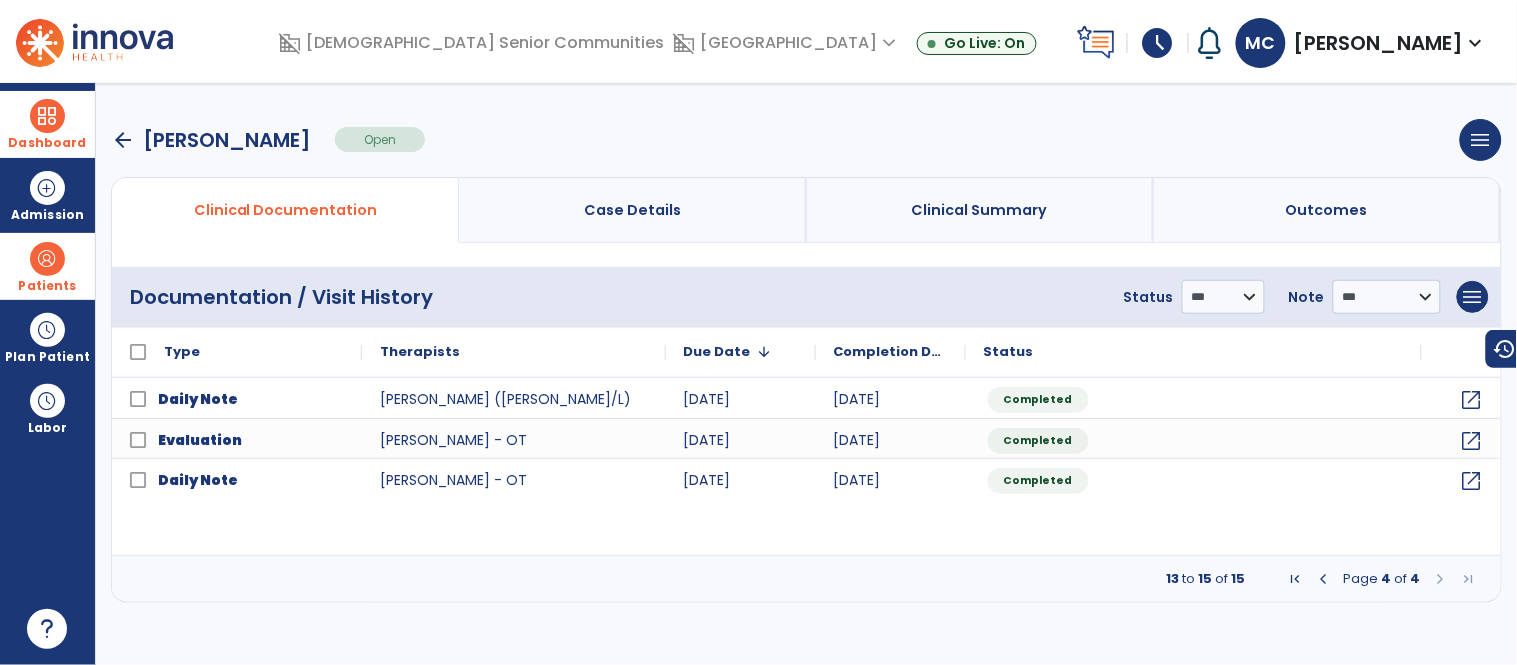 click at bounding box center [1324, 579] 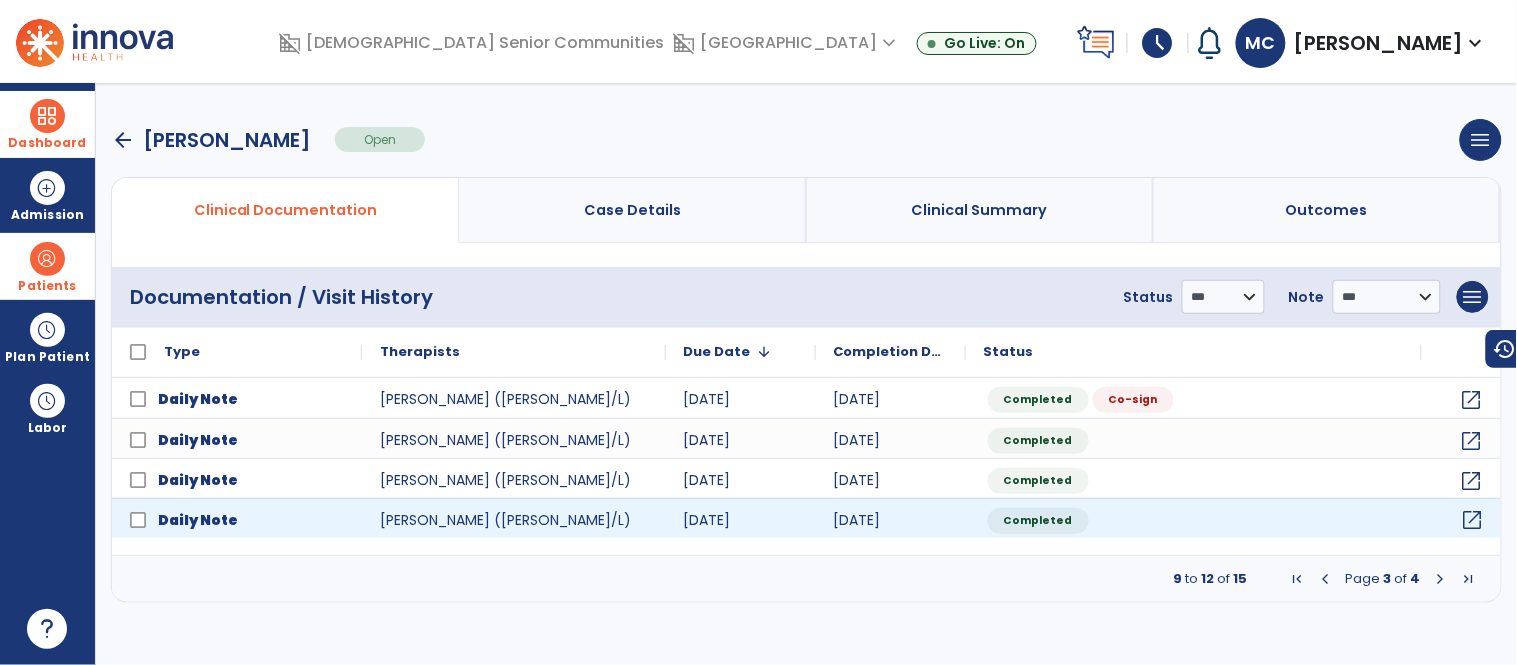 click on "open_in_new" 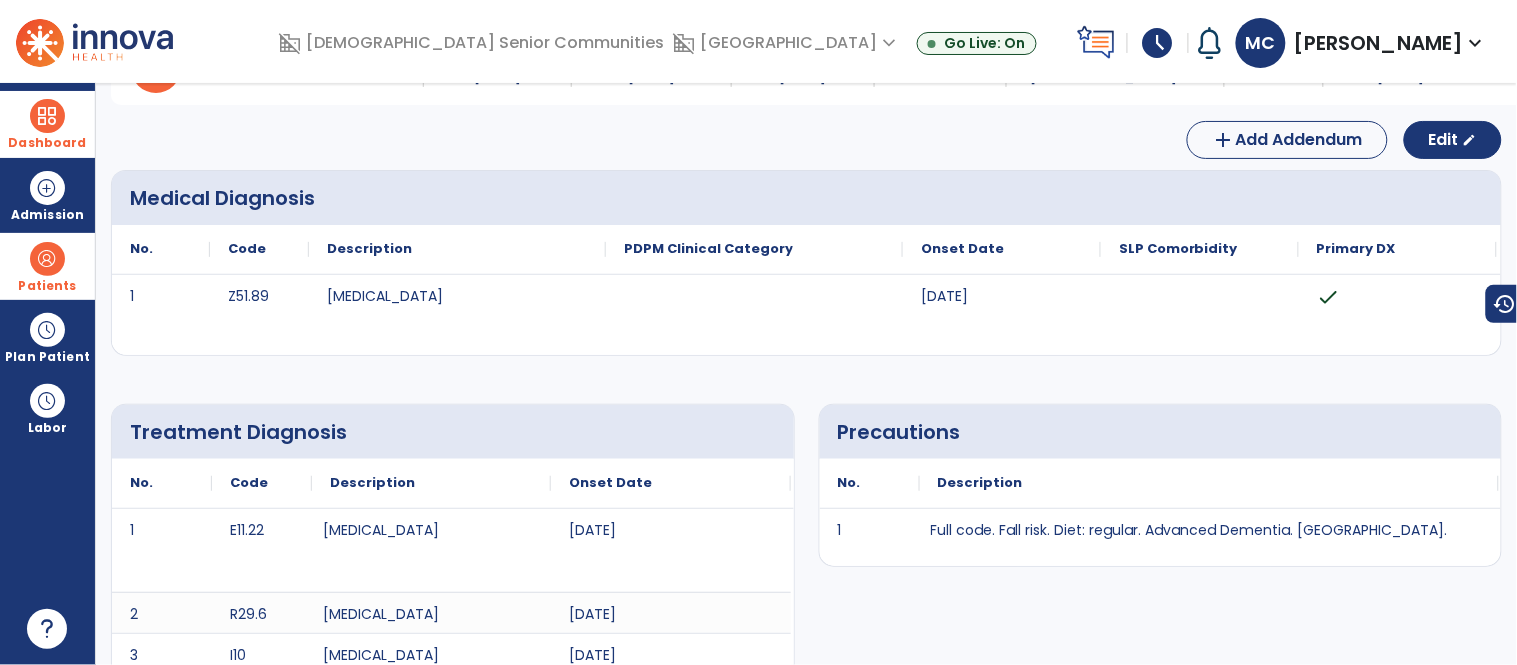 scroll, scrollTop: 0, scrollLeft: 0, axis: both 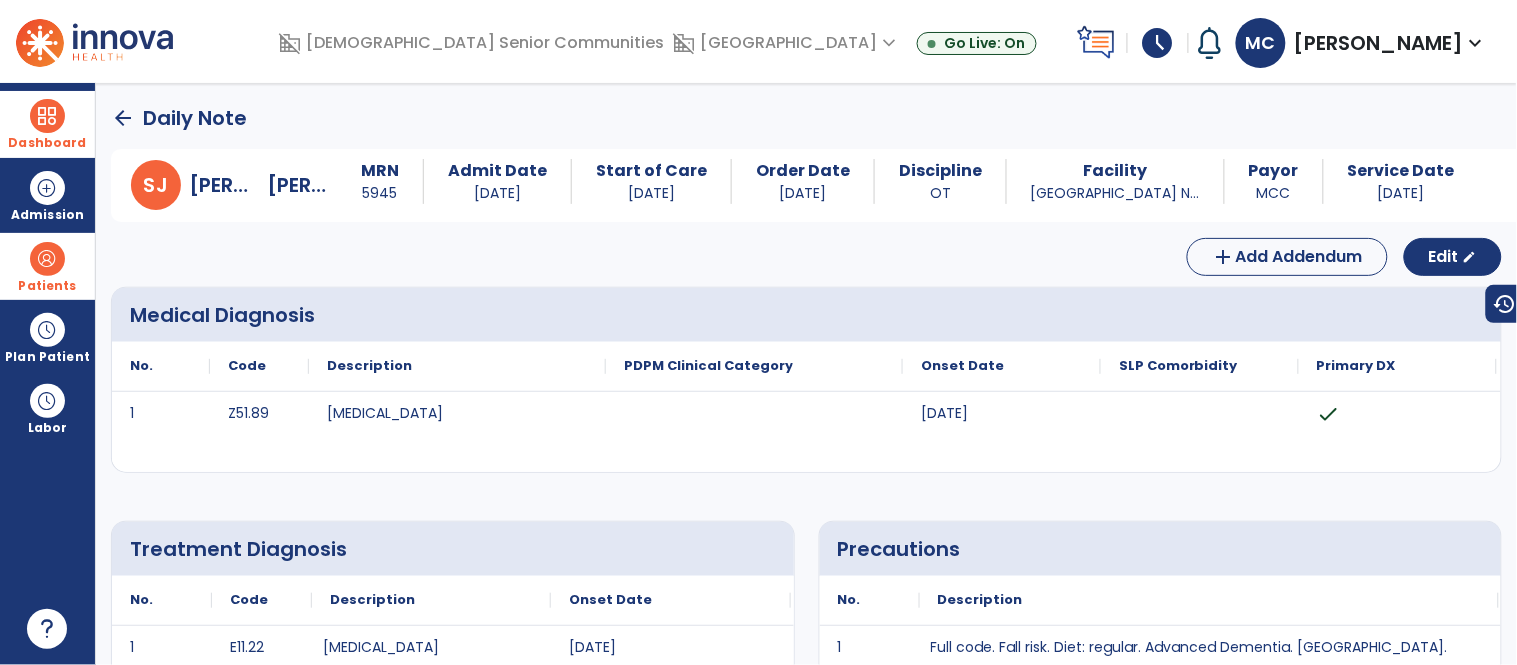 click on "arrow_back" 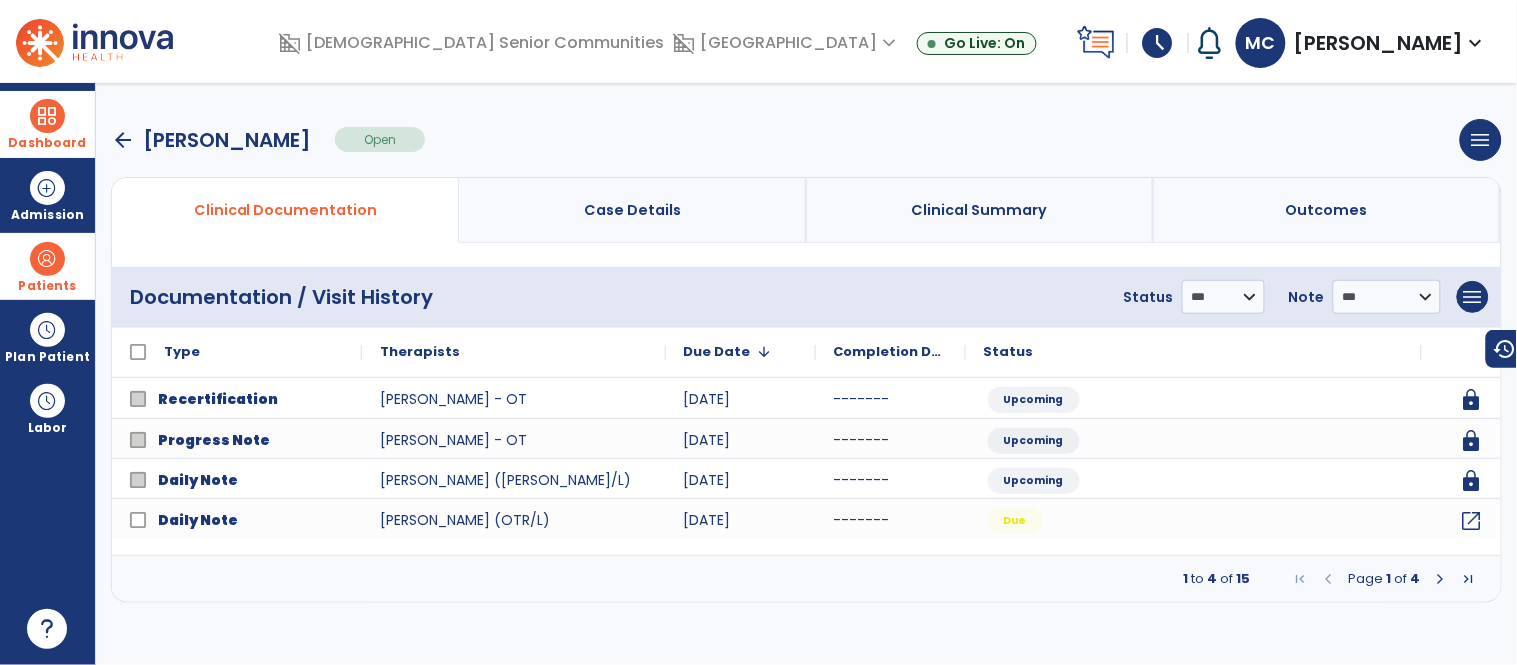 click at bounding box center [1441, 579] 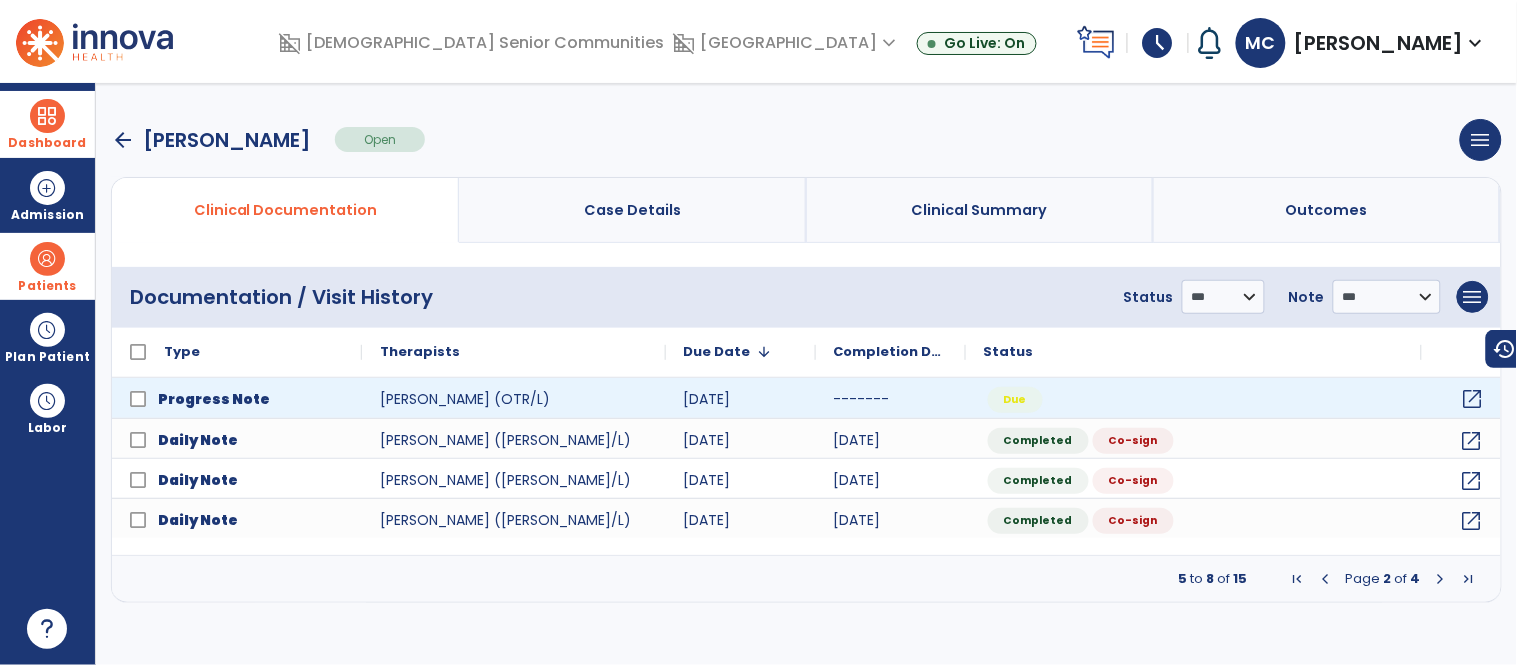 click on "open_in_new" 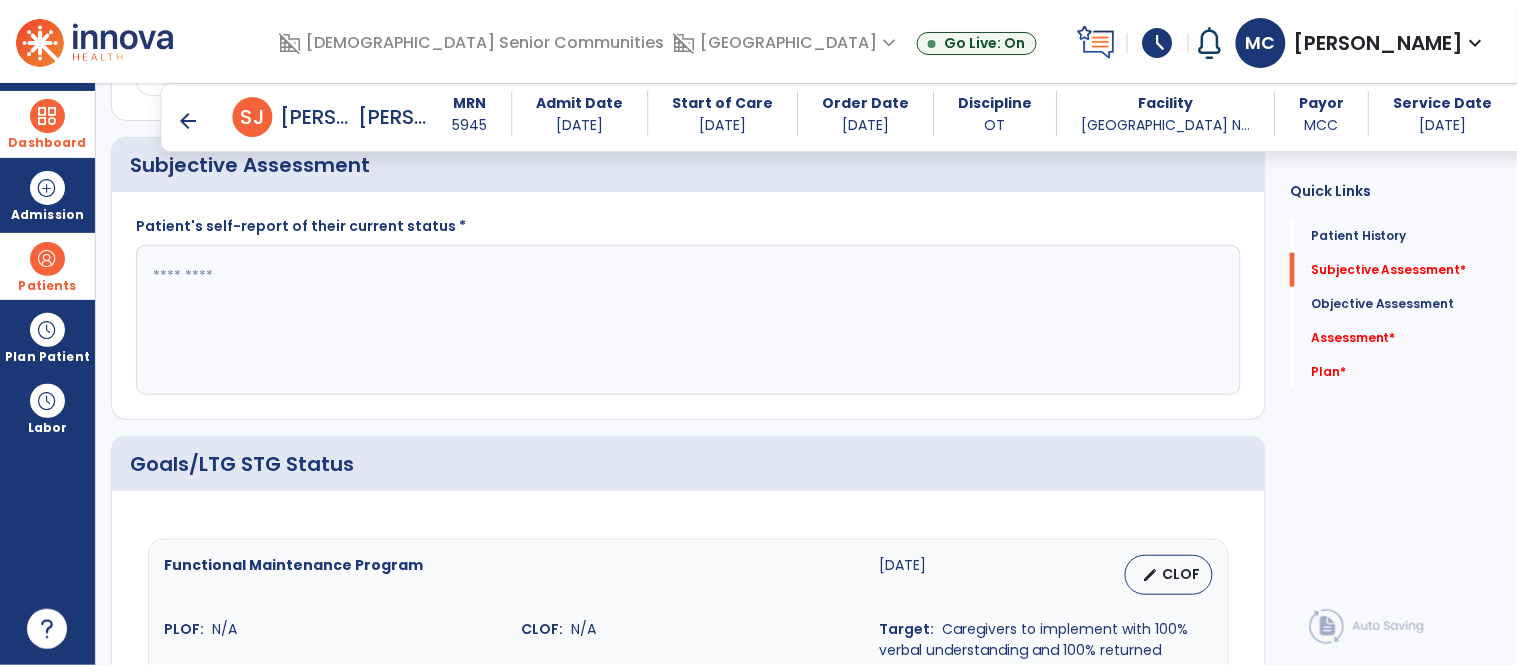 scroll, scrollTop: 392, scrollLeft: 0, axis: vertical 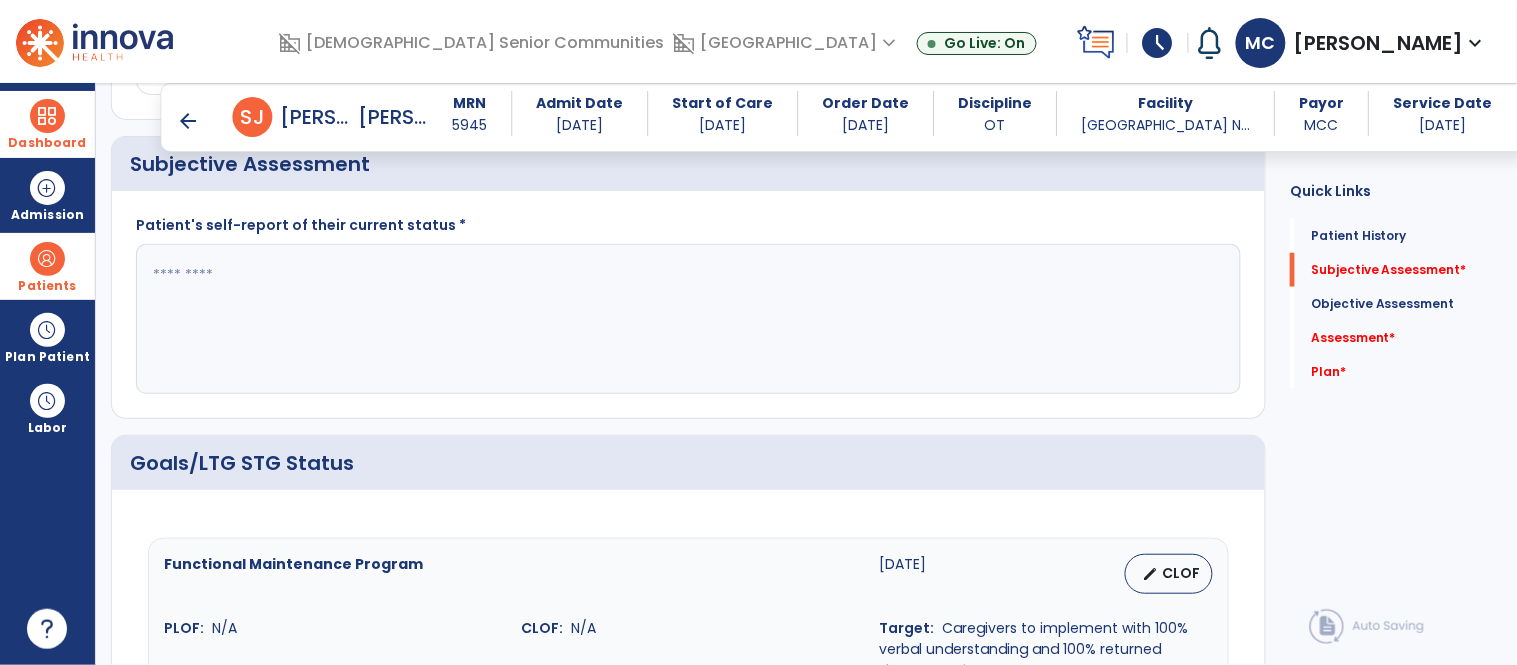 click 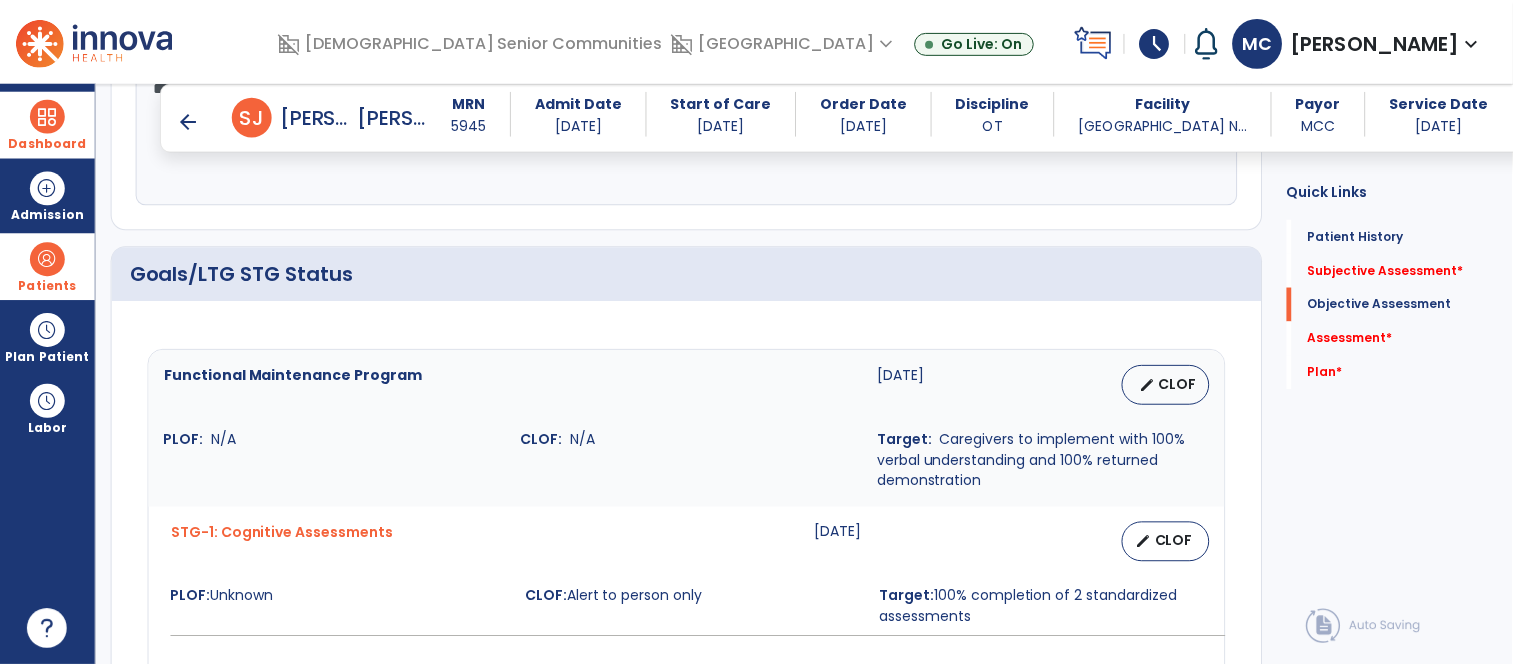 scroll, scrollTop: 677, scrollLeft: 0, axis: vertical 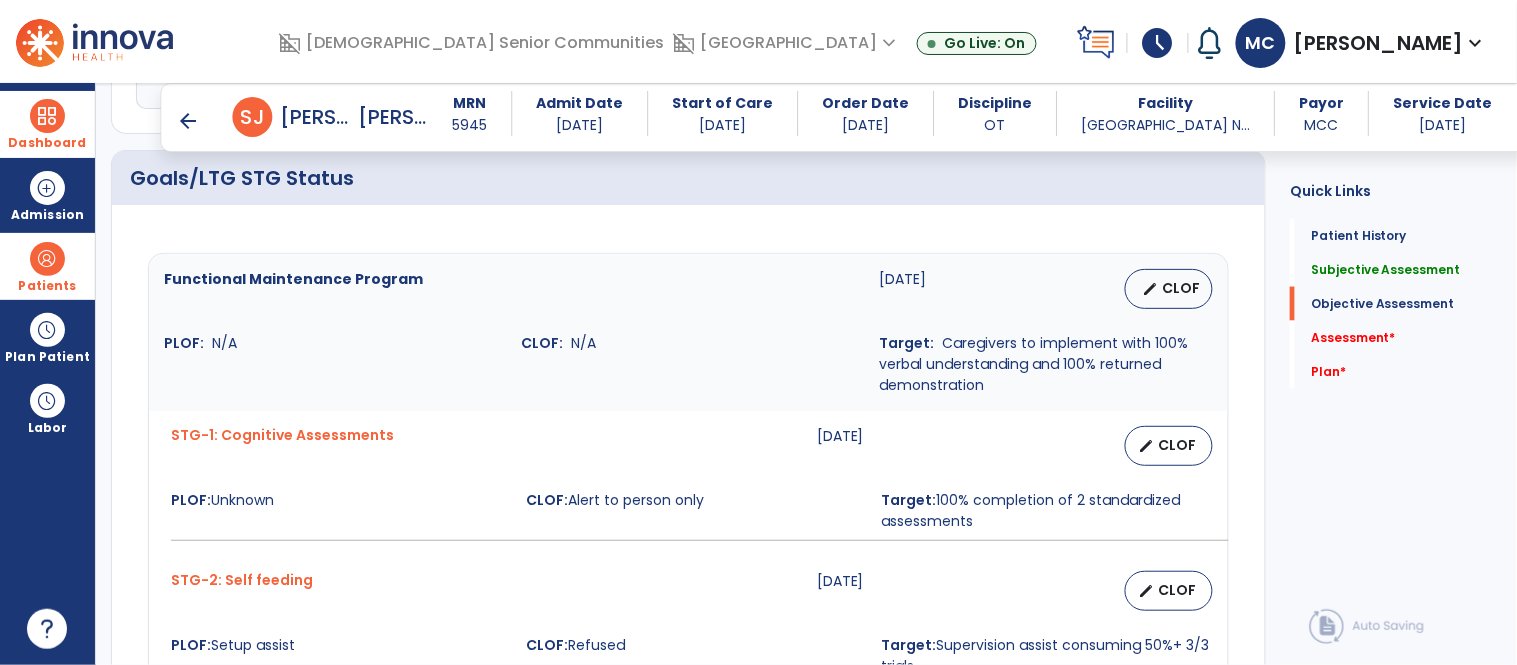 type on "**********" 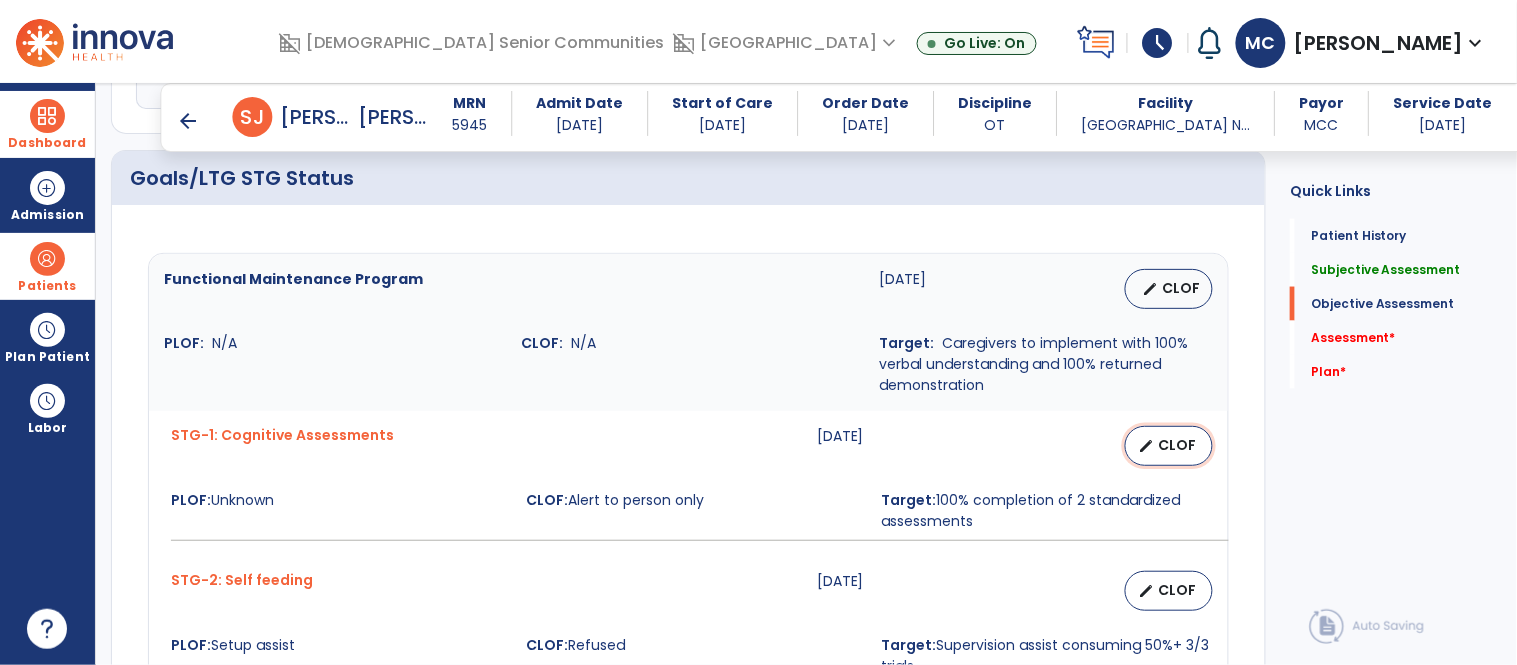 click on "edit" at bounding box center [1146, 446] 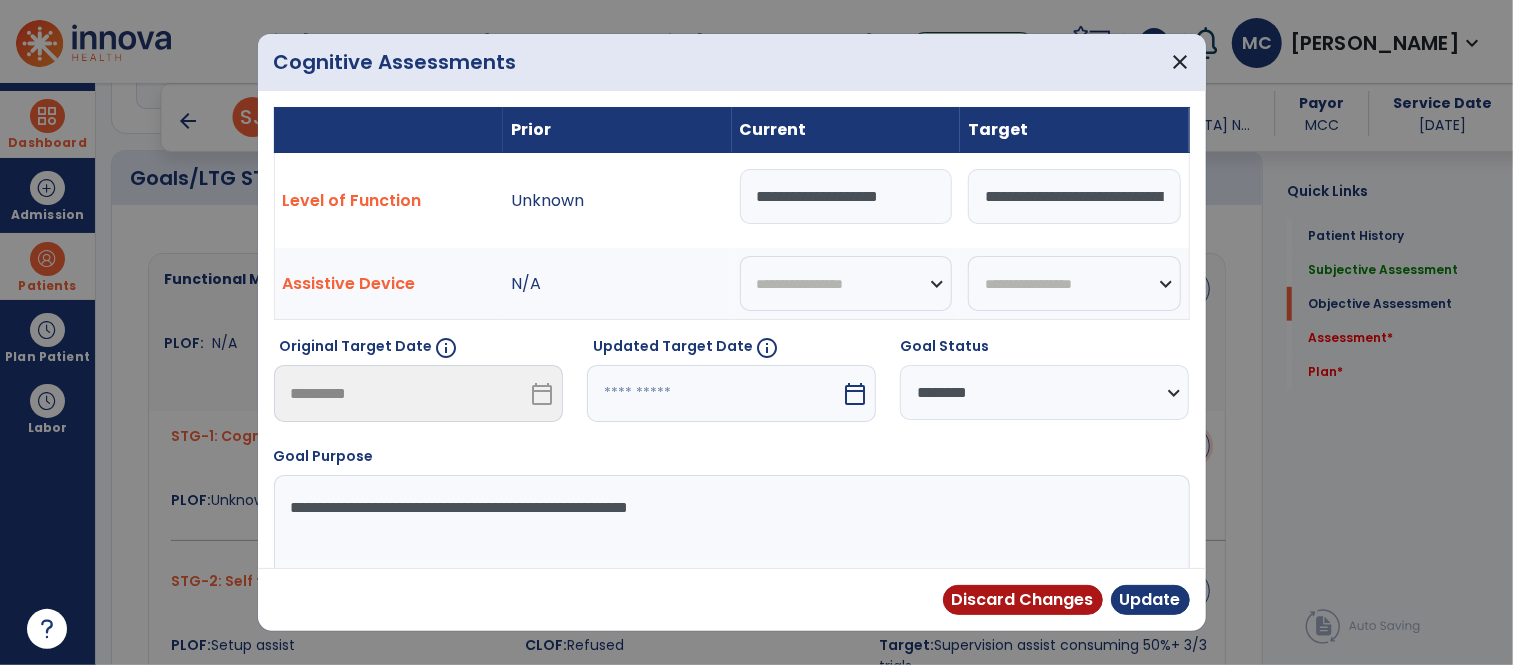 scroll, scrollTop: 677, scrollLeft: 0, axis: vertical 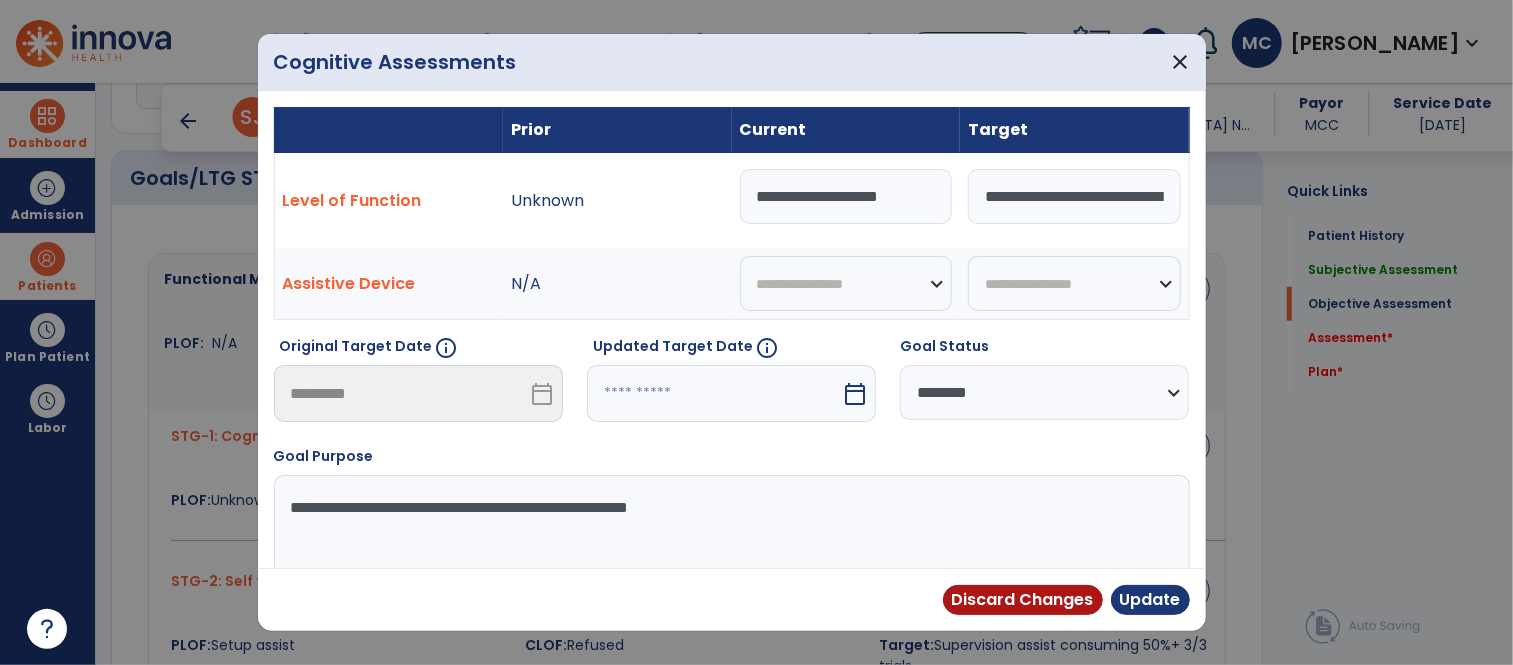 click on "calendar_today" at bounding box center (855, 394) 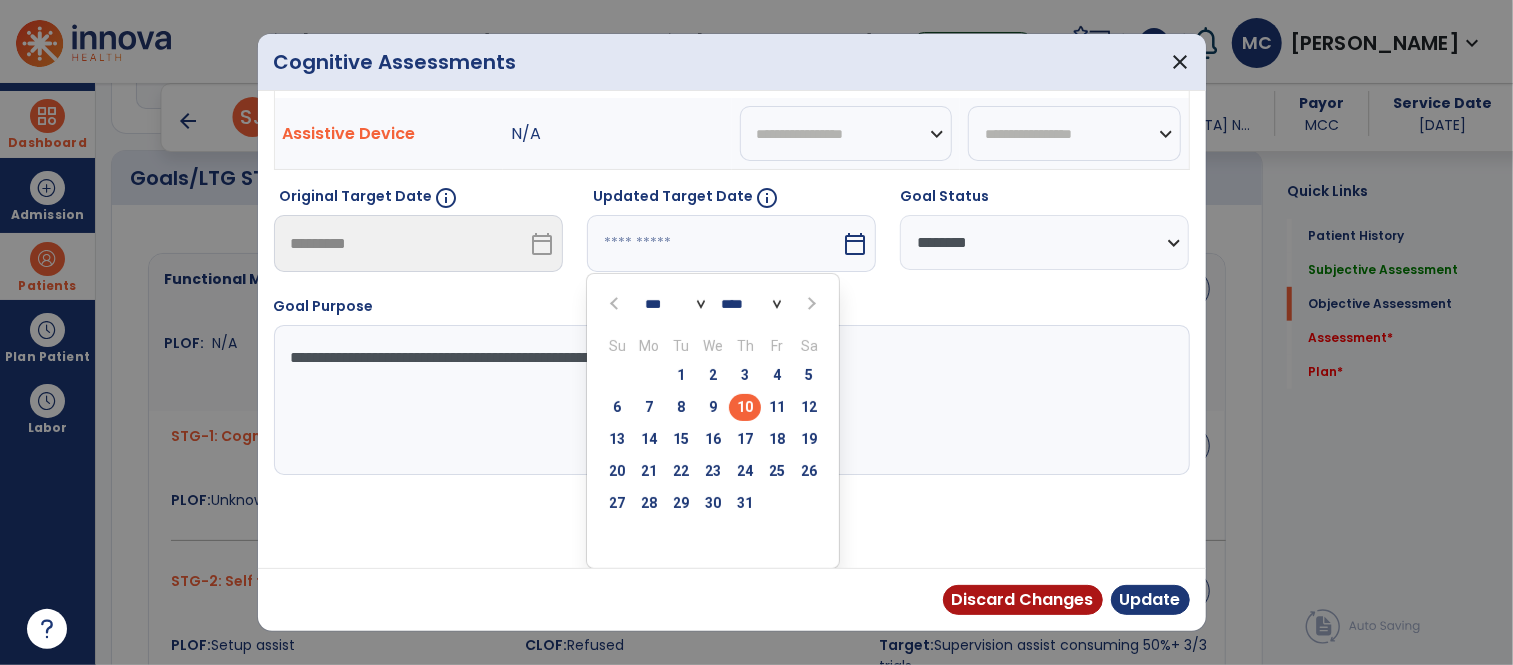 scroll, scrollTop: 152, scrollLeft: 0, axis: vertical 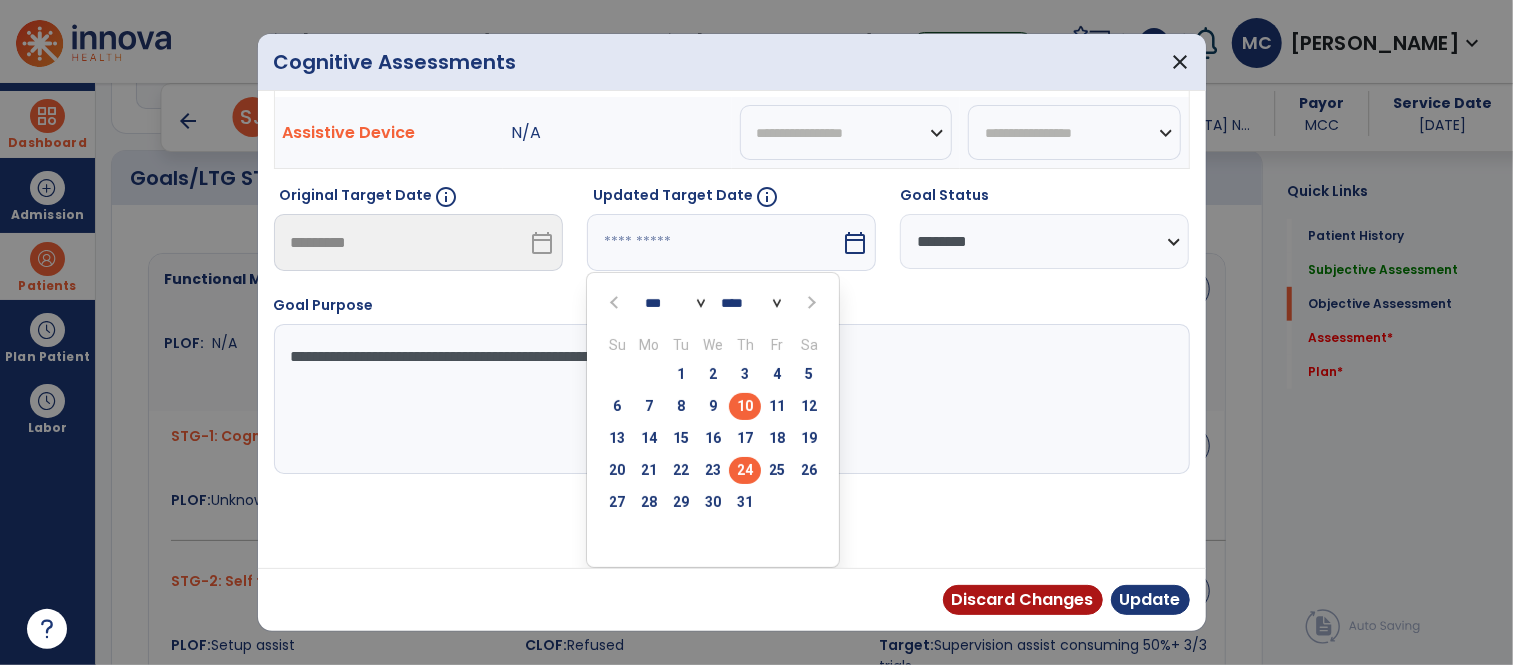 click on "24" at bounding box center [745, 470] 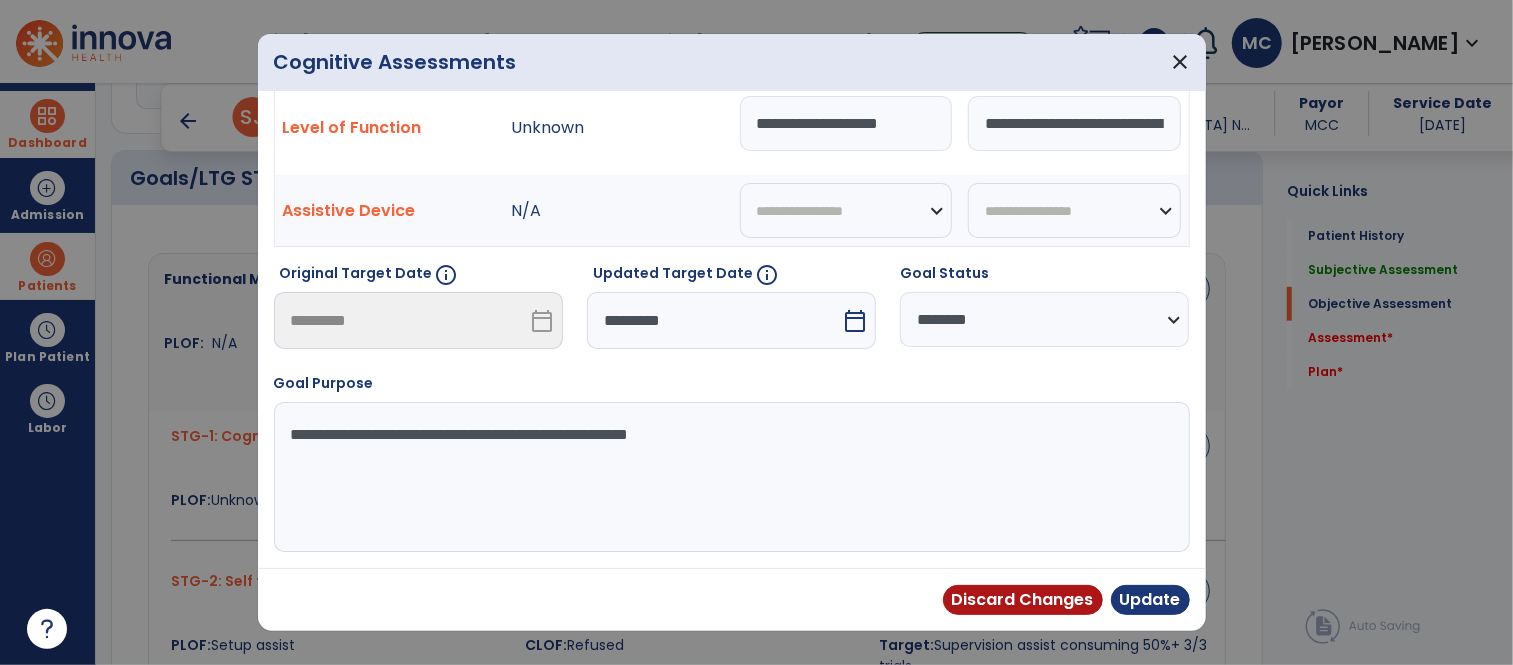 scroll, scrollTop: 73, scrollLeft: 0, axis: vertical 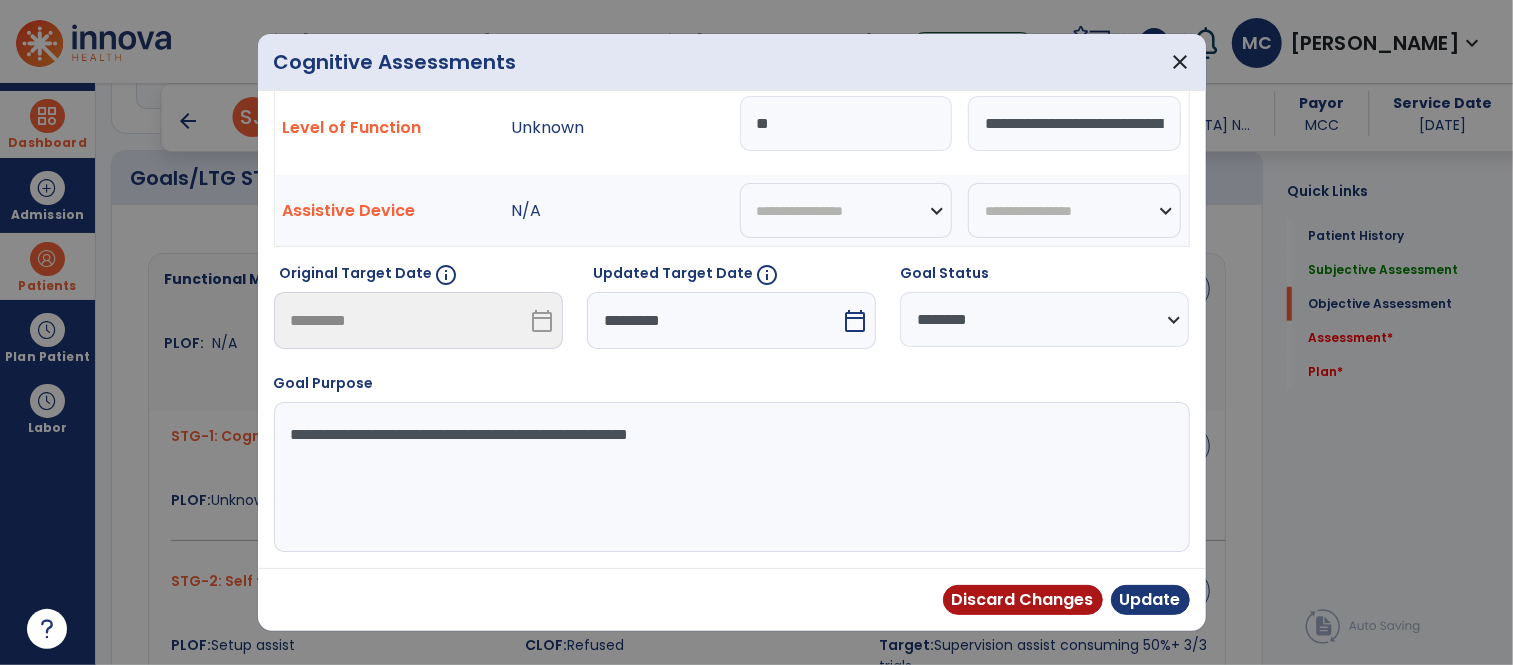 type on "*" 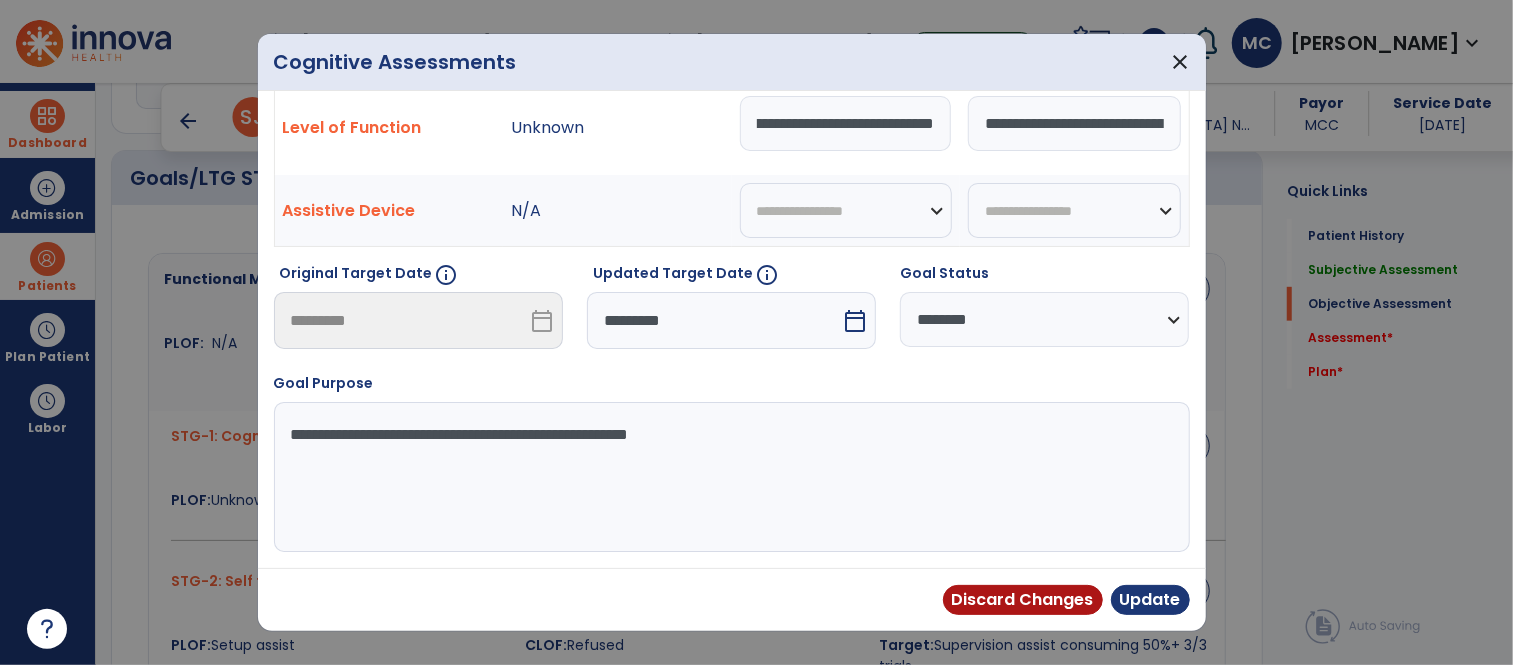scroll, scrollTop: 0, scrollLeft: 430, axis: horizontal 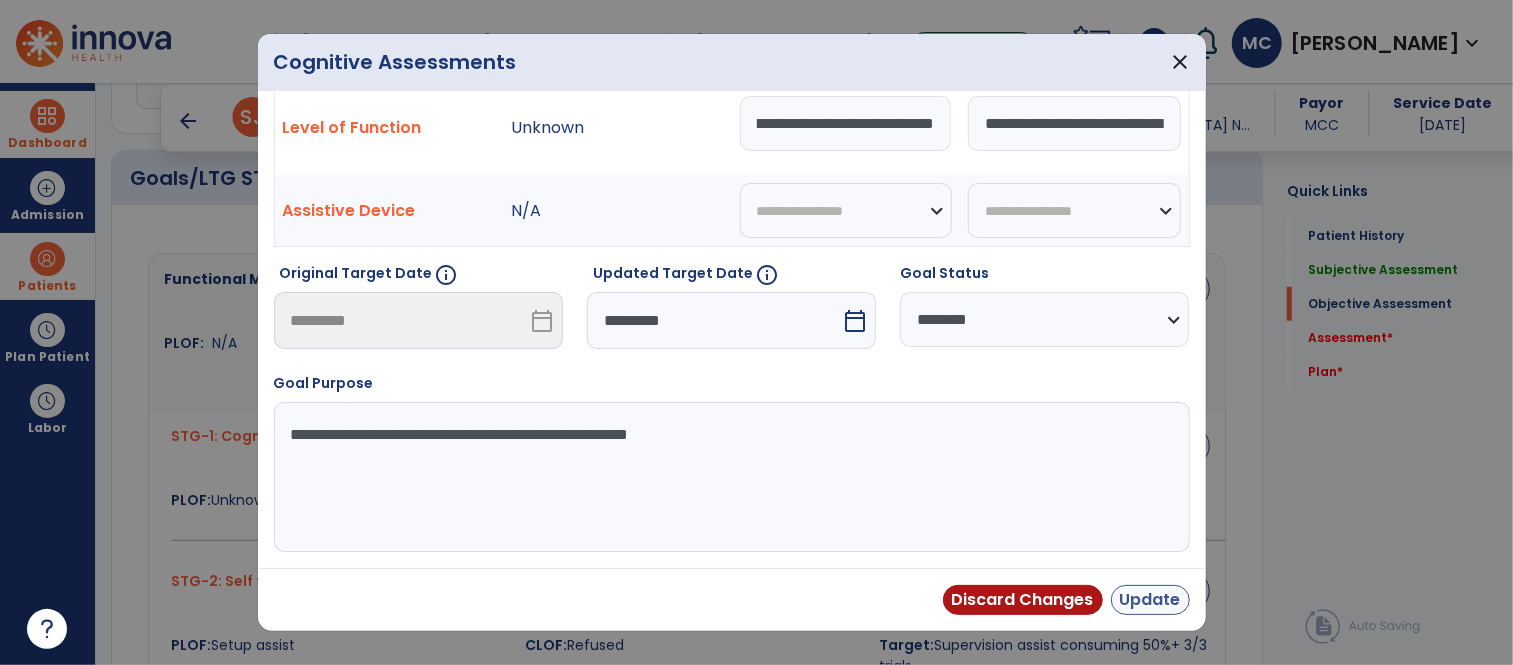 type on "**********" 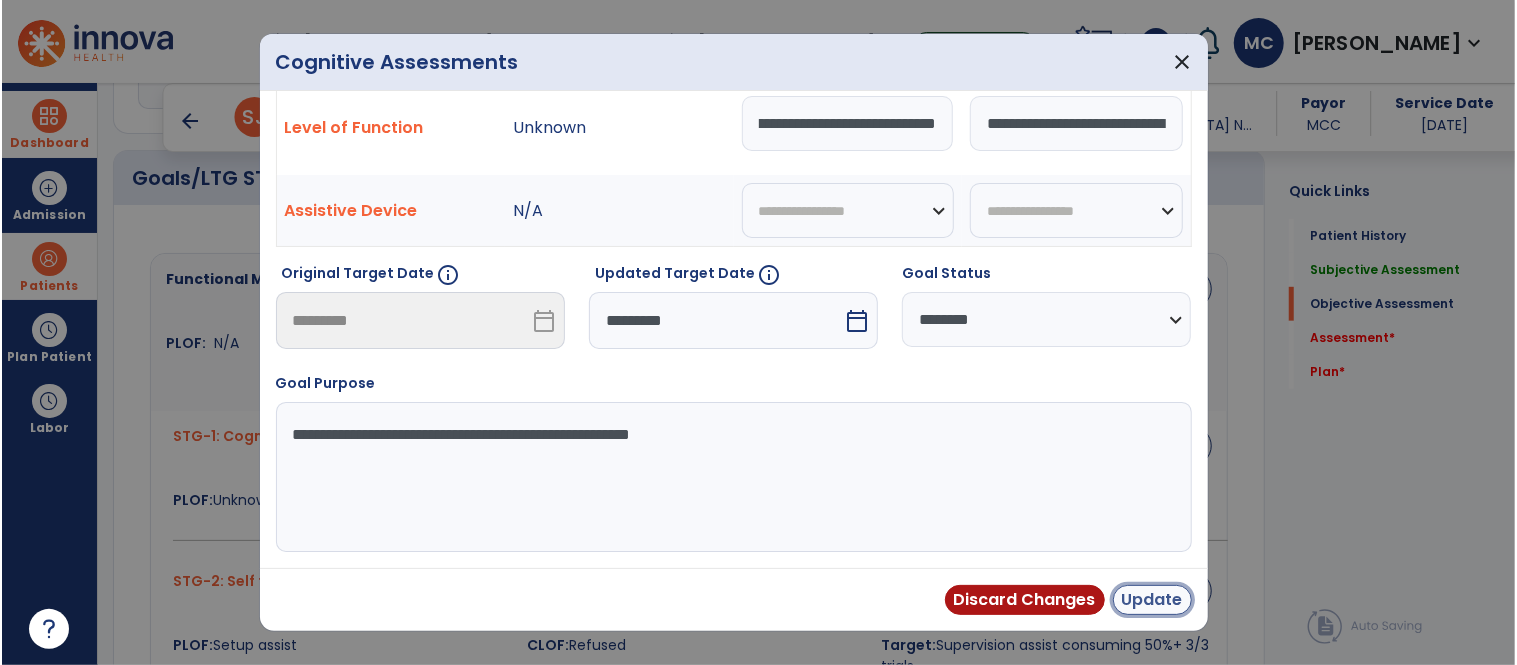 scroll, scrollTop: 0, scrollLeft: 0, axis: both 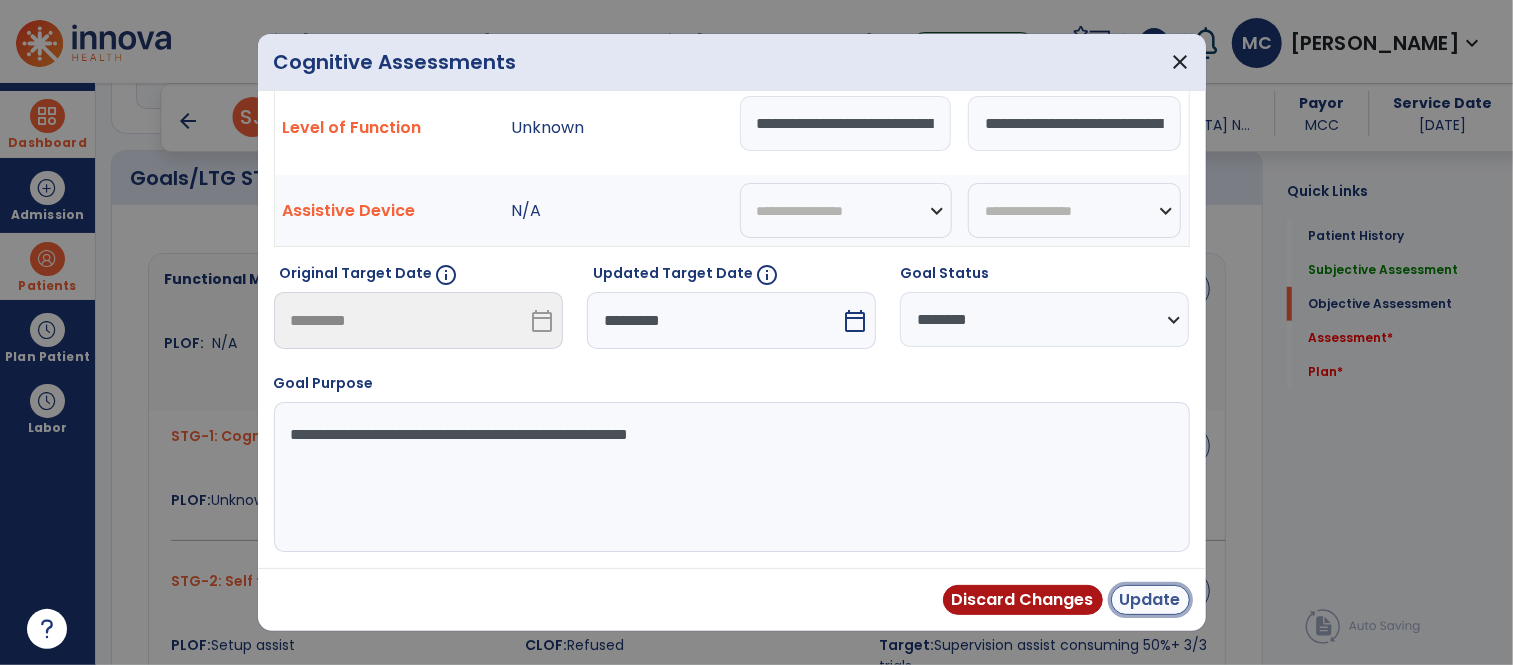 click on "Update" at bounding box center (1150, 600) 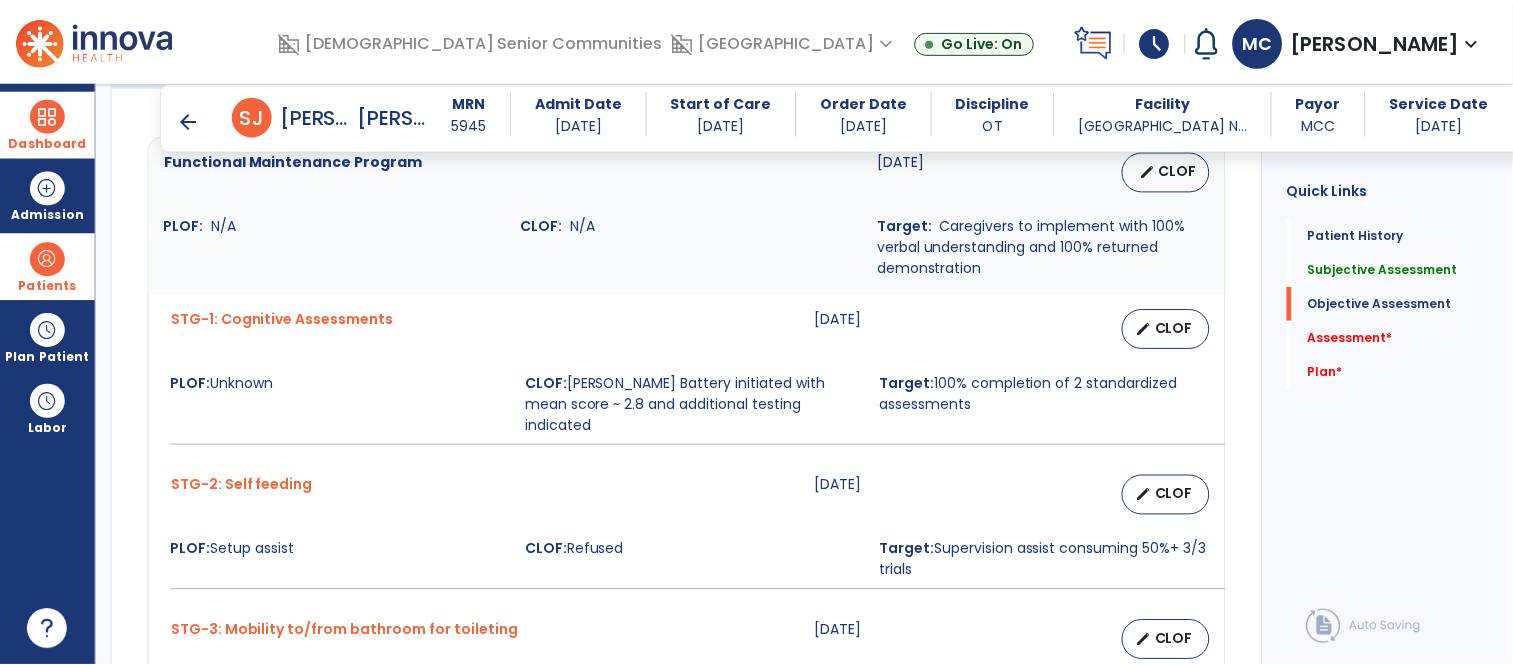 scroll, scrollTop: 797, scrollLeft: 0, axis: vertical 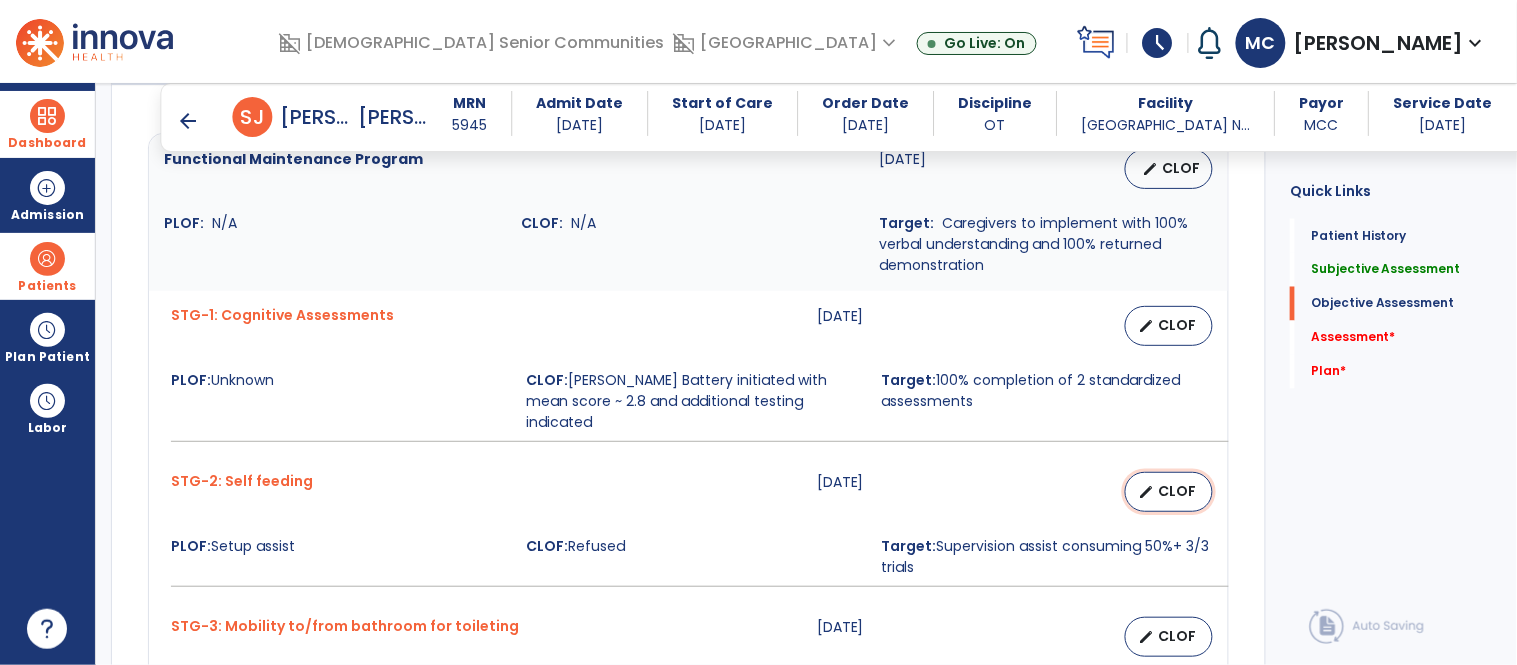 click on "CLOF" at bounding box center (1177, 491) 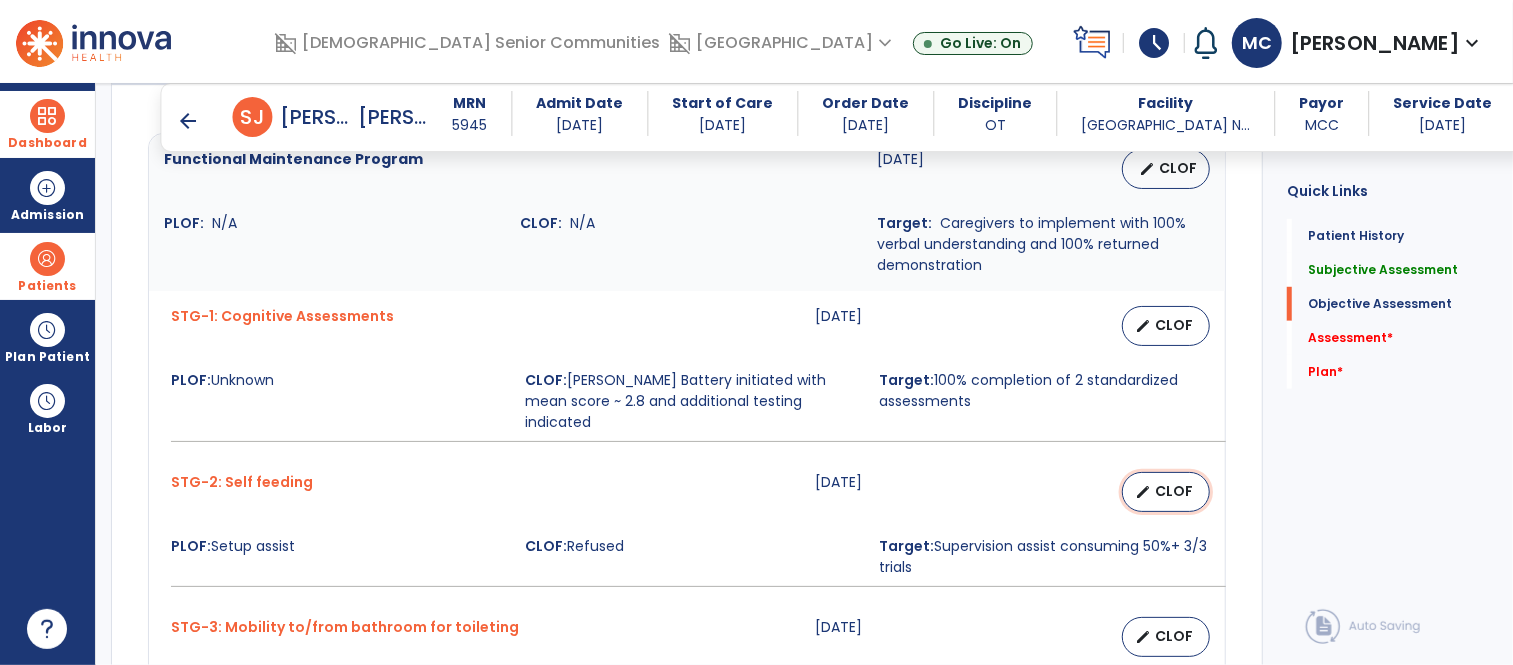 select on "********" 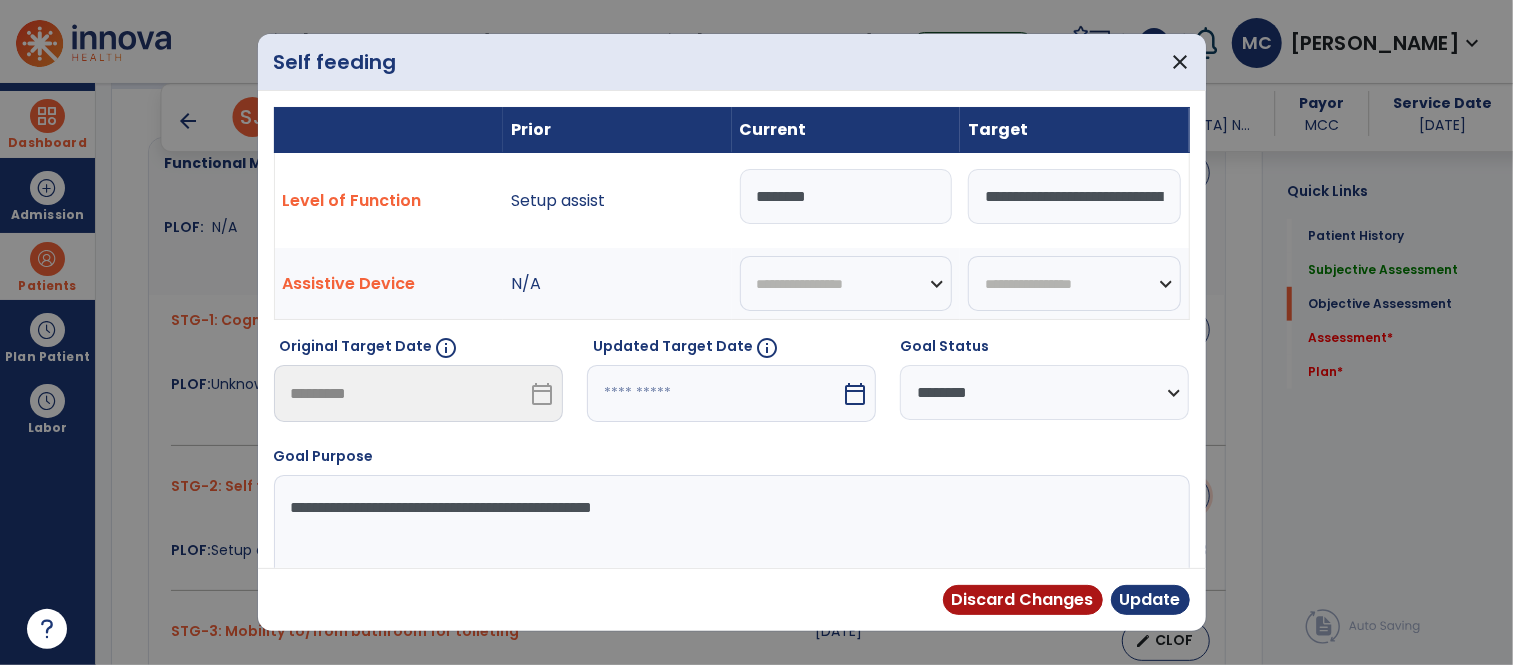 scroll, scrollTop: 797, scrollLeft: 0, axis: vertical 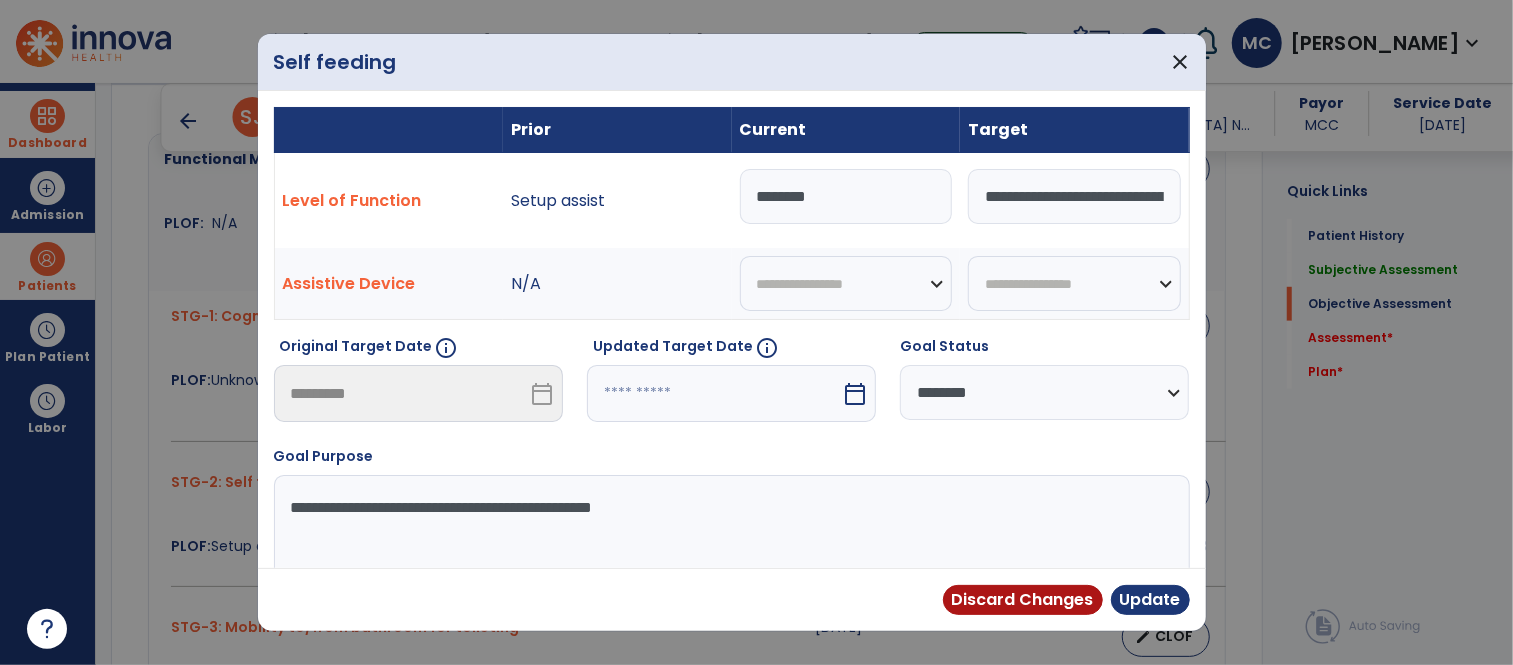 click on "*******" at bounding box center (846, 196) 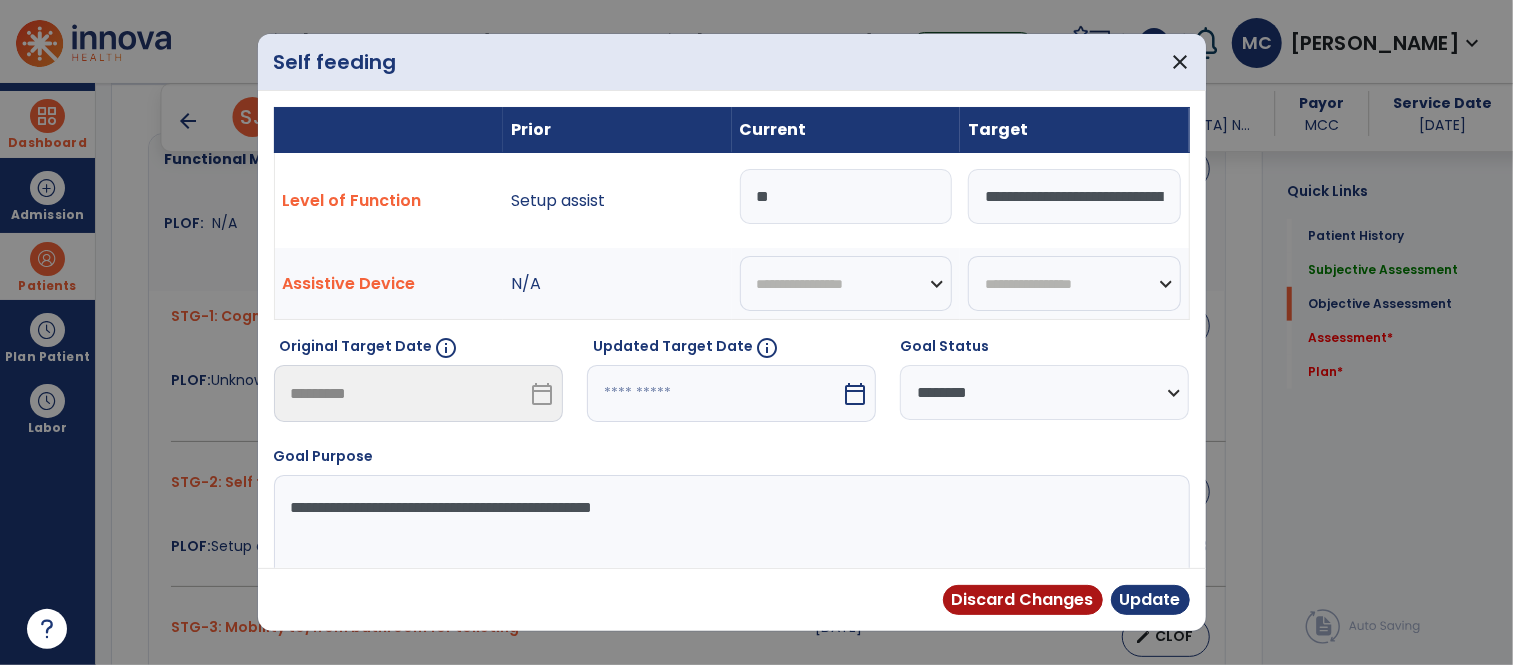 type on "*" 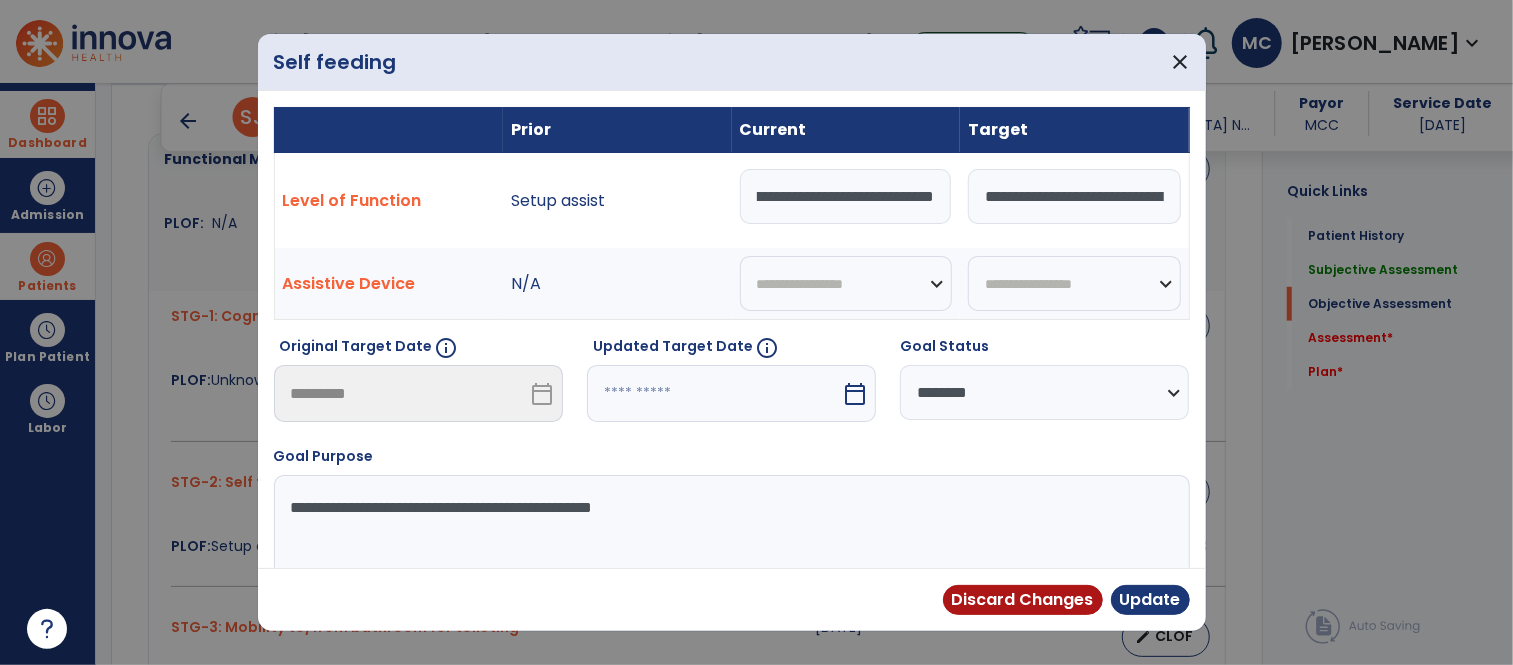 scroll, scrollTop: 0, scrollLeft: 126, axis: horizontal 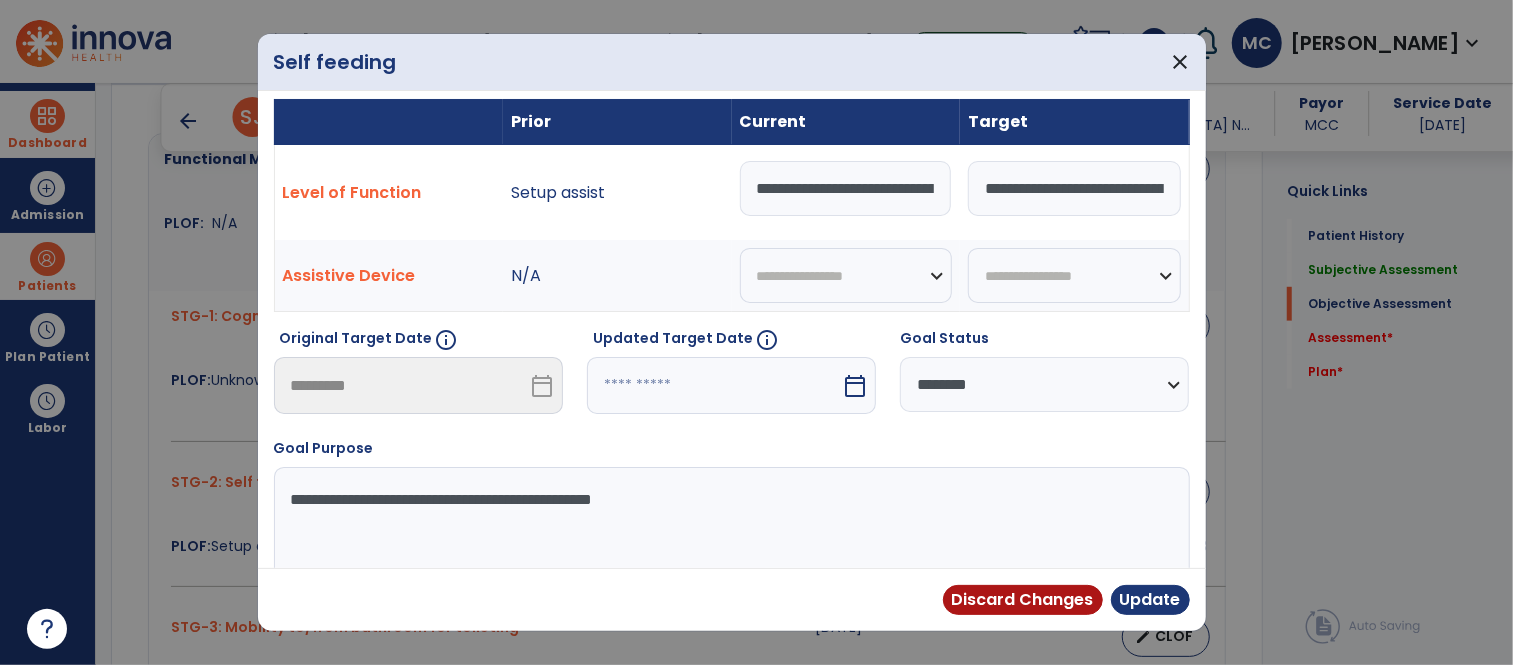 select on "*" 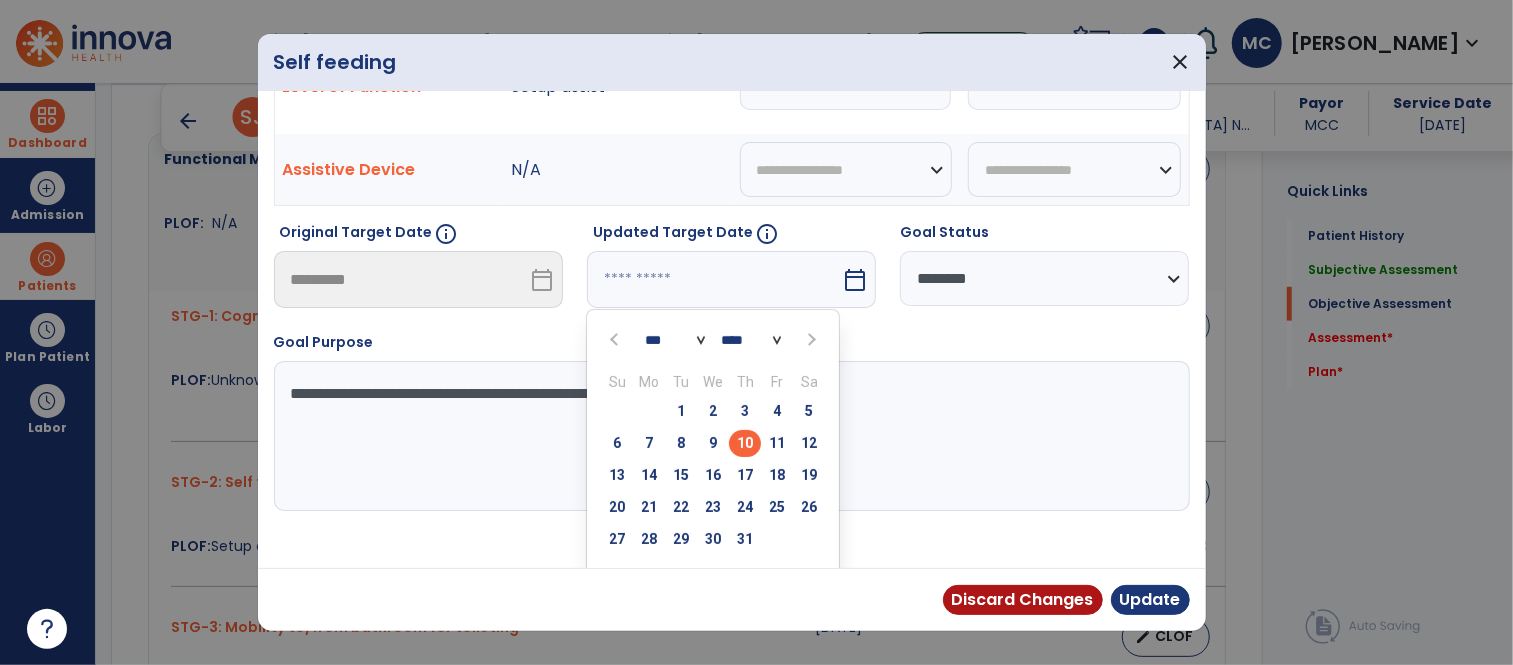 scroll, scrollTop: 124, scrollLeft: 0, axis: vertical 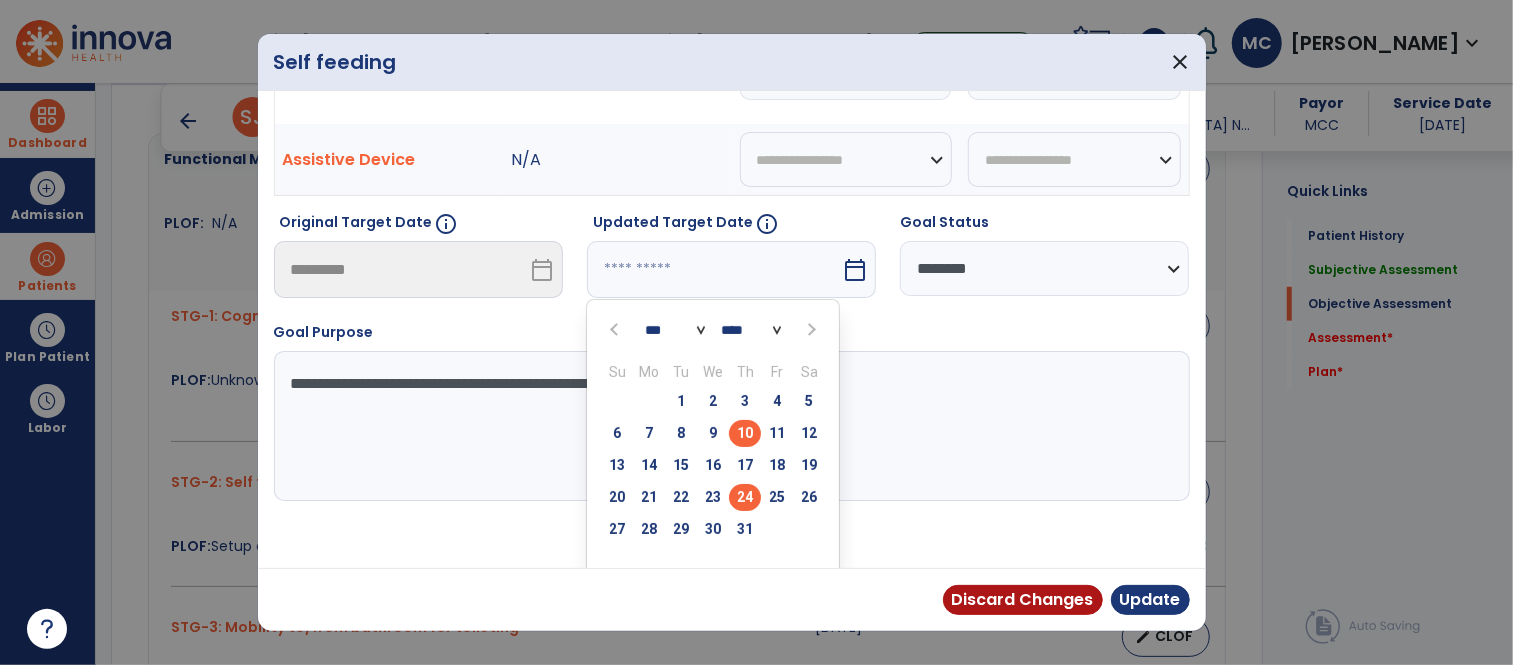click on "24" at bounding box center (745, 497) 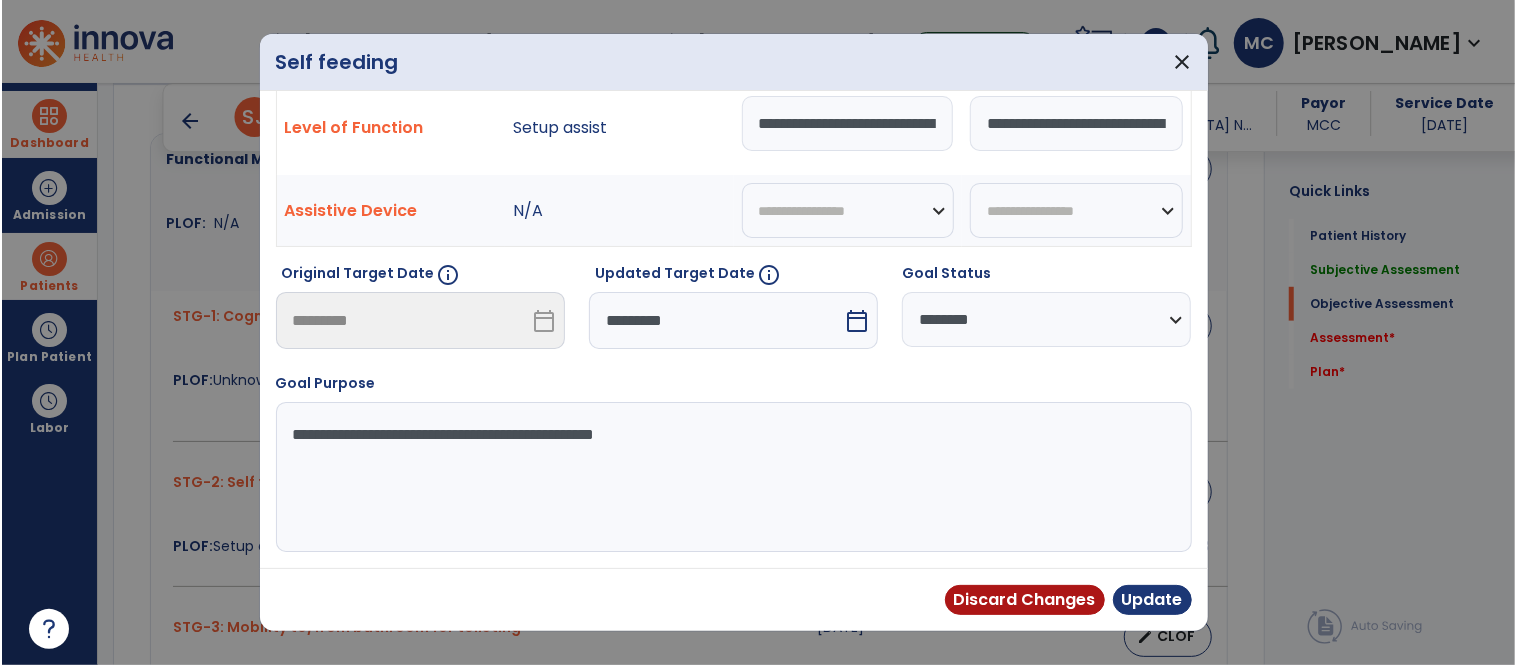 scroll, scrollTop: 73, scrollLeft: 0, axis: vertical 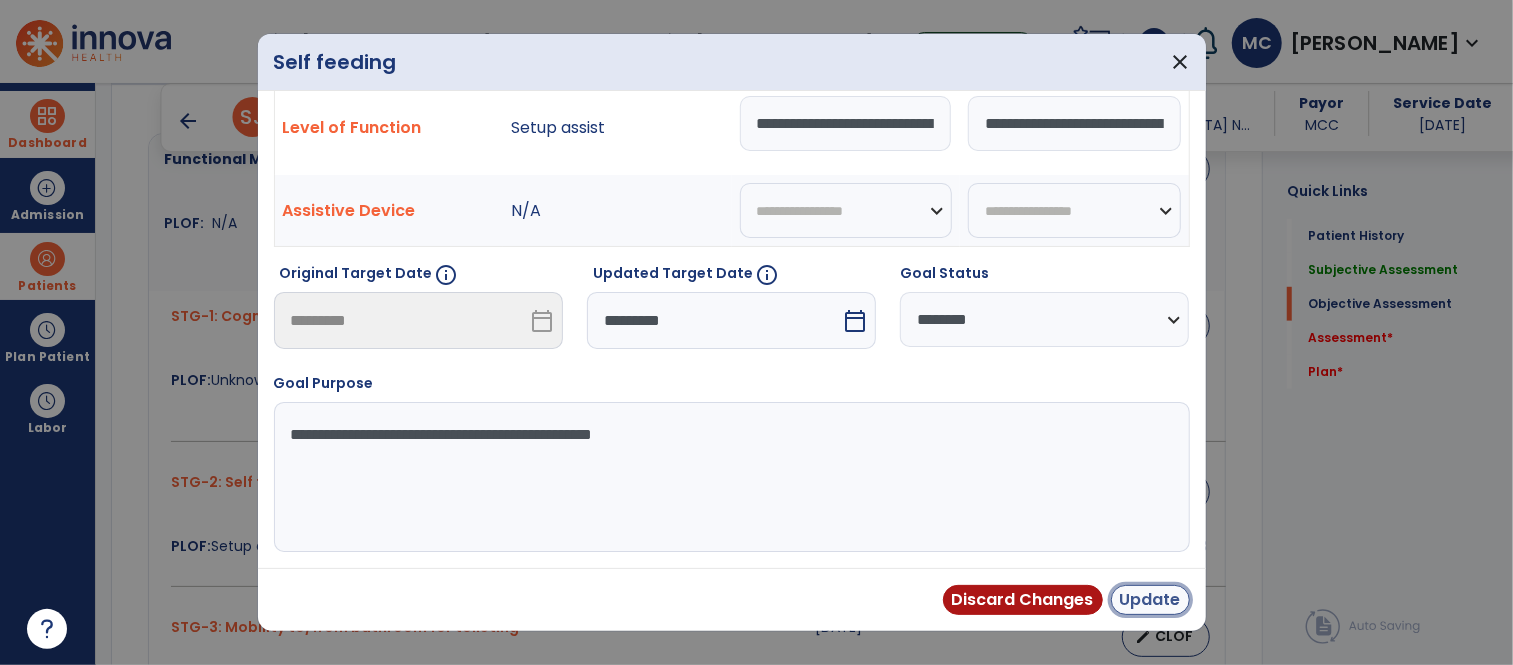 click on "Update" at bounding box center [1150, 600] 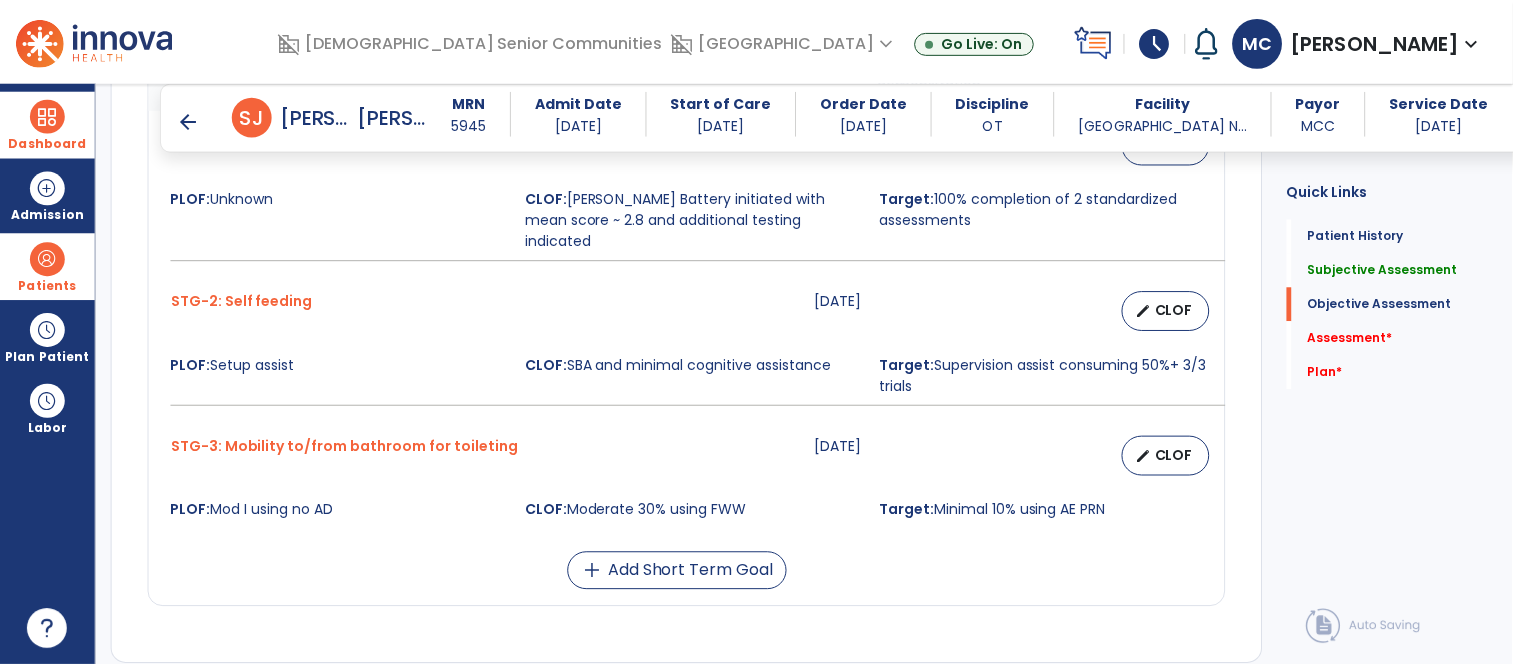 scroll, scrollTop: 983, scrollLeft: 0, axis: vertical 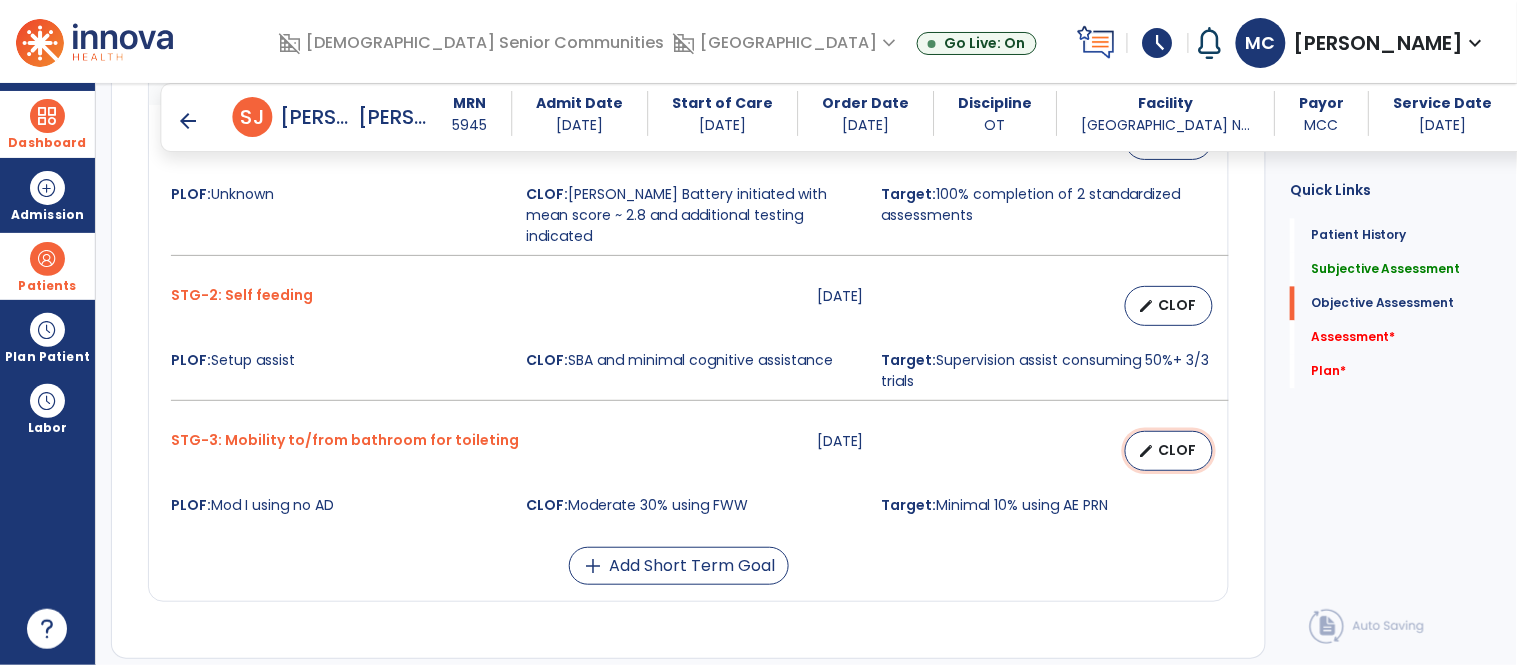 click on "edit   CLOF" at bounding box center (1169, 451) 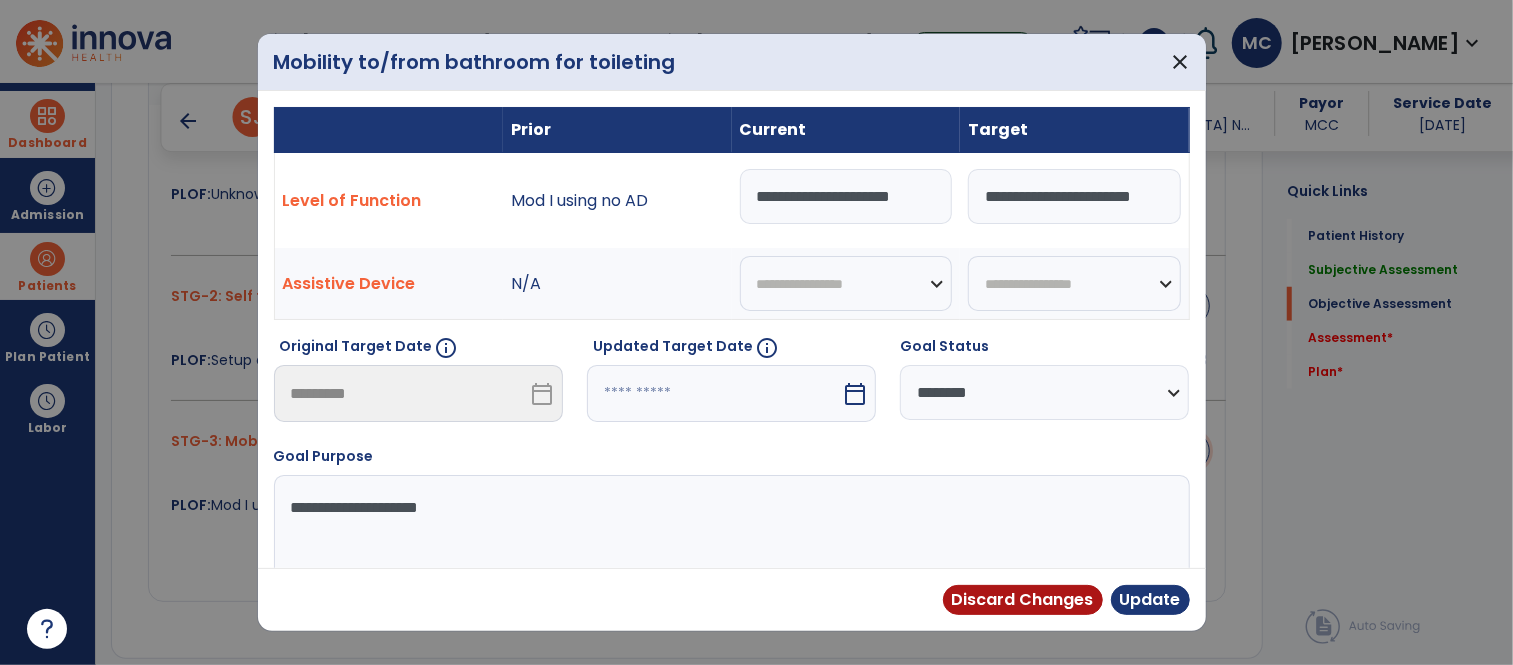 scroll, scrollTop: 983, scrollLeft: 0, axis: vertical 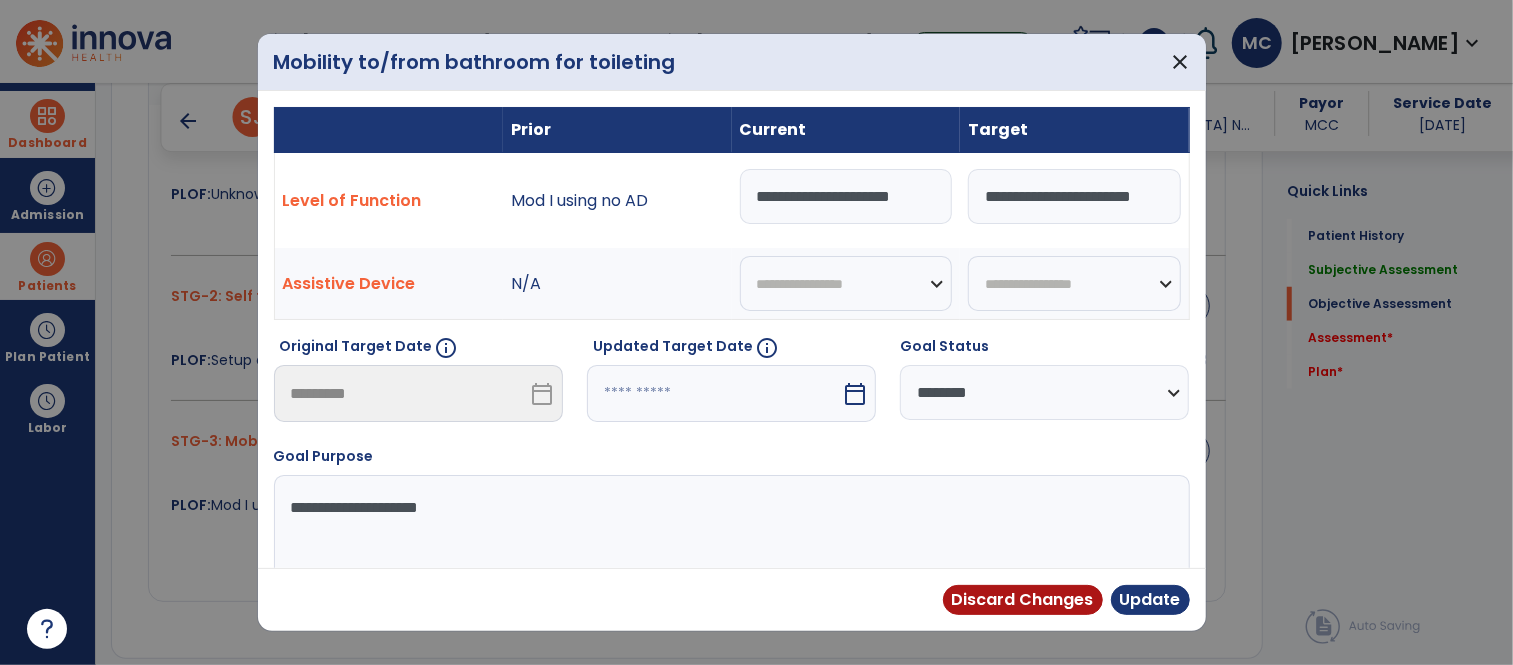 click on "calendar_today" at bounding box center [855, 394] 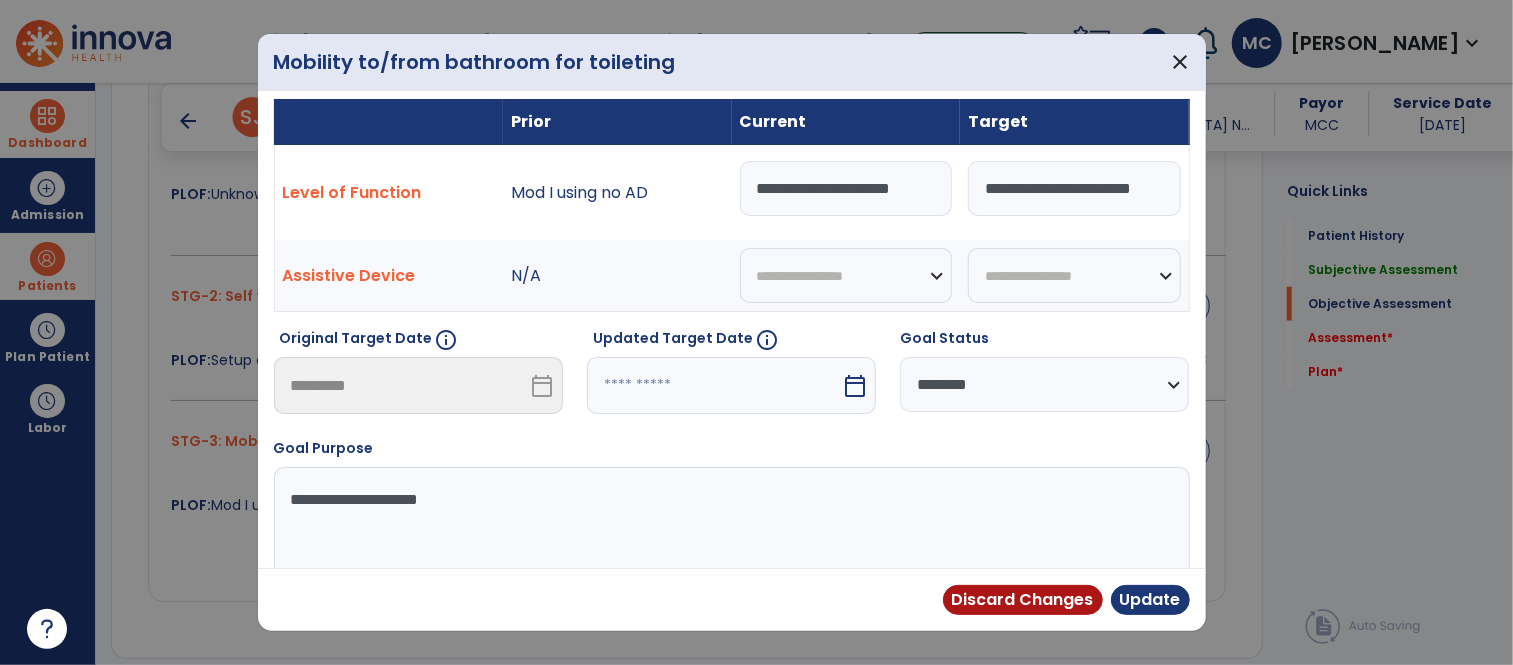select on "*" 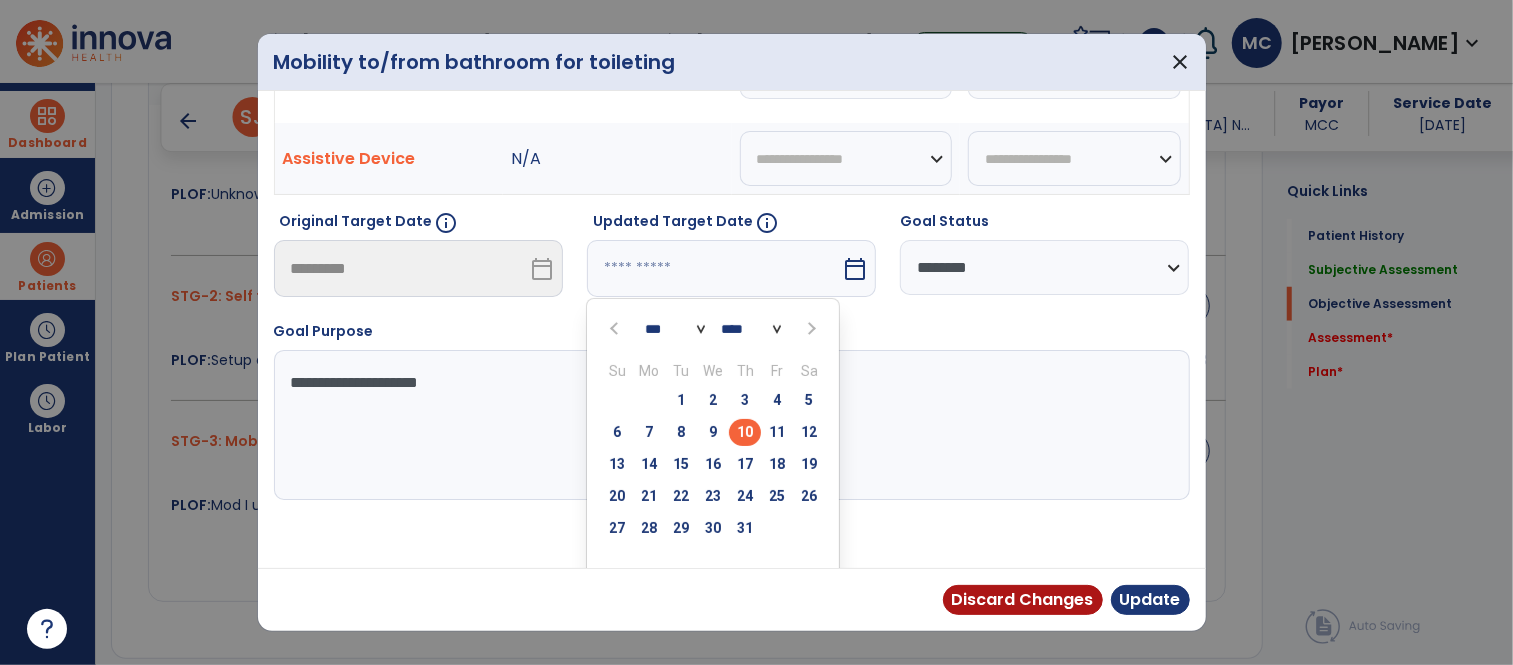 scroll, scrollTop: 130, scrollLeft: 0, axis: vertical 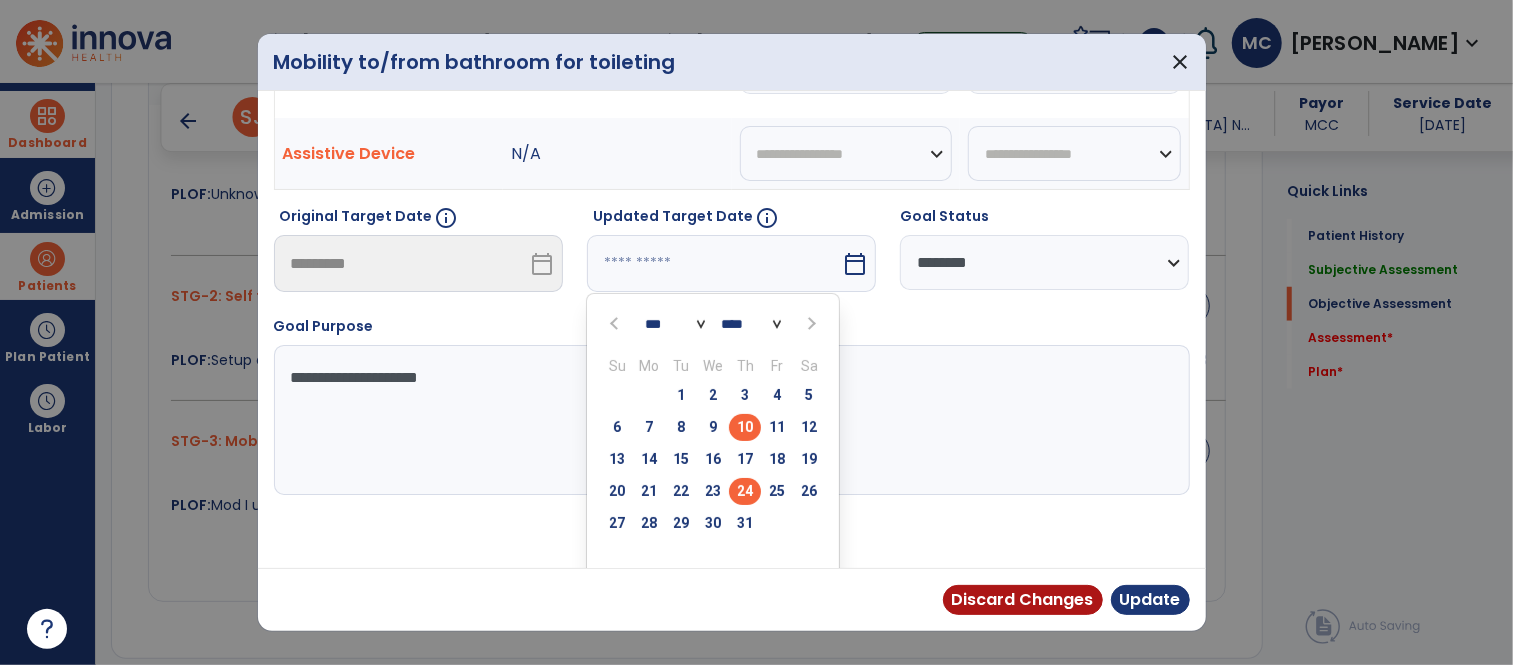 click on "24" at bounding box center (745, 491) 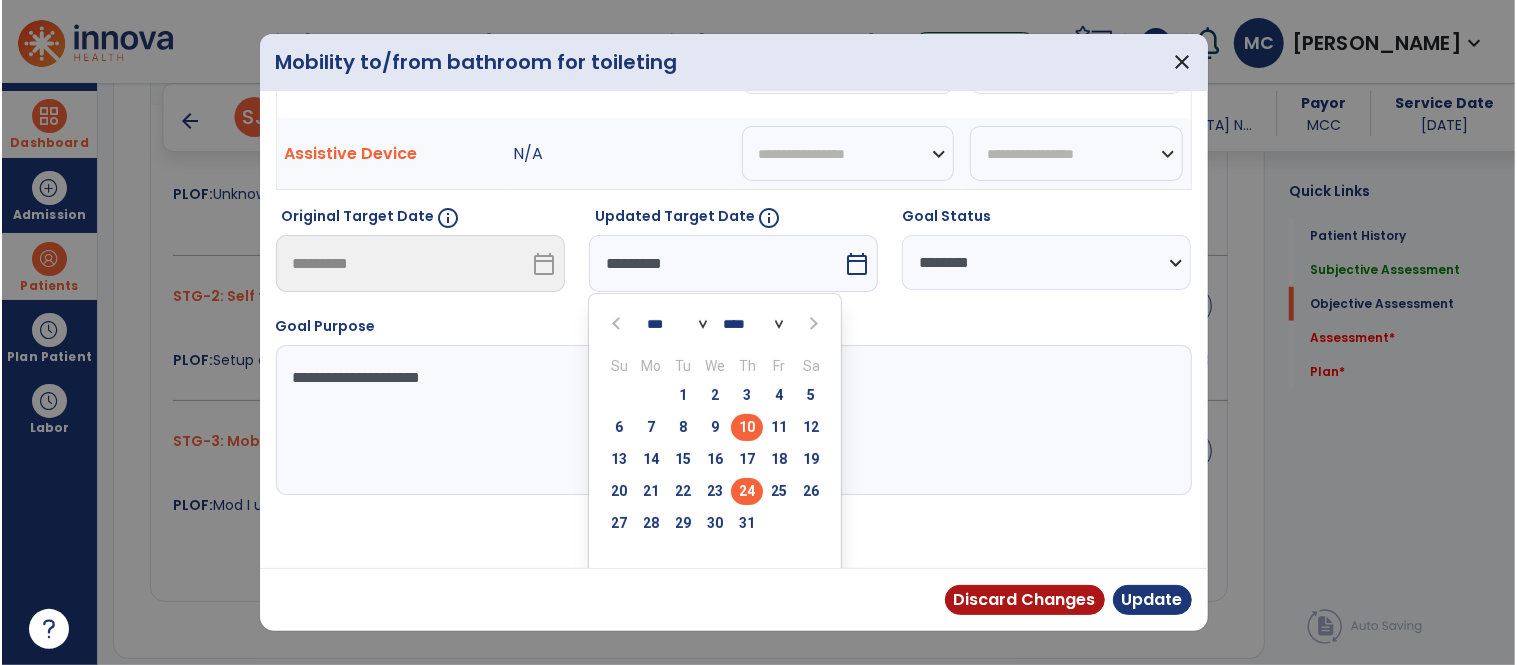 scroll, scrollTop: 73, scrollLeft: 0, axis: vertical 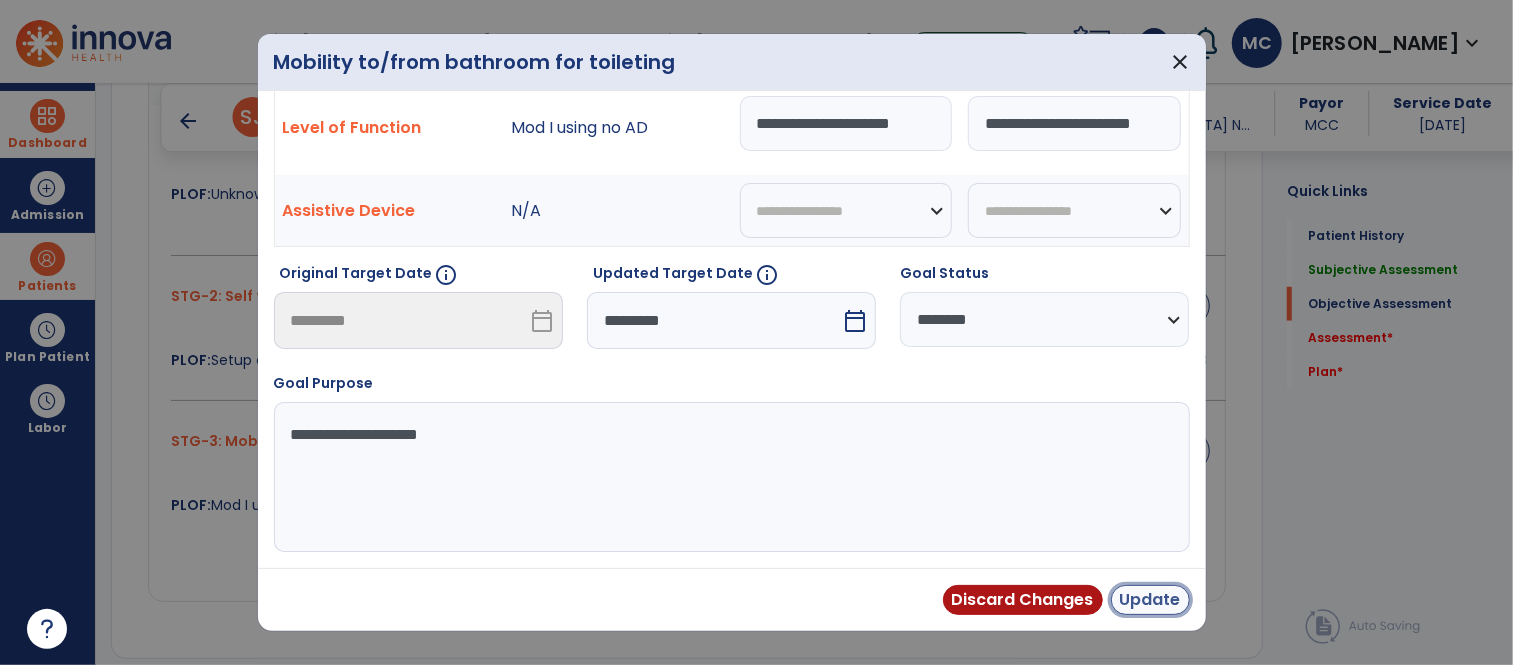 click on "Update" at bounding box center (1150, 600) 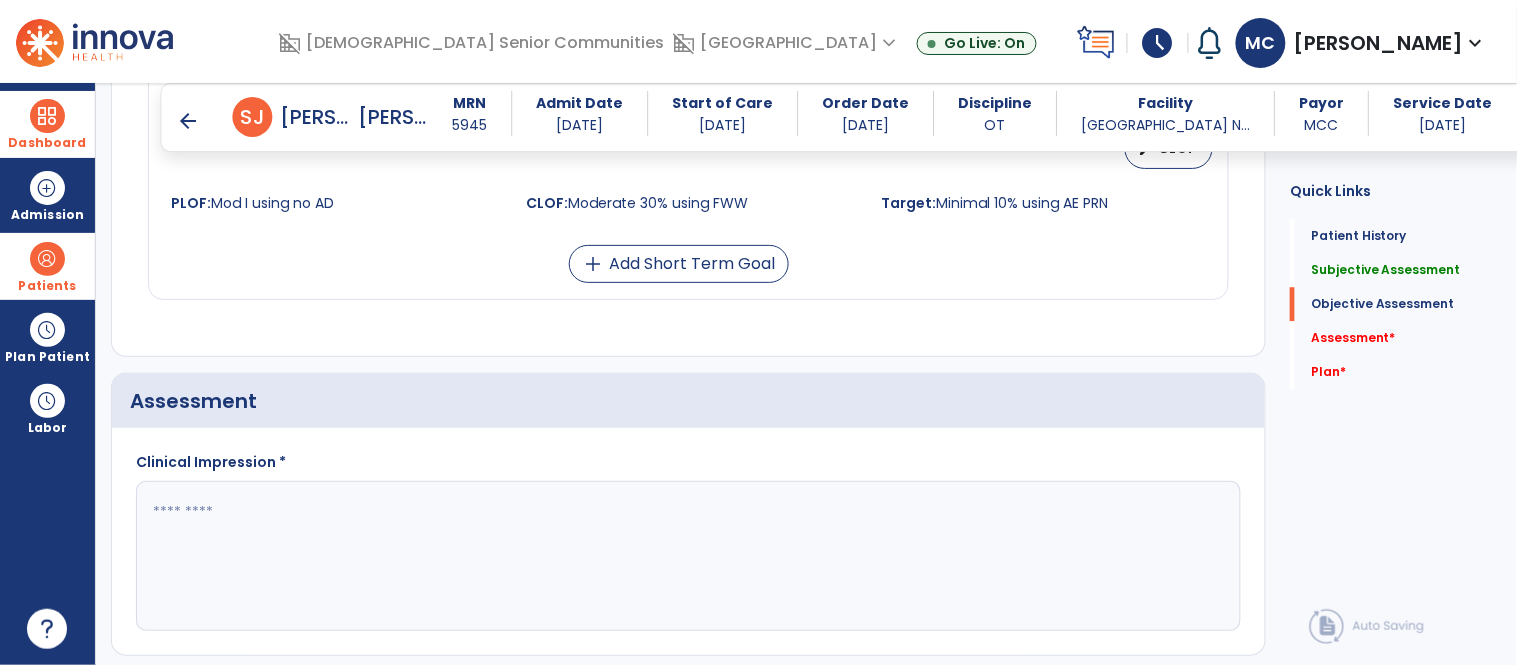scroll, scrollTop: 1287, scrollLeft: 0, axis: vertical 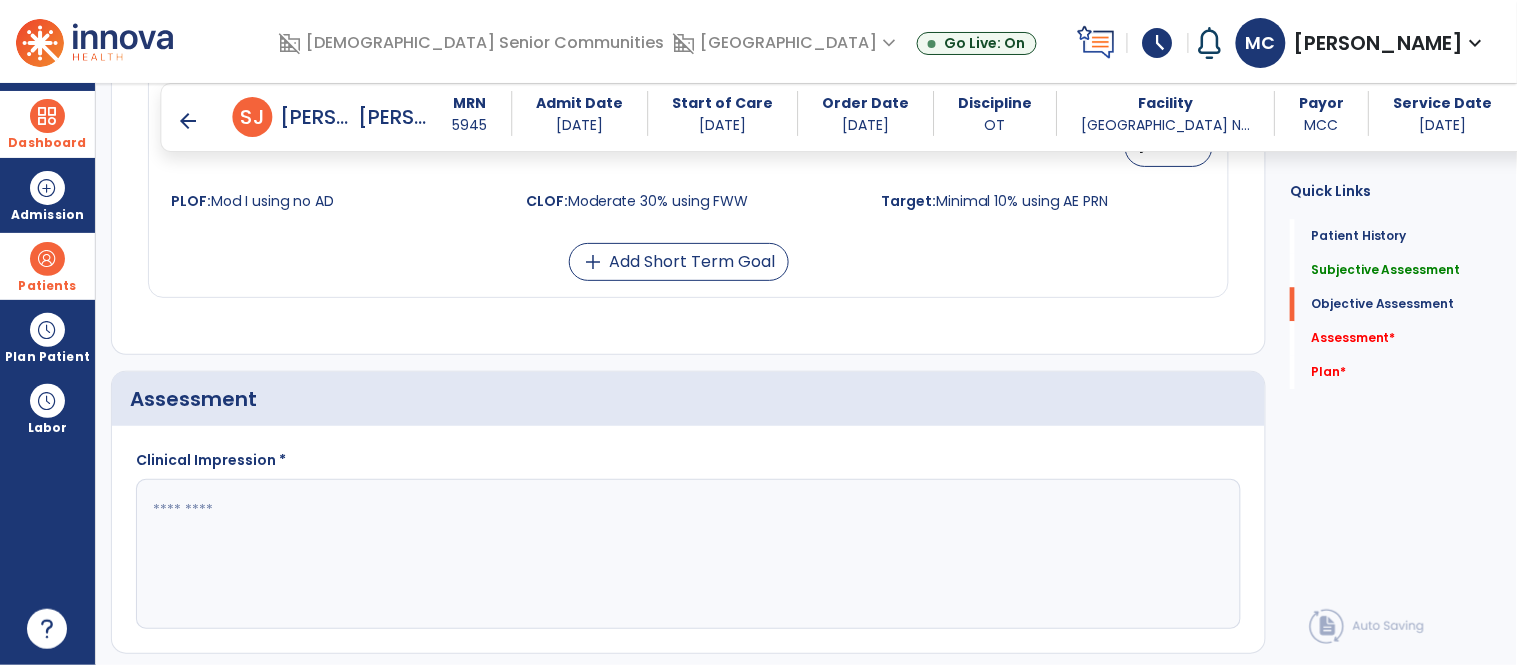 click 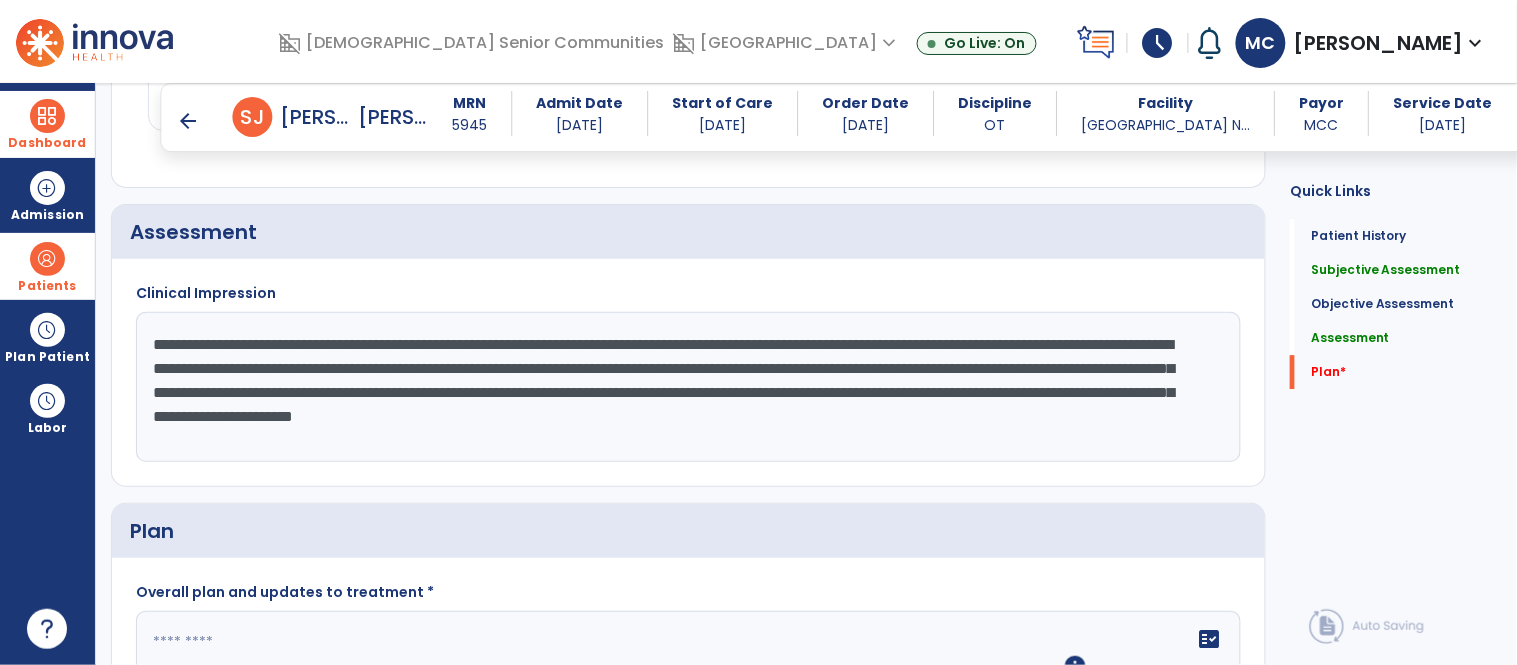 scroll, scrollTop: 1626, scrollLeft: 0, axis: vertical 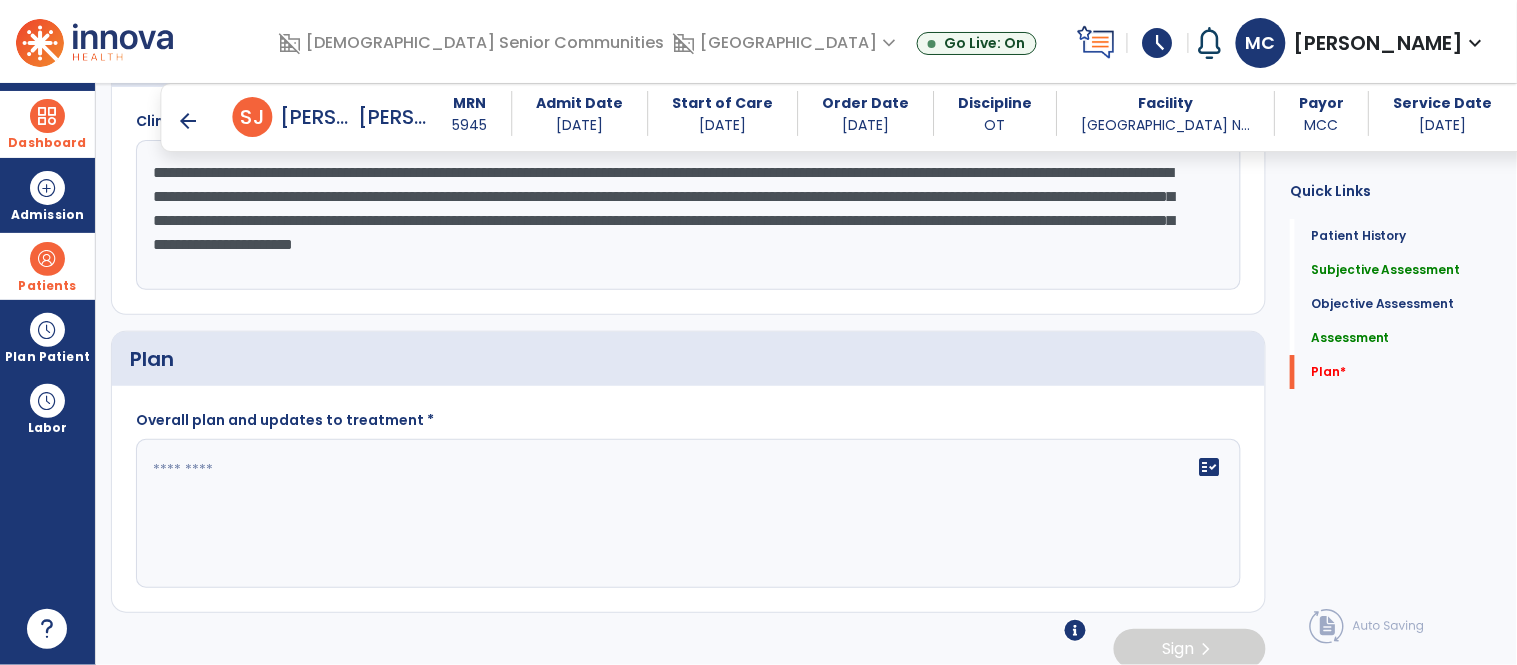 type on "**********" 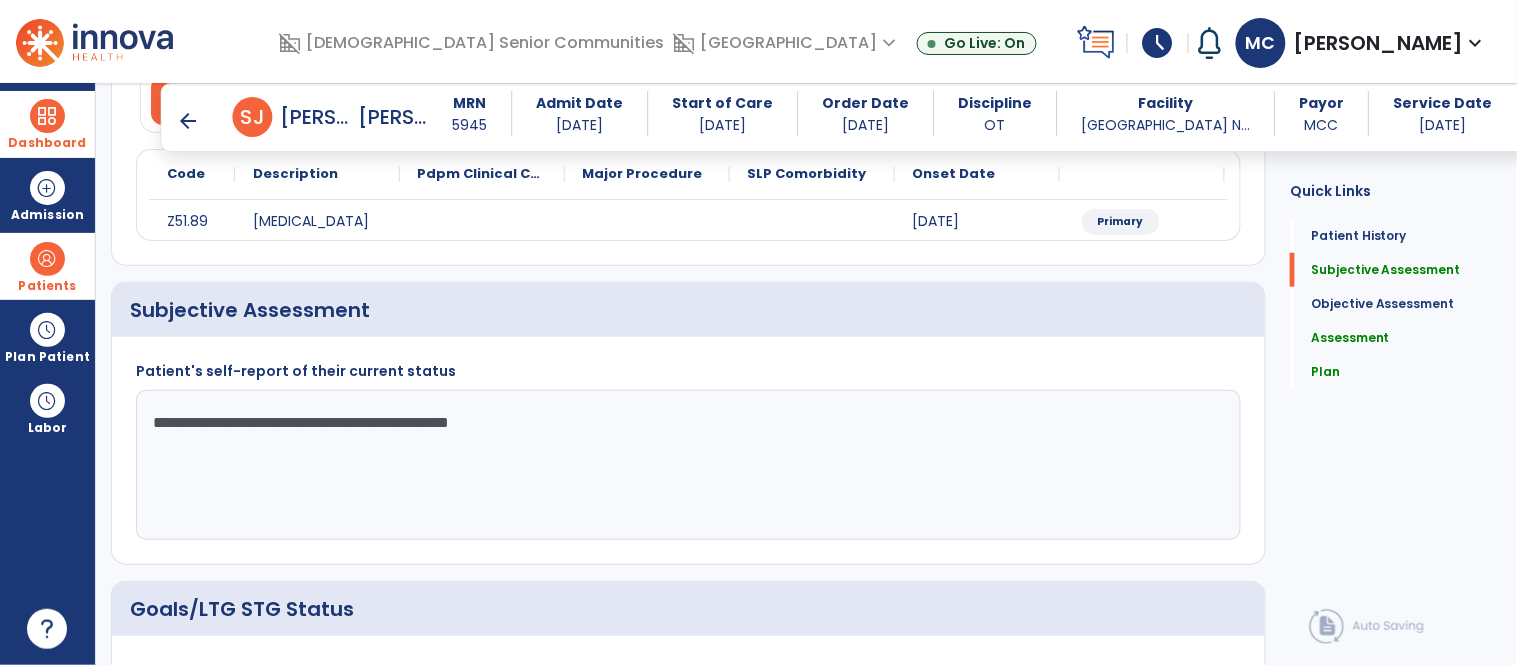 scroll, scrollTop: 242, scrollLeft: 0, axis: vertical 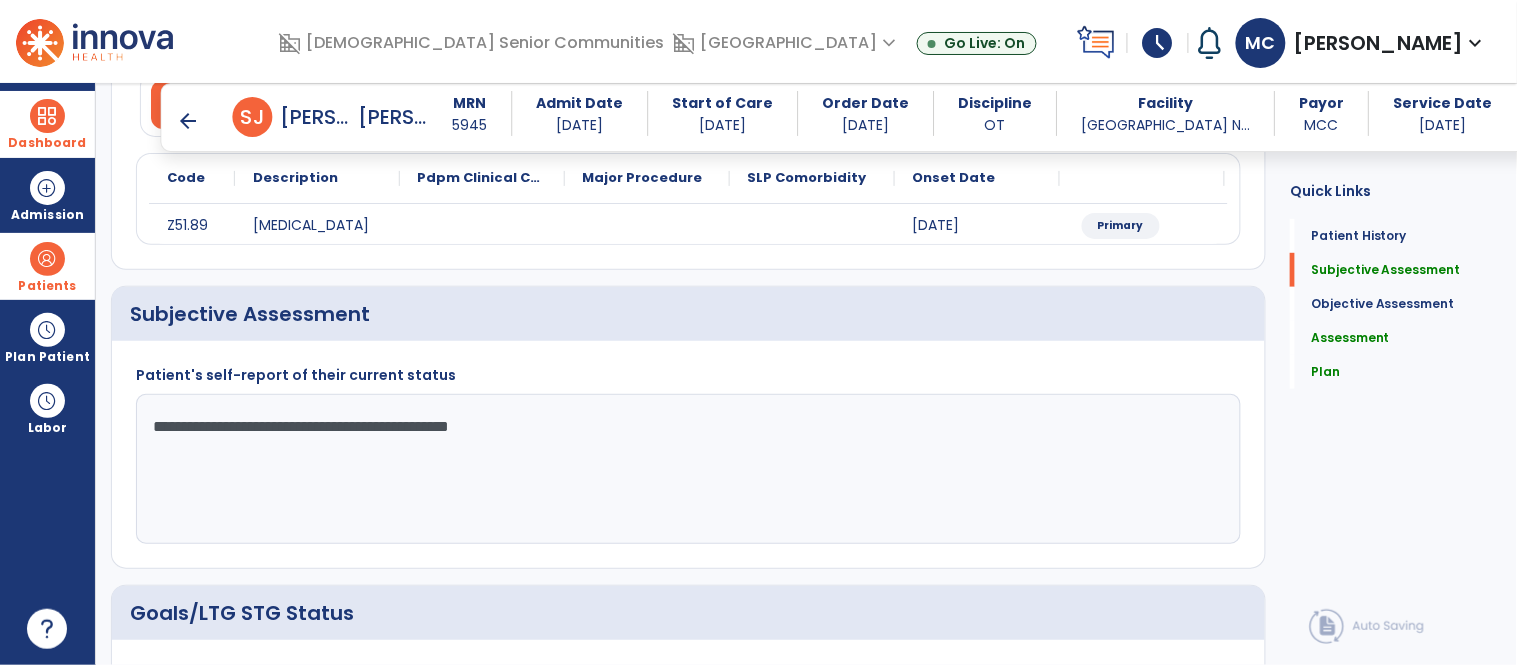 type on "**********" 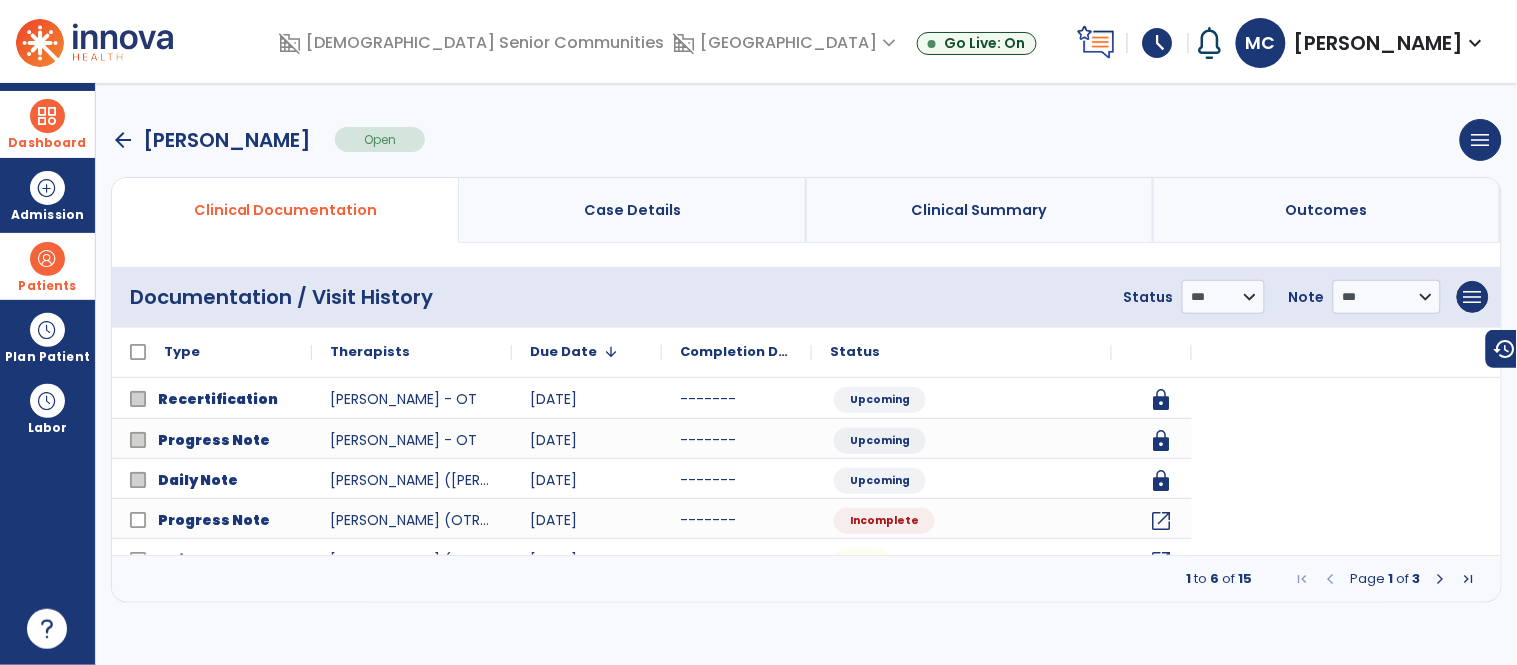 scroll, scrollTop: 0, scrollLeft: 0, axis: both 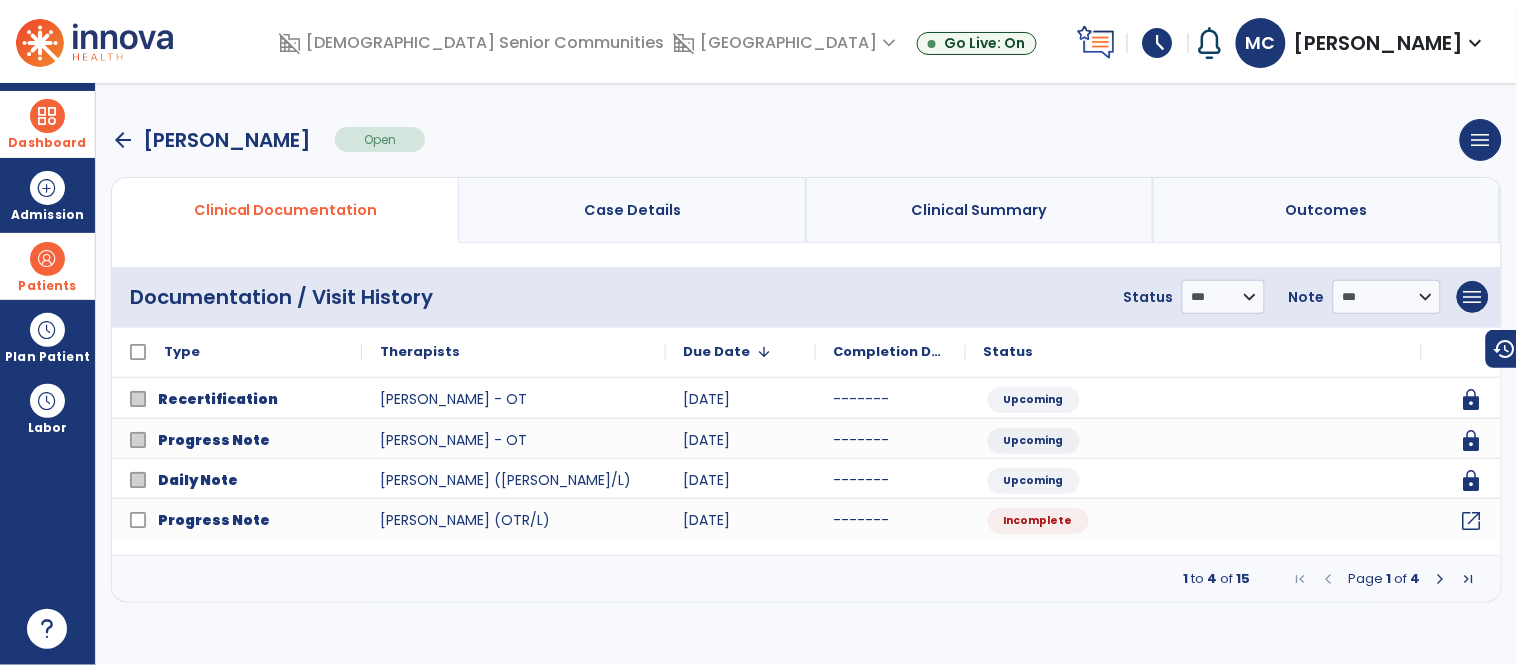 click on "Dashboard" at bounding box center [47, 143] 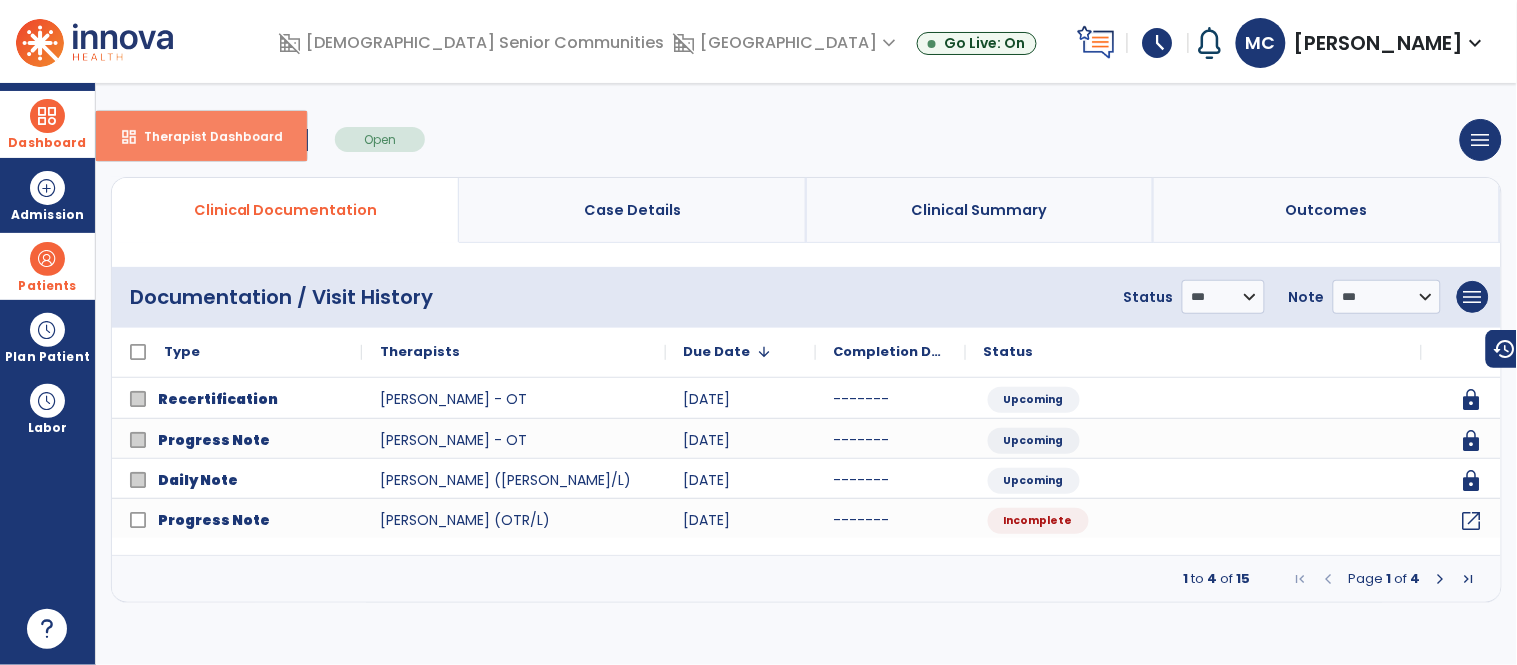 click on "dashboard  Therapist Dashboard" at bounding box center (201, 136) 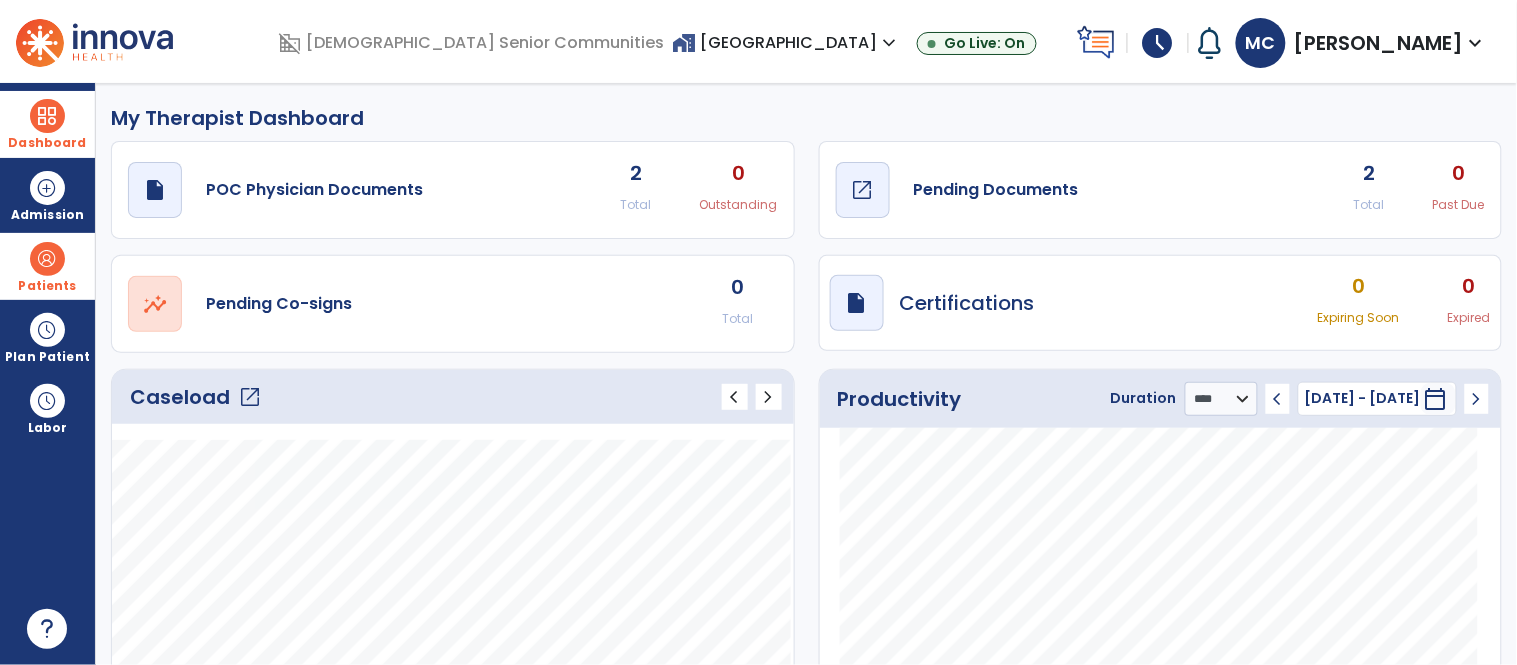 click on "Pending Documents" 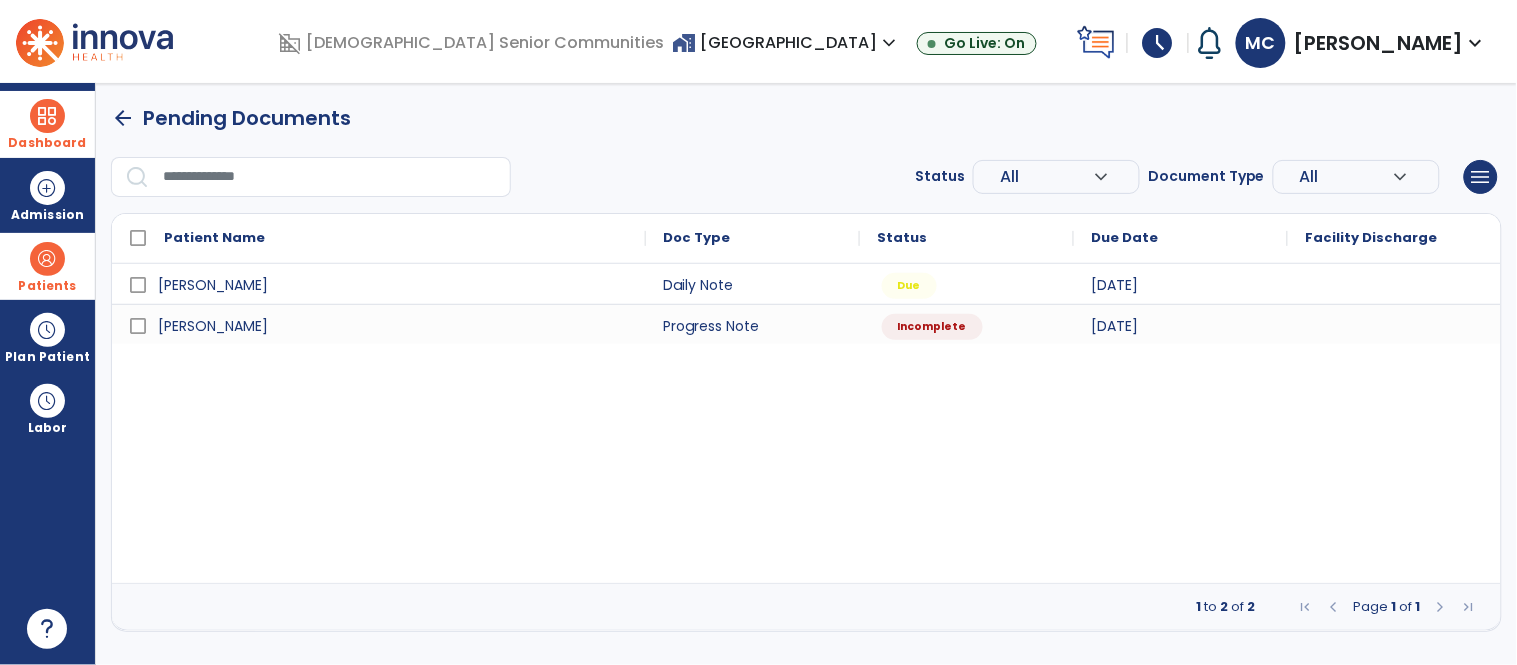 click at bounding box center (47, 259) 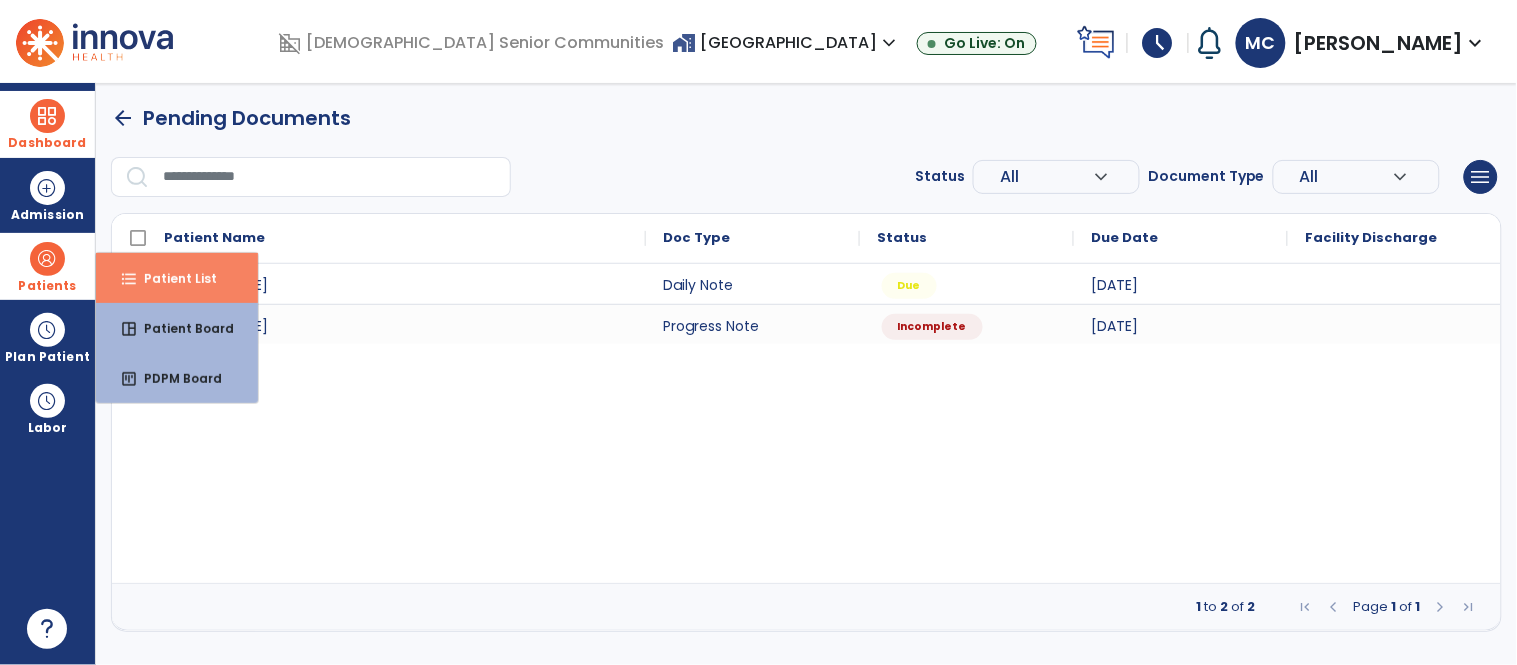 click on "Patient List" at bounding box center [172, 278] 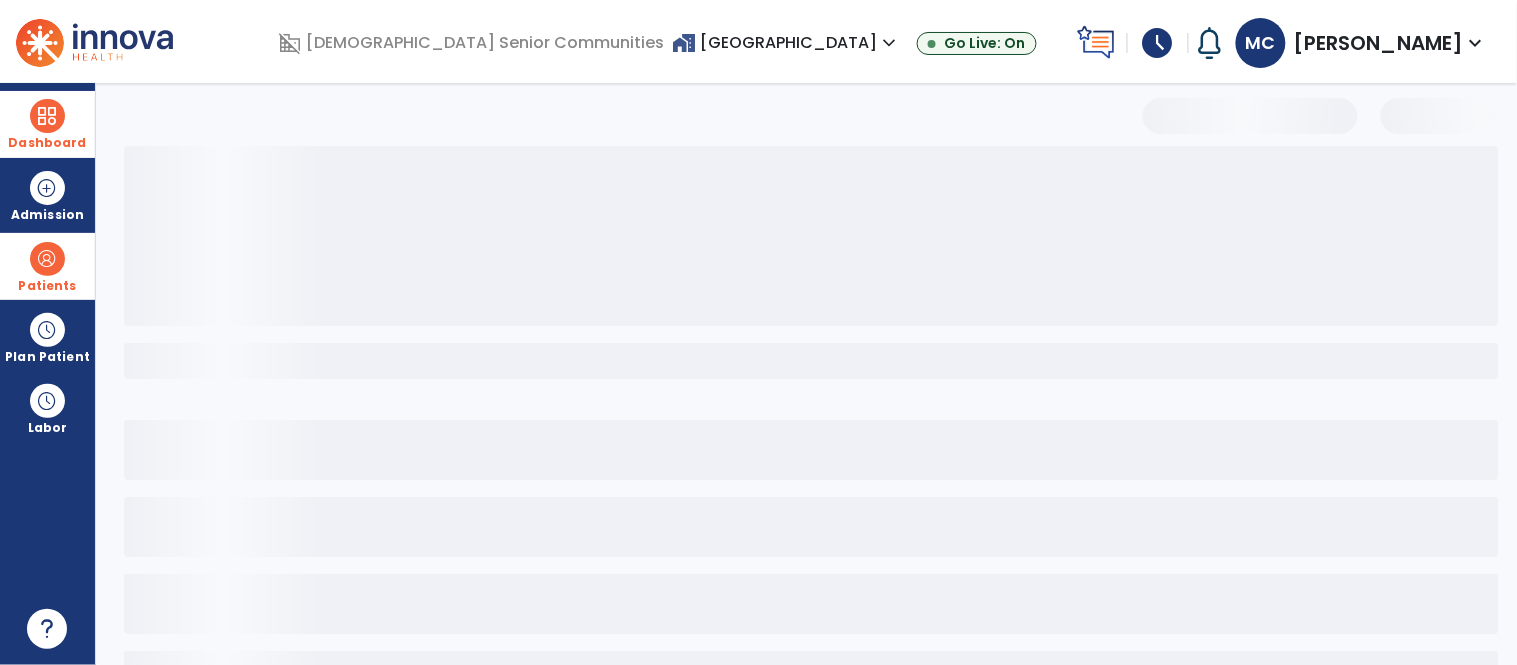 select on "***" 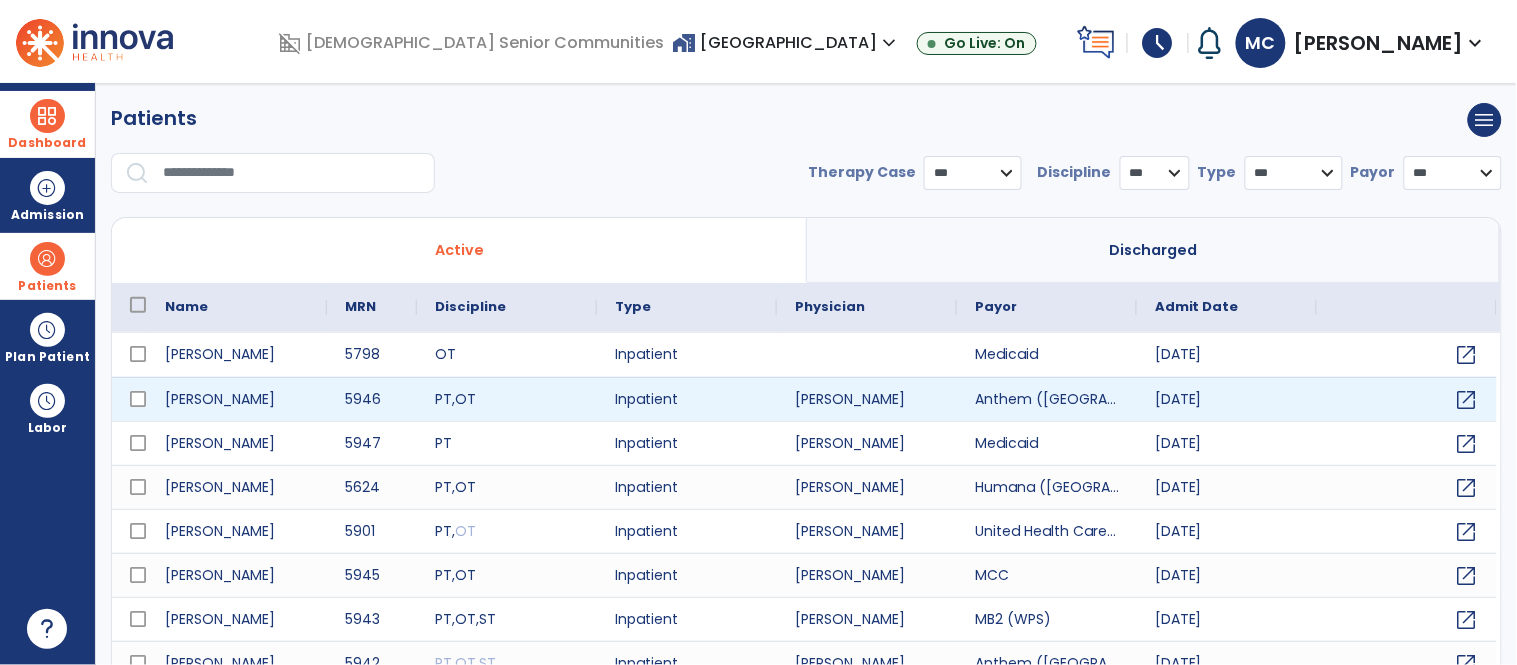 scroll, scrollTop: 77, scrollLeft: 0, axis: vertical 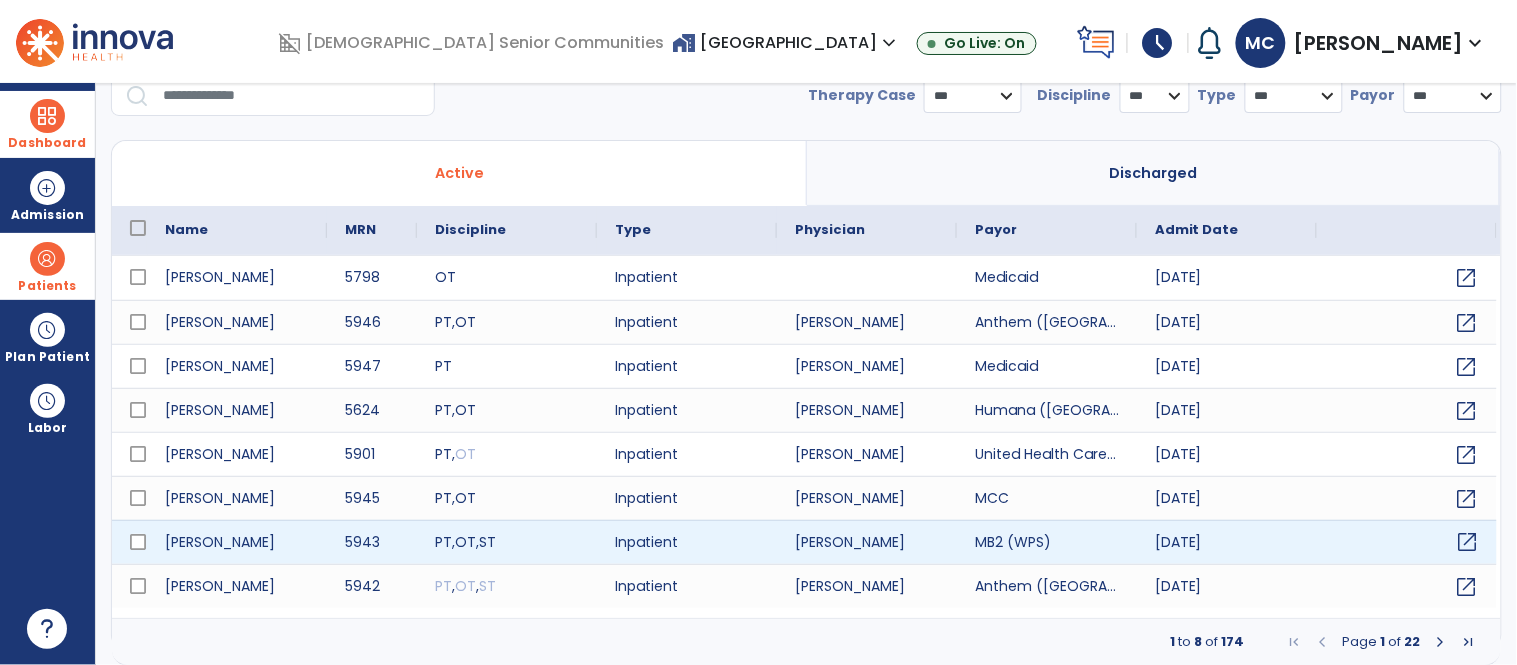 click on "open_in_new" at bounding box center [1468, 542] 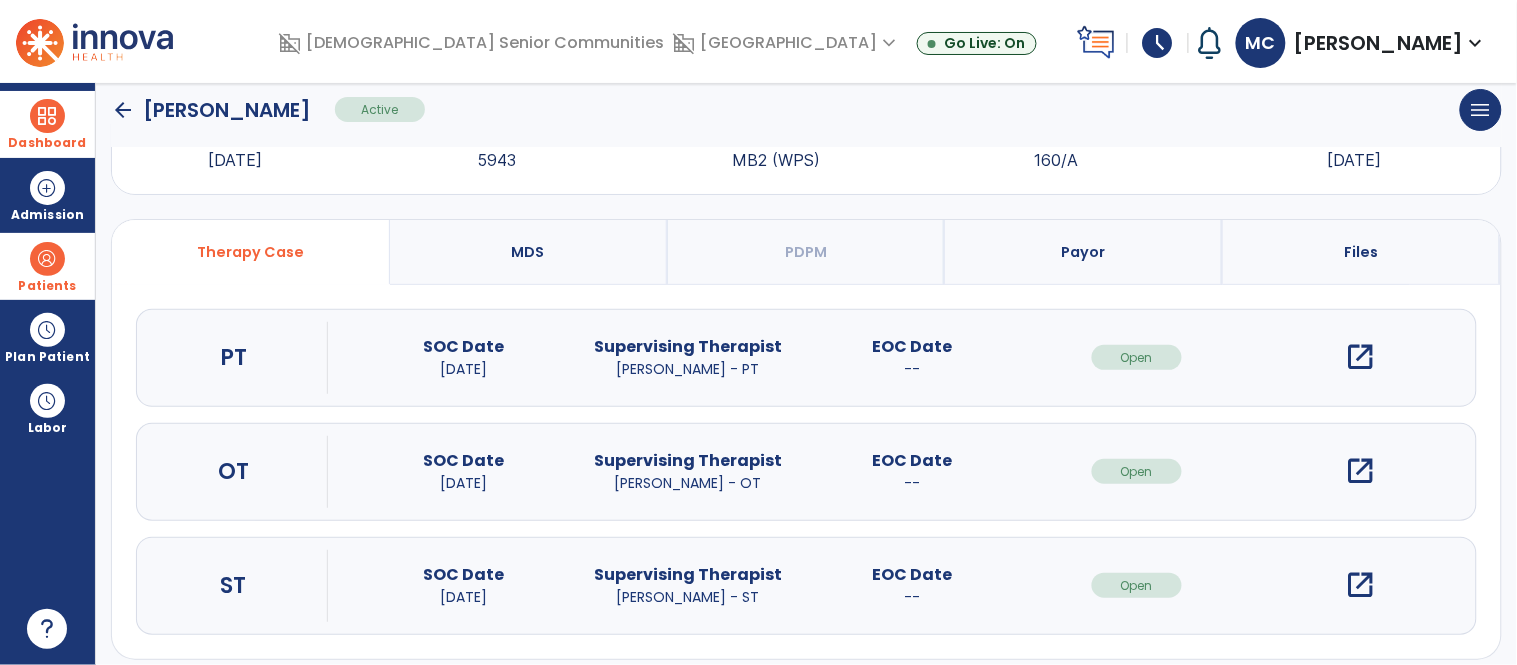 click on "open_in_new" at bounding box center [1361, 471] 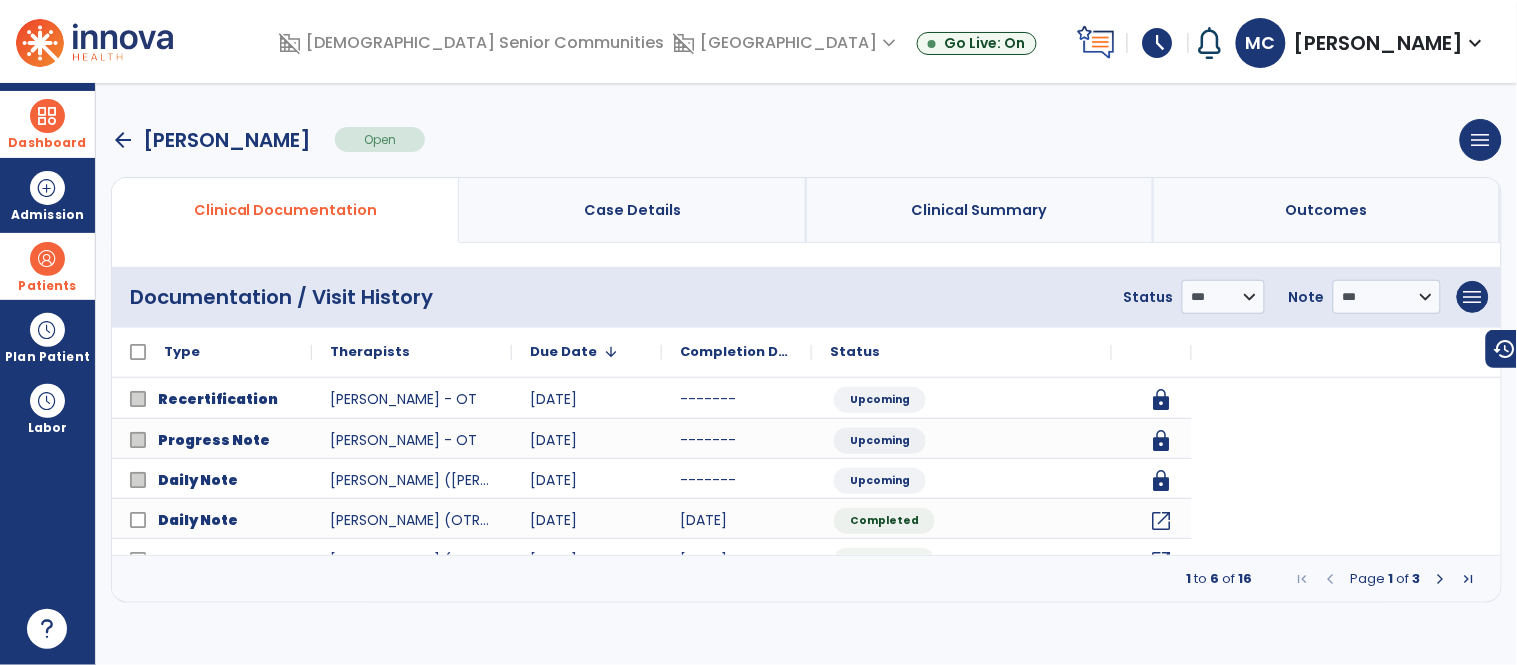 scroll, scrollTop: 0, scrollLeft: 0, axis: both 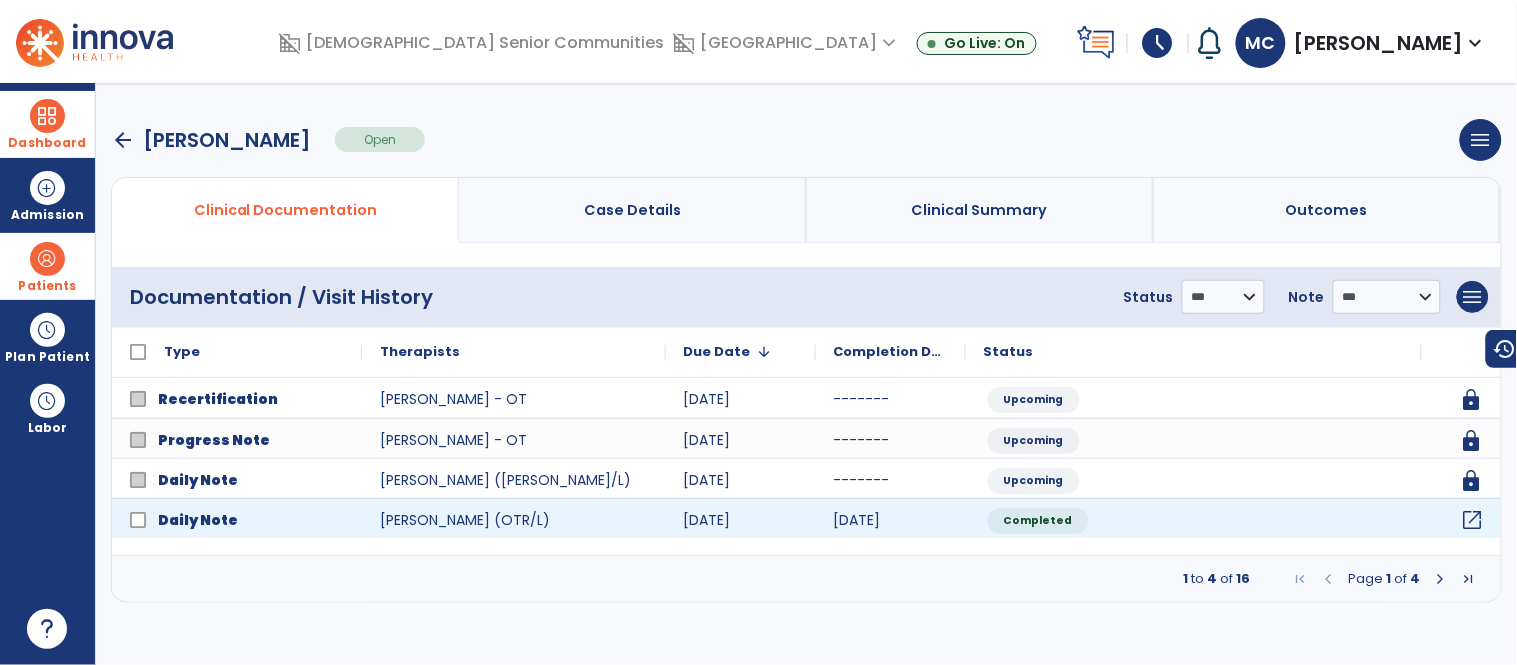 click on "open_in_new" 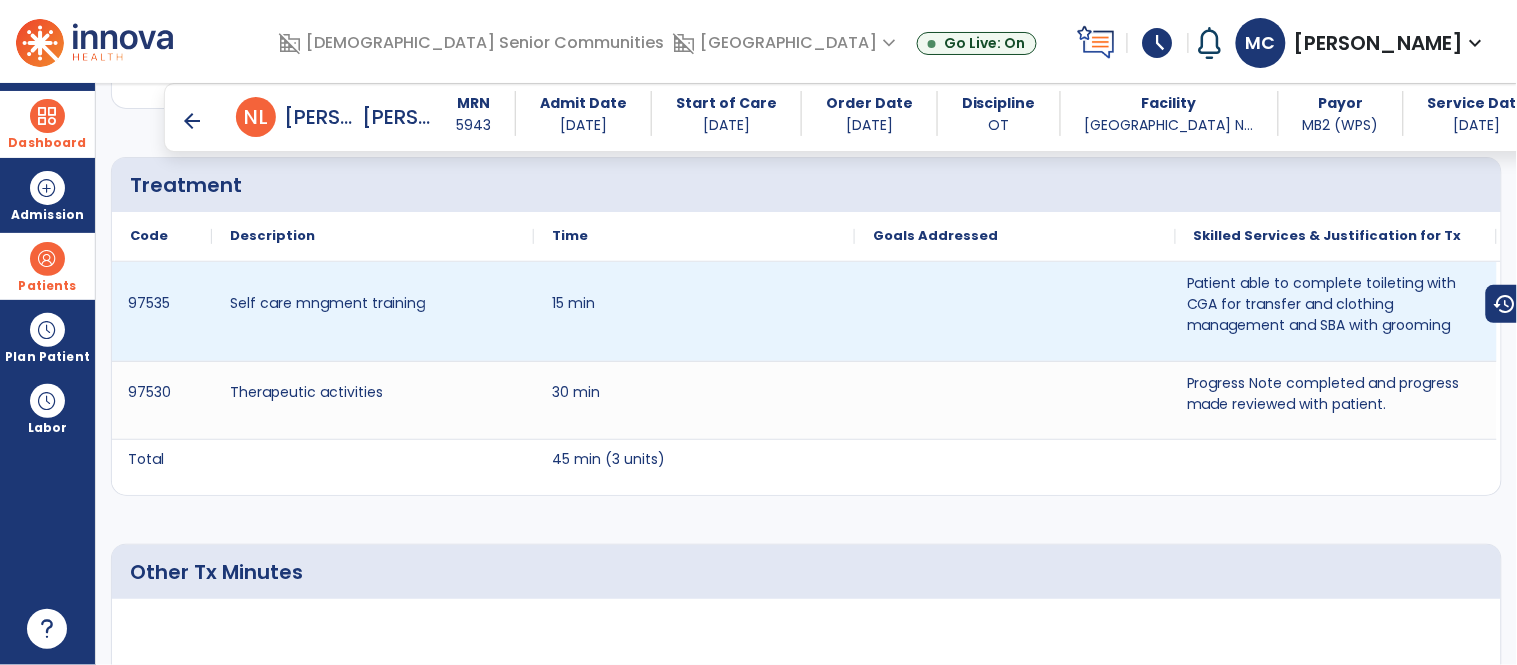 scroll, scrollTop: 1272, scrollLeft: 0, axis: vertical 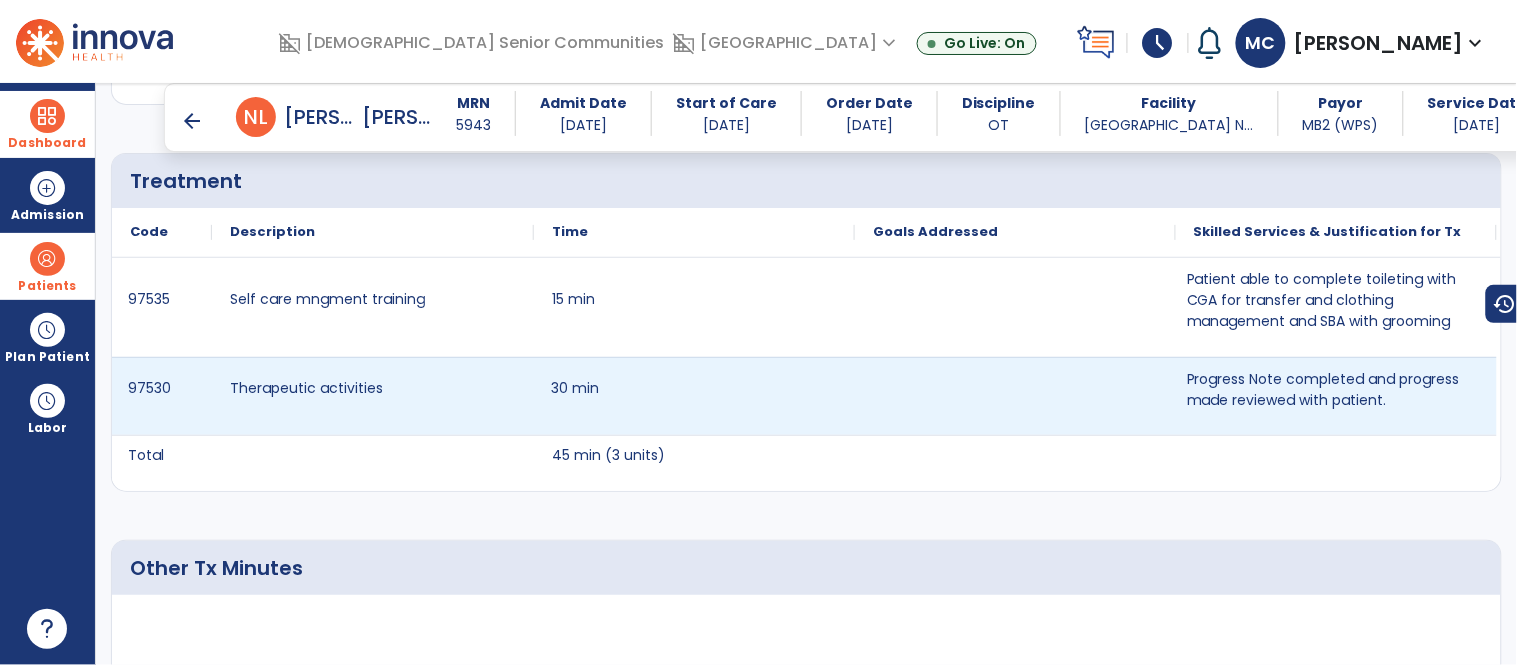 click on "30 min" at bounding box center [575, 388] 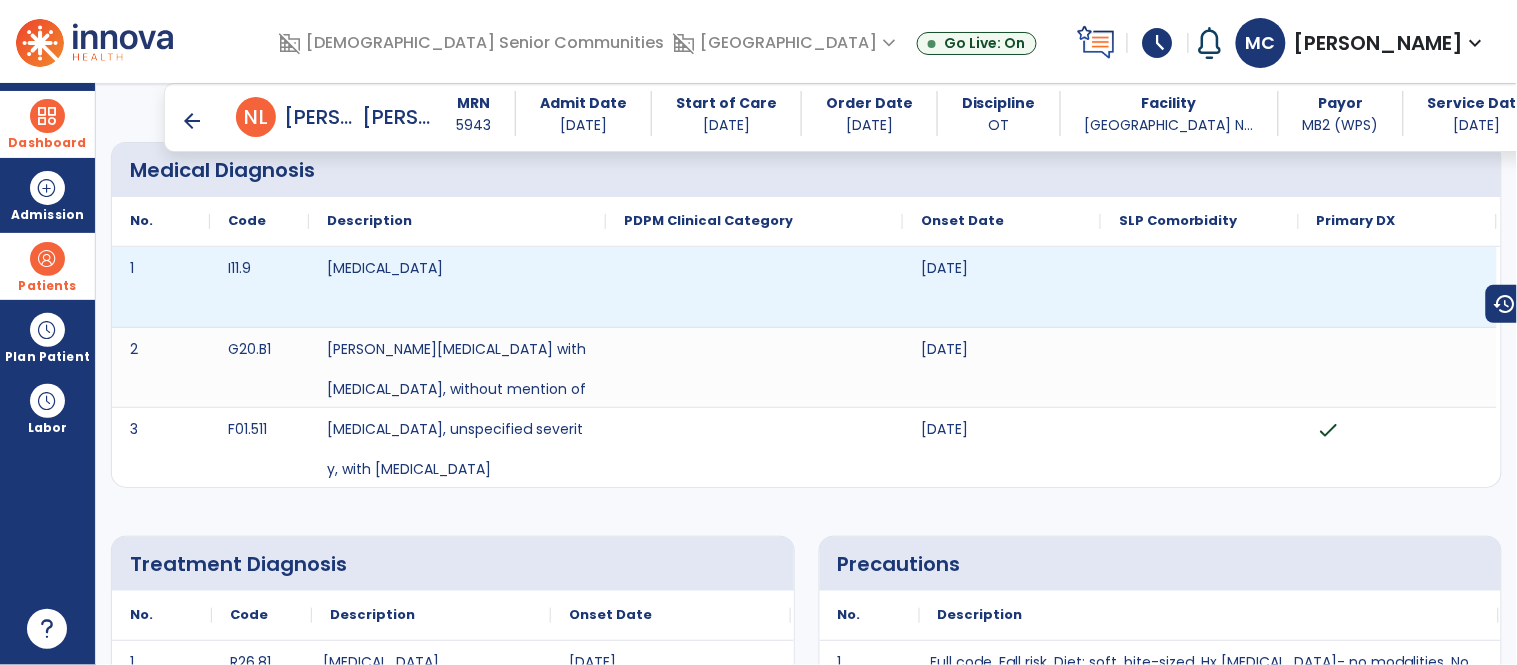 scroll, scrollTop: 0, scrollLeft: 0, axis: both 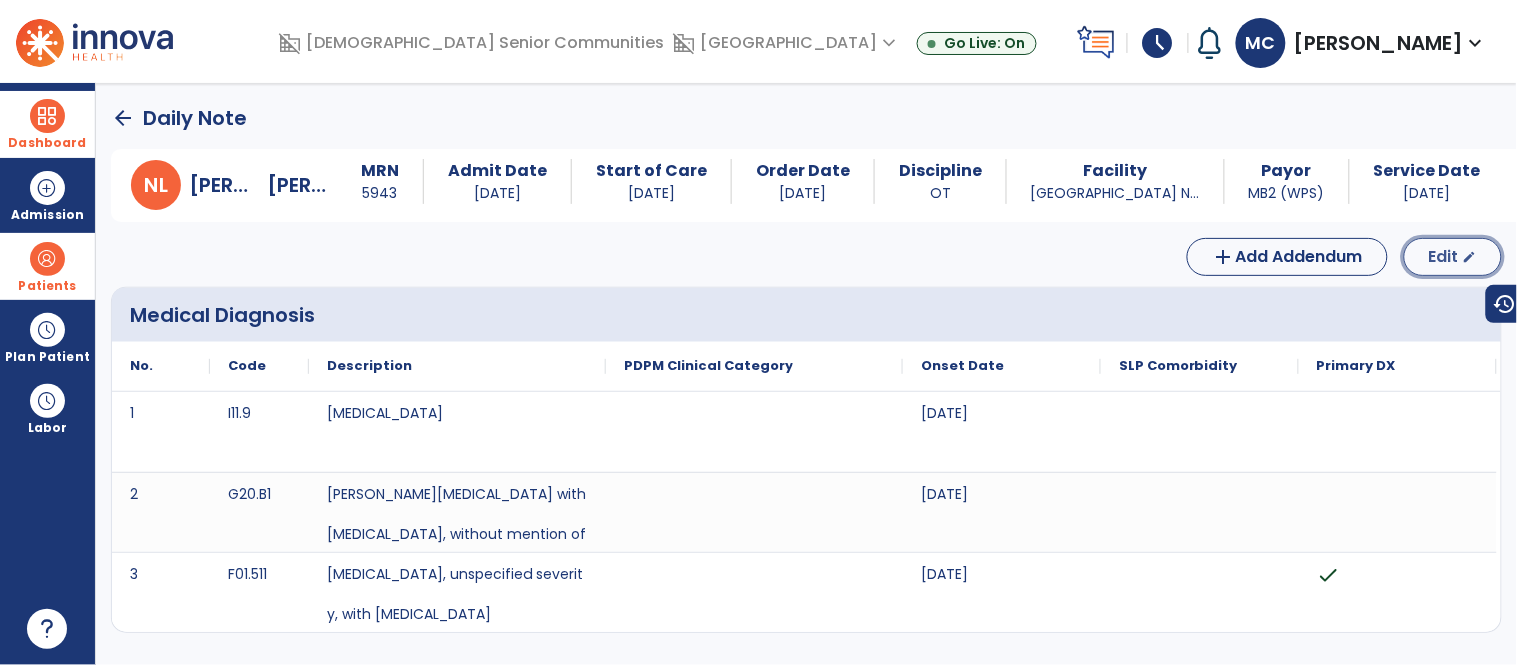 click on "Edit  edit" 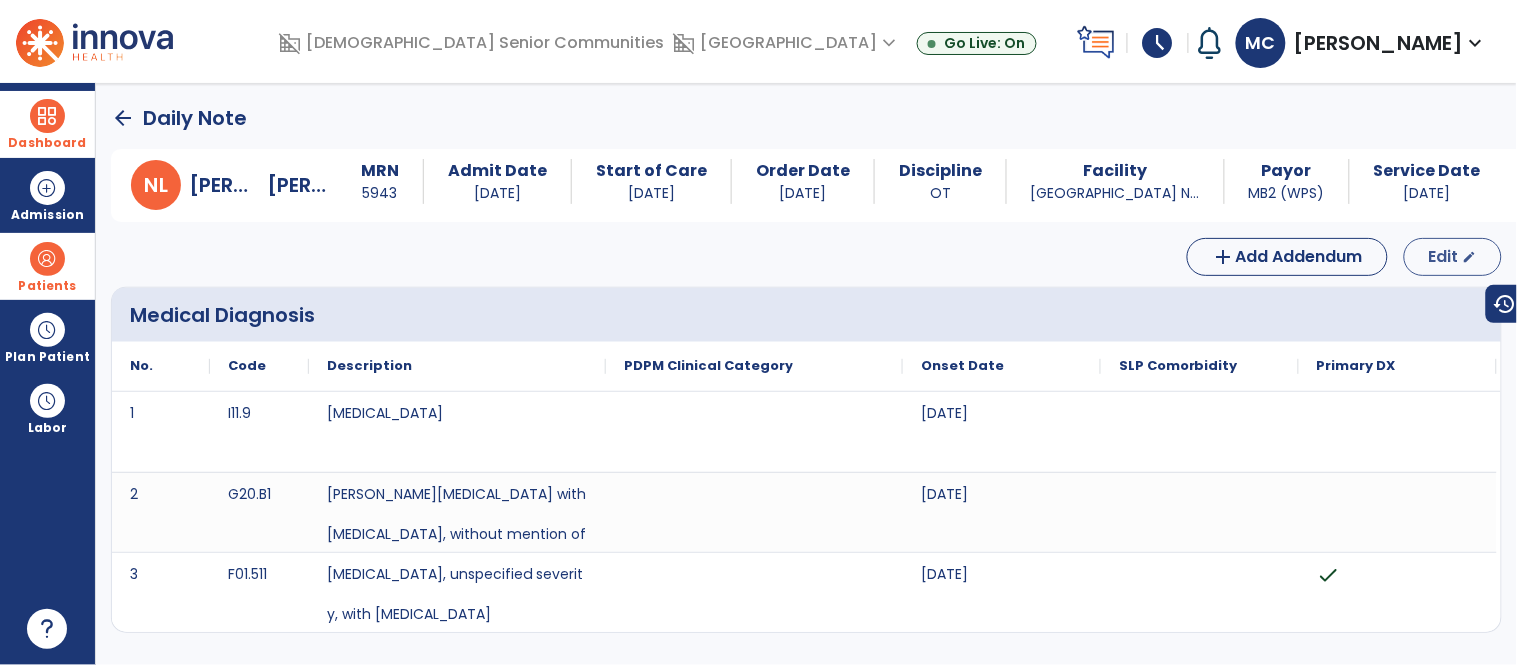 select on "*" 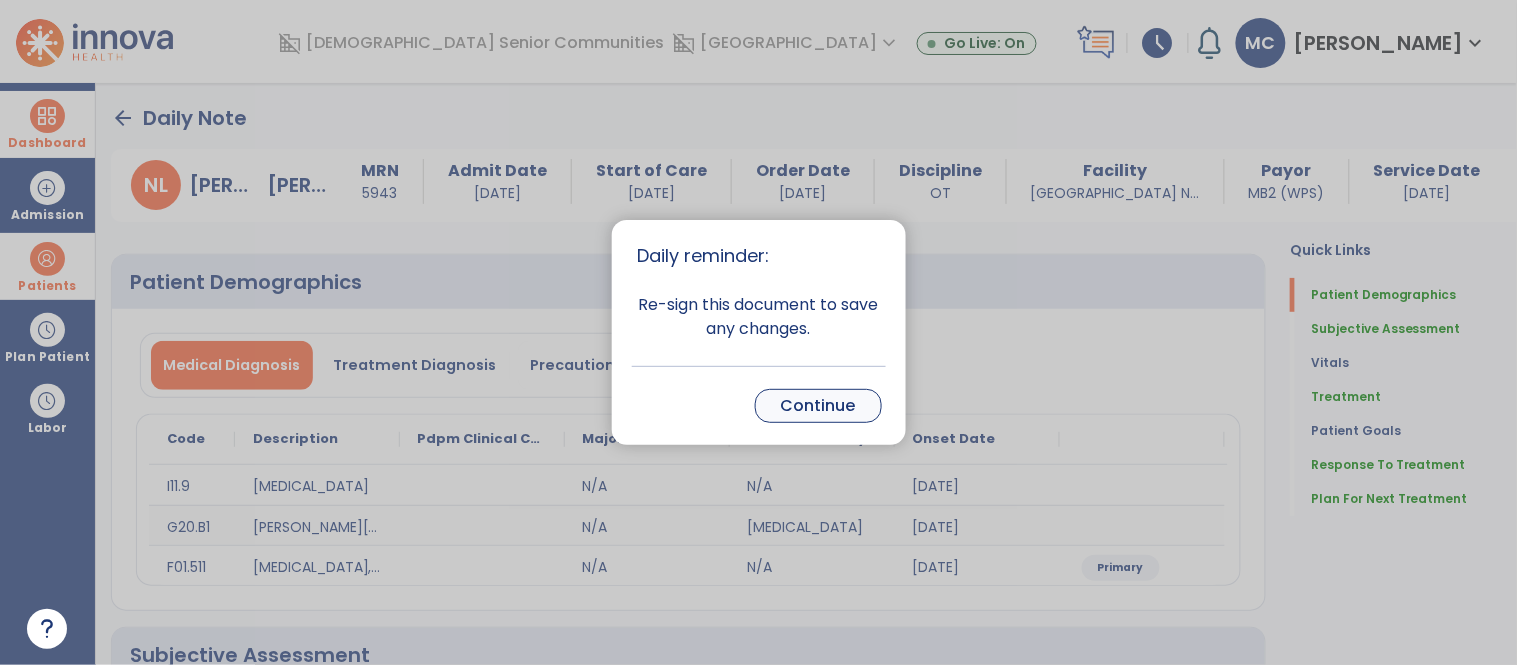 click on "Continue" at bounding box center [818, 406] 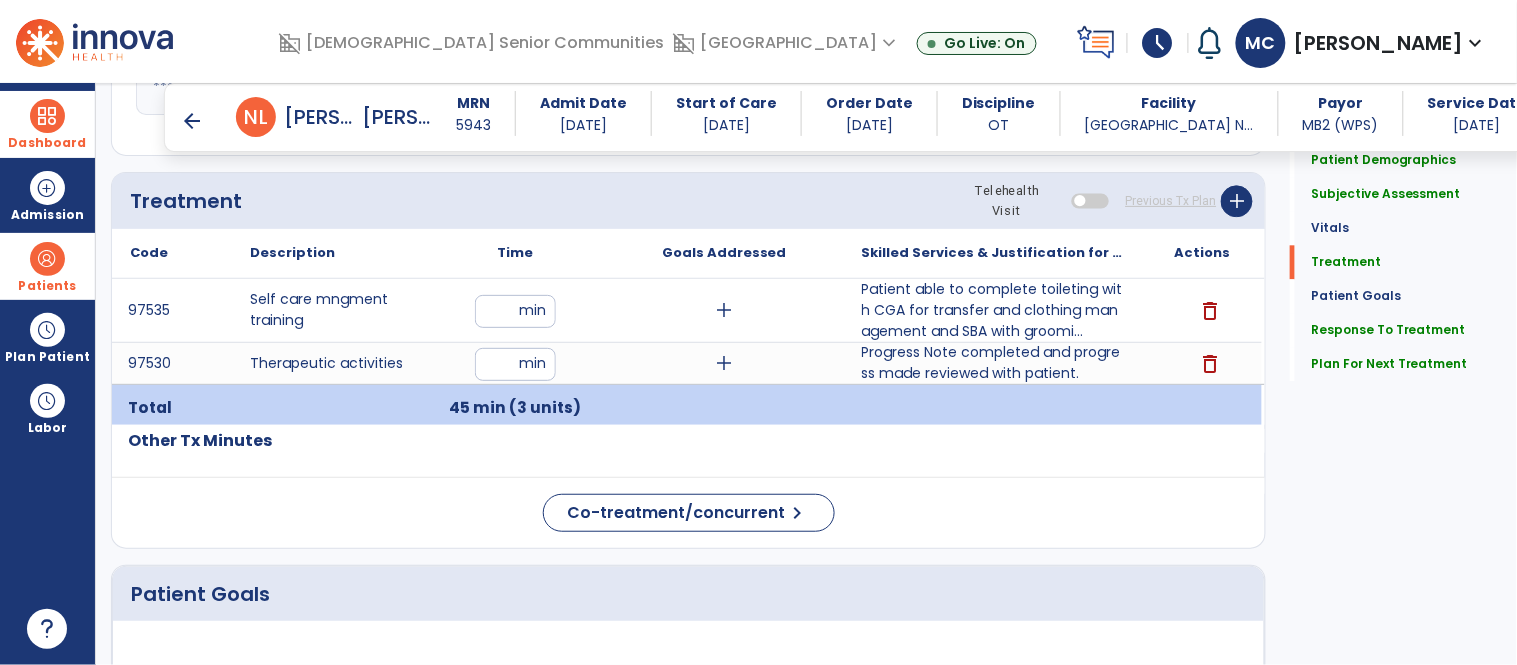 scroll, scrollTop: 1154, scrollLeft: 0, axis: vertical 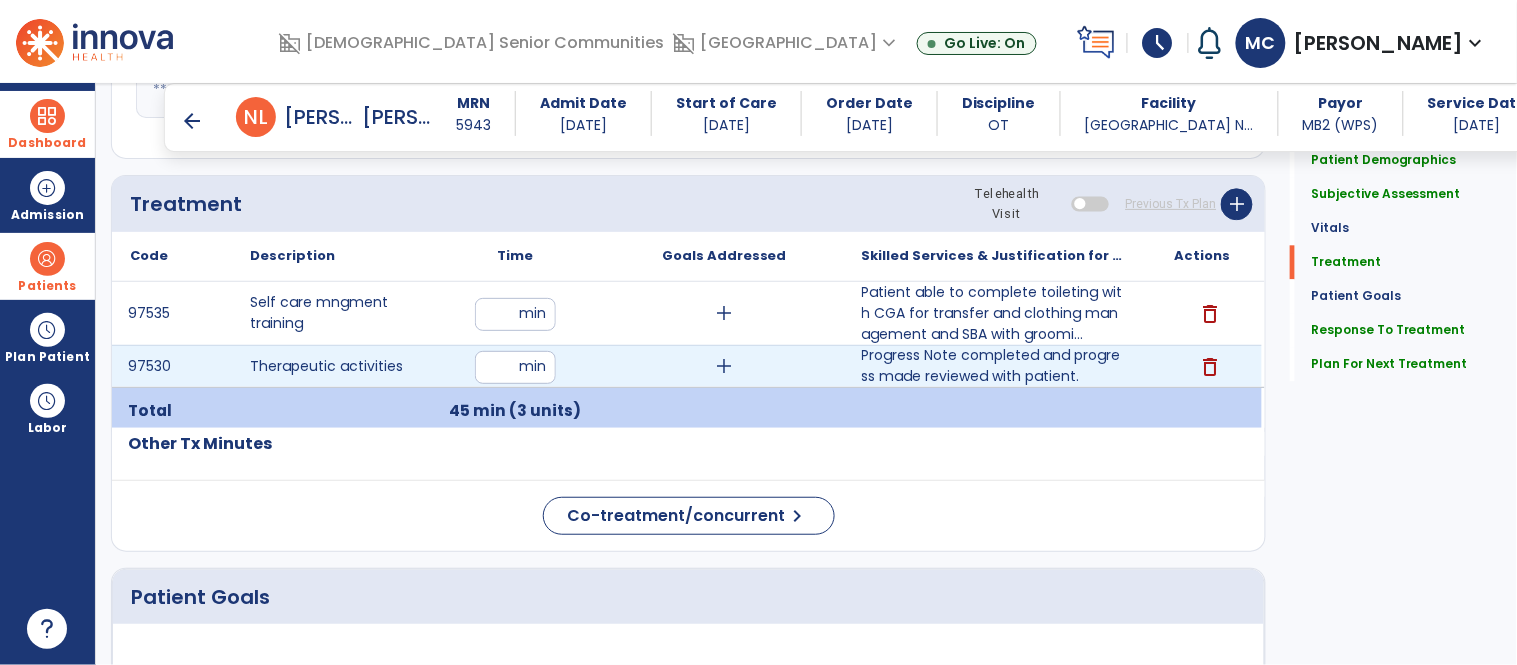 click on "**" at bounding box center (515, 367) 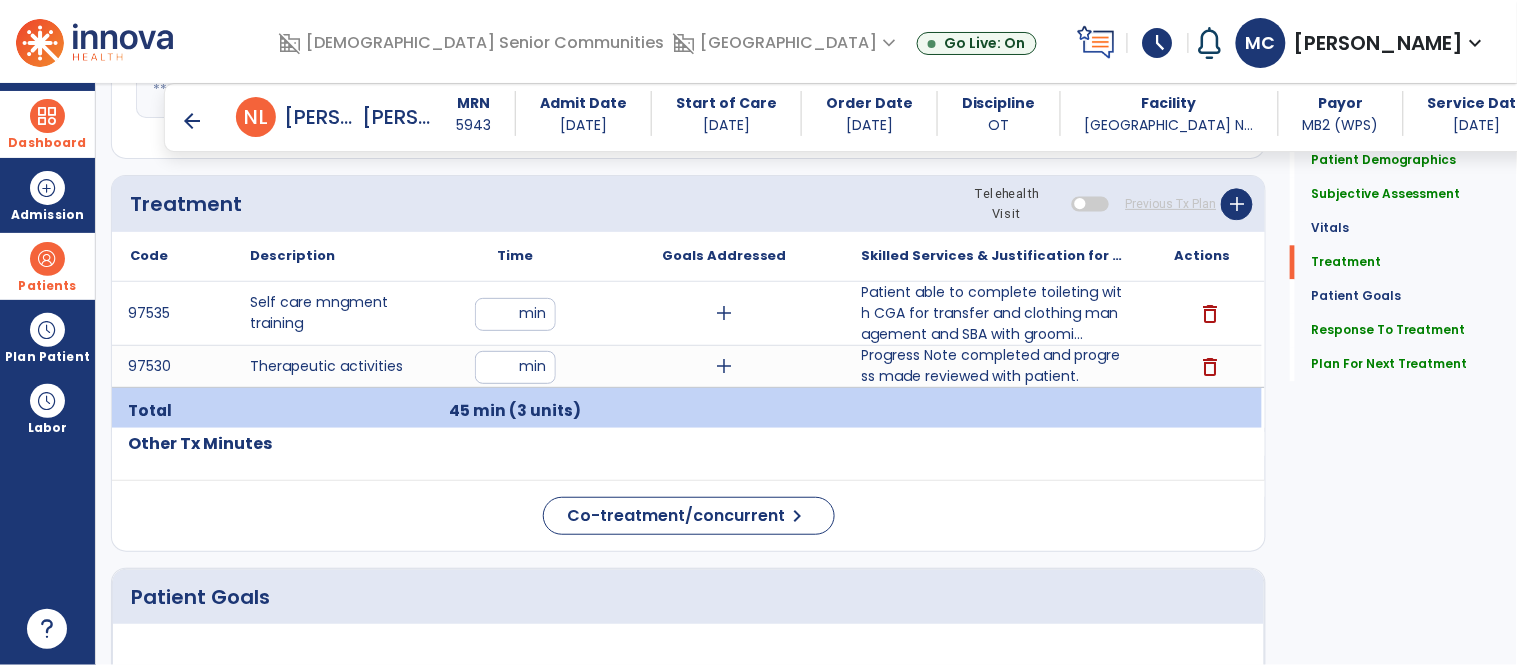 type on "*" 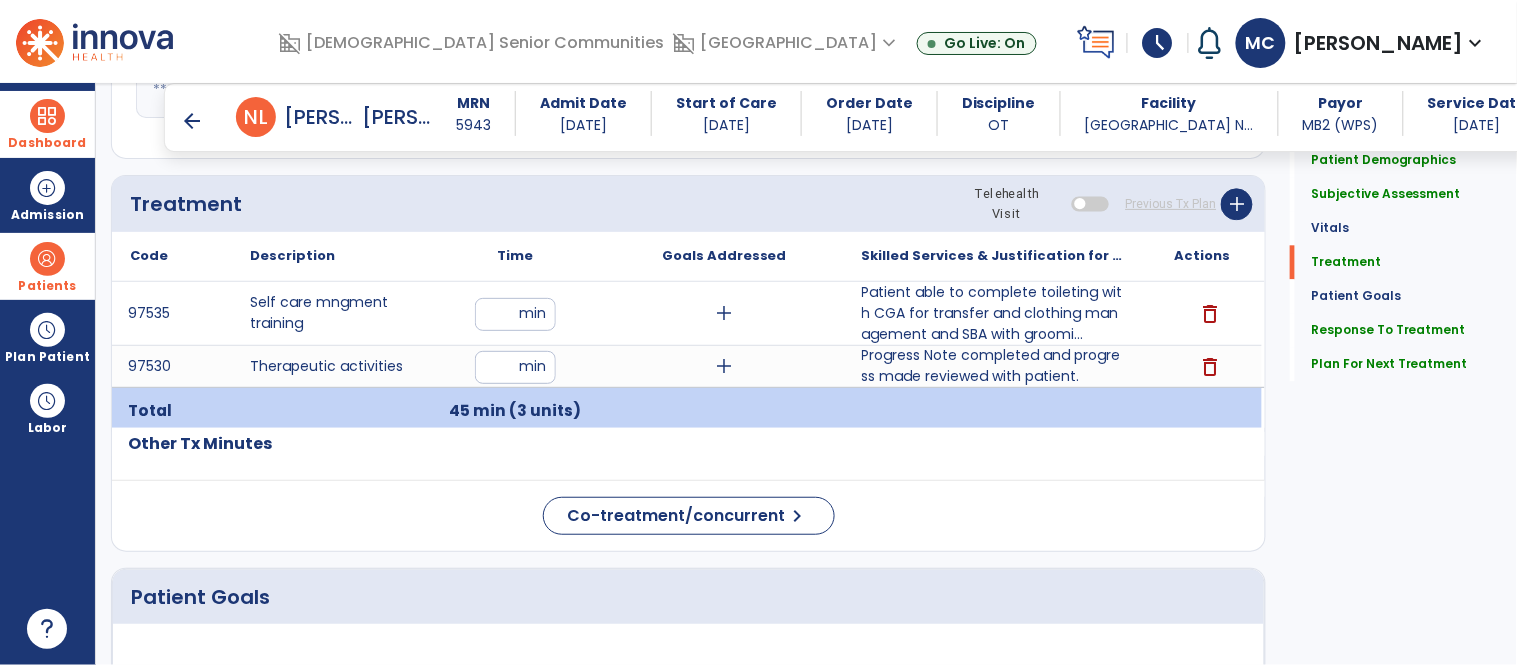 type on "**" 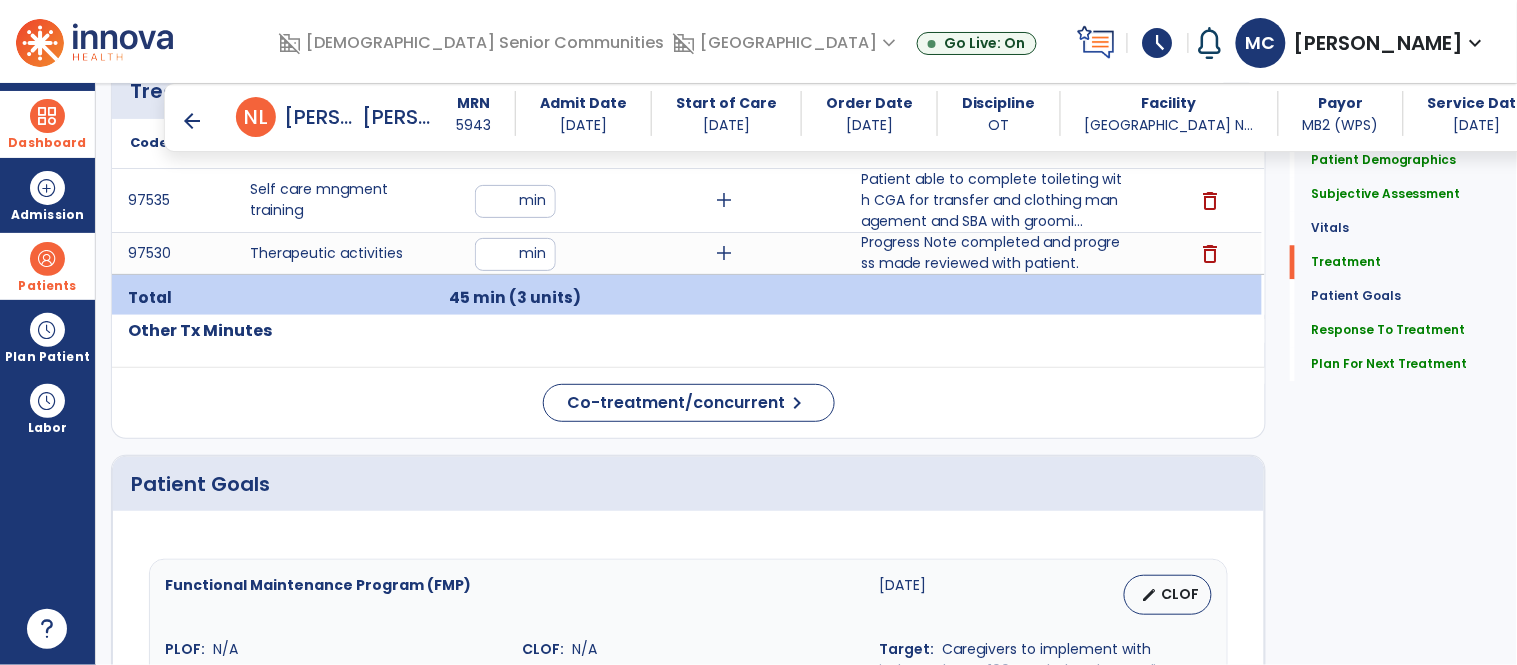 scroll, scrollTop: 1262, scrollLeft: 0, axis: vertical 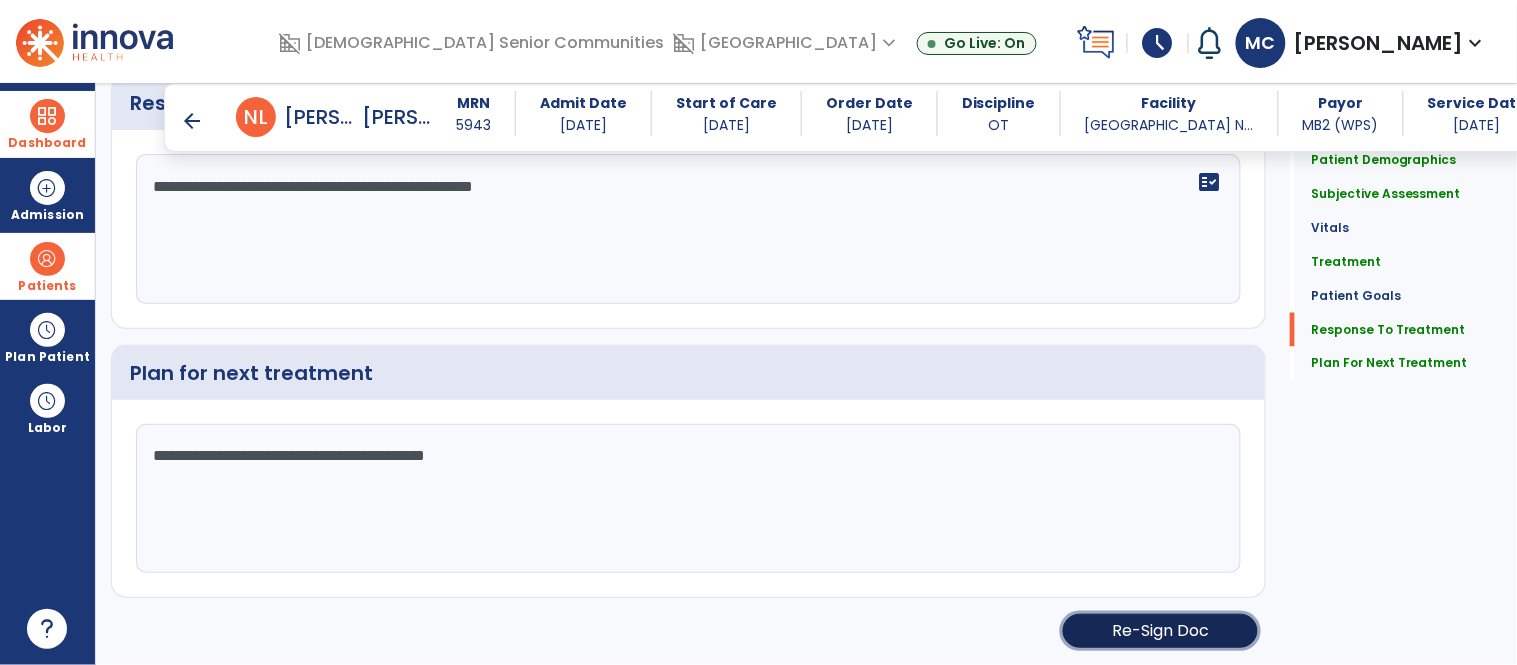 click on "Re-Sign Doc" 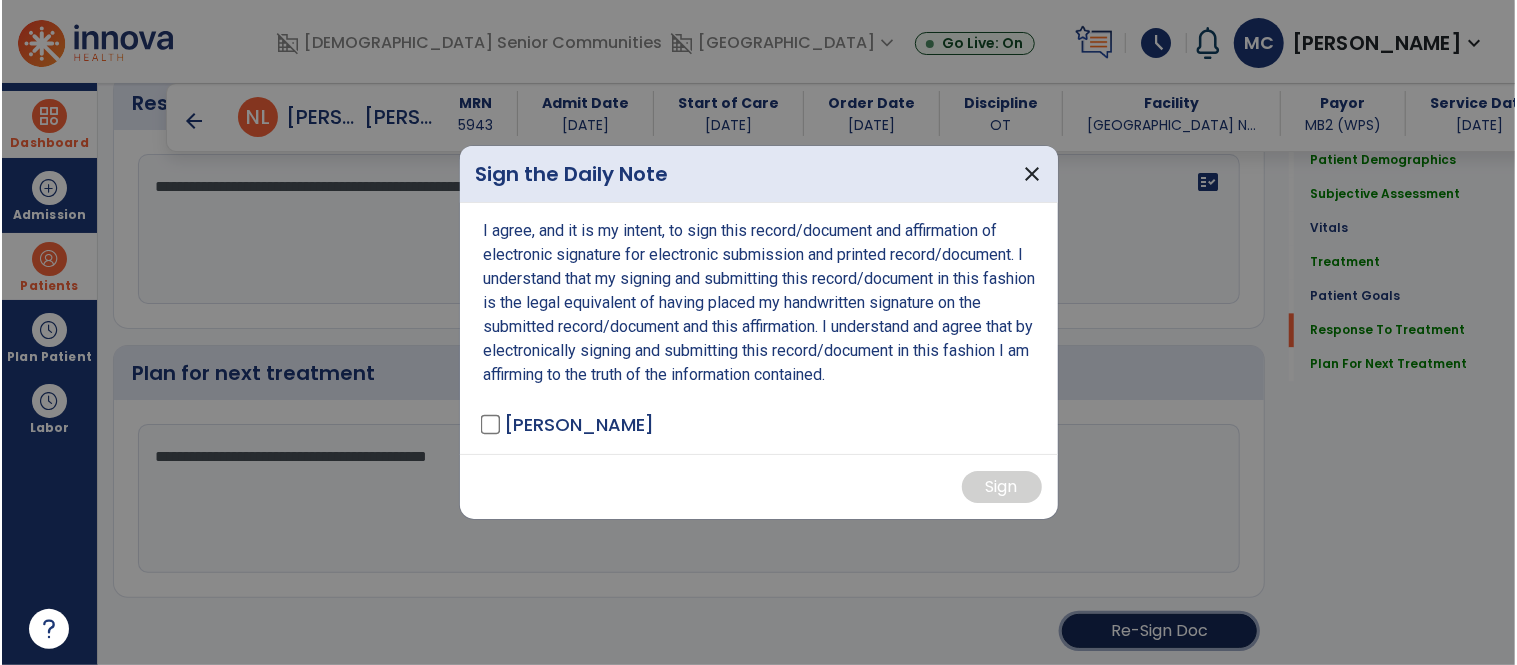 scroll, scrollTop: 2671, scrollLeft: 0, axis: vertical 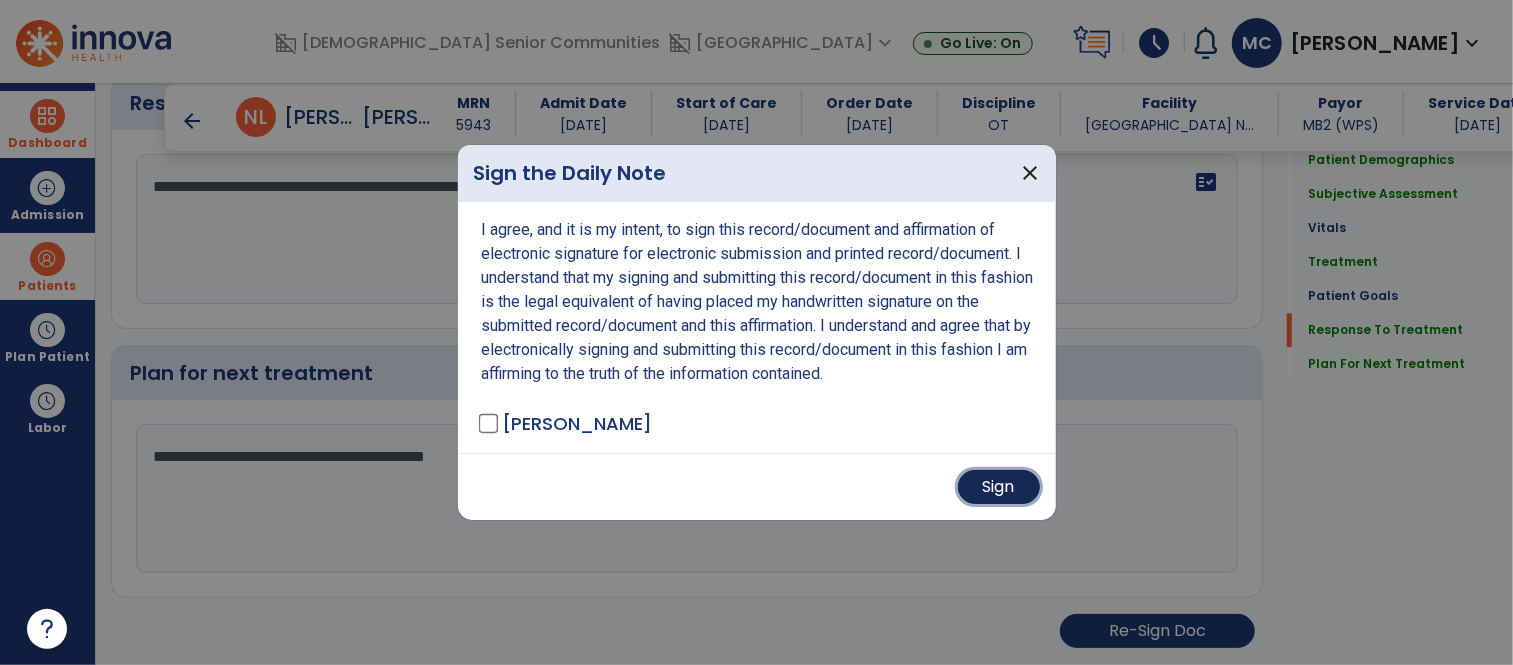 click on "Sign" at bounding box center (999, 487) 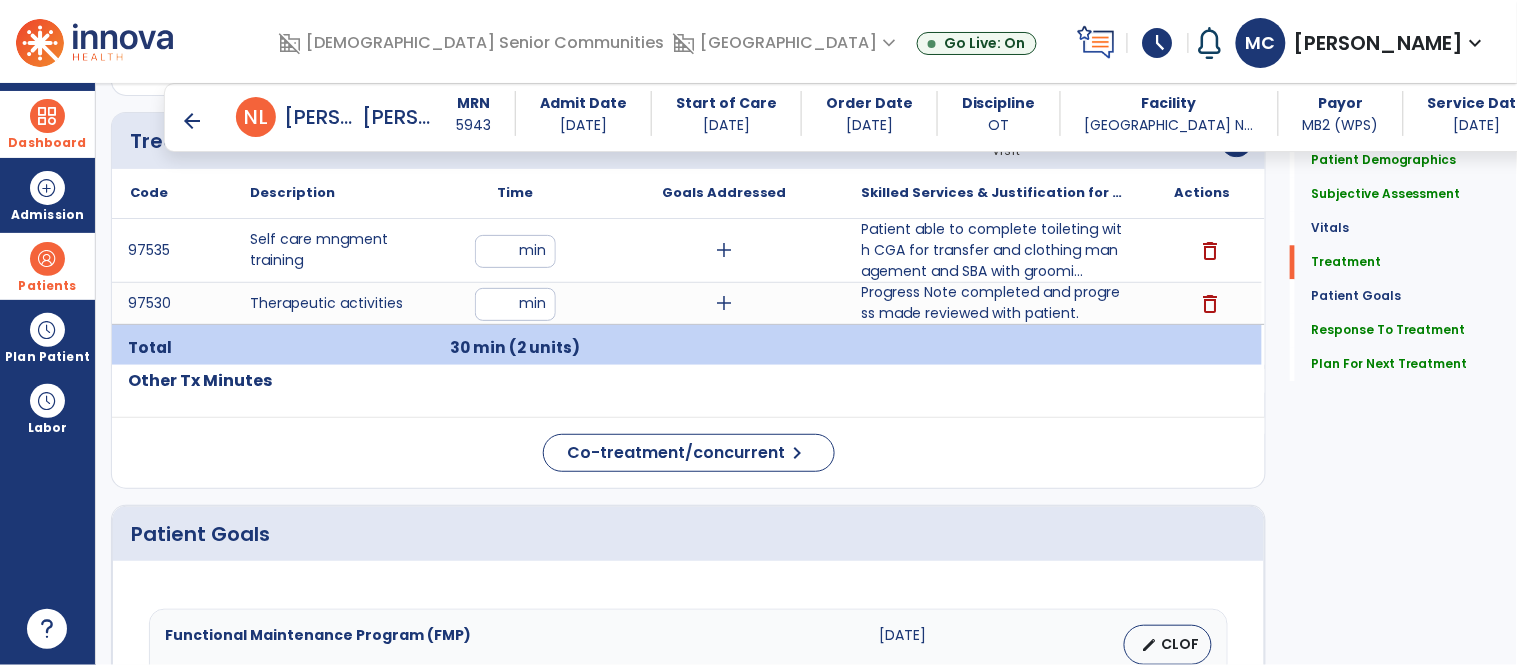 scroll, scrollTop: 1188, scrollLeft: 0, axis: vertical 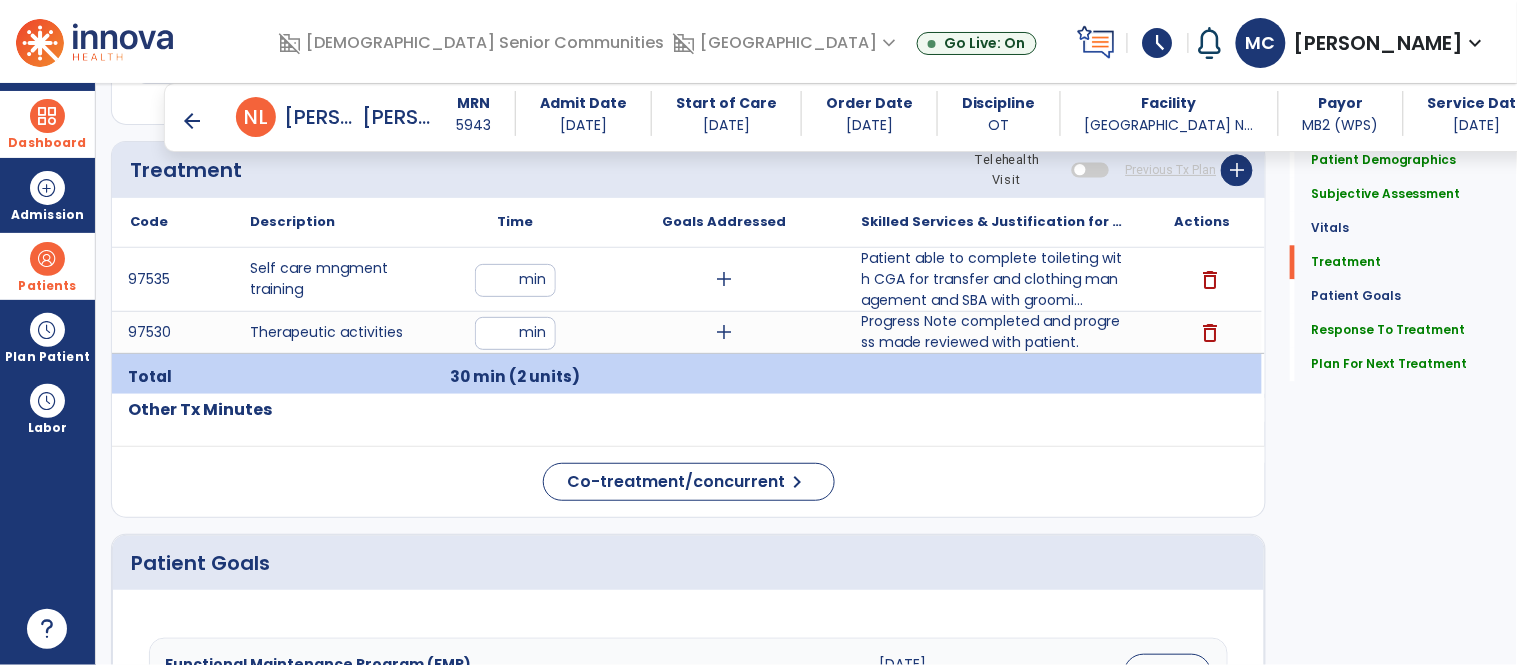 click on "arrow_back" at bounding box center [192, 121] 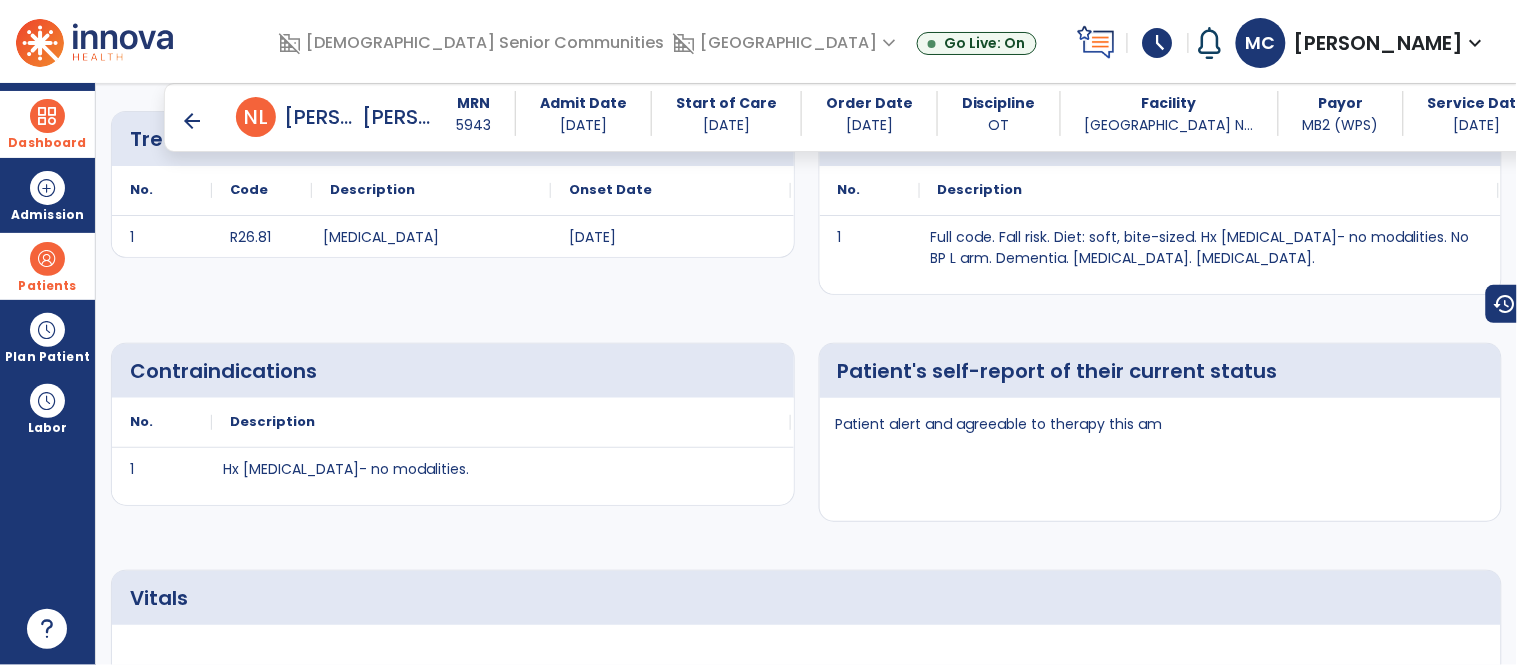 scroll, scrollTop: 561, scrollLeft: 0, axis: vertical 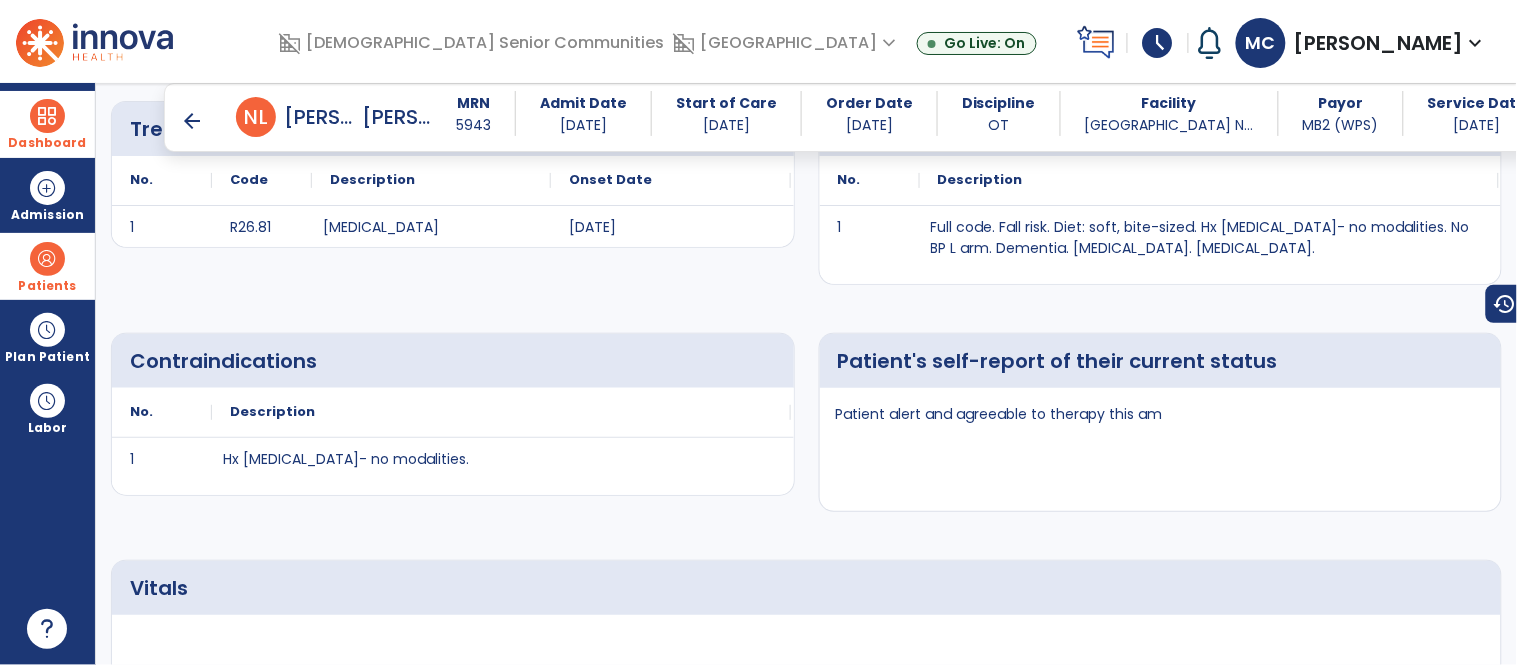 click on "arrow_back" at bounding box center (192, 121) 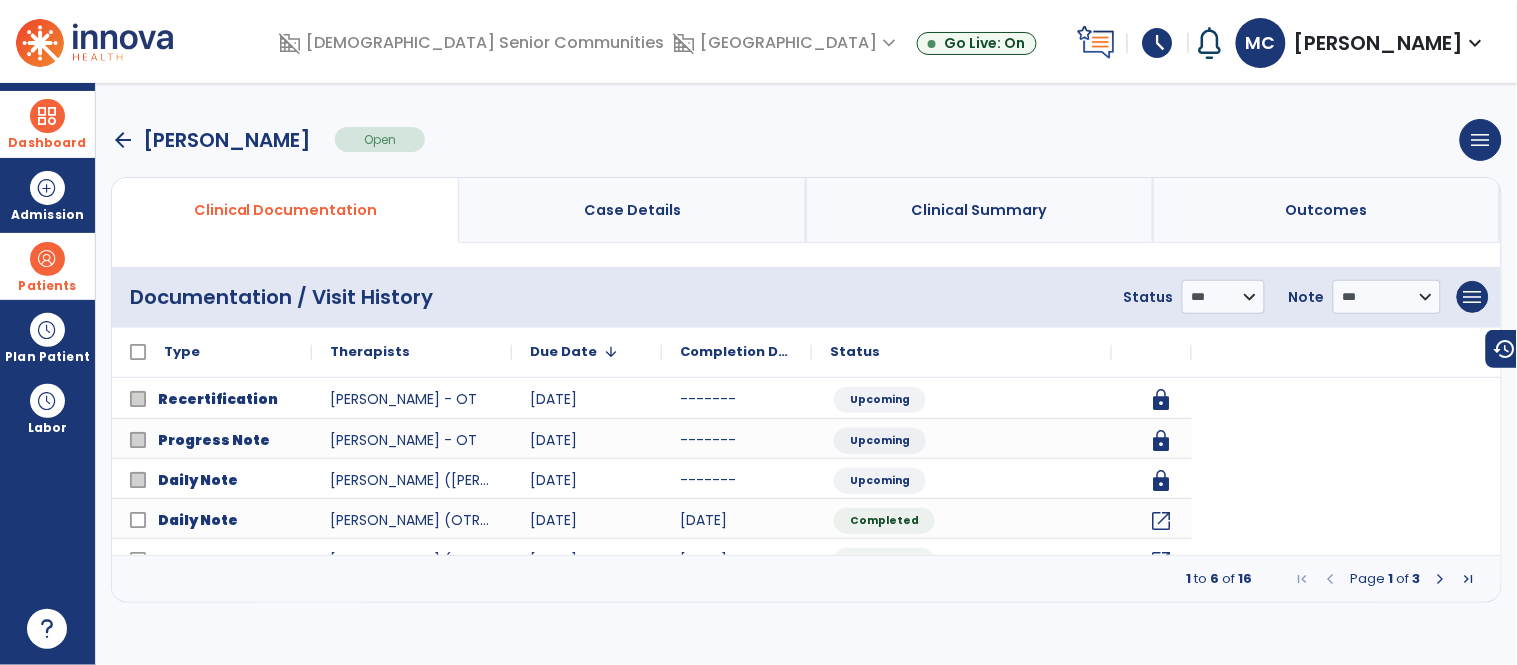 scroll, scrollTop: 0, scrollLeft: 0, axis: both 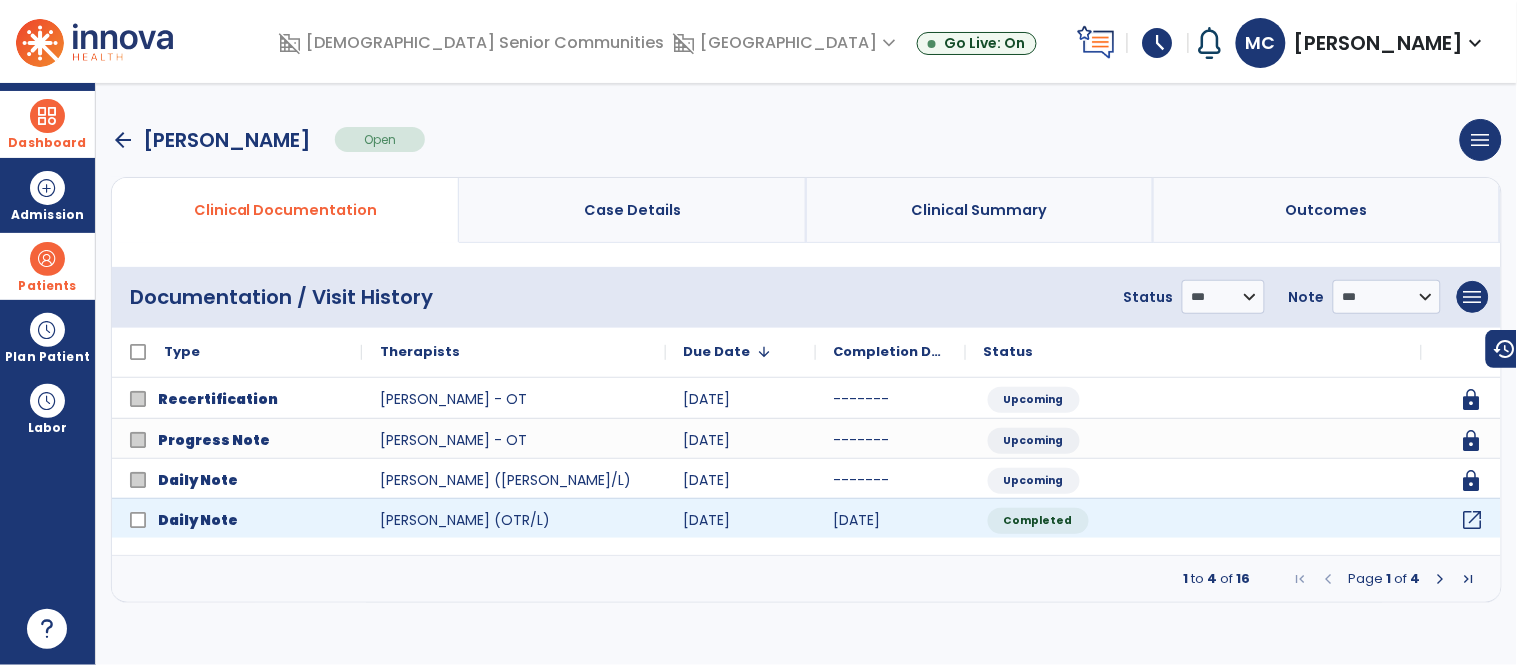 click on "open_in_new" 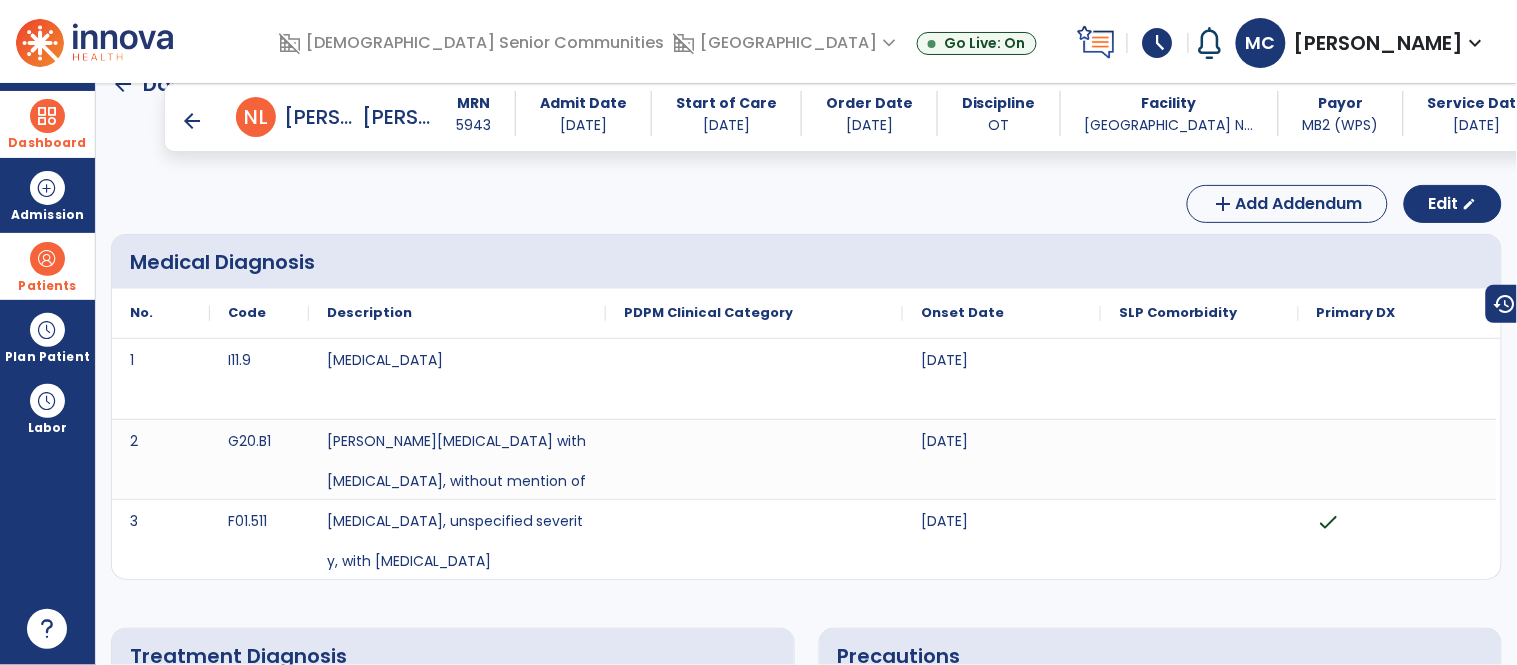 scroll, scrollTop: 0, scrollLeft: 0, axis: both 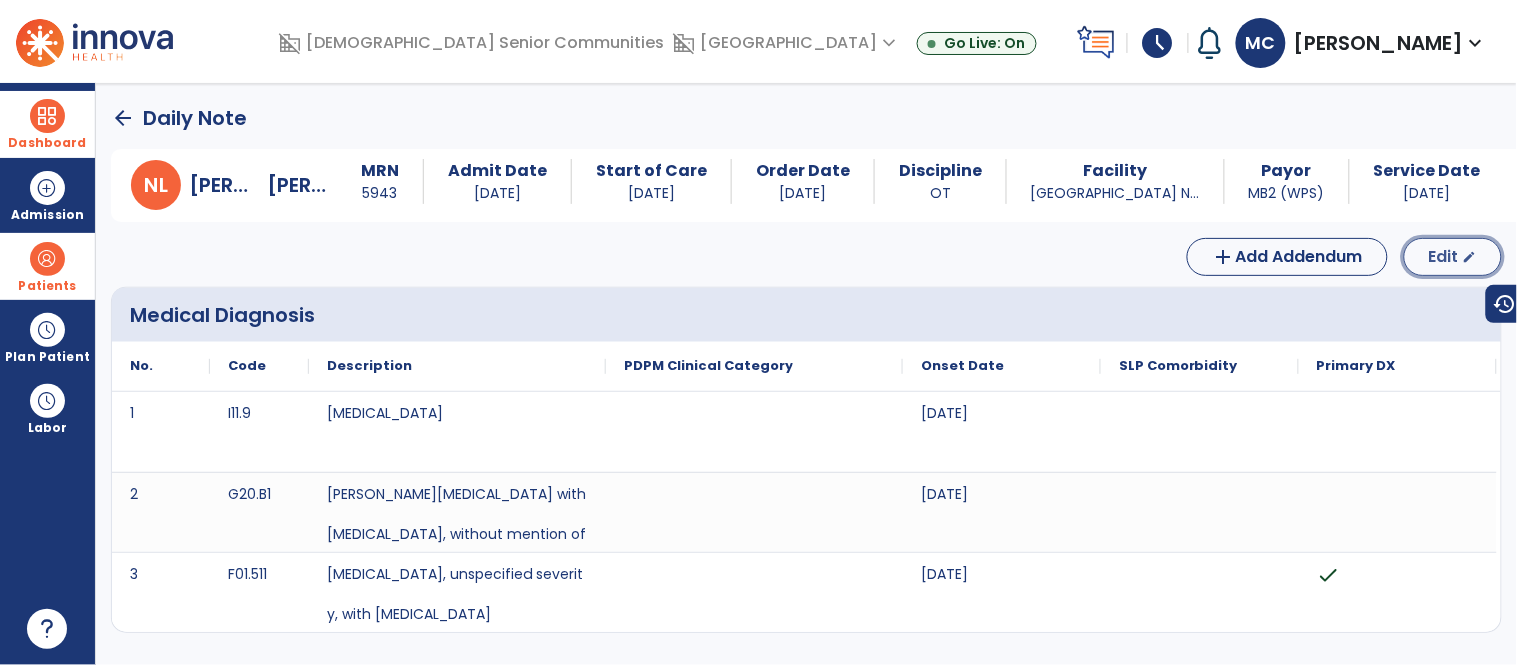click on "Edit" 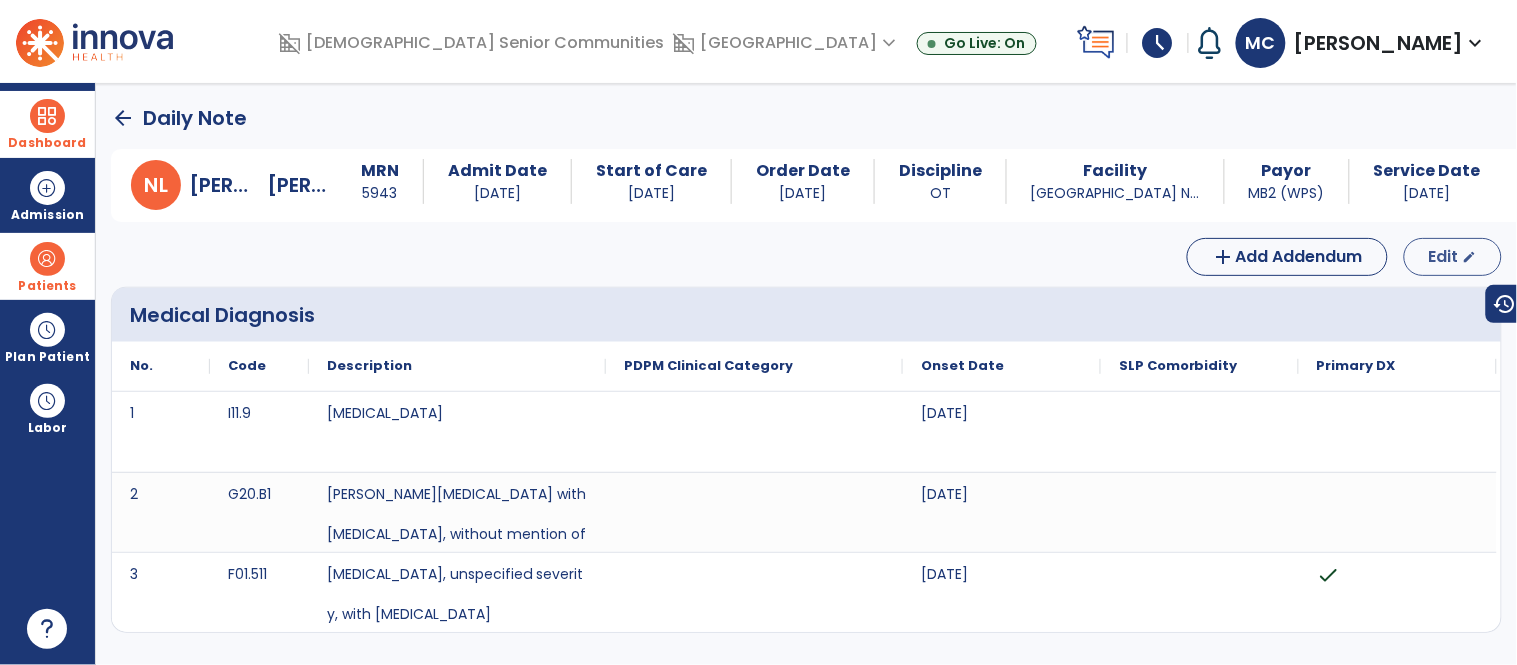 select on "*" 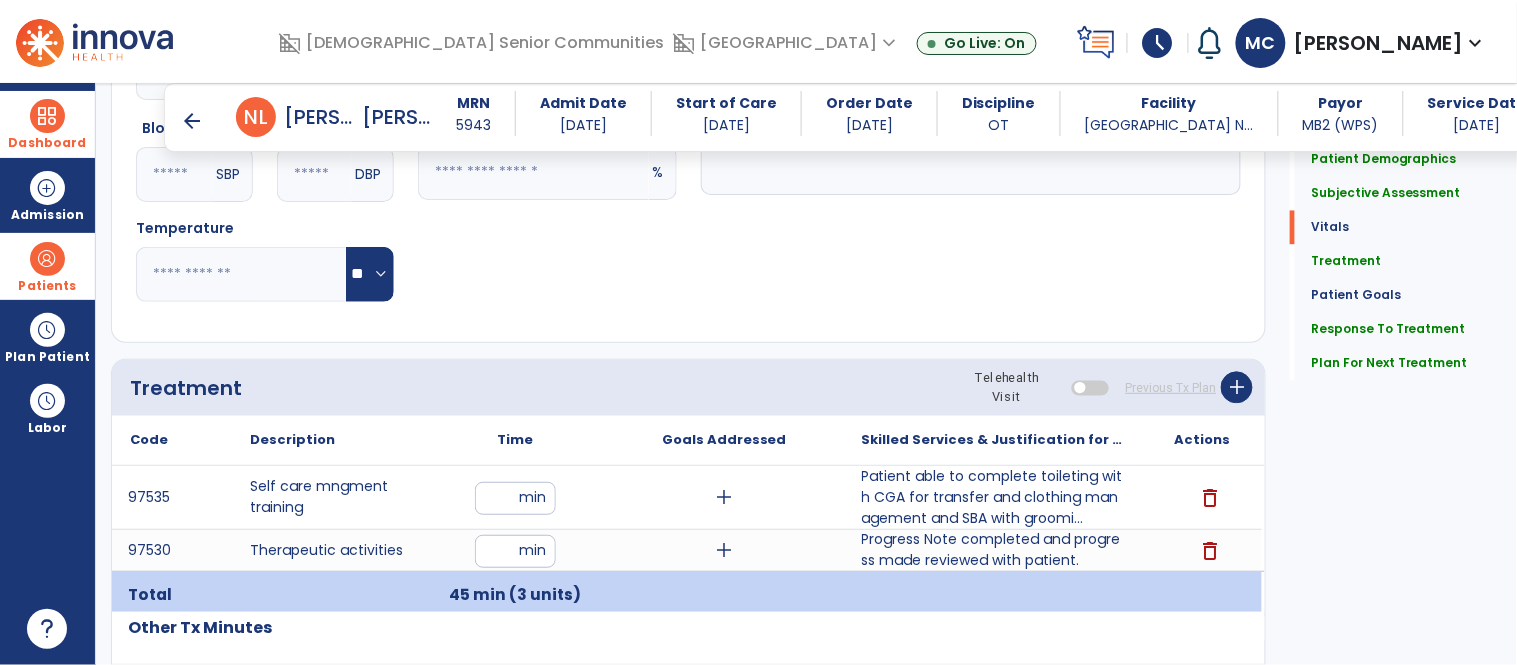 scroll, scrollTop: 977, scrollLeft: 0, axis: vertical 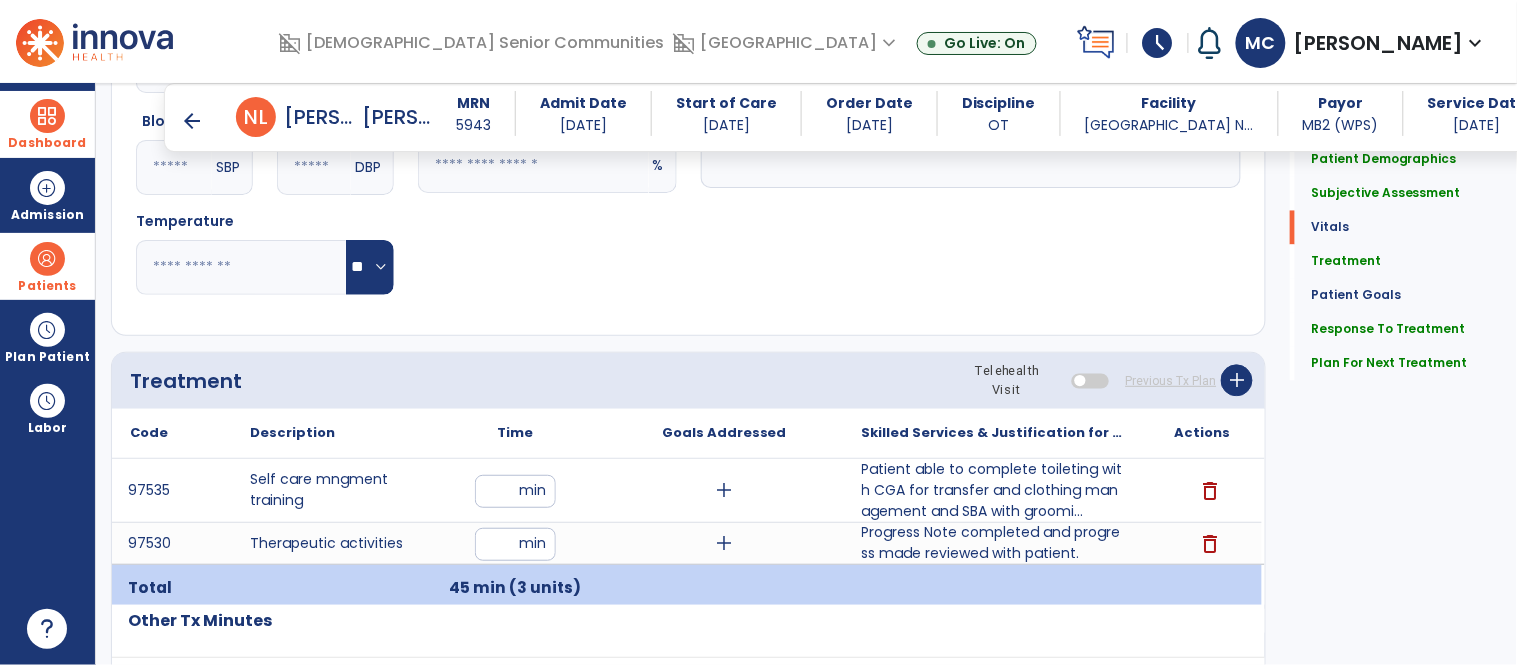click at bounding box center [47, 116] 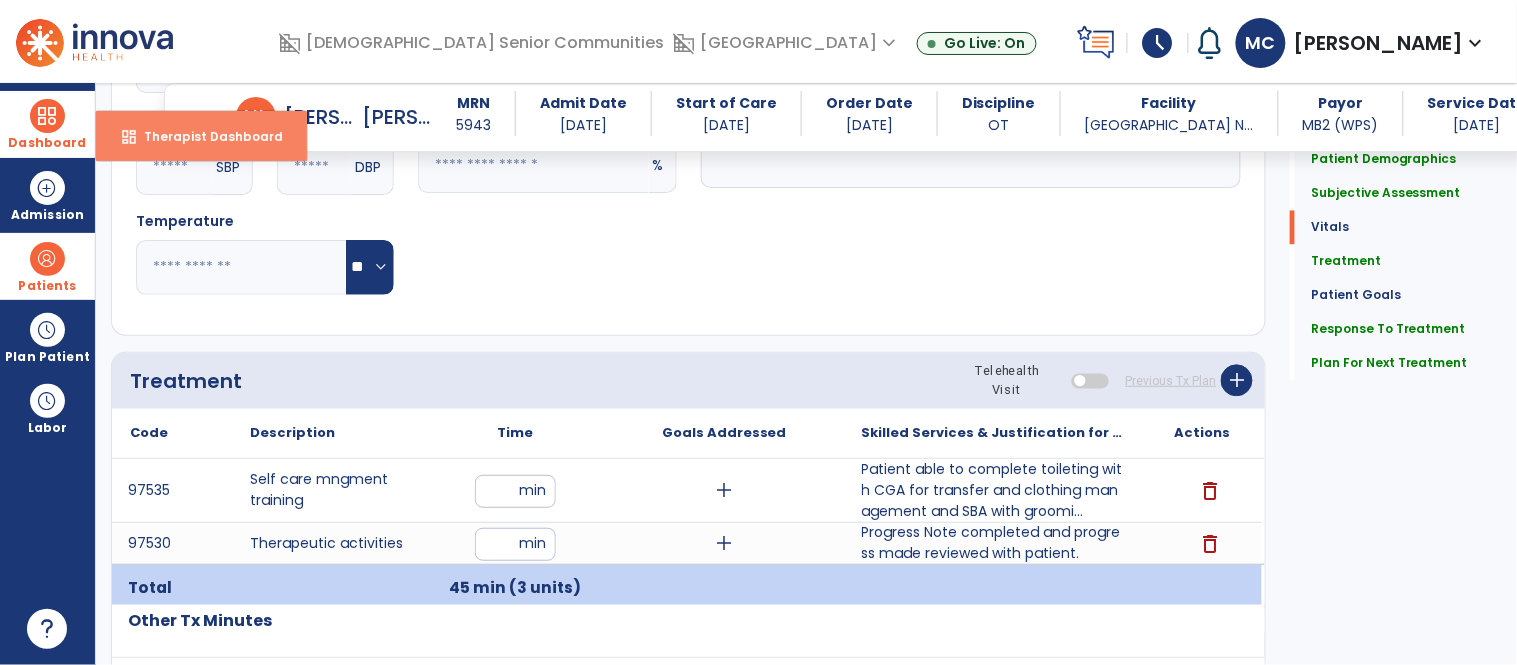 click on "dashboard  Therapist Dashboard" at bounding box center [201, 136] 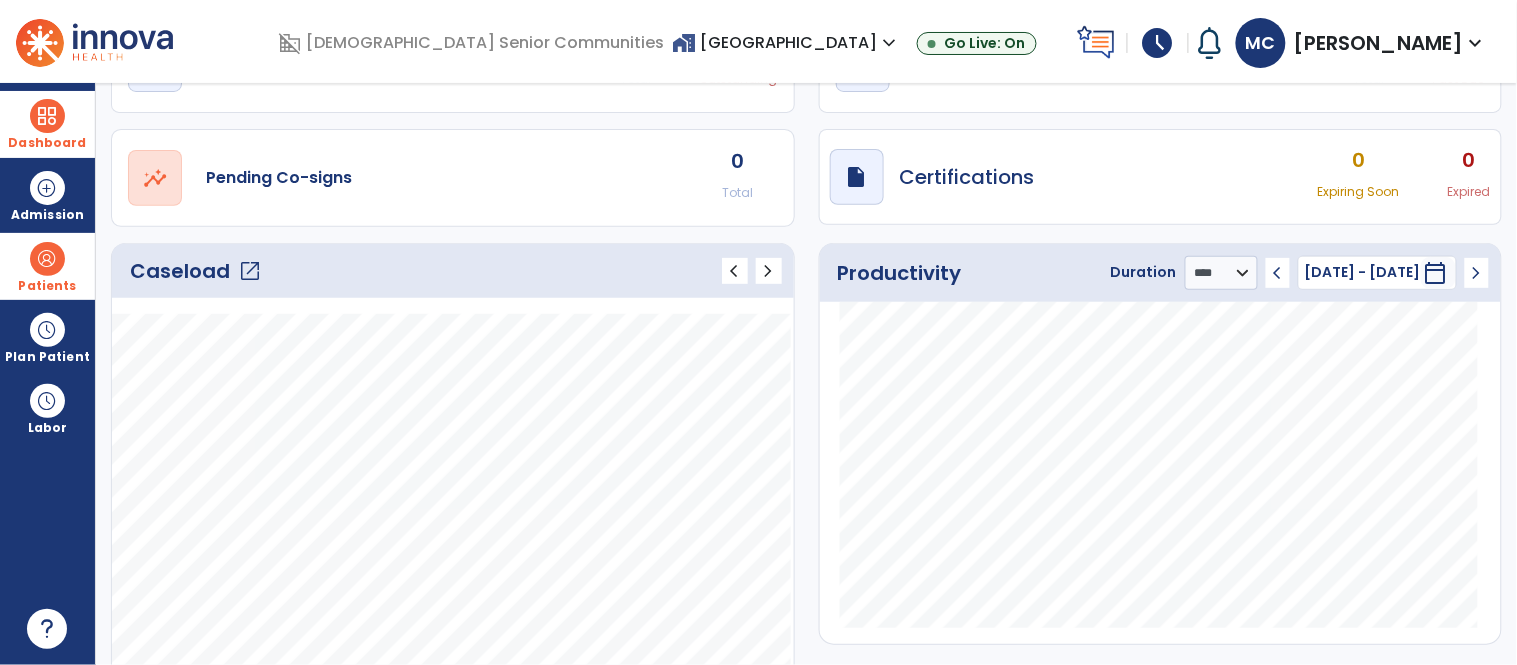 scroll, scrollTop: 0, scrollLeft: 0, axis: both 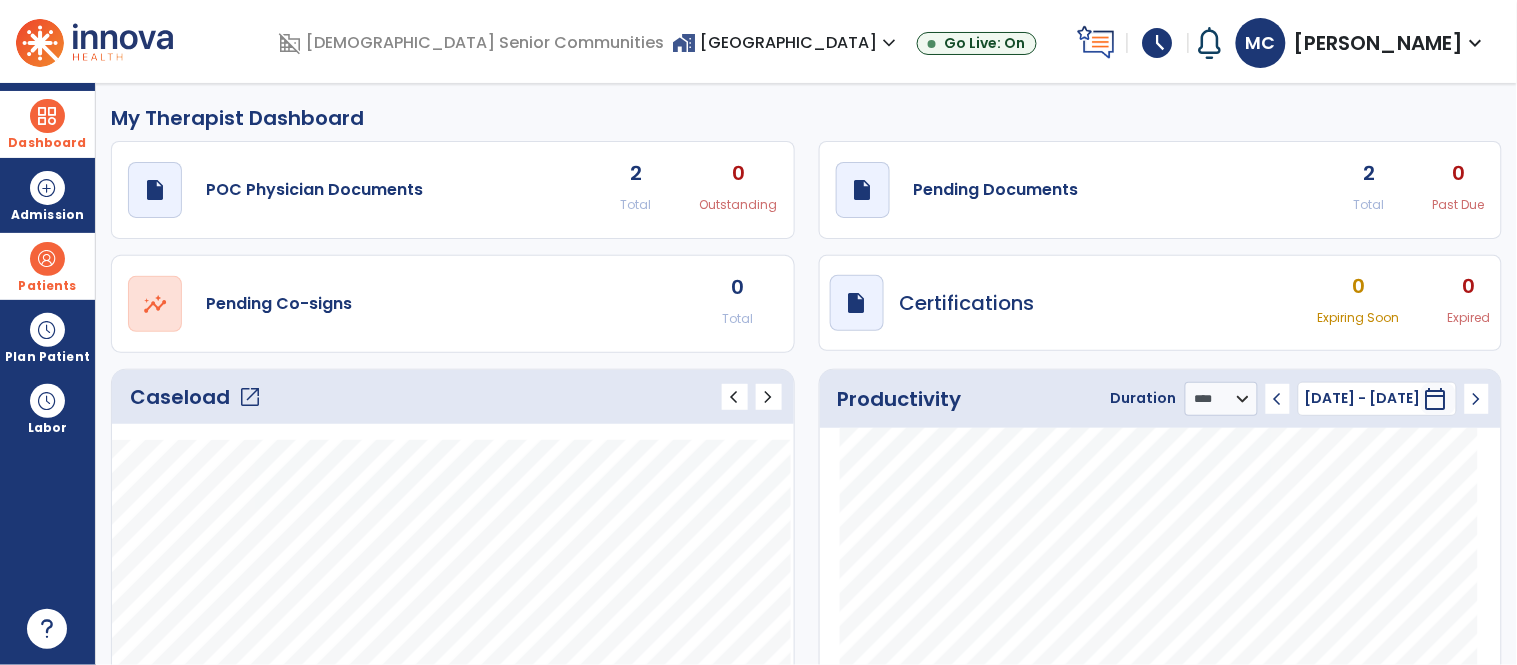click on "Pending Documents" 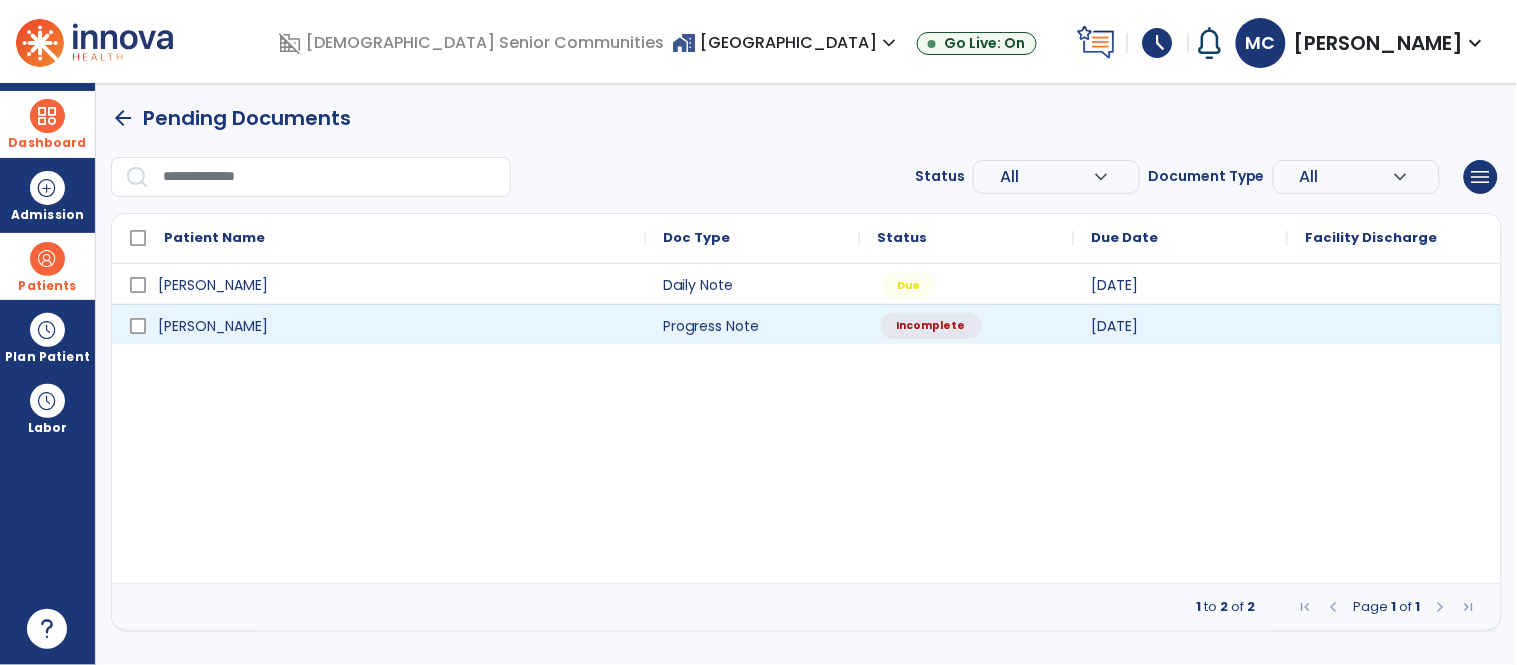 click on "Incomplete" at bounding box center (931, 326) 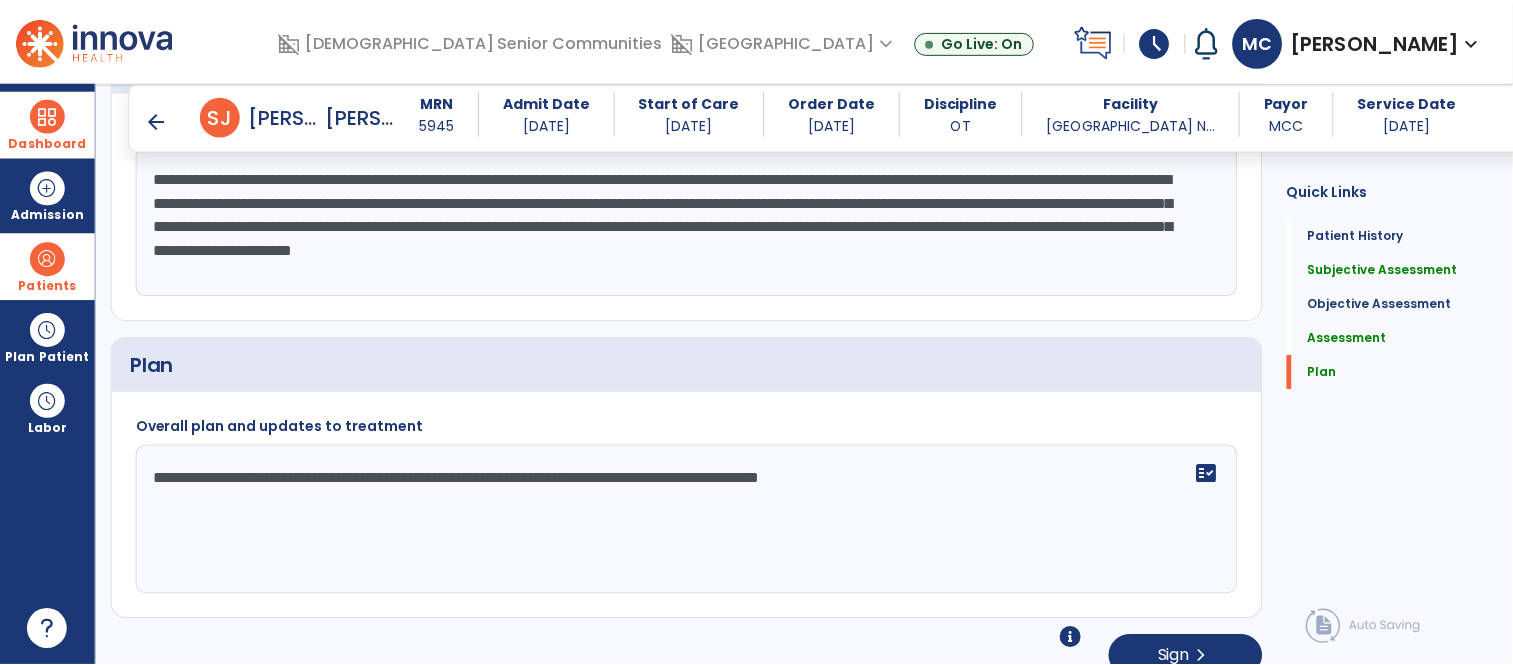 scroll, scrollTop: 1628, scrollLeft: 0, axis: vertical 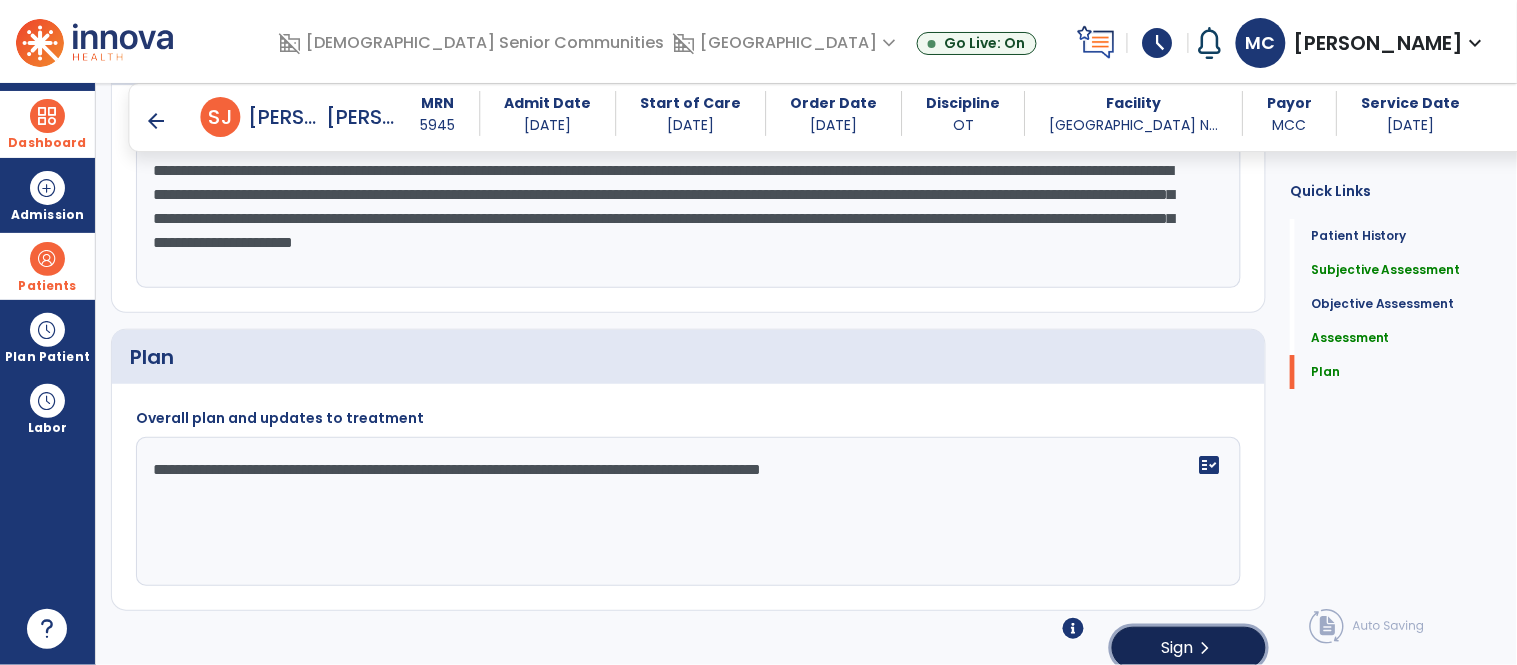 click on "Sign" 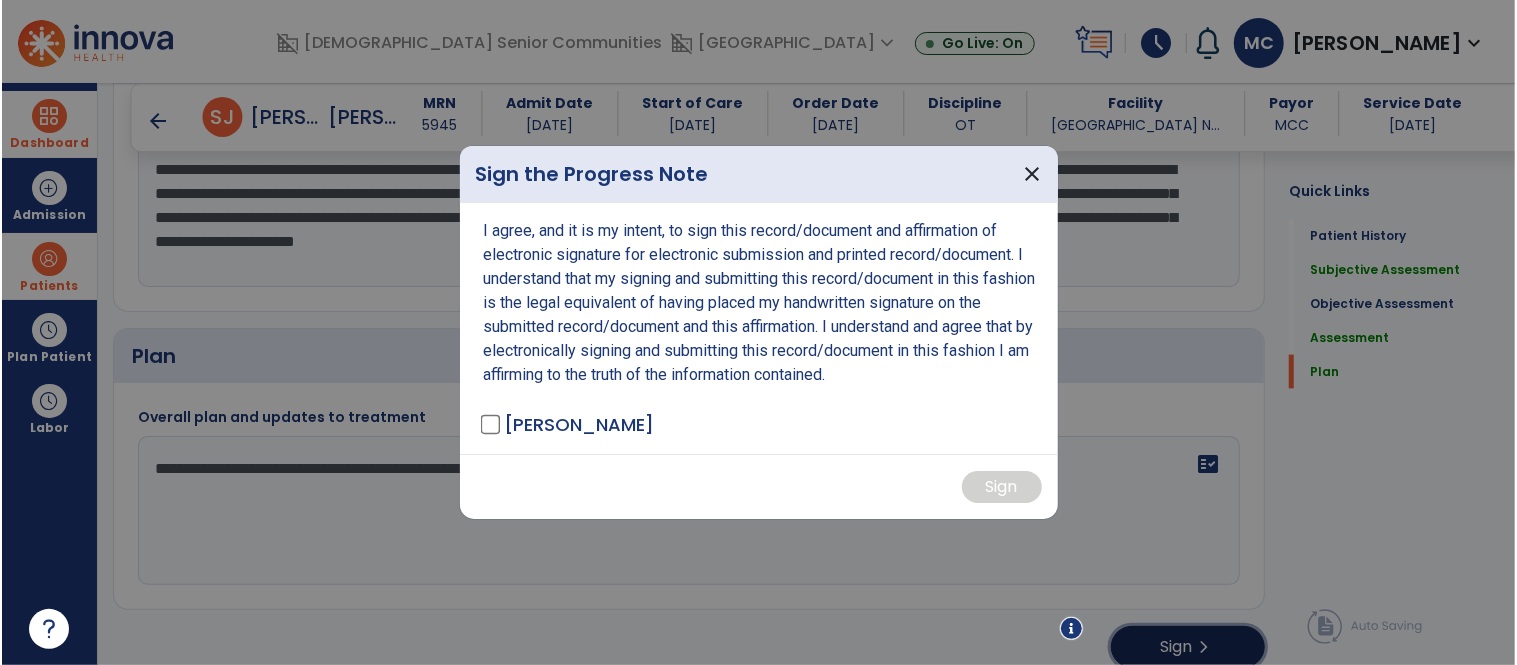 scroll, scrollTop: 1628, scrollLeft: 0, axis: vertical 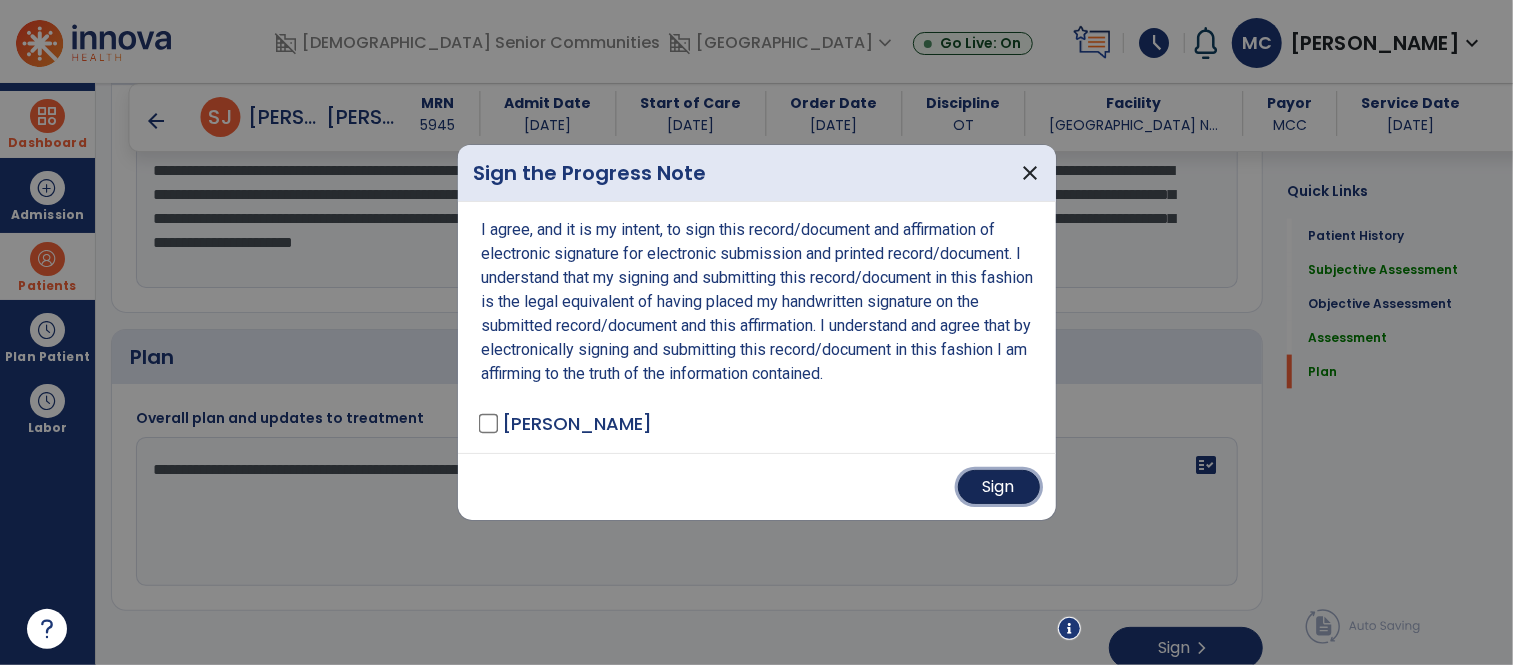 click on "Sign" at bounding box center [999, 487] 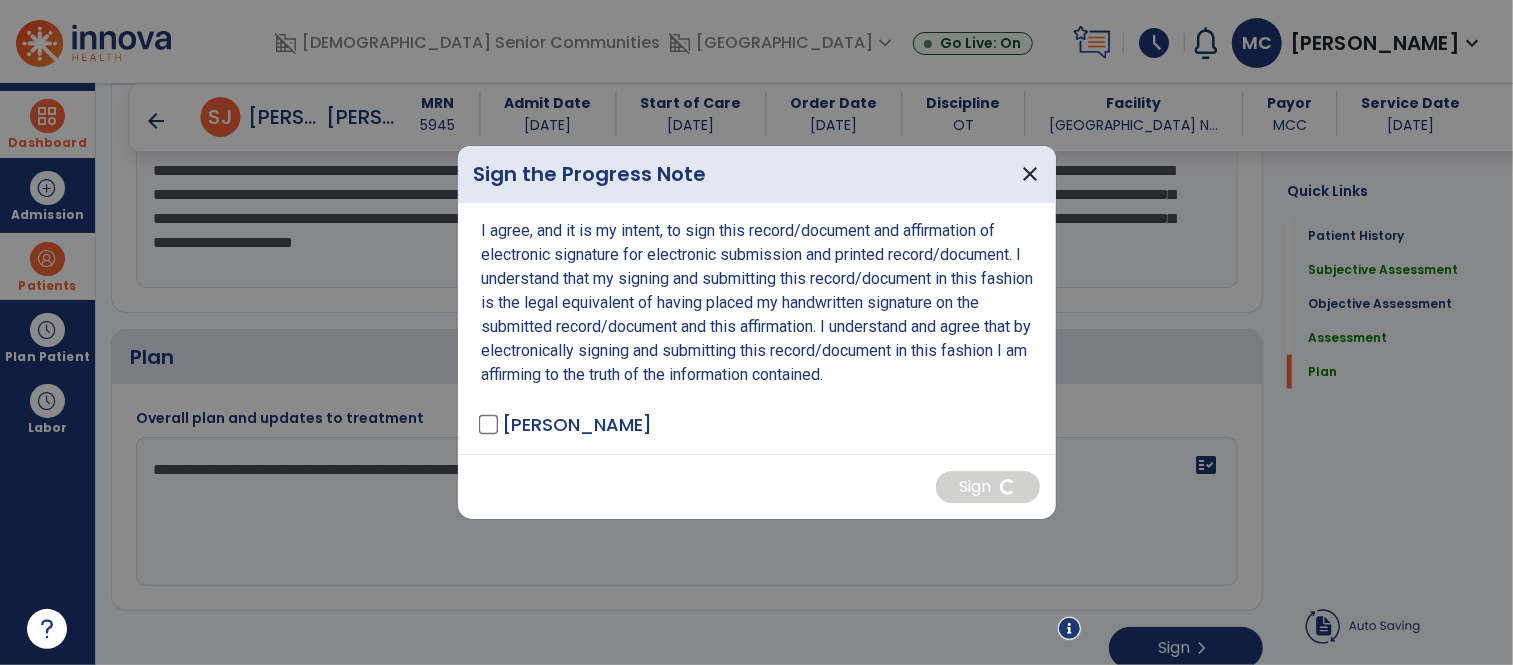 click at bounding box center (756, 332) 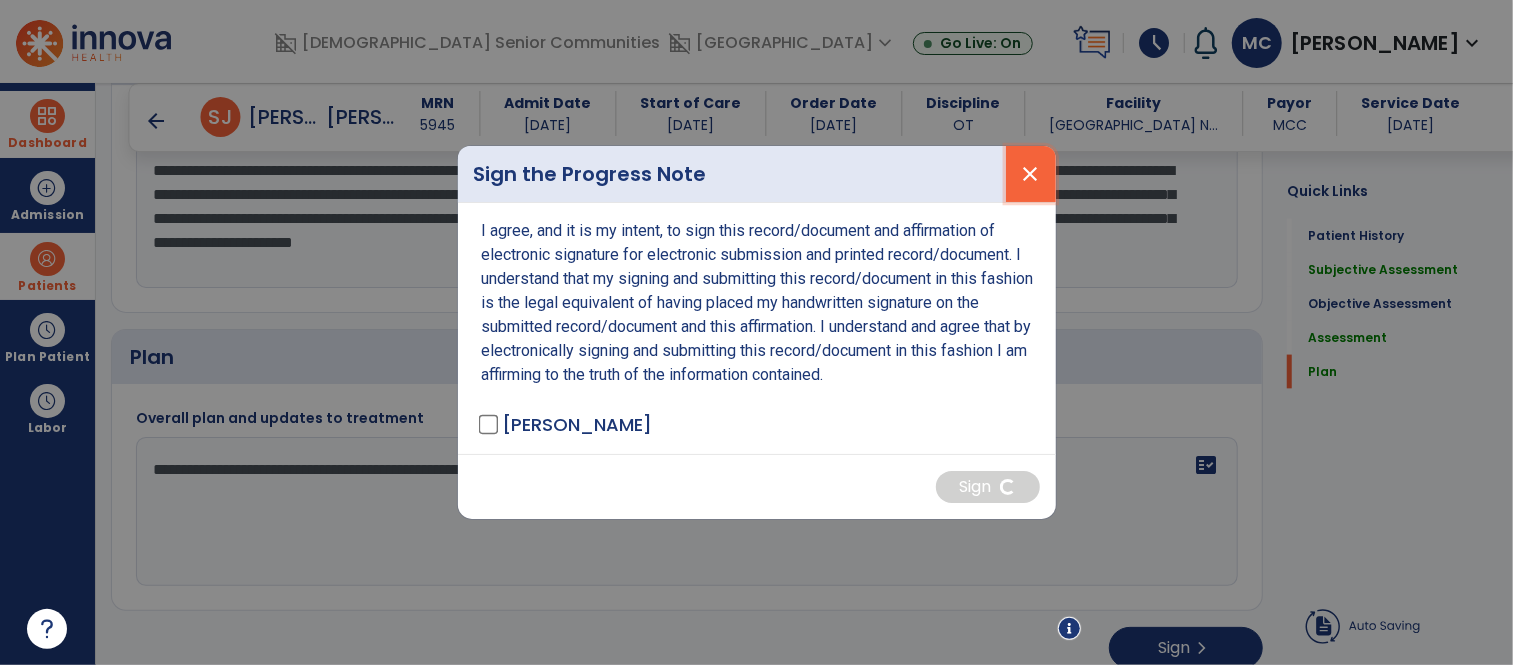 click on "close" at bounding box center (1031, 174) 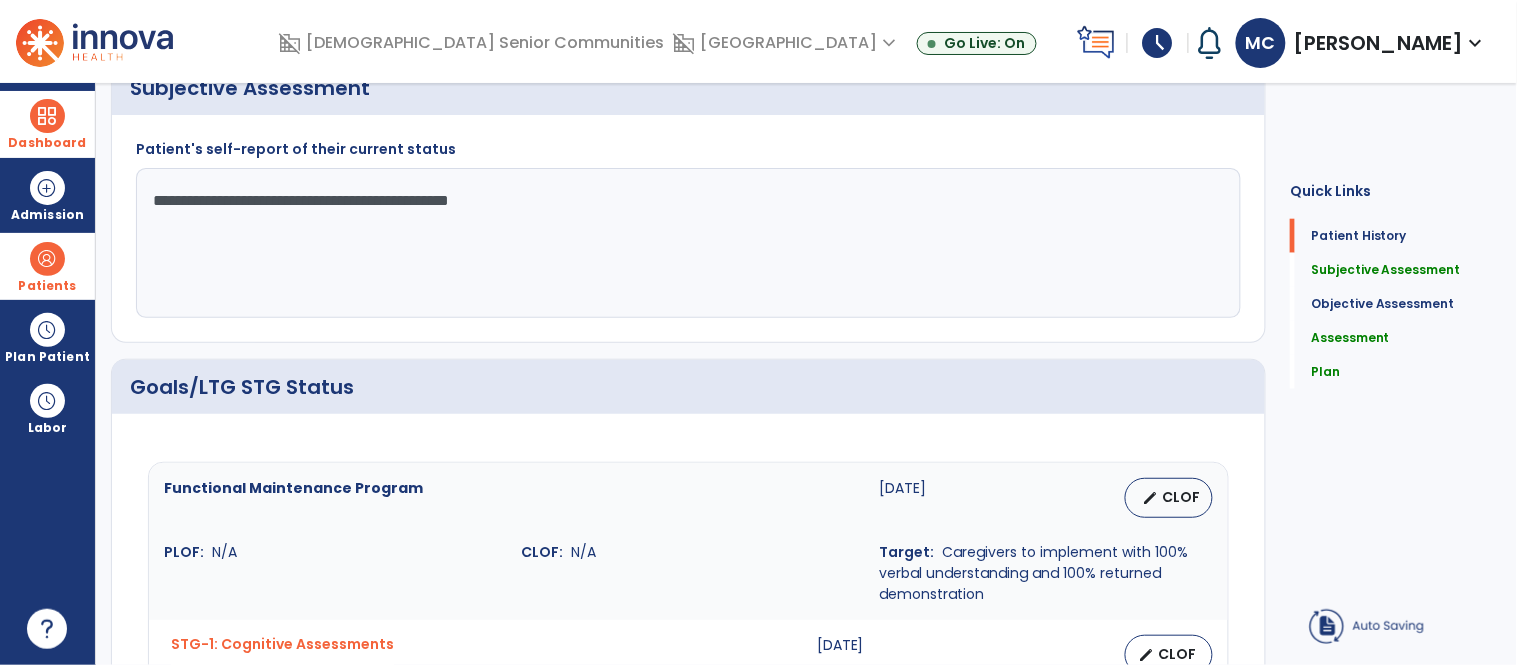 scroll, scrollTop: 0, scrollLeft: 0, axis: both 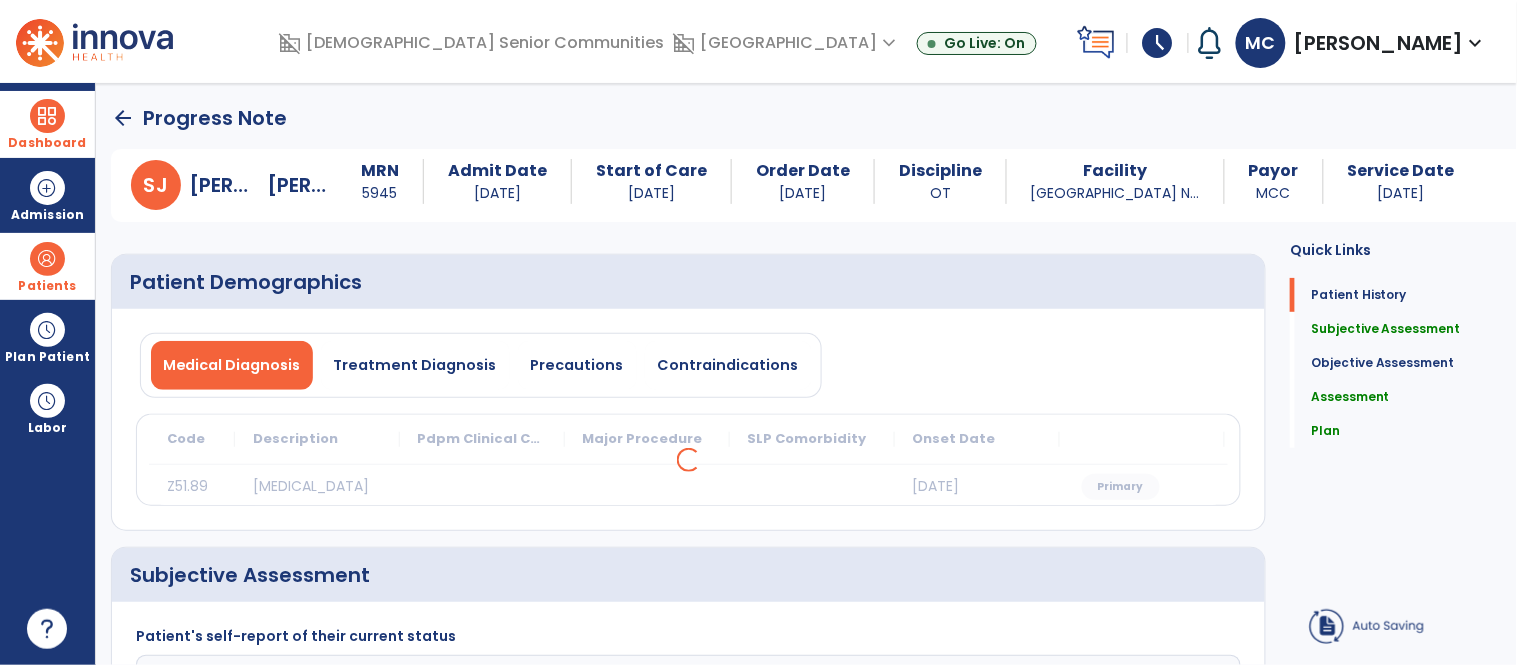 click on "[PERSON_NAME]" at bounding box center [1379, 43] 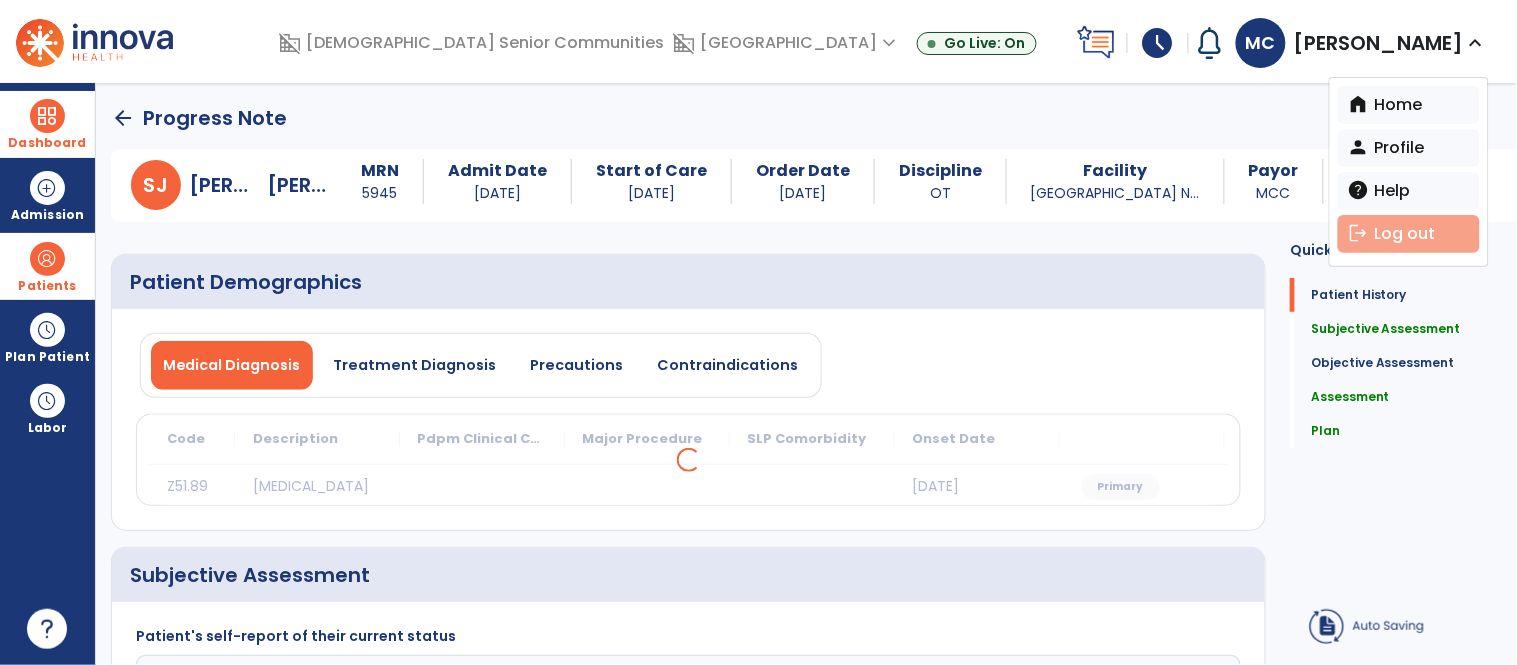 click on "logout   Log out" at bounding box center [1409, 234] 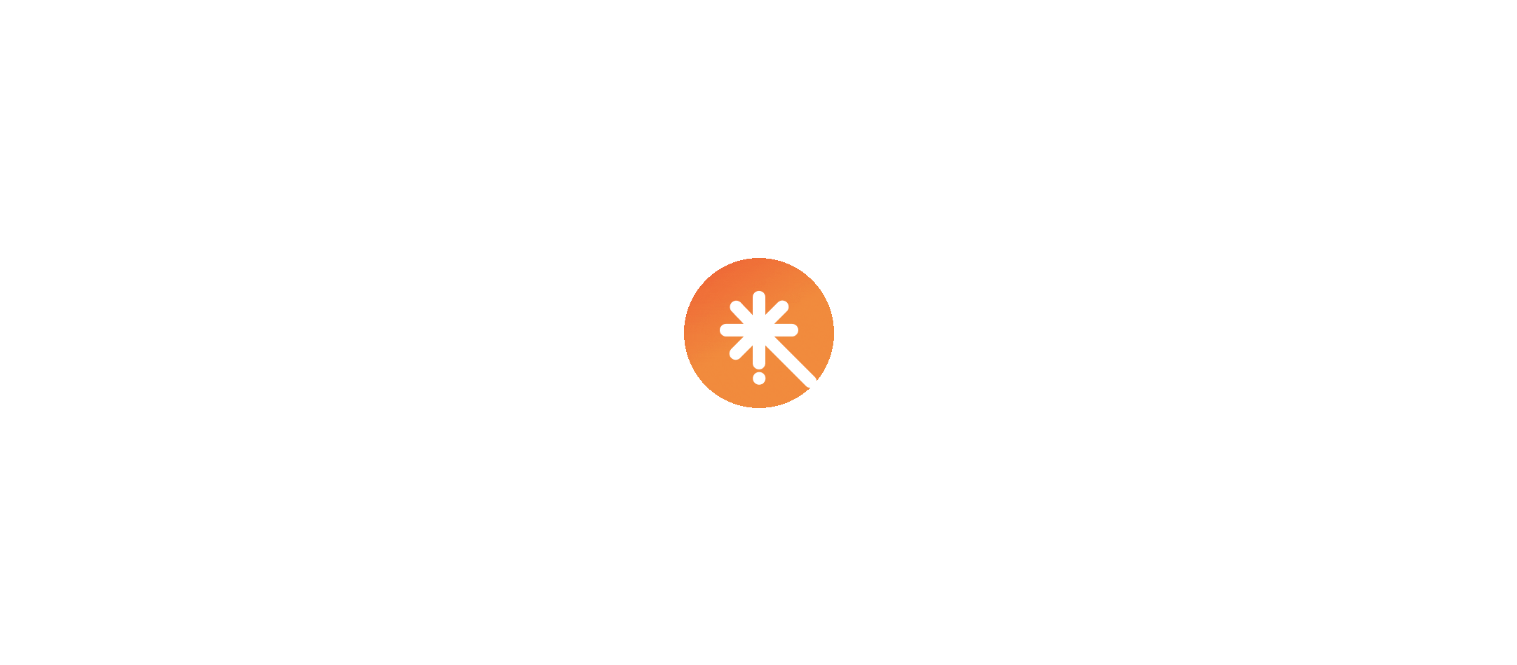 scroll, scrollTop: 0, scrollLeft: 0, axis: both 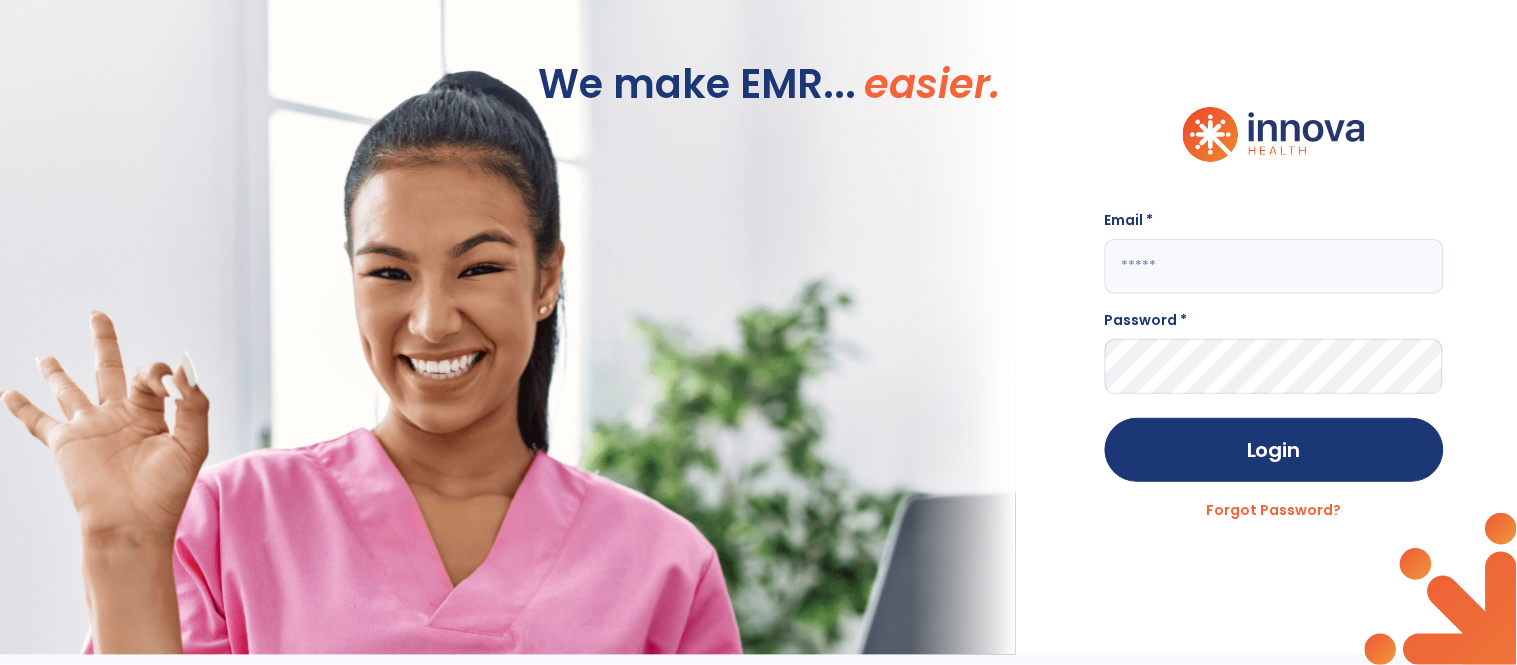 click 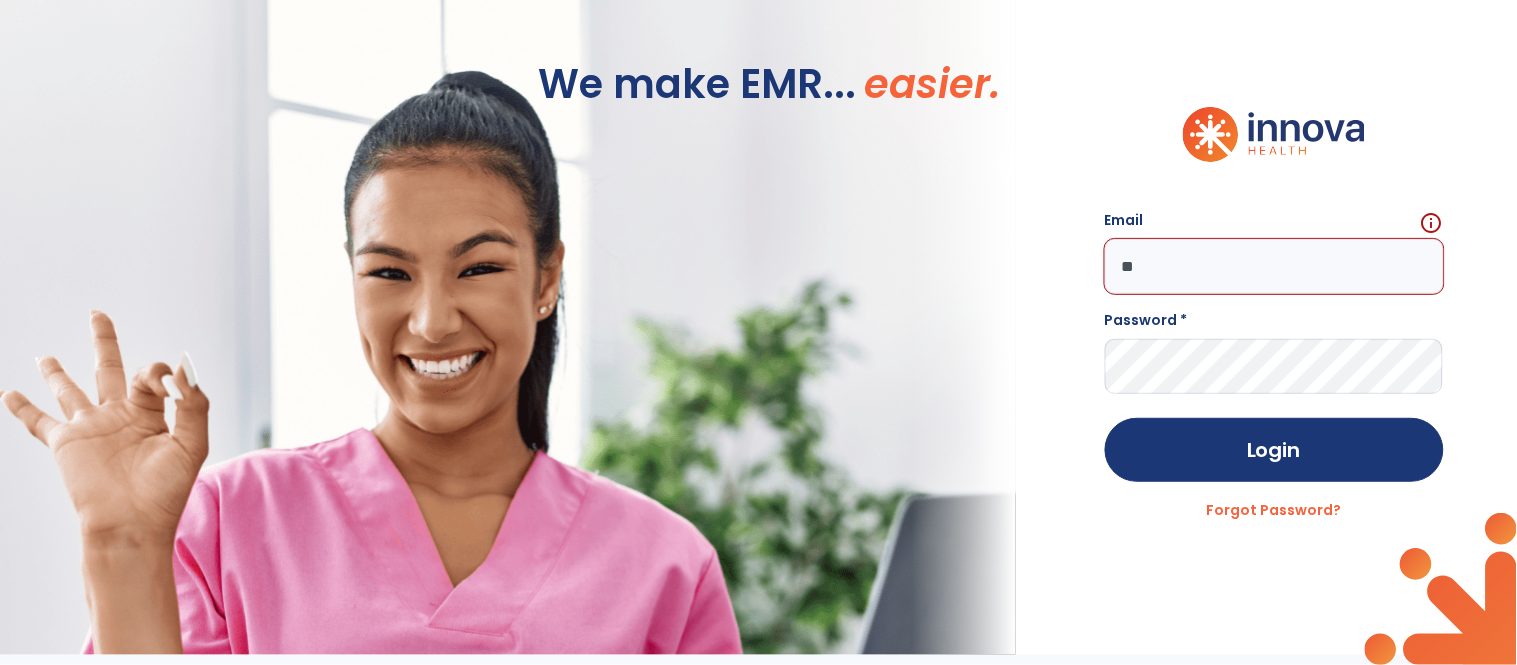 type on "*" 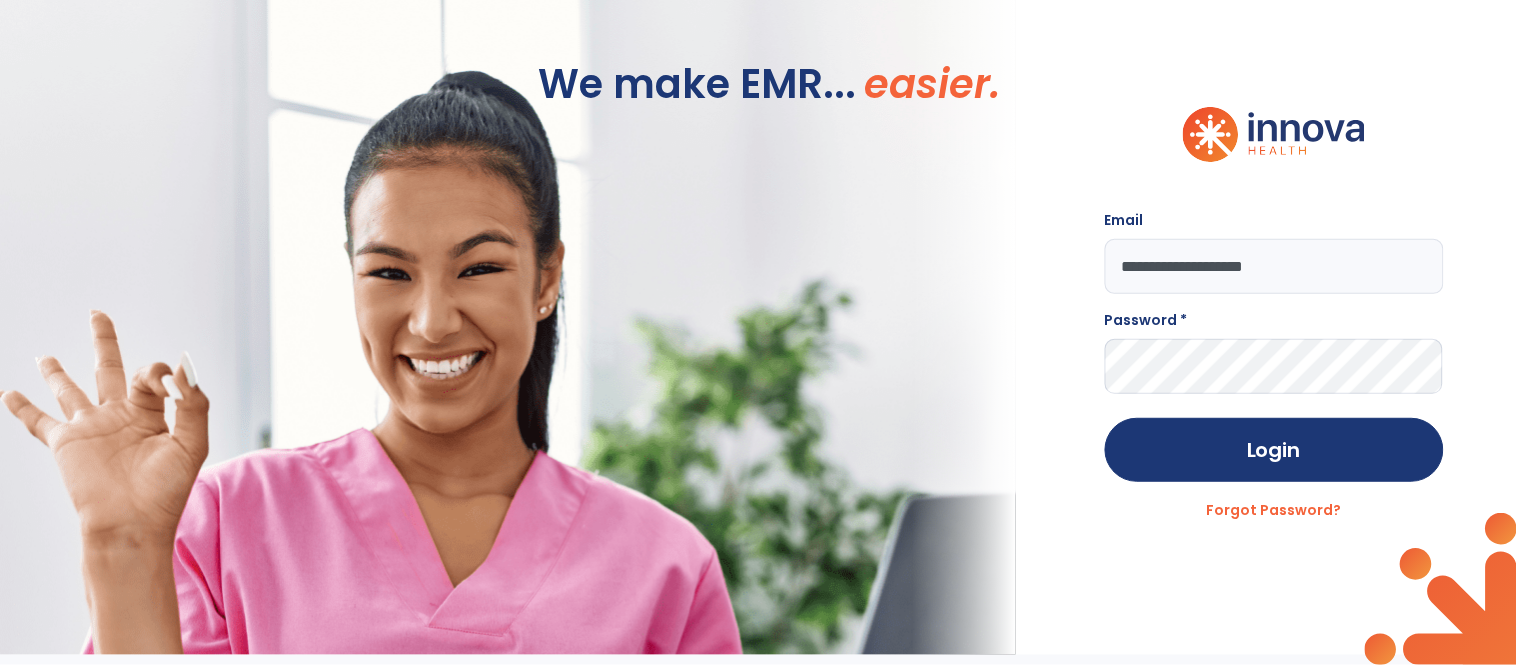 type on "**********" 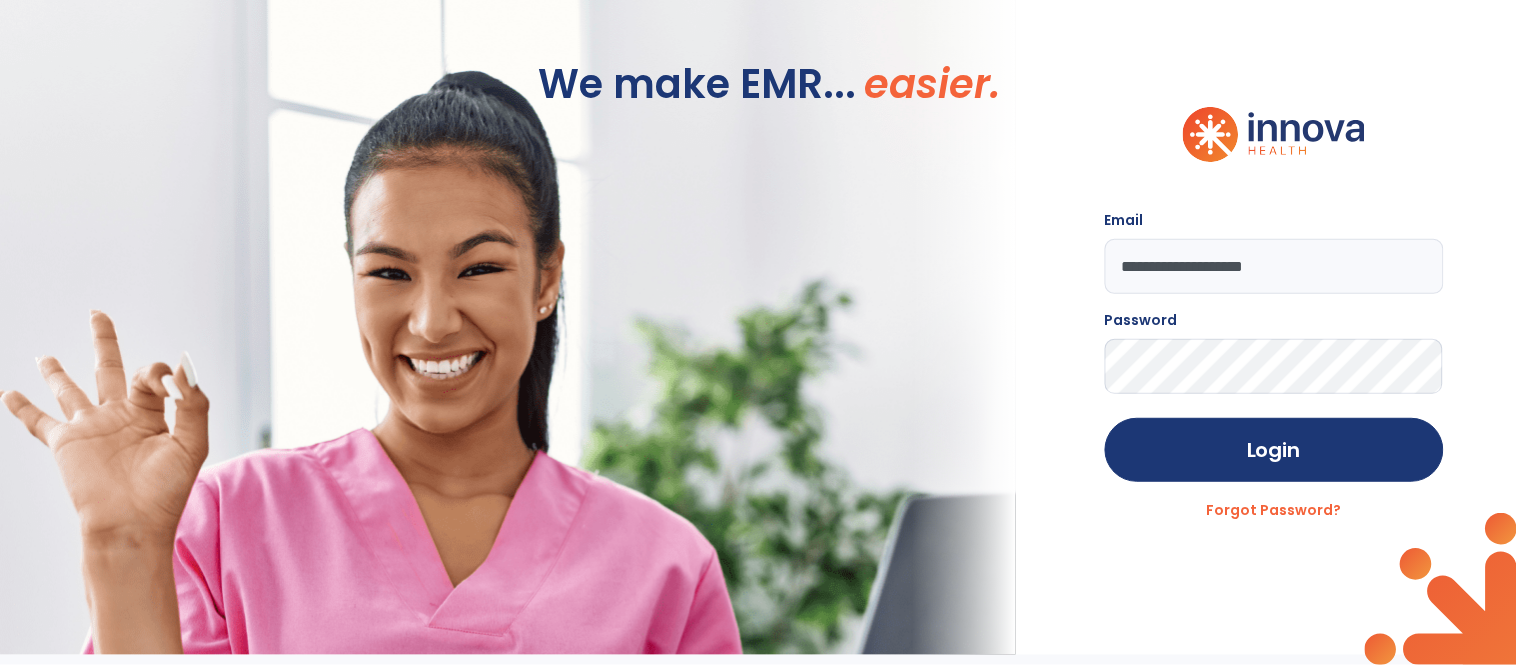 click on "Login" 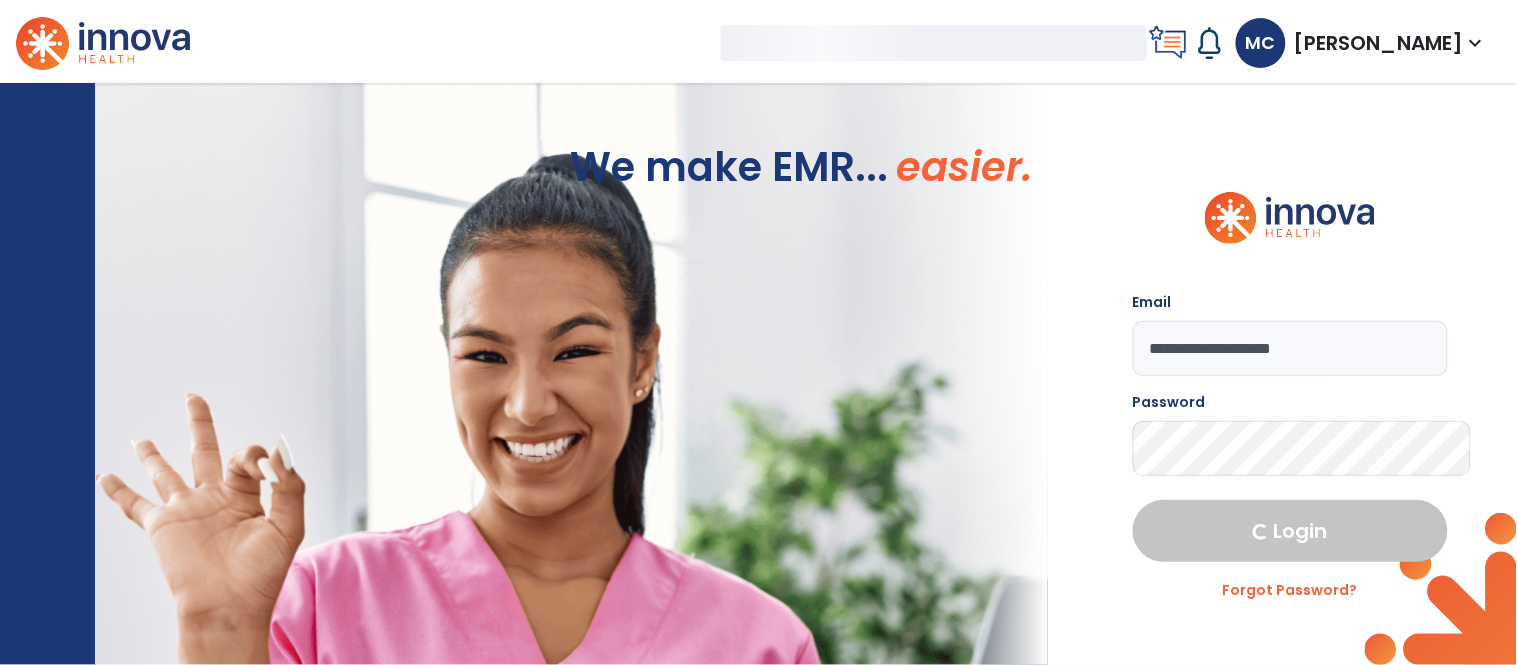 select on "****" 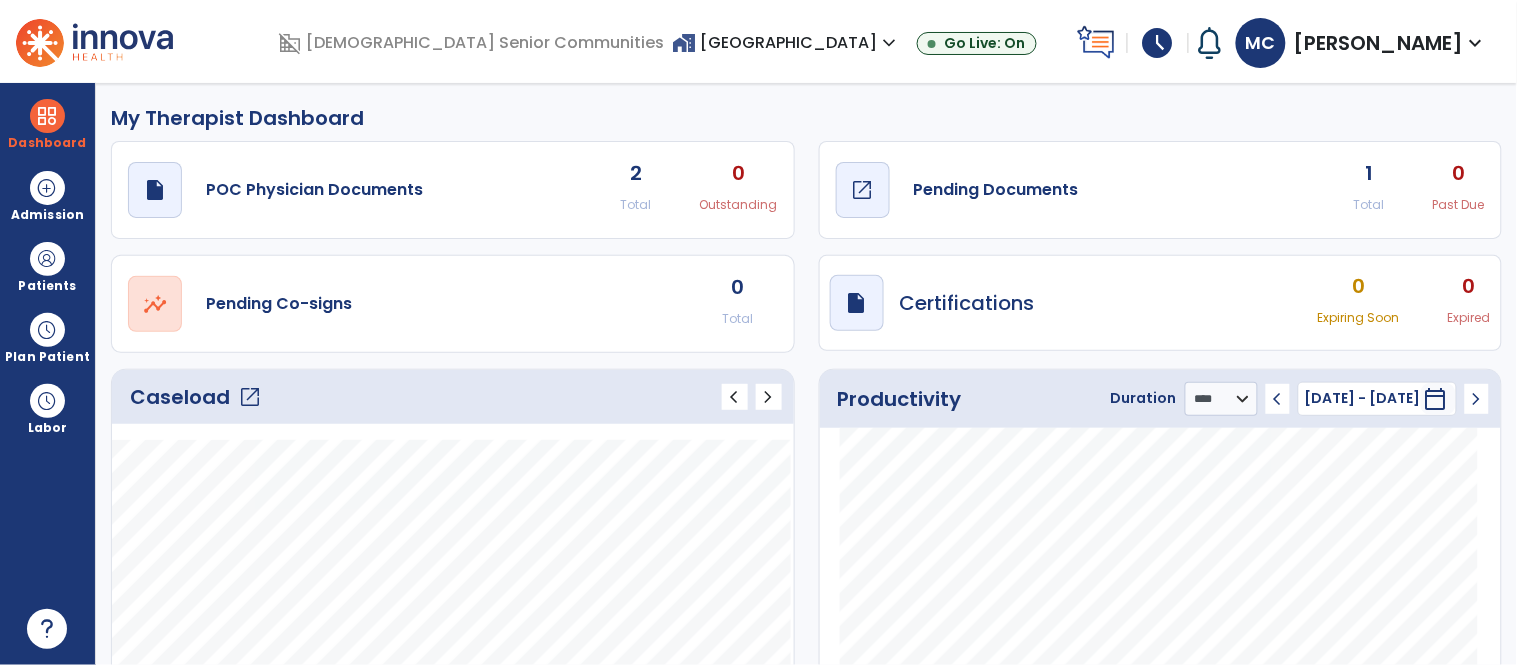 click on "draft   open_in_new  Pending Documents" 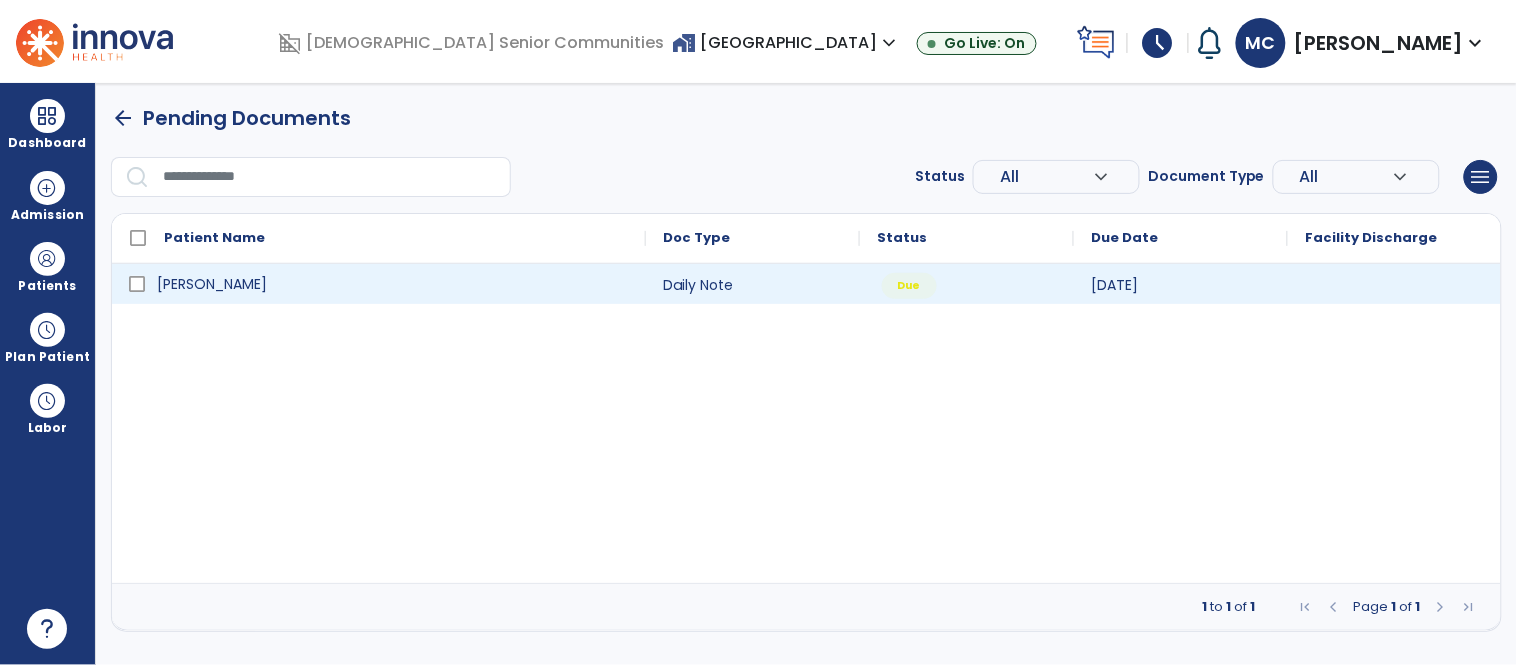 click on "[PERSON_NAME]" at bounding box center (379, 284) 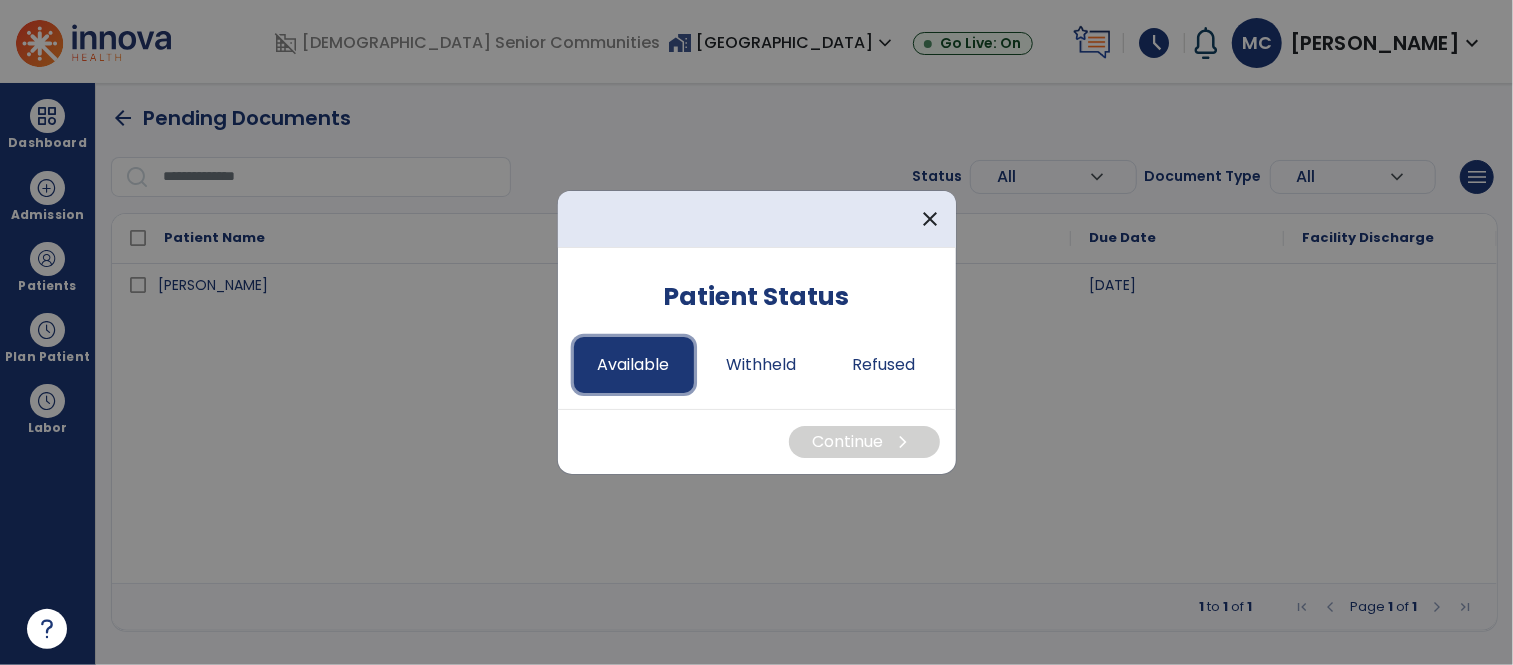 click on "Available" at bounding box center (634, 365) 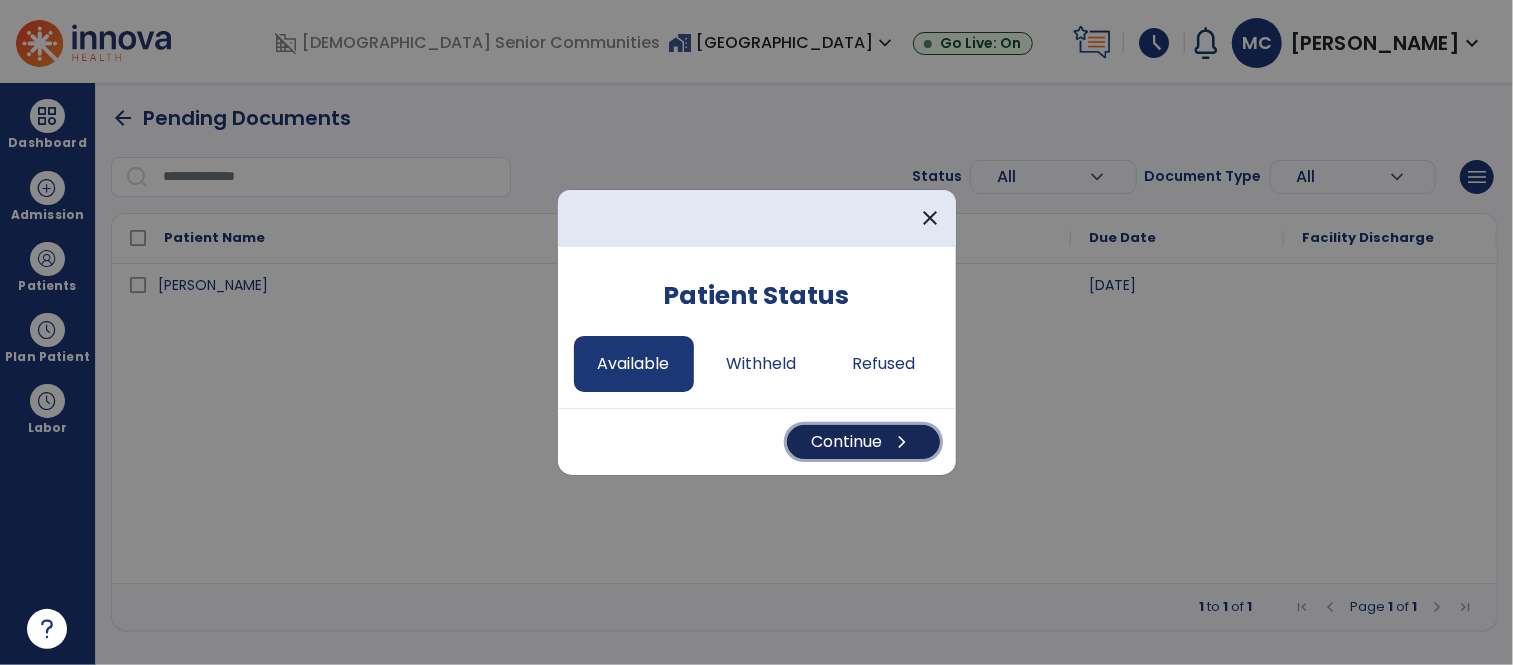 click on "Continue   chevron_right" at bounding box center [863, 442] 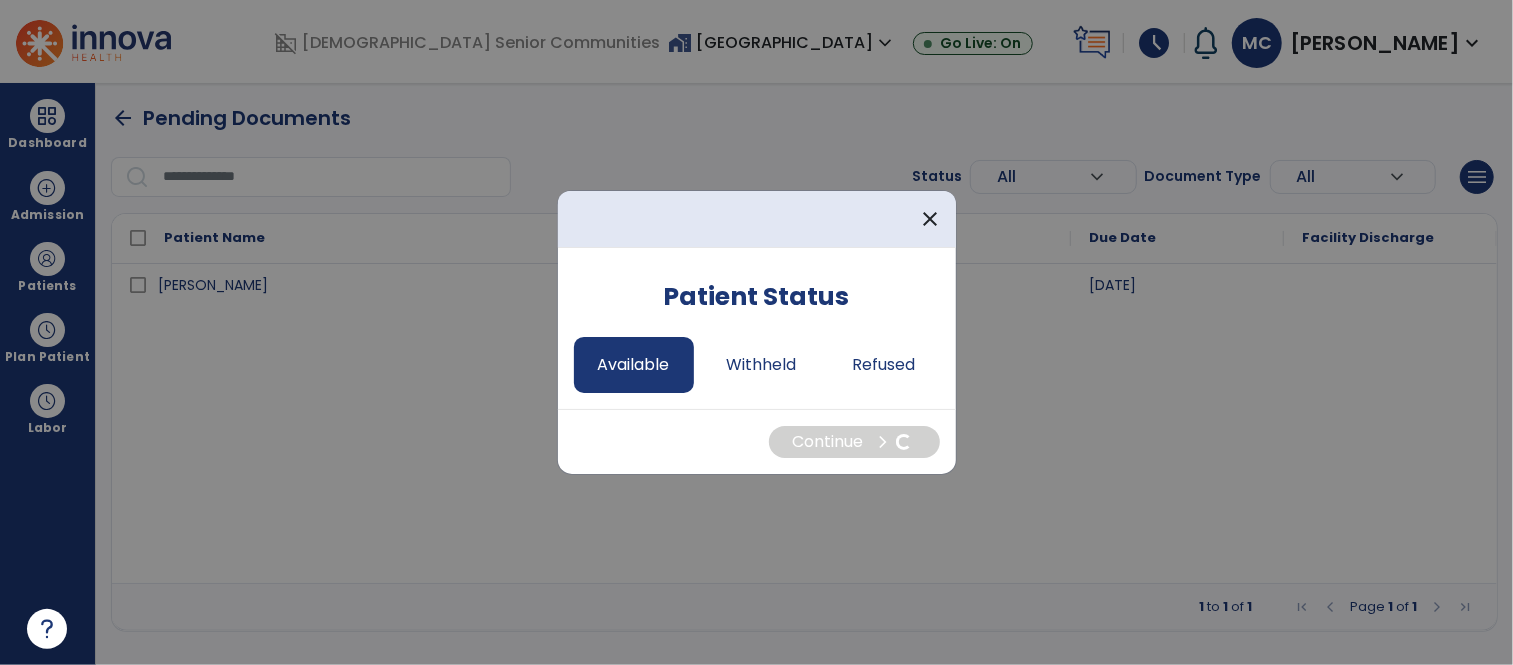 select on "*" 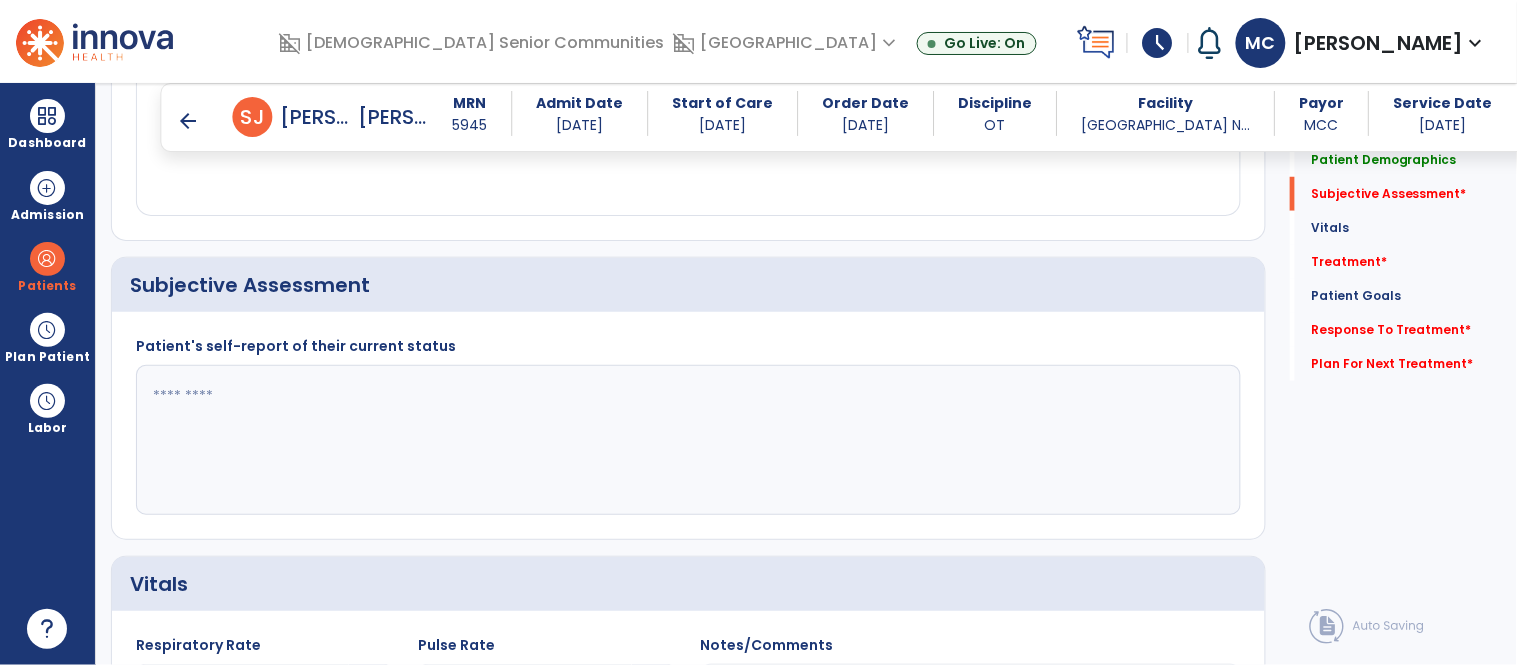 scroll, scrollTop: 382, scrollLeft: 0, axis: vertical 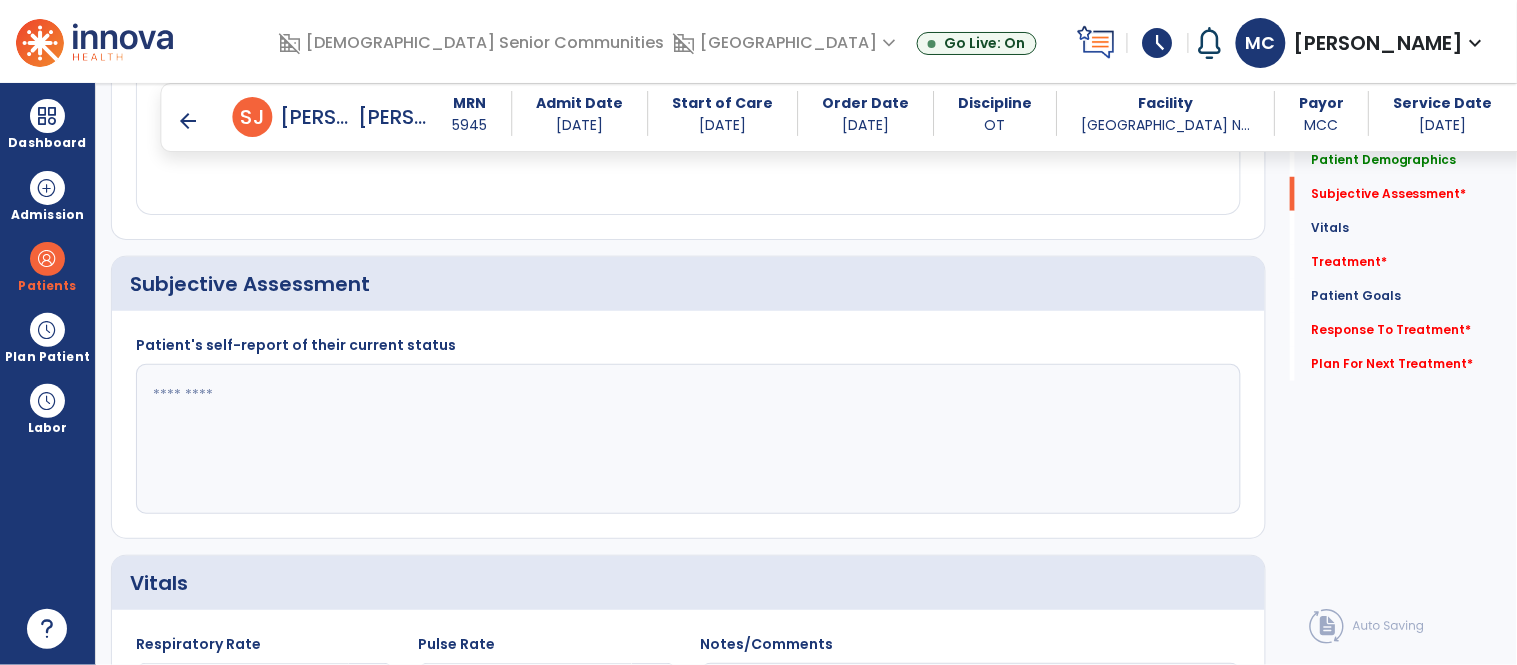 click 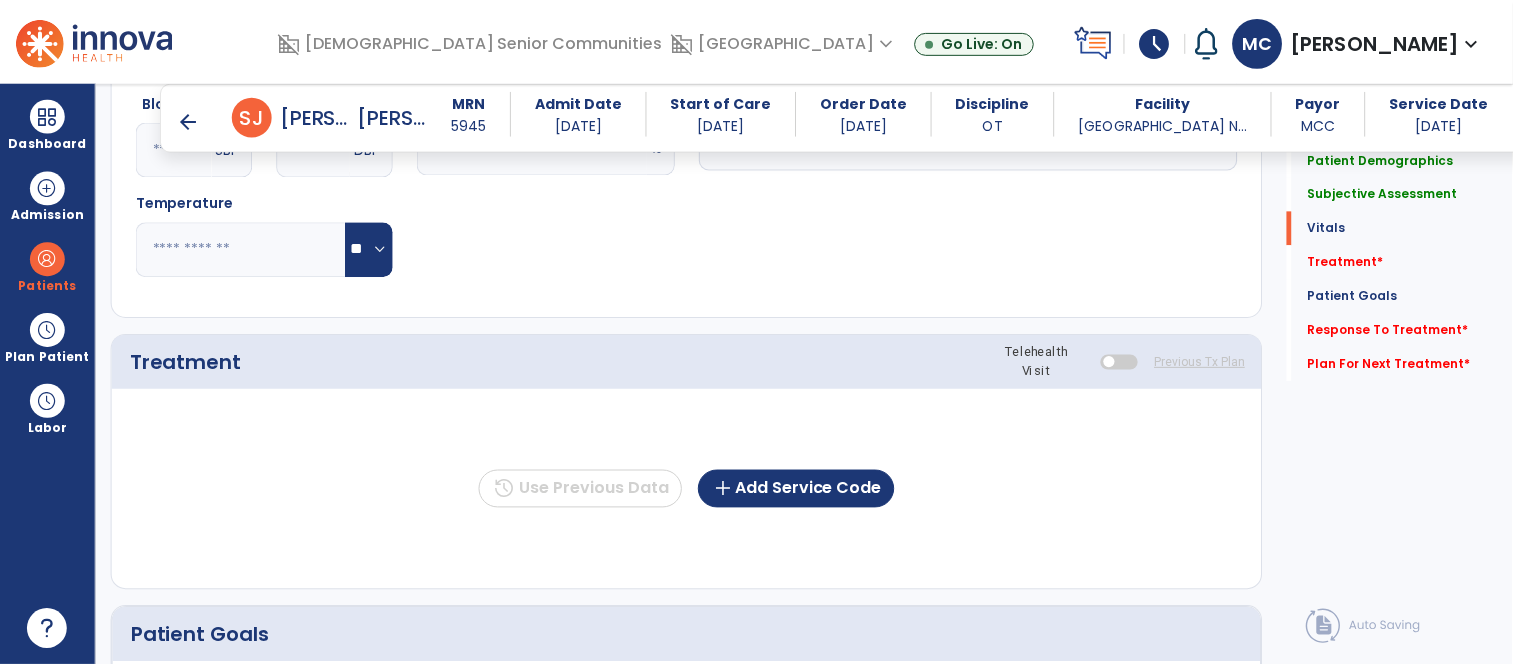 scroll, scrollTop: 1051, scrollLeft: 0, axis: vertical 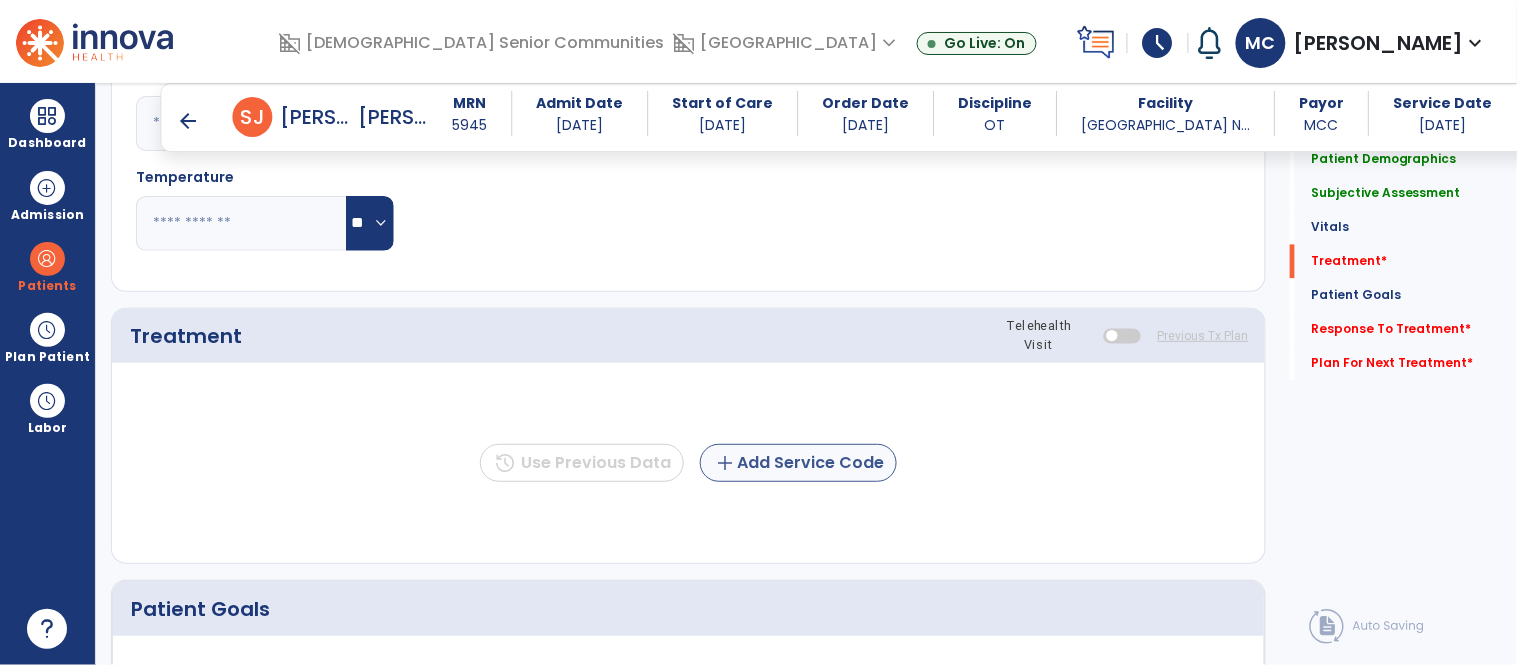 type on "**********" 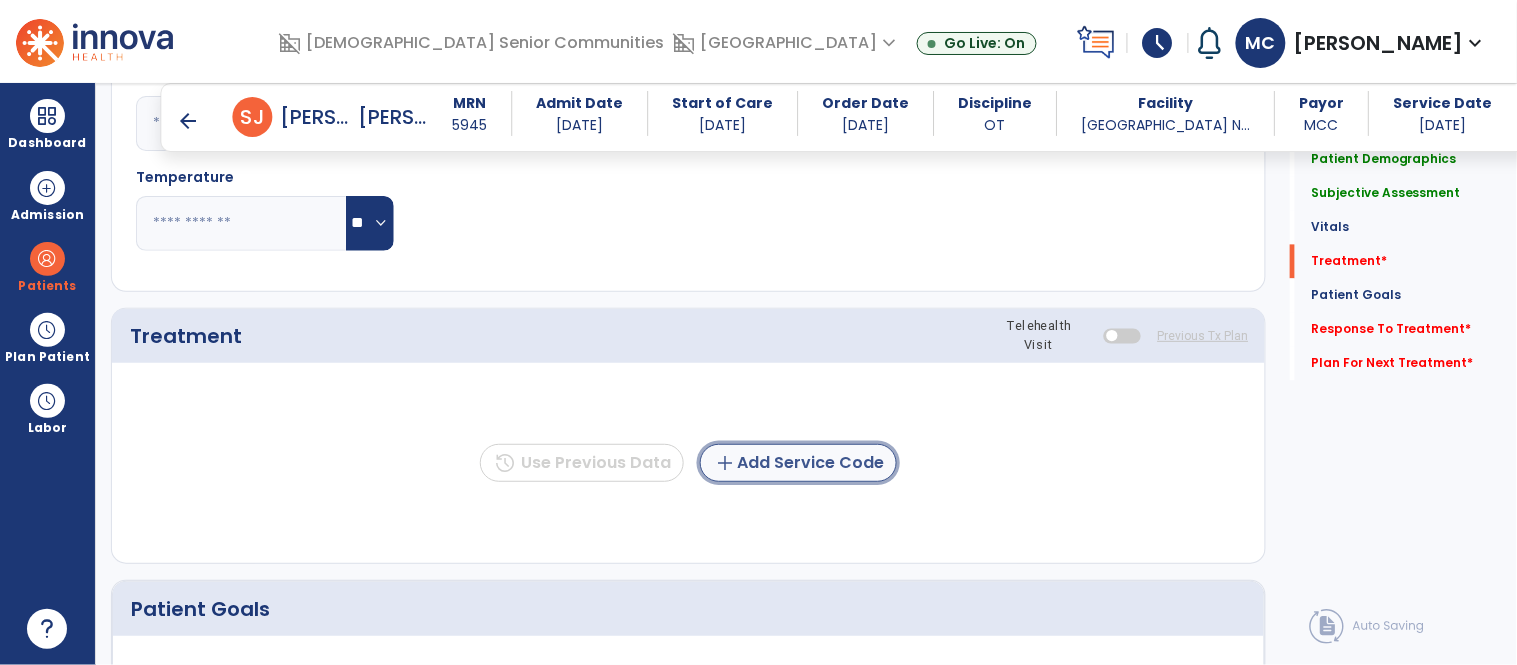 click on "add  Add Service Code" 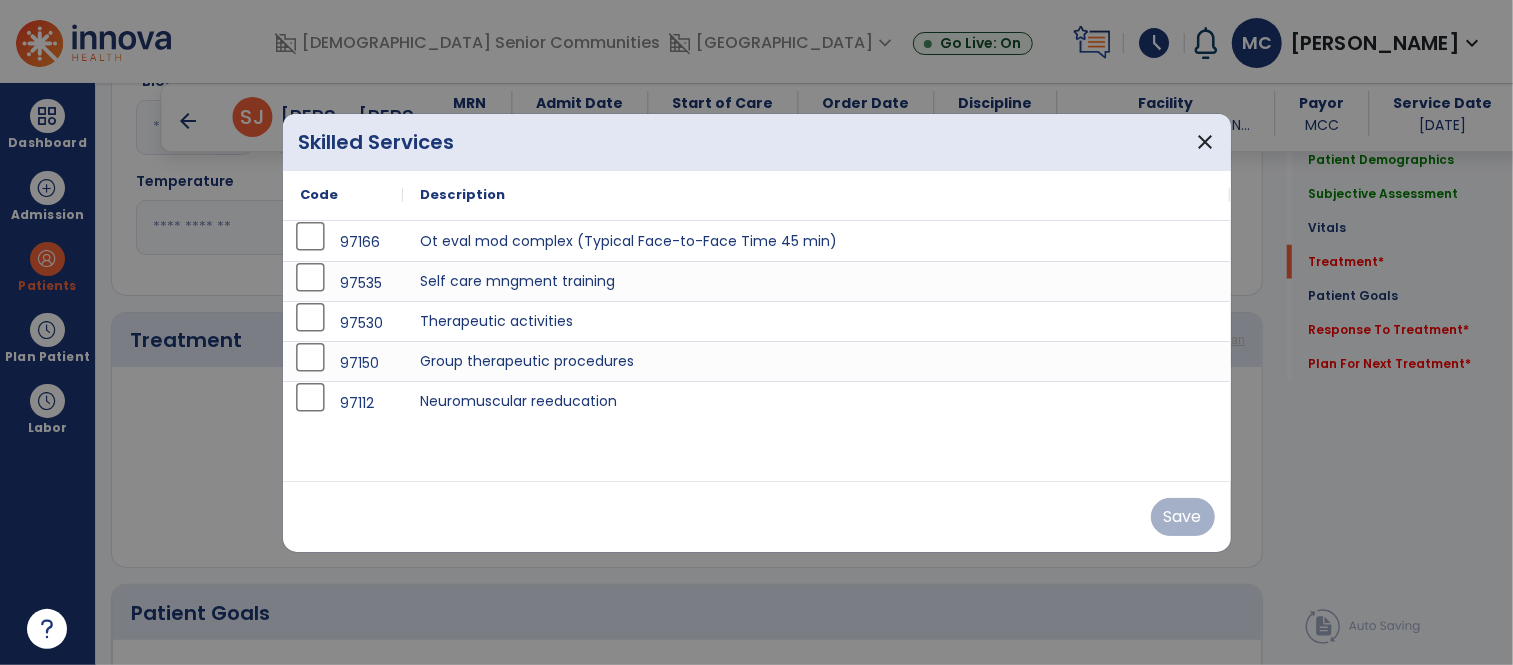 scroll, scrollTop: 1051, scrollLeft: 0, axis: vertical 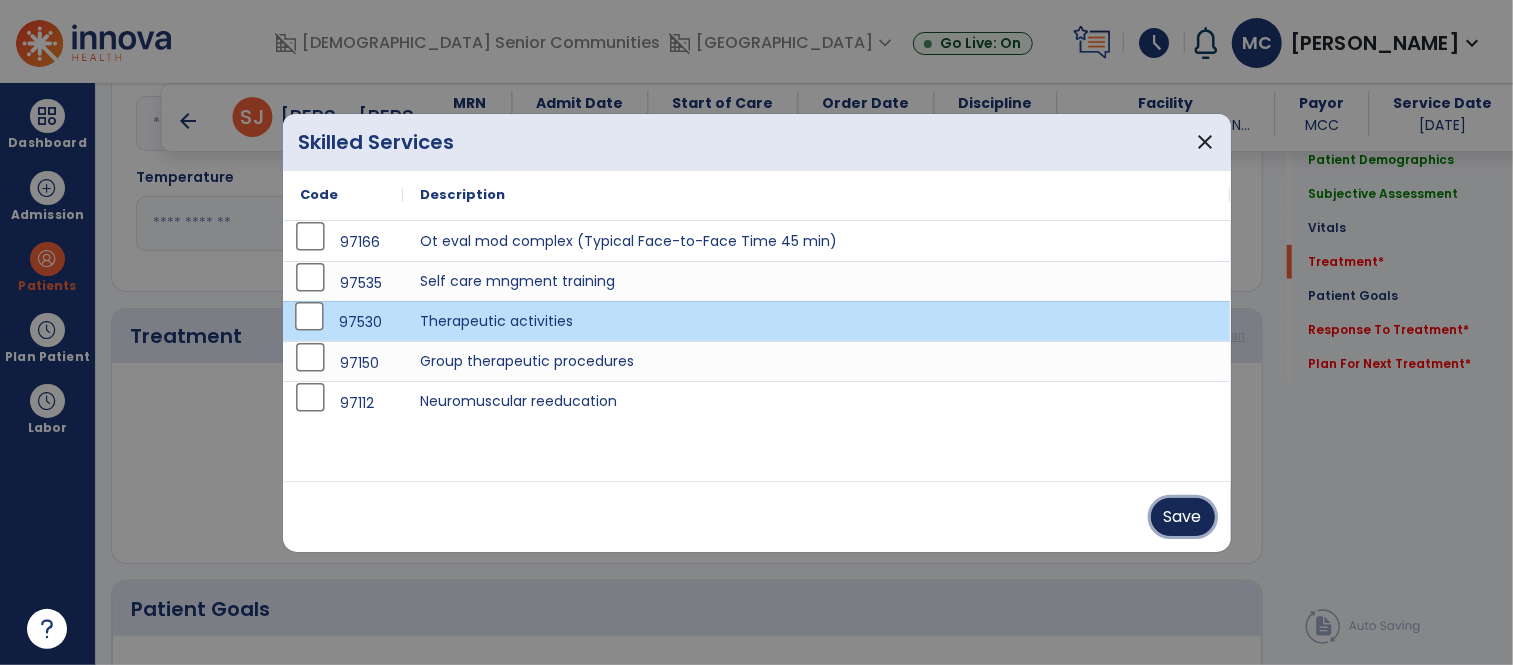 click on "Save" at bounding box center [1183, 517] 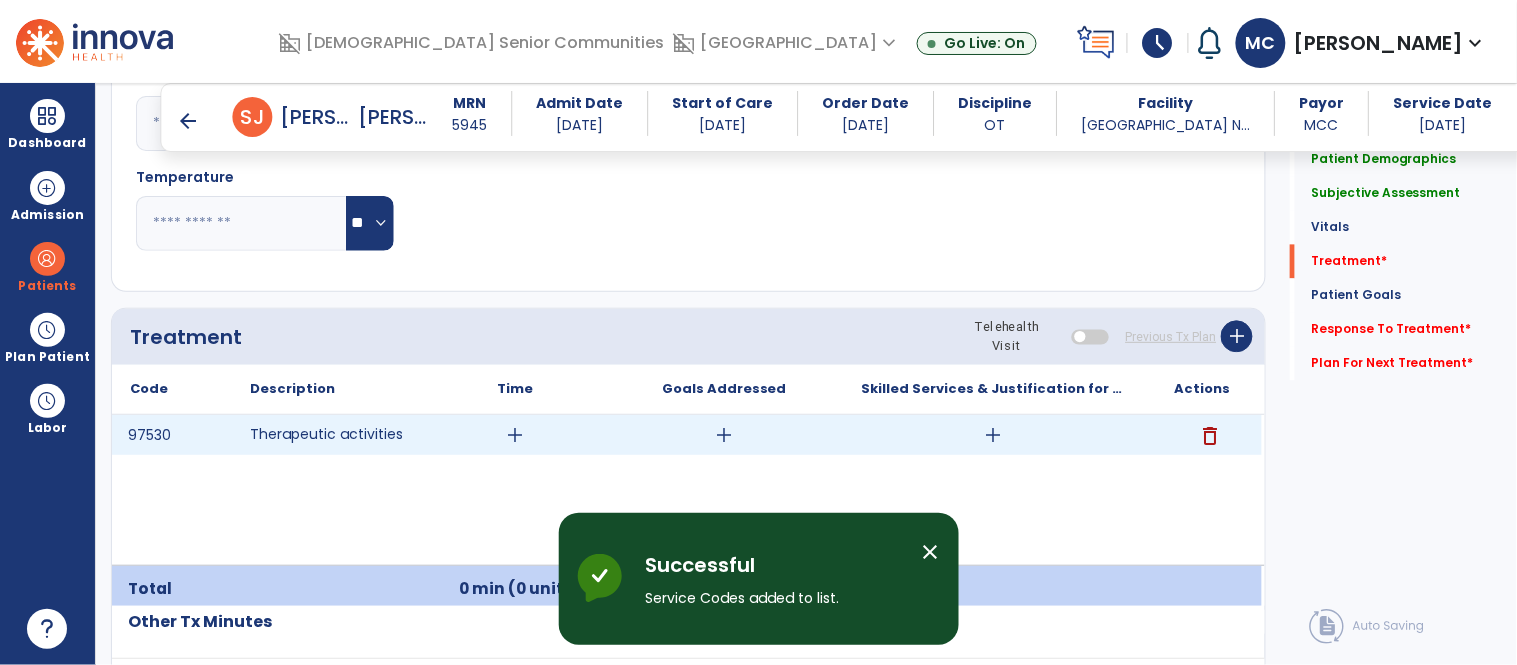 click on "add" at bounding box center [515, 435] 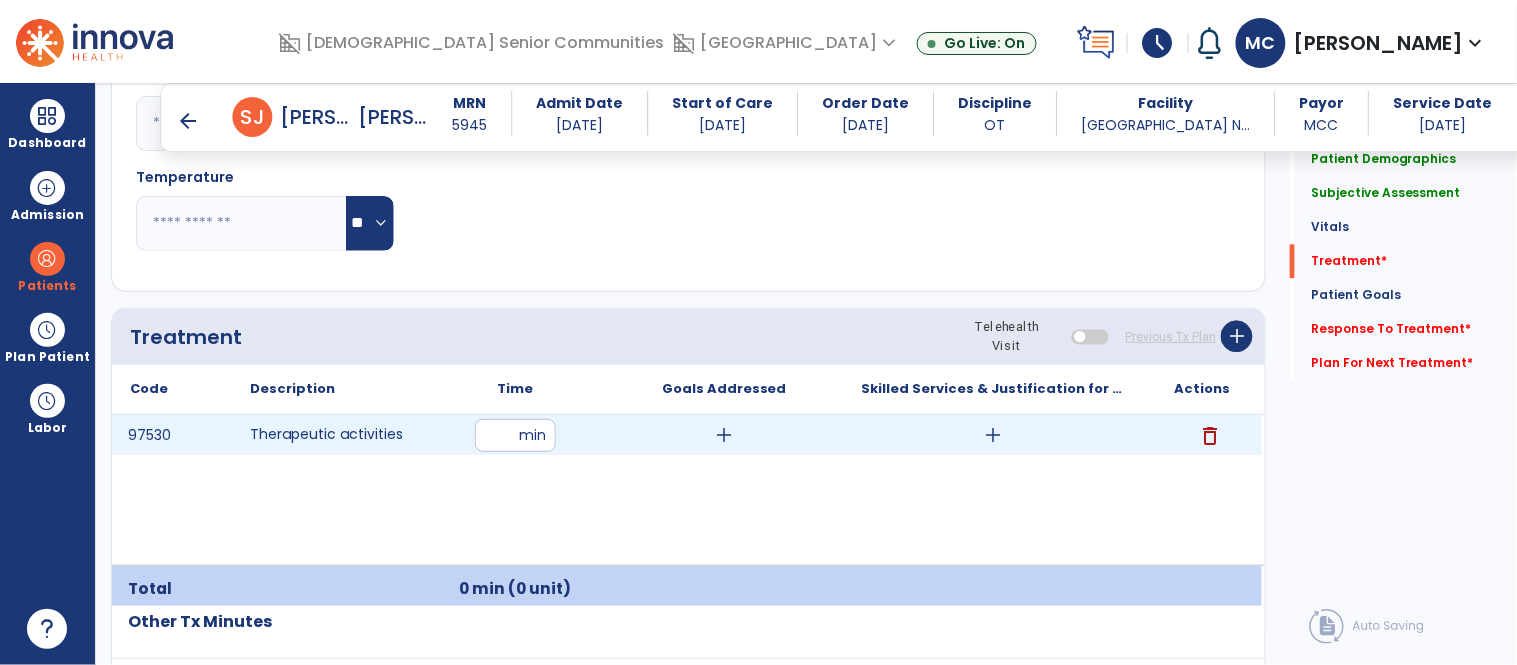 type on "**" 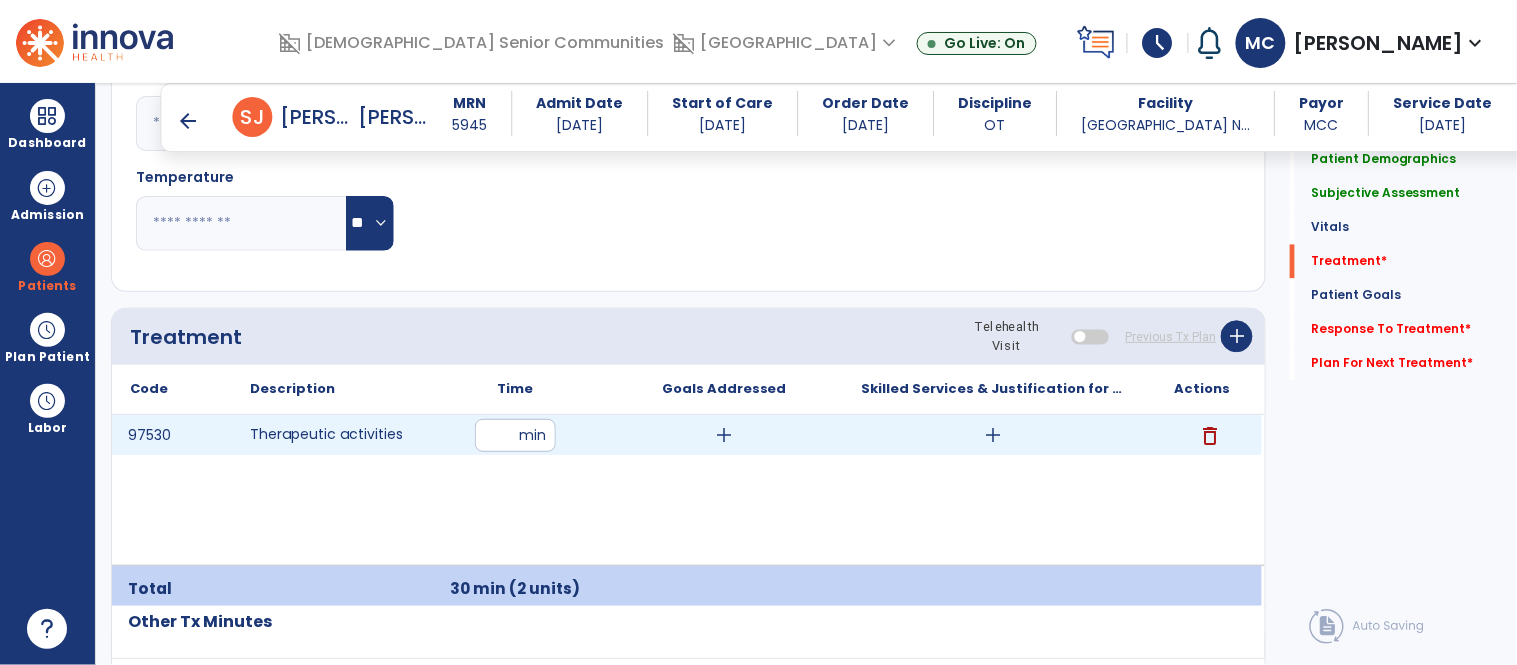 click on "add" at bounding box center [993, 435] 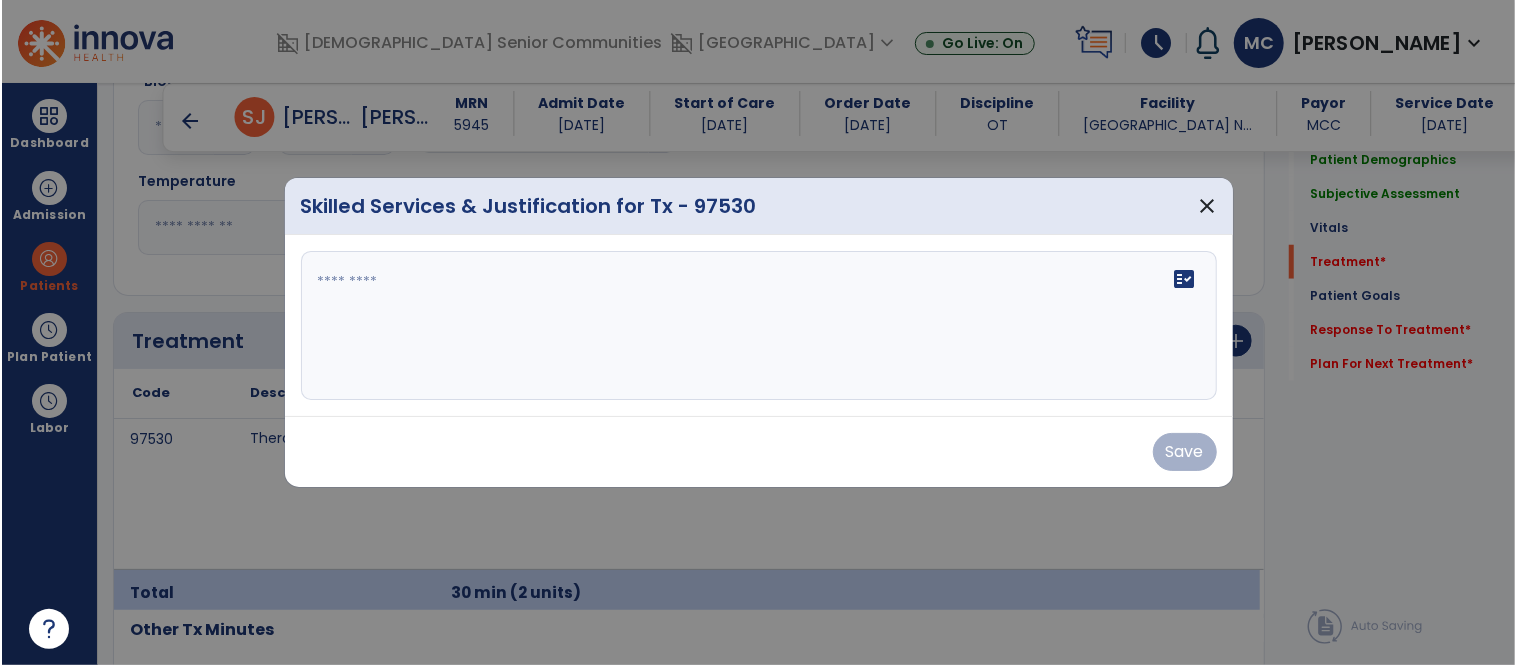 scroll, scrollTop: 1051, scrollLeft: 0, axis: vertical 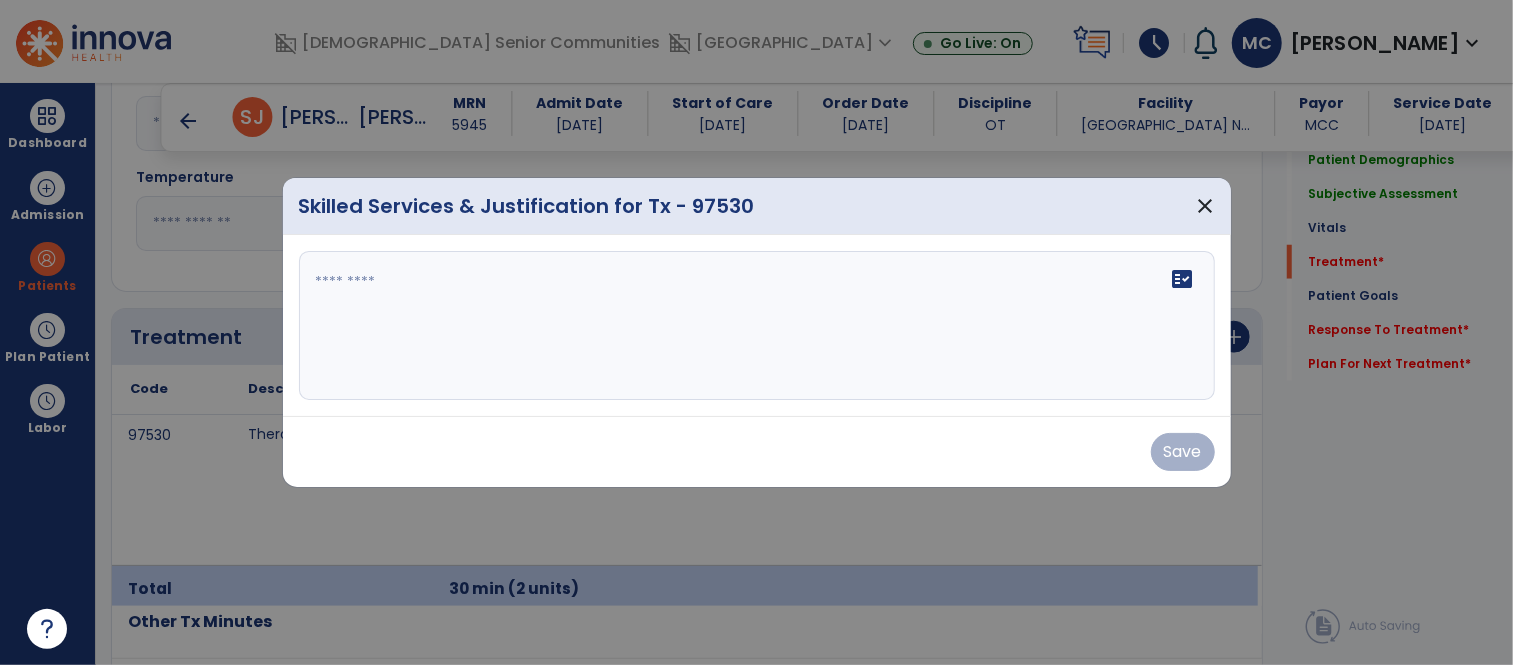 click on "fact_check" at bounding box center (757, 326) 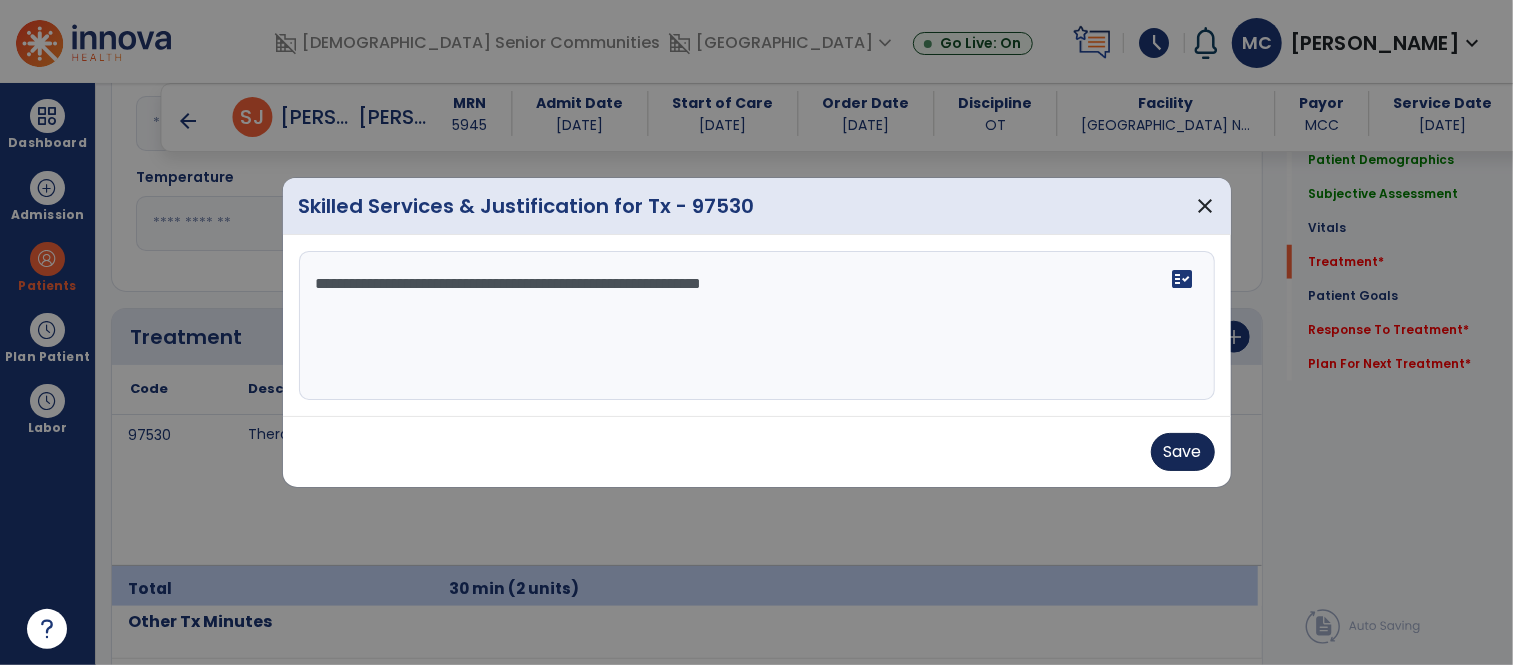 type on "**********" 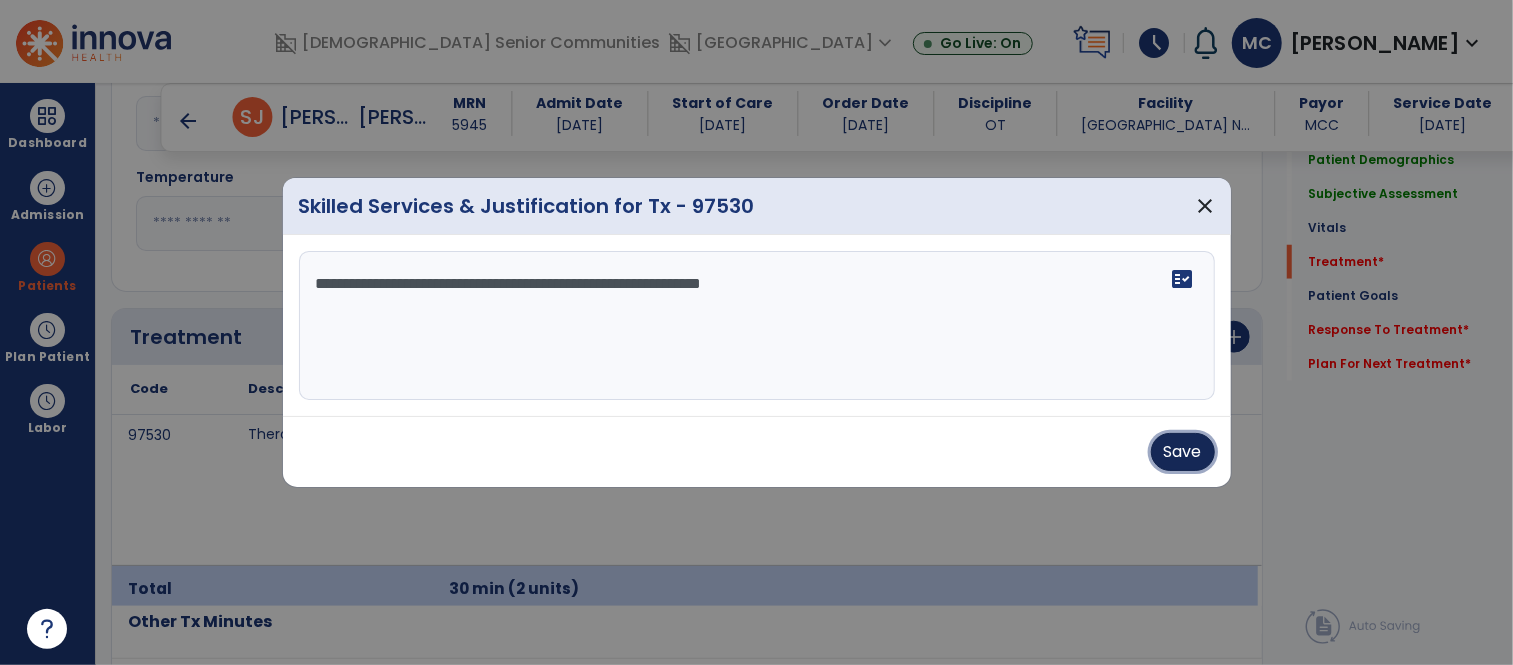 click on "Save" at bounding box center [1183, 452] 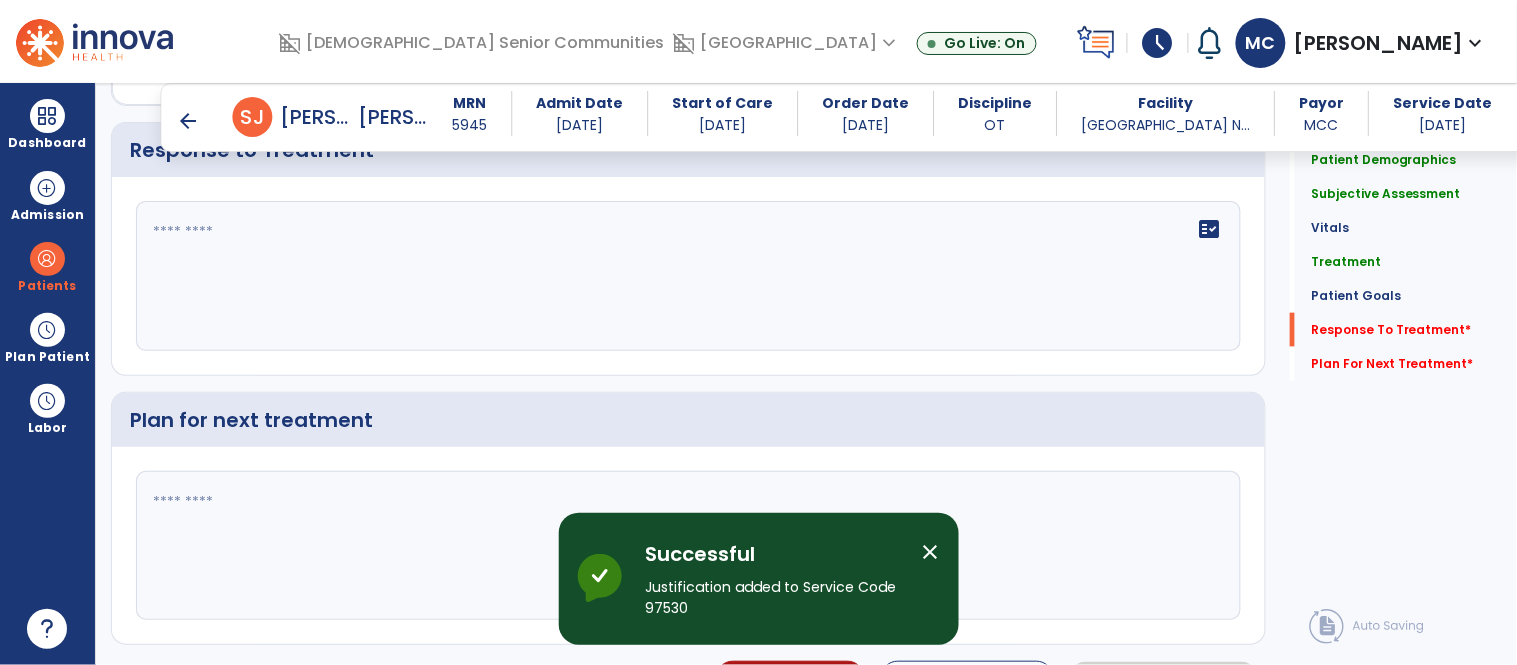 scroll, scrollTop: 2497, scrollLeft: 0, axis: vertical 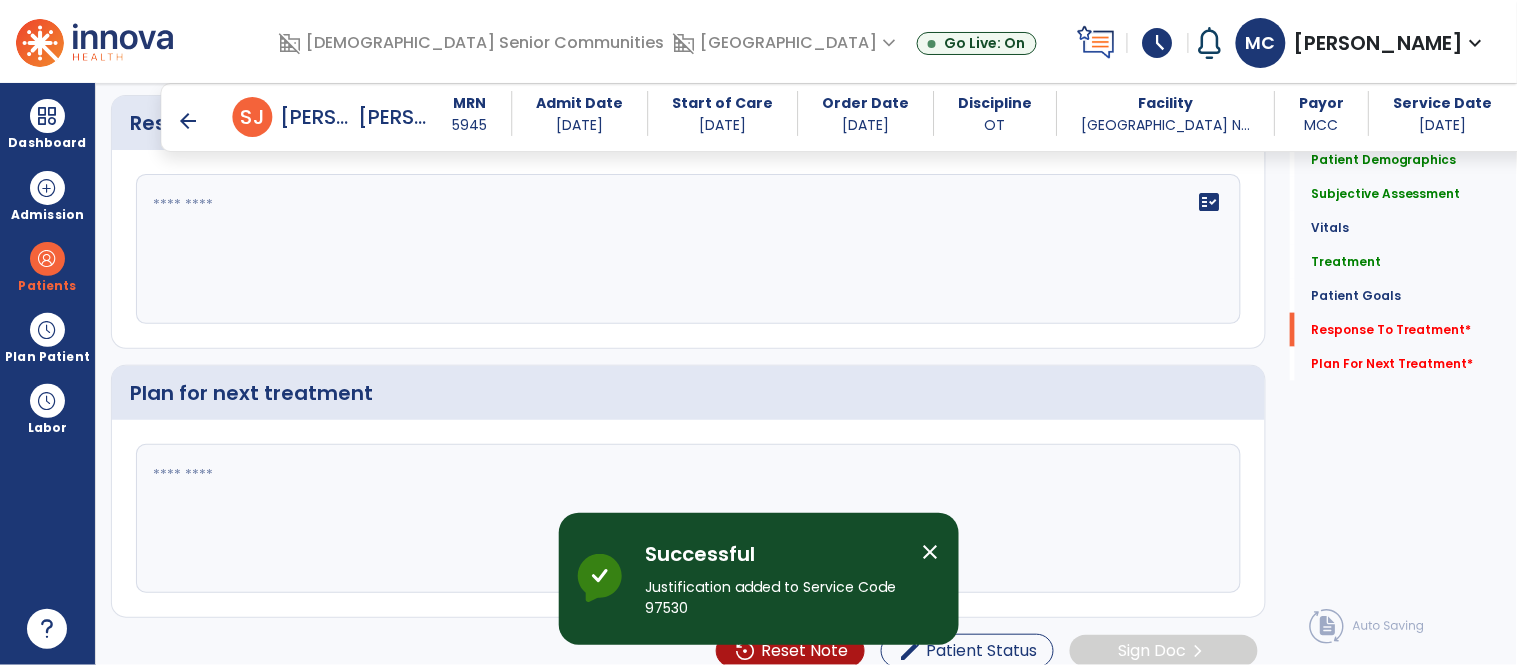 click on "fact_check" 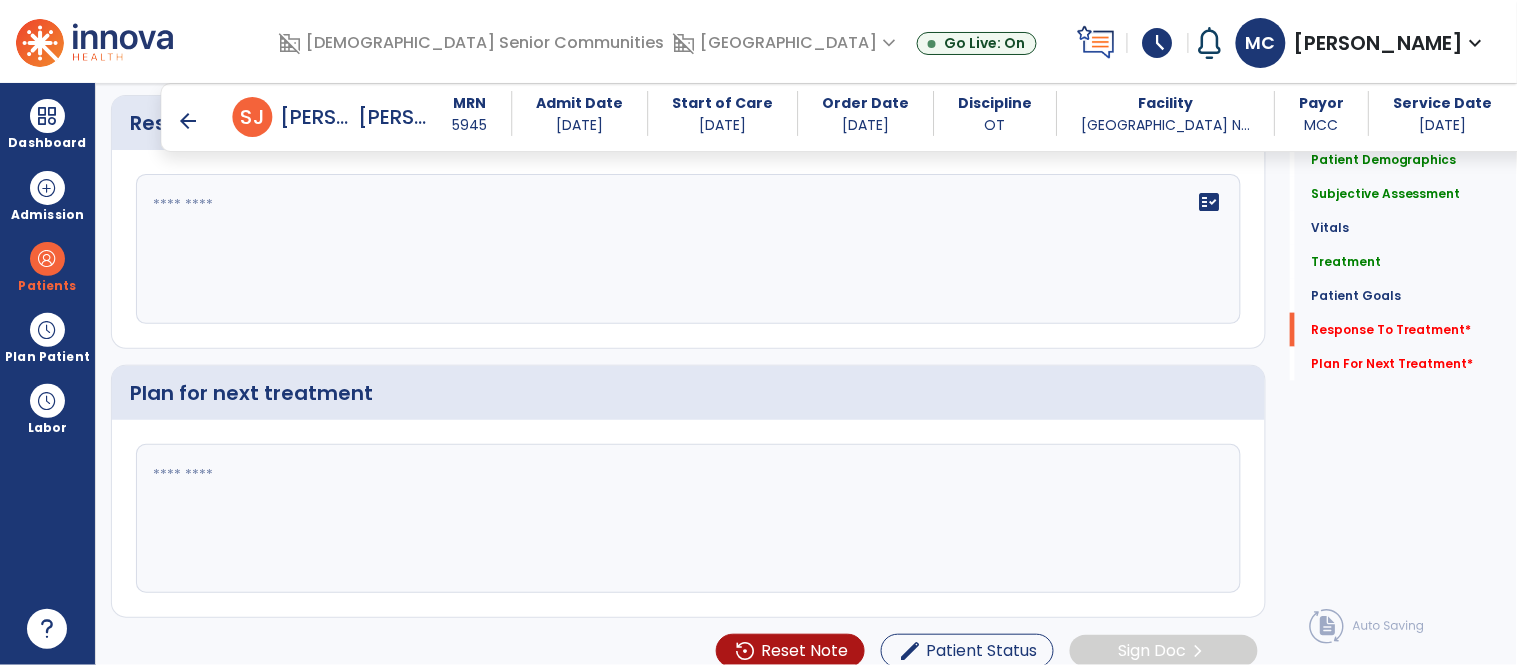 click on "fact_check" 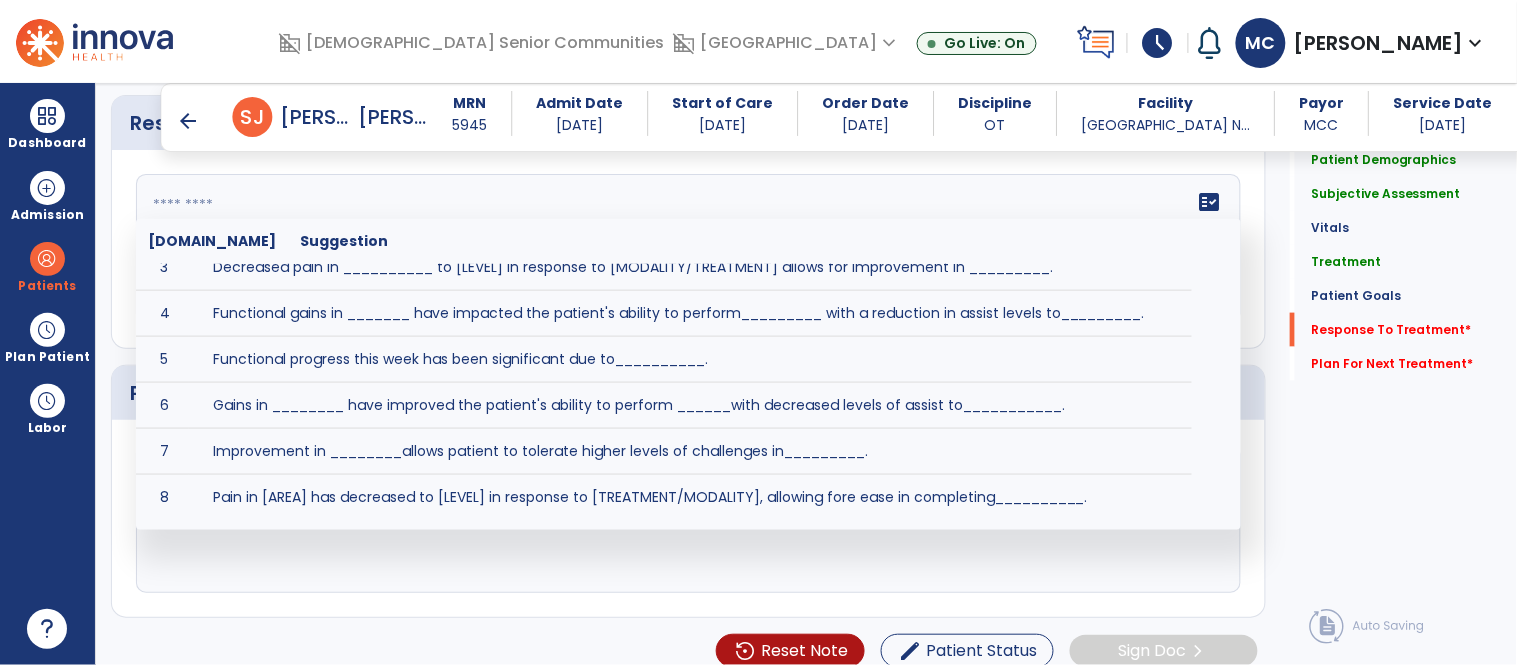 scroll, scrollTop: 0, scrollLeft: 0, axis: both 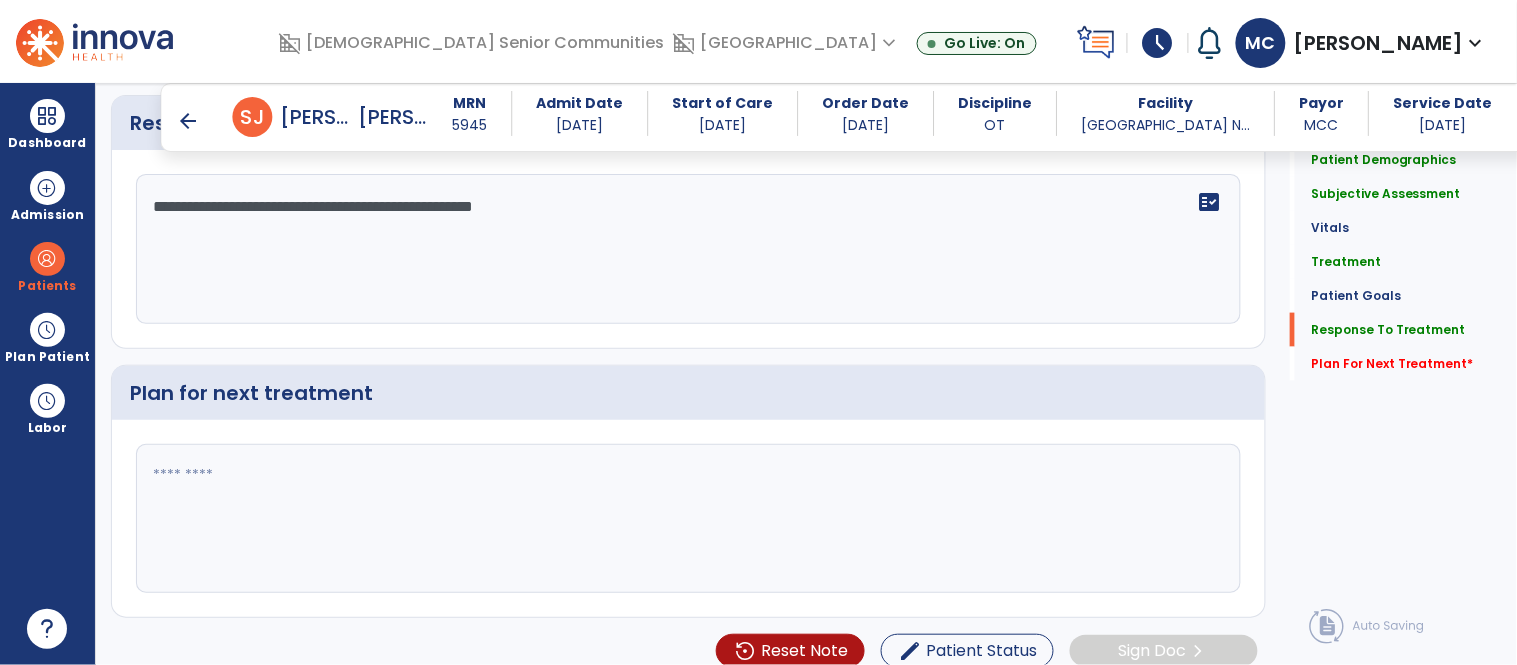 type on "**********" 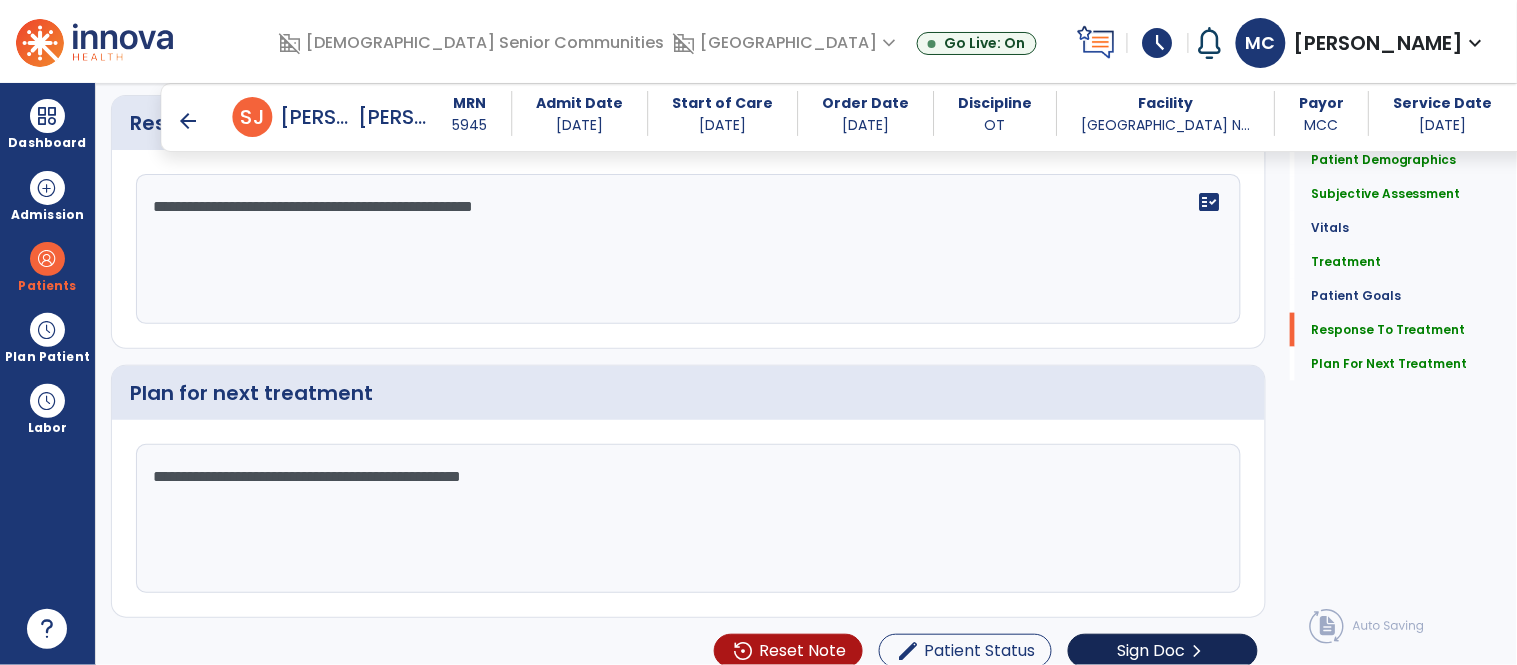 type on "**********" 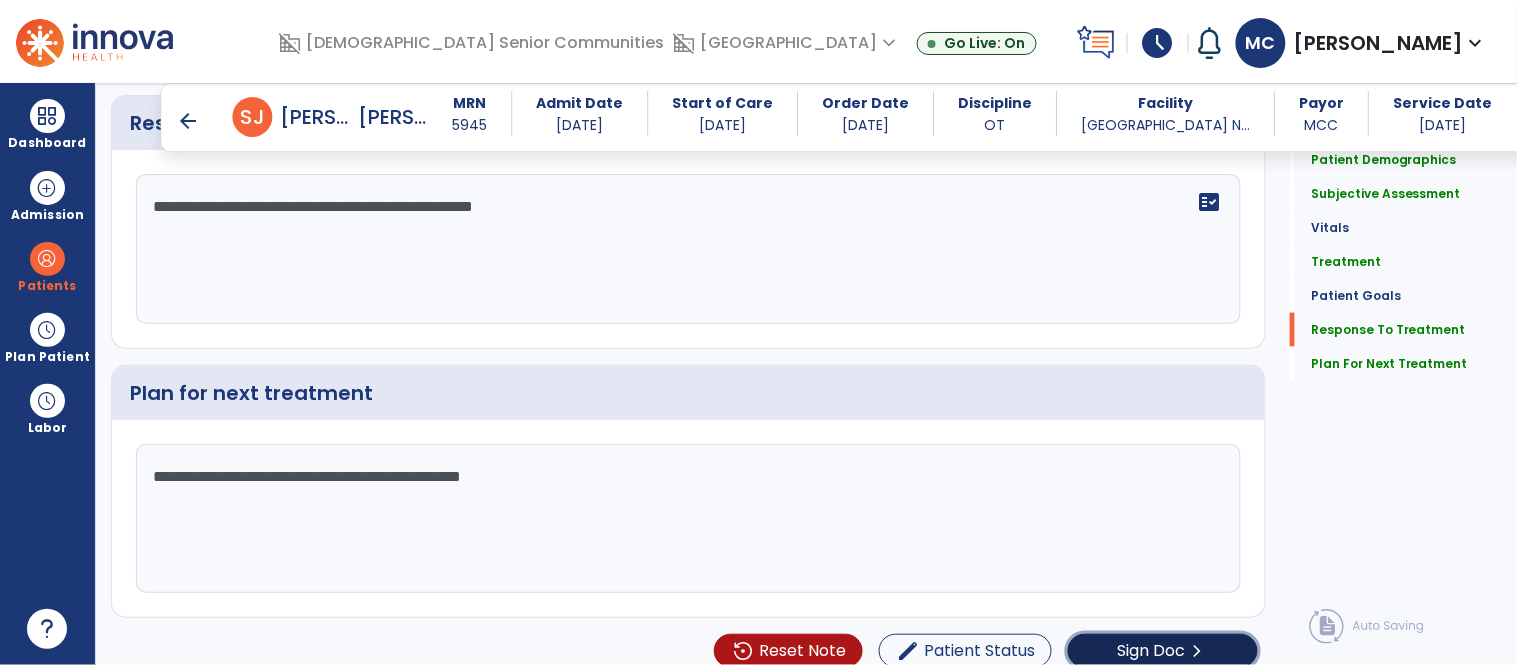 click on "Sign Doc" 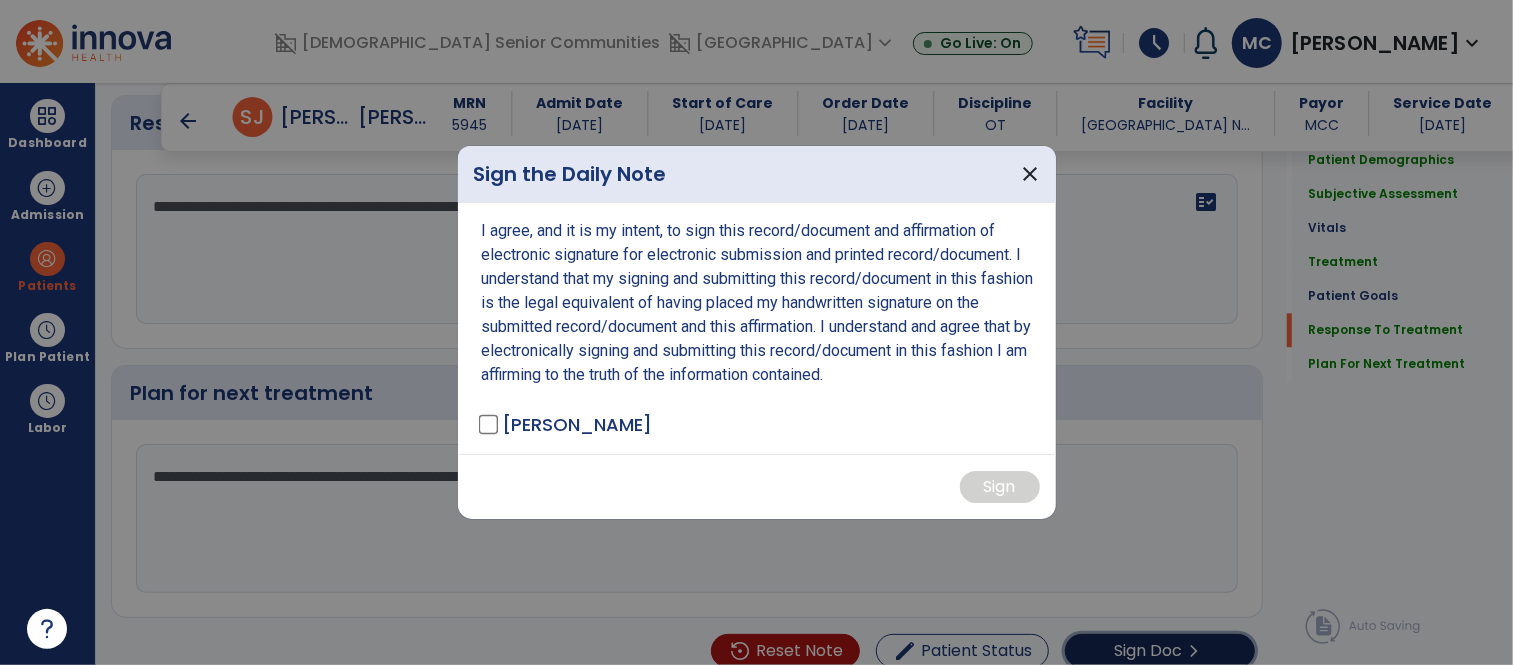 scroll, scrollTop: 2497, scrollLeft: 0, axis: vertical 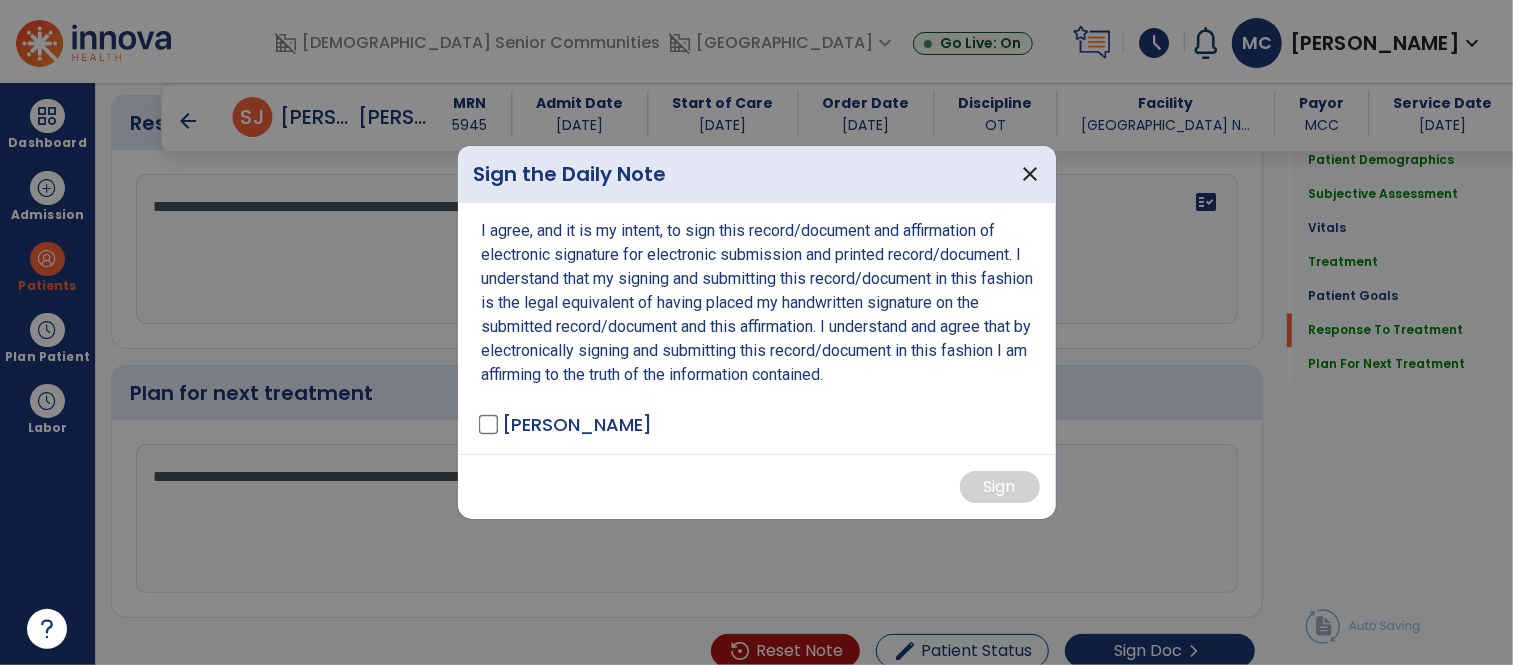 click on "[PERSON_NAME]" at bounding box center [577, 424] 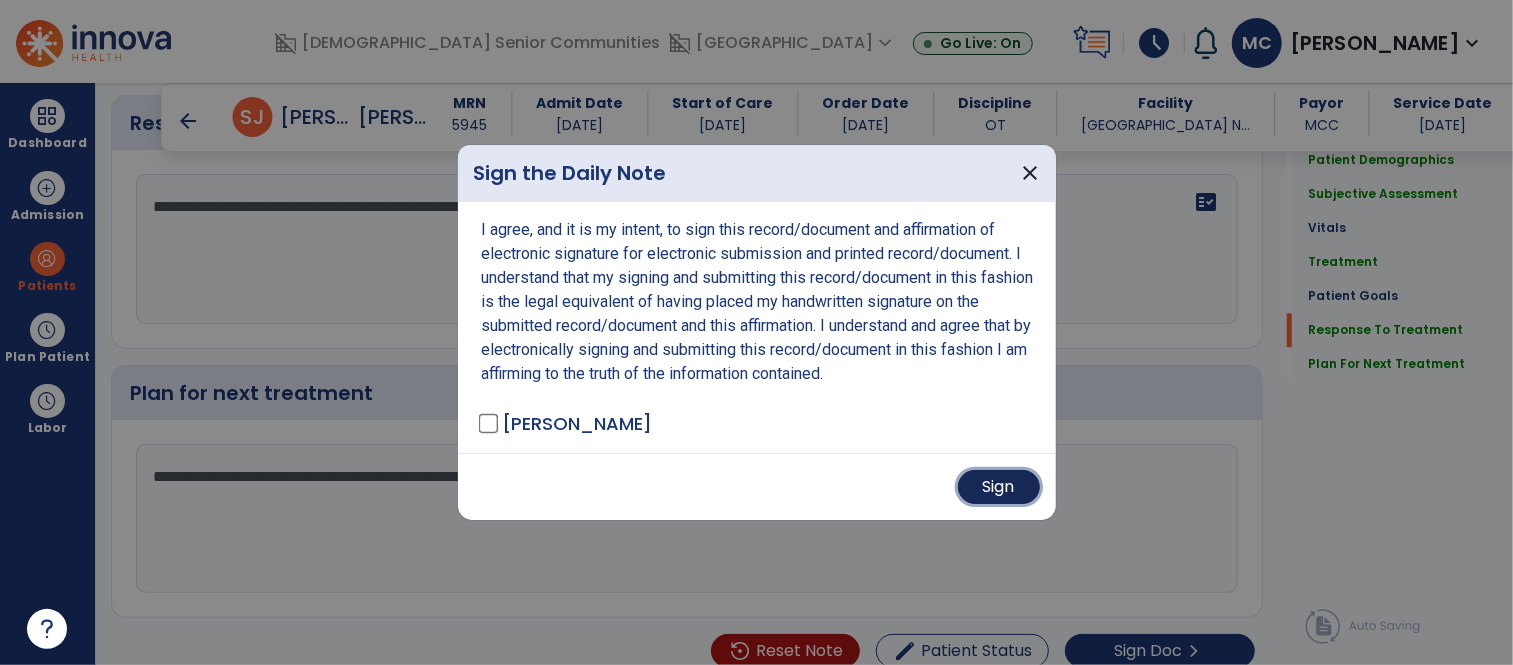 click on "Sign" at bounding box center (999, 487) 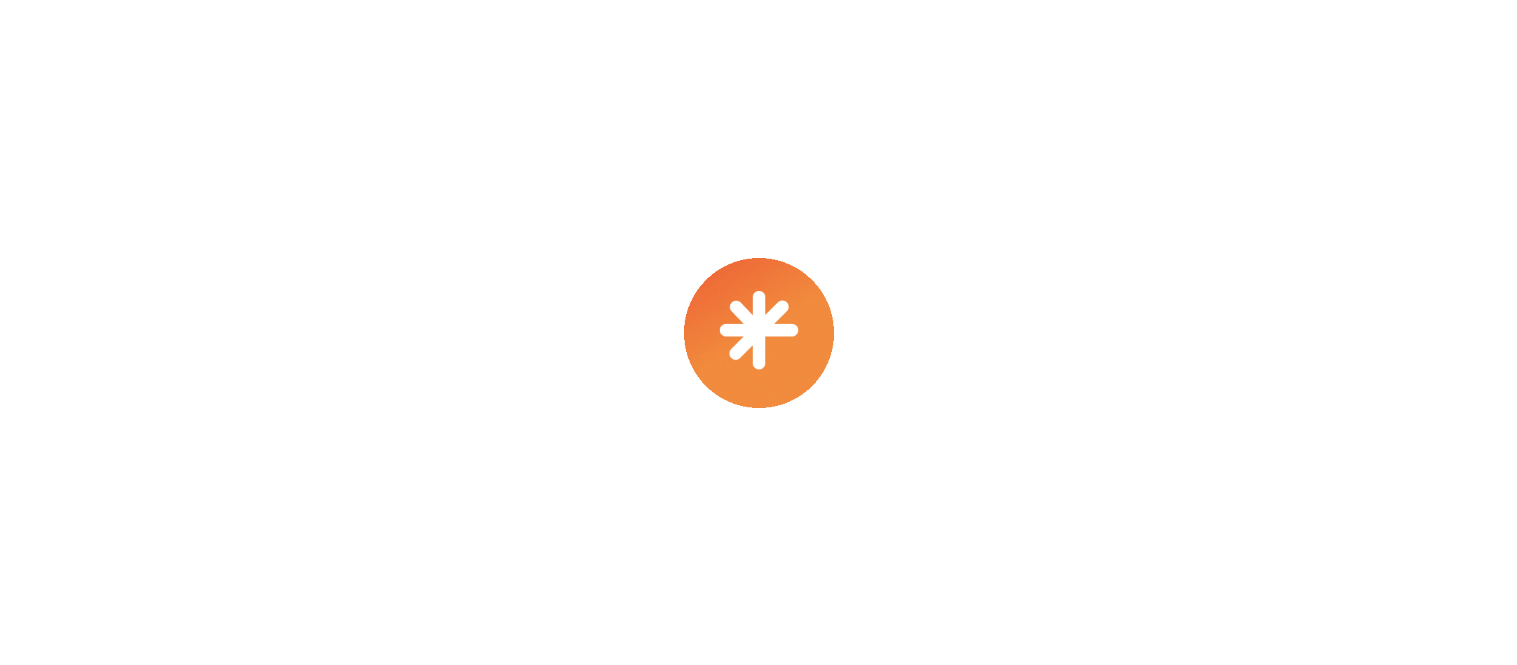 scroll, scrollTop: 0, scrollLeft: 0, axis: both 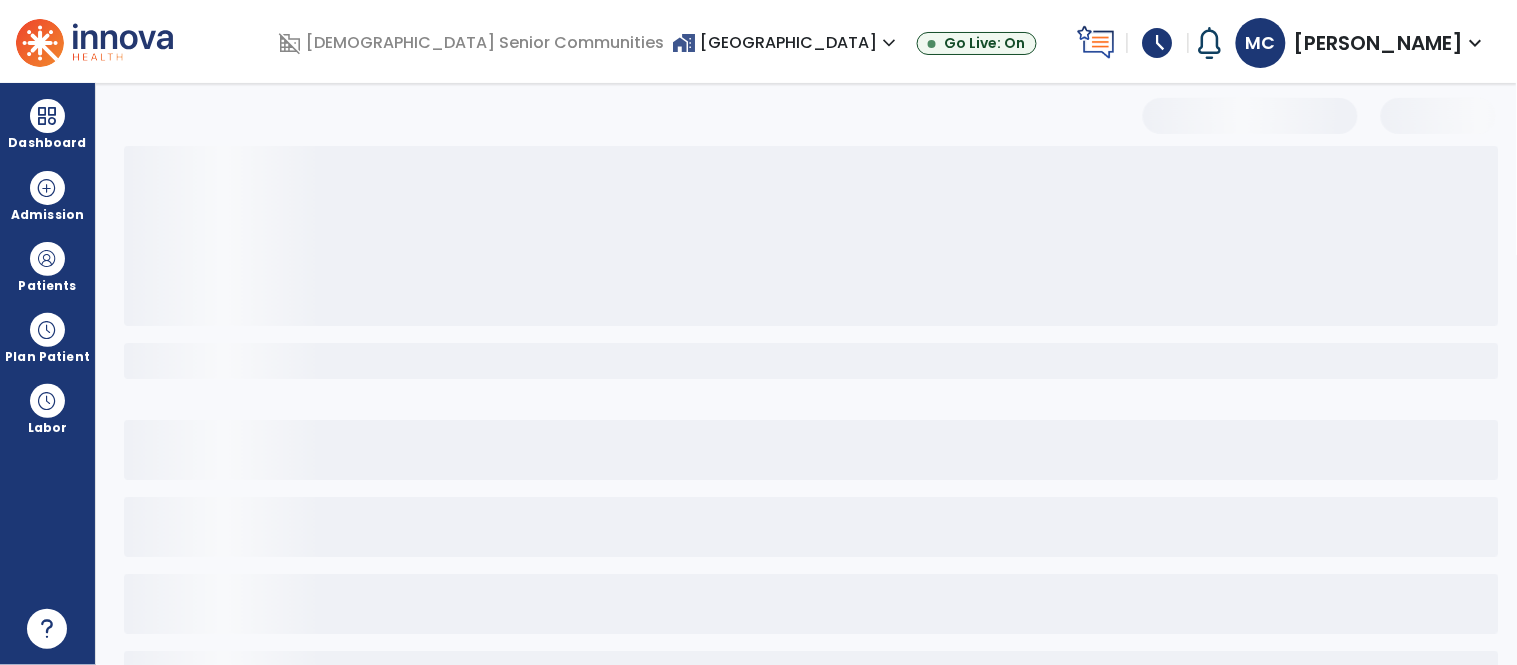 select on "*" 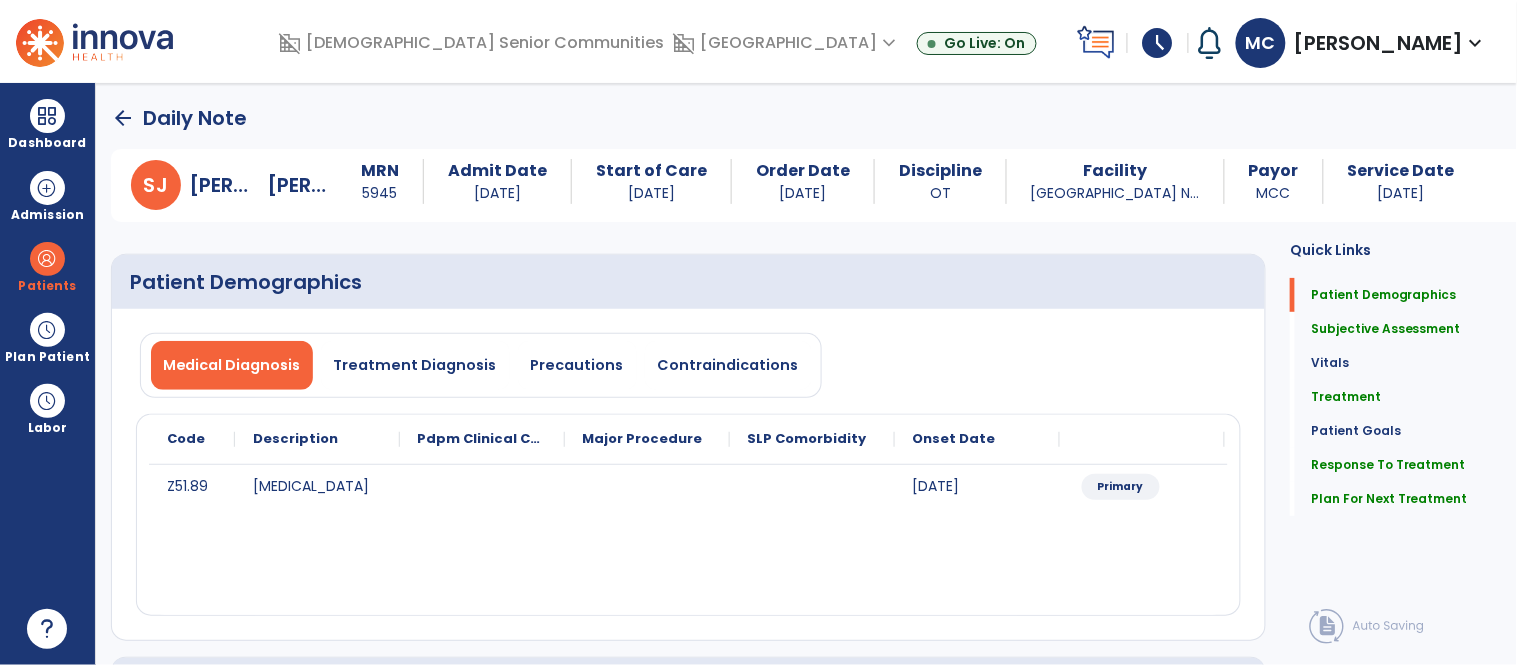 click on "arrow_back" 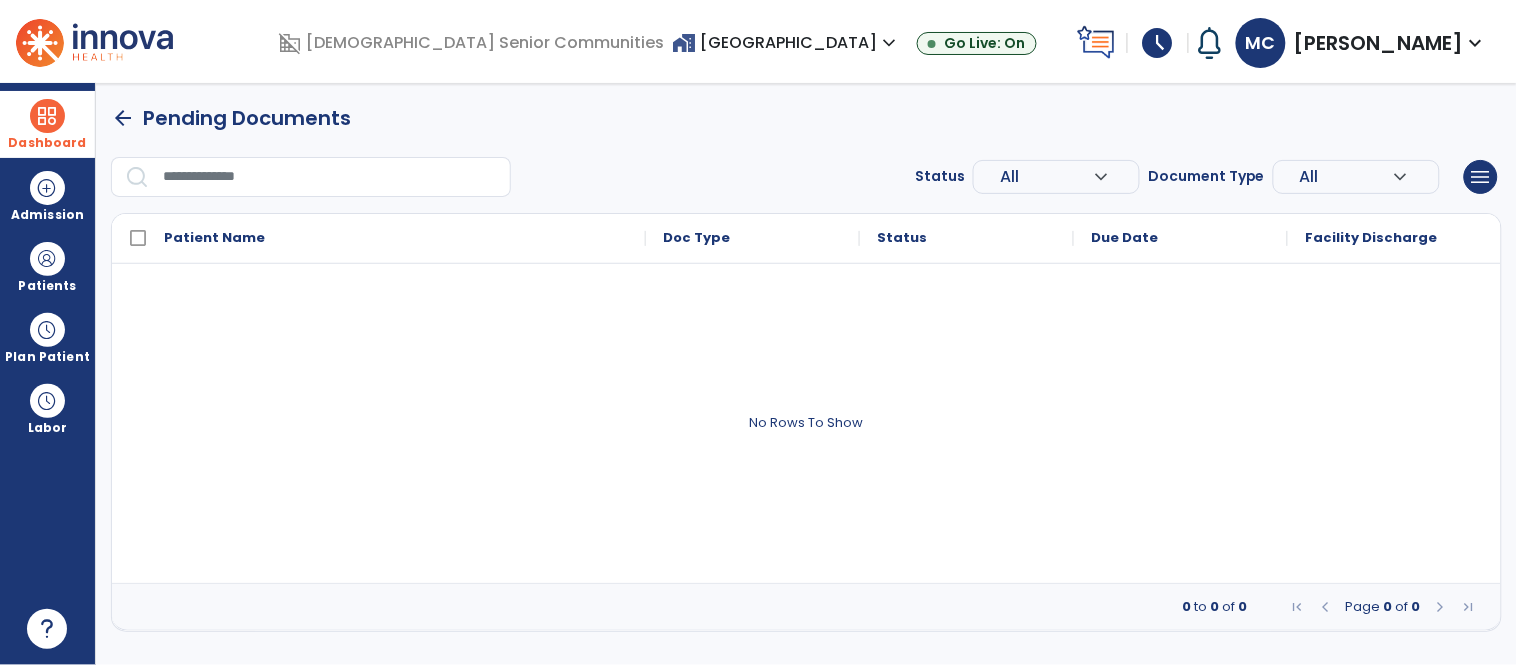click on "Dashboard" at bounding box center [47, 124] 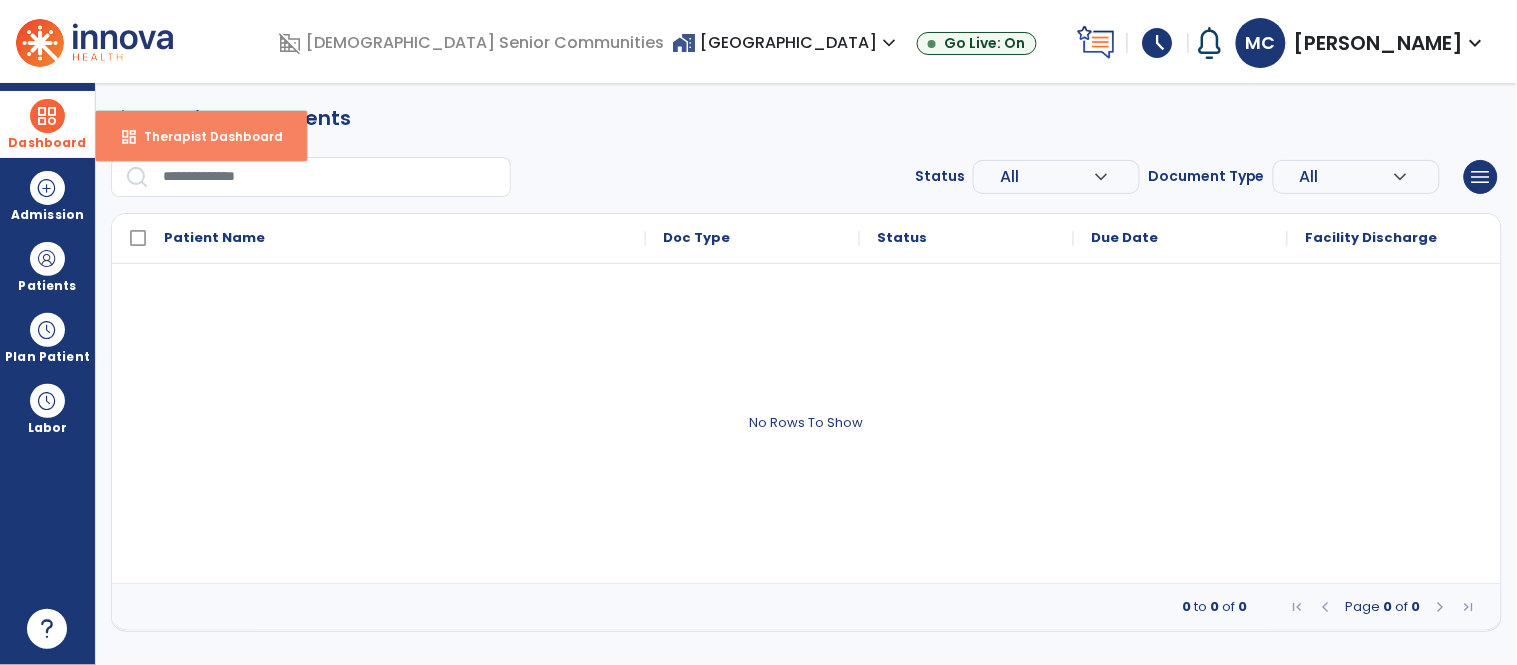 click on "dashboard  Therapist Dashboard" at bounding box center [201, 136] 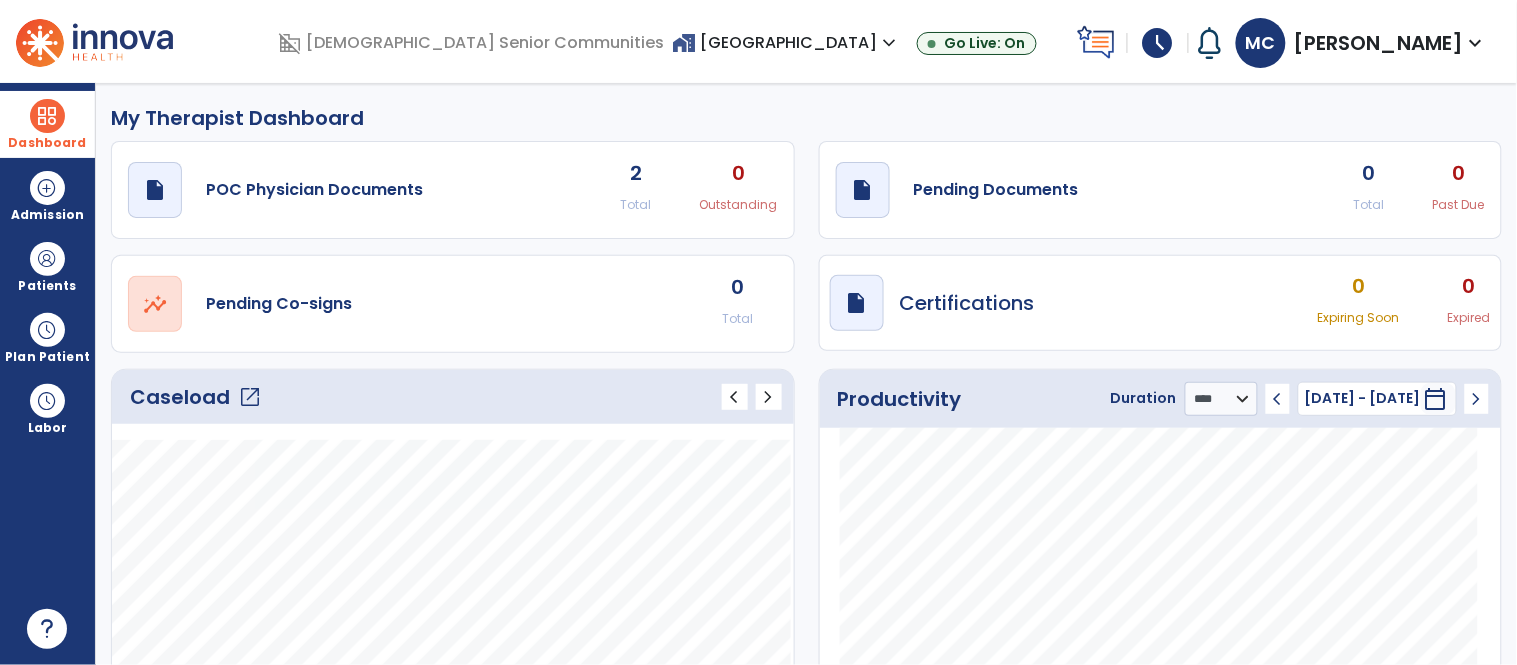 click on "[PERSON_NAME]" at bounding box center [1379, 43] 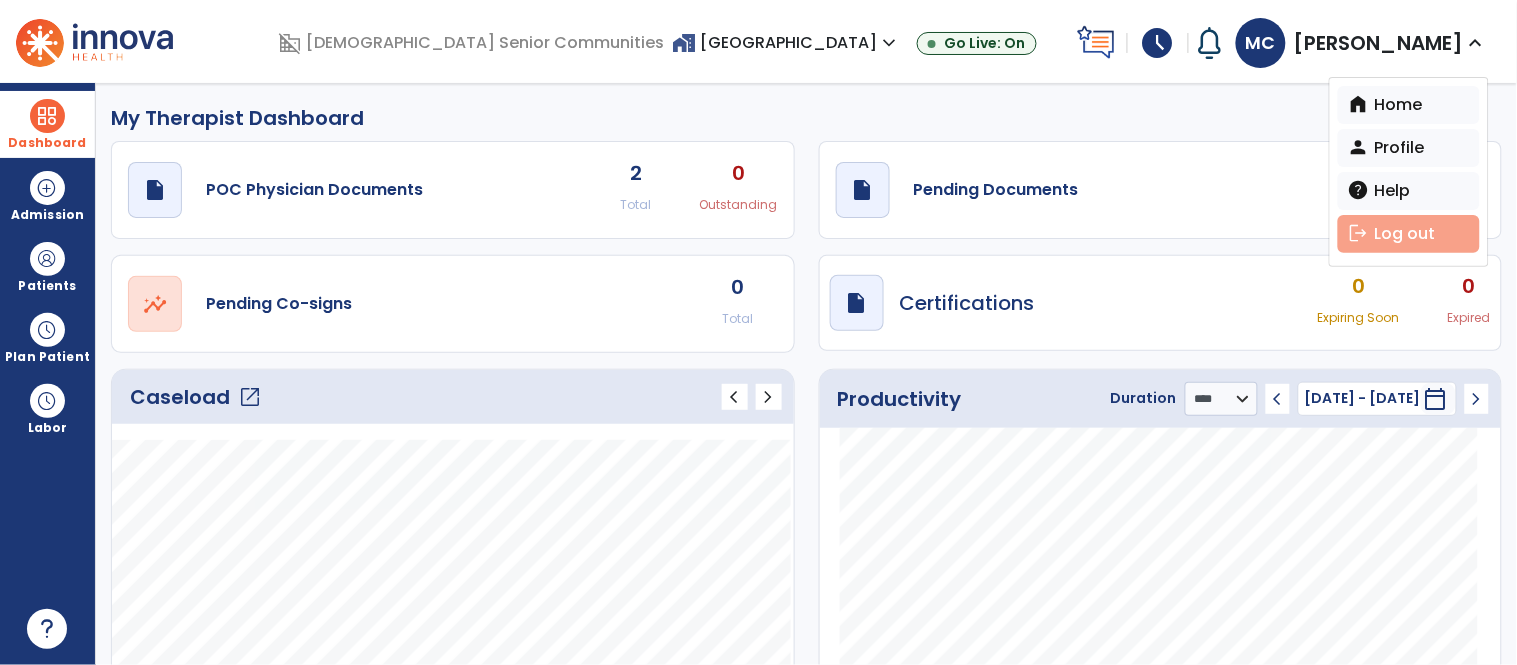 click on "logout   Log out" at bounding box center (1409, 234) 